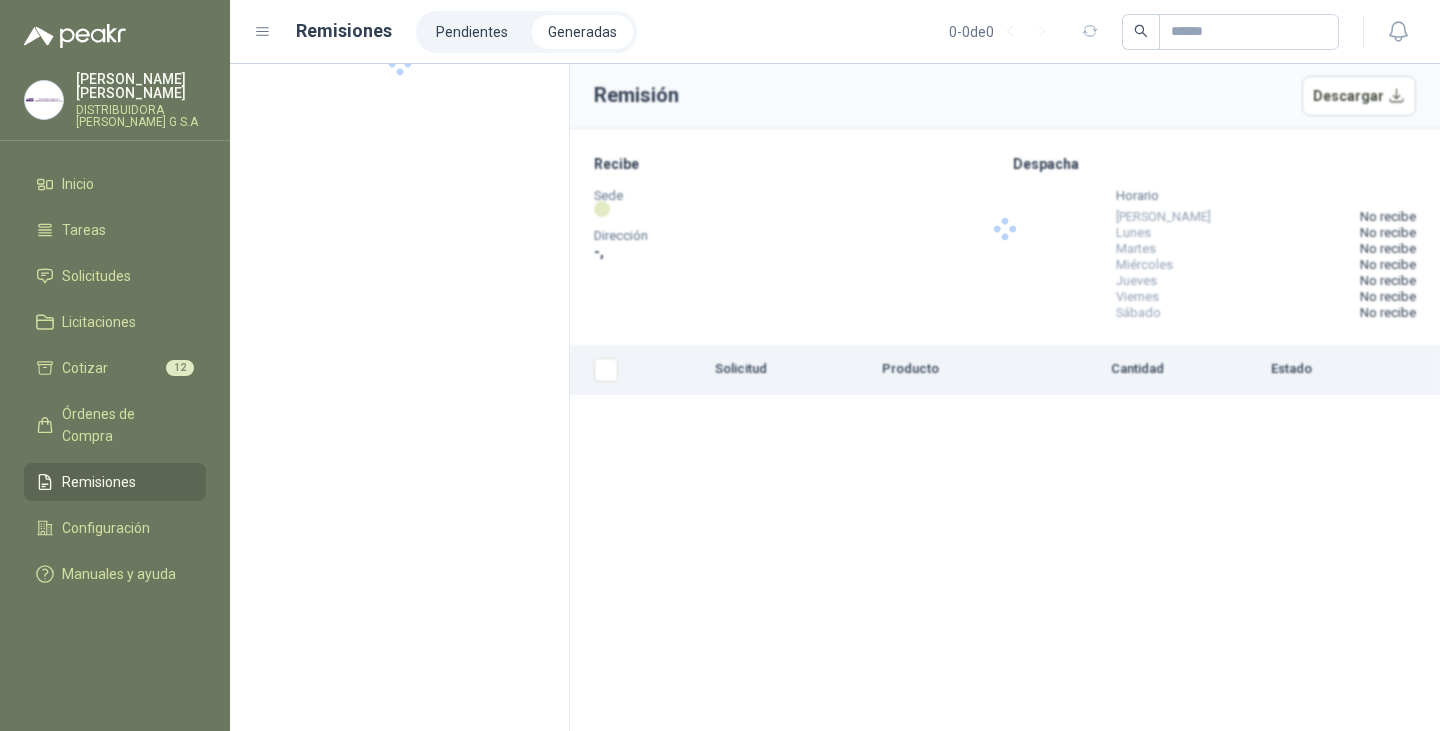 scroll, scrollTop: 0, scrollLeft: 0, axis: both 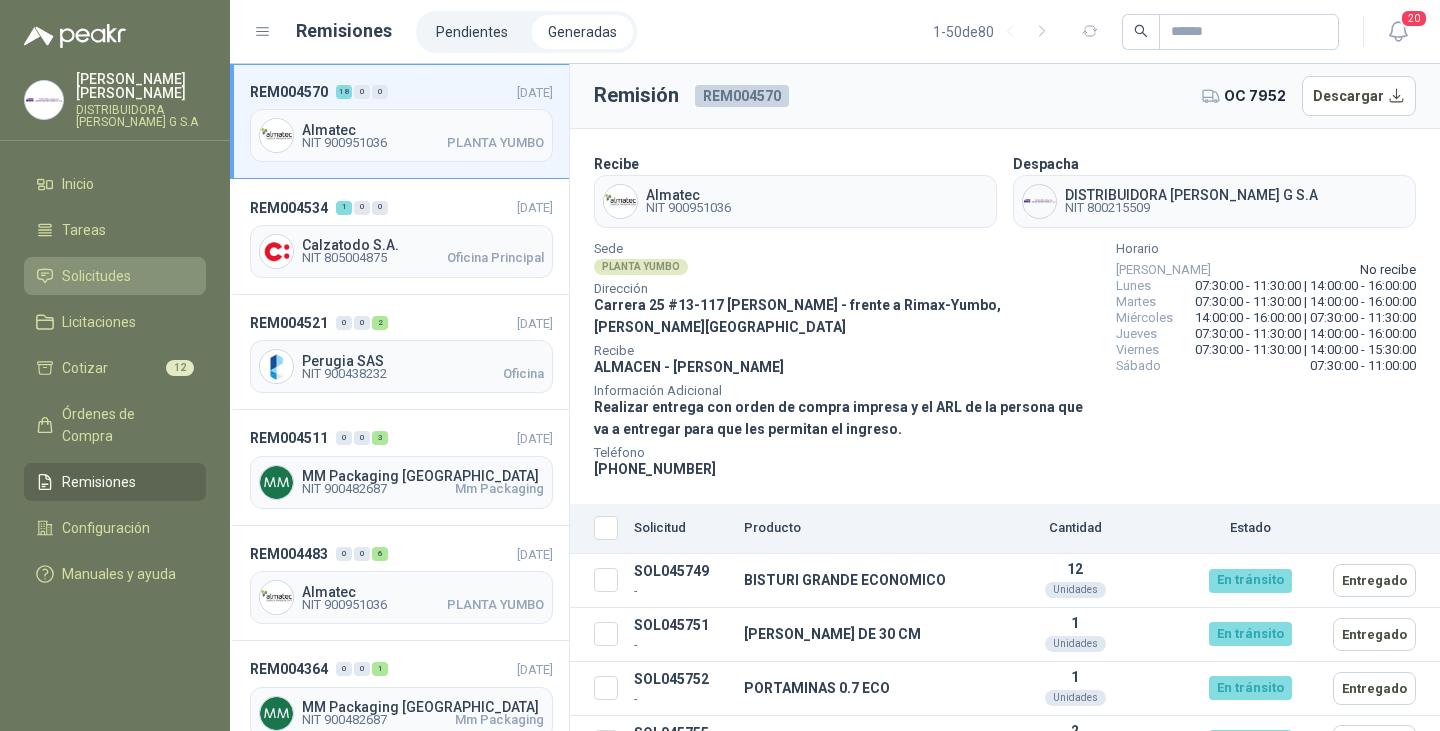 click on "Solicitudes" at bounding box center [96, 276] 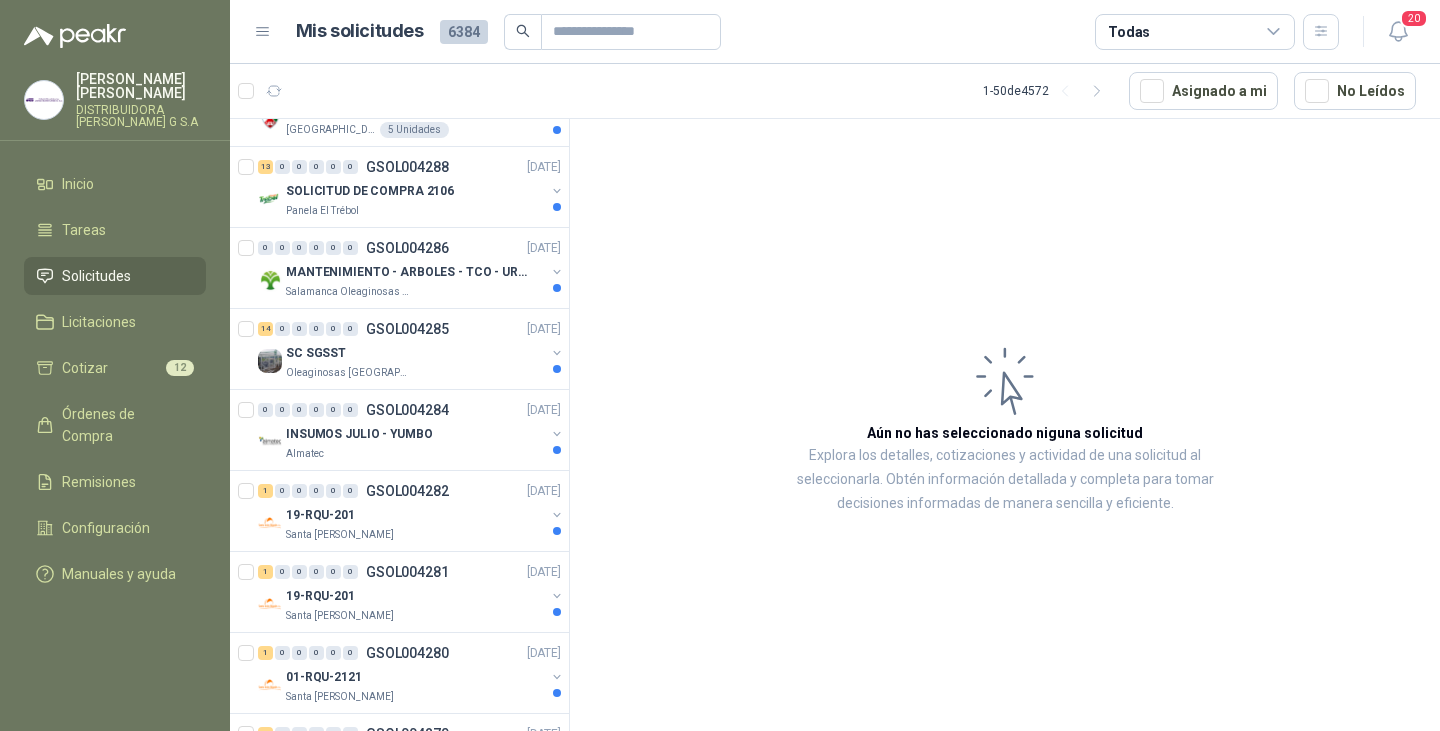 scroll, scrollTop: 3475, scrollLeft: 0, axis: vertical 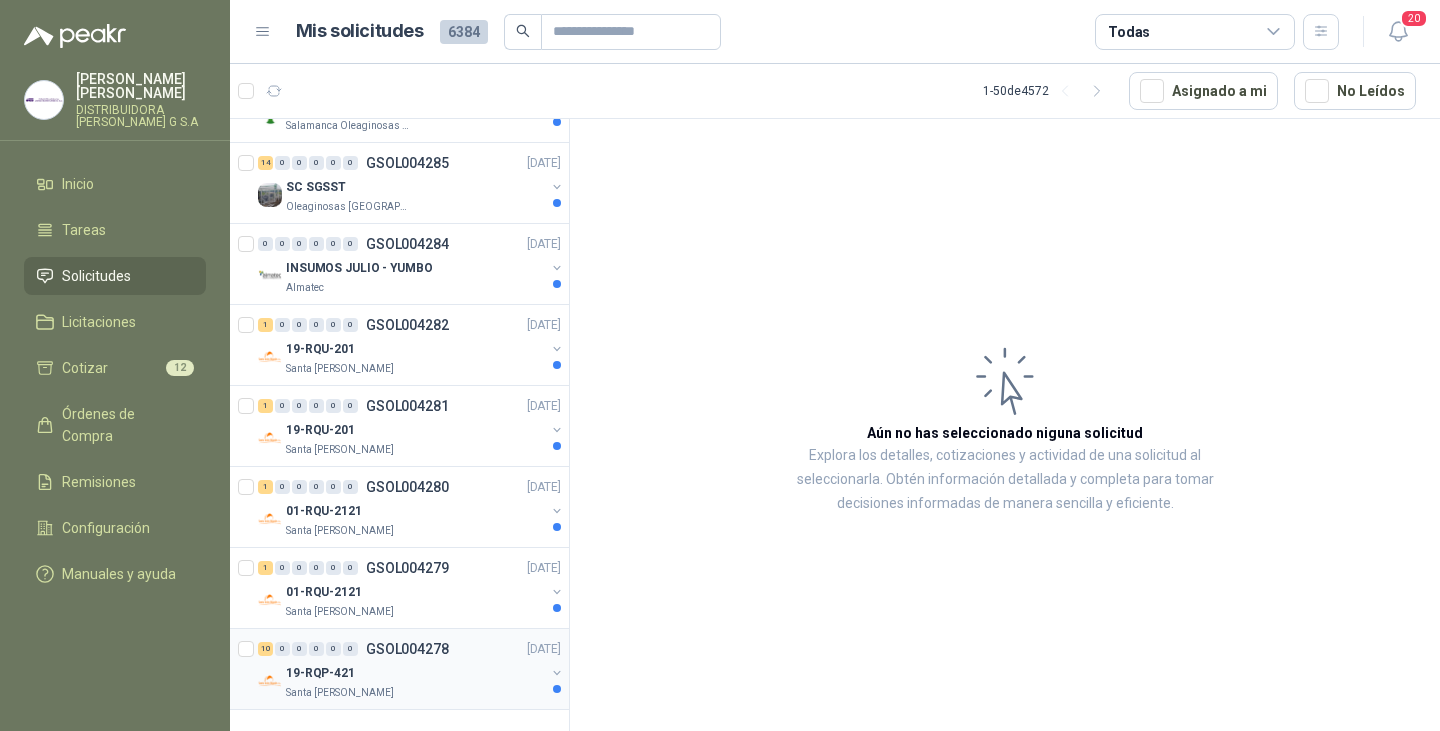 click on "19-RQP-421" at bounding box center (320, 673) 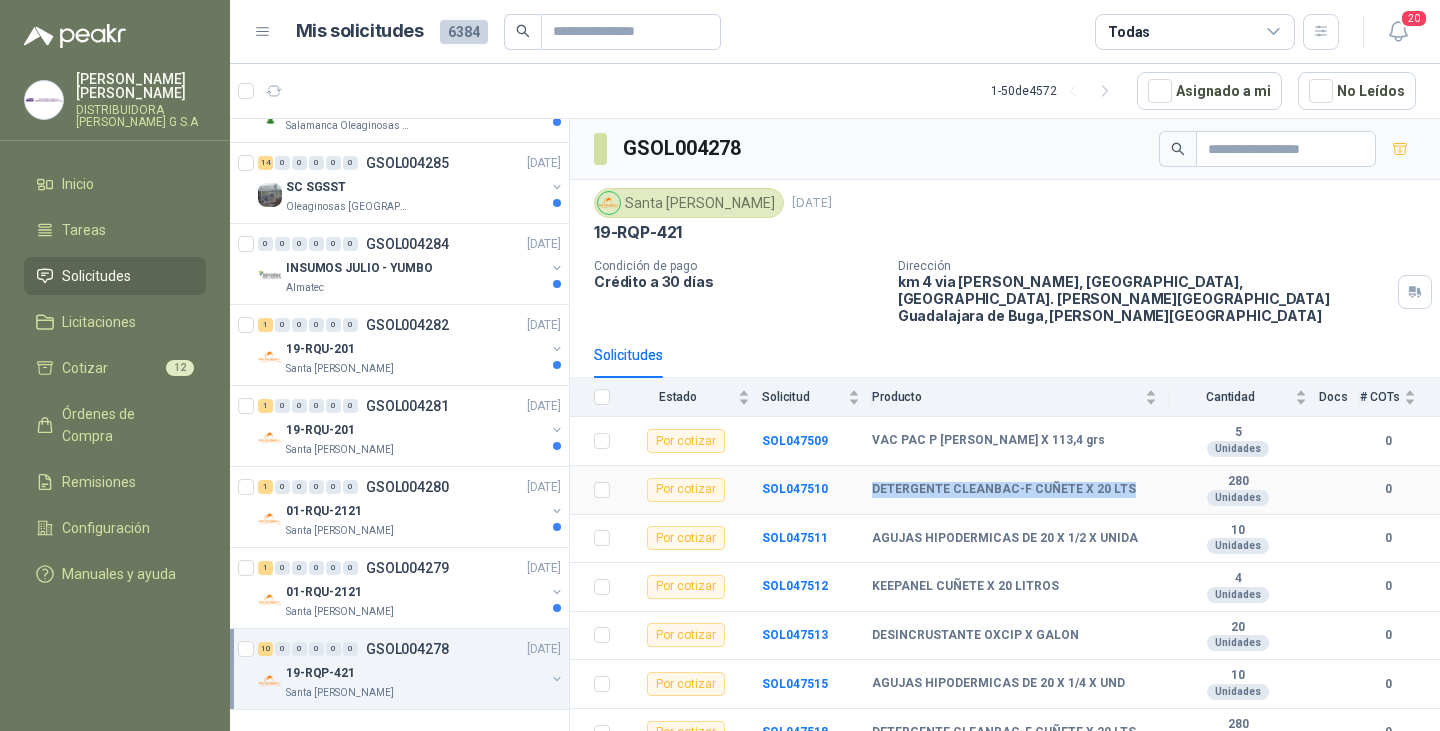 drag, startPoint x: 1130, startPoint y: 474, endPoint x: 875, endPoint y: 486, distance: 255.2822 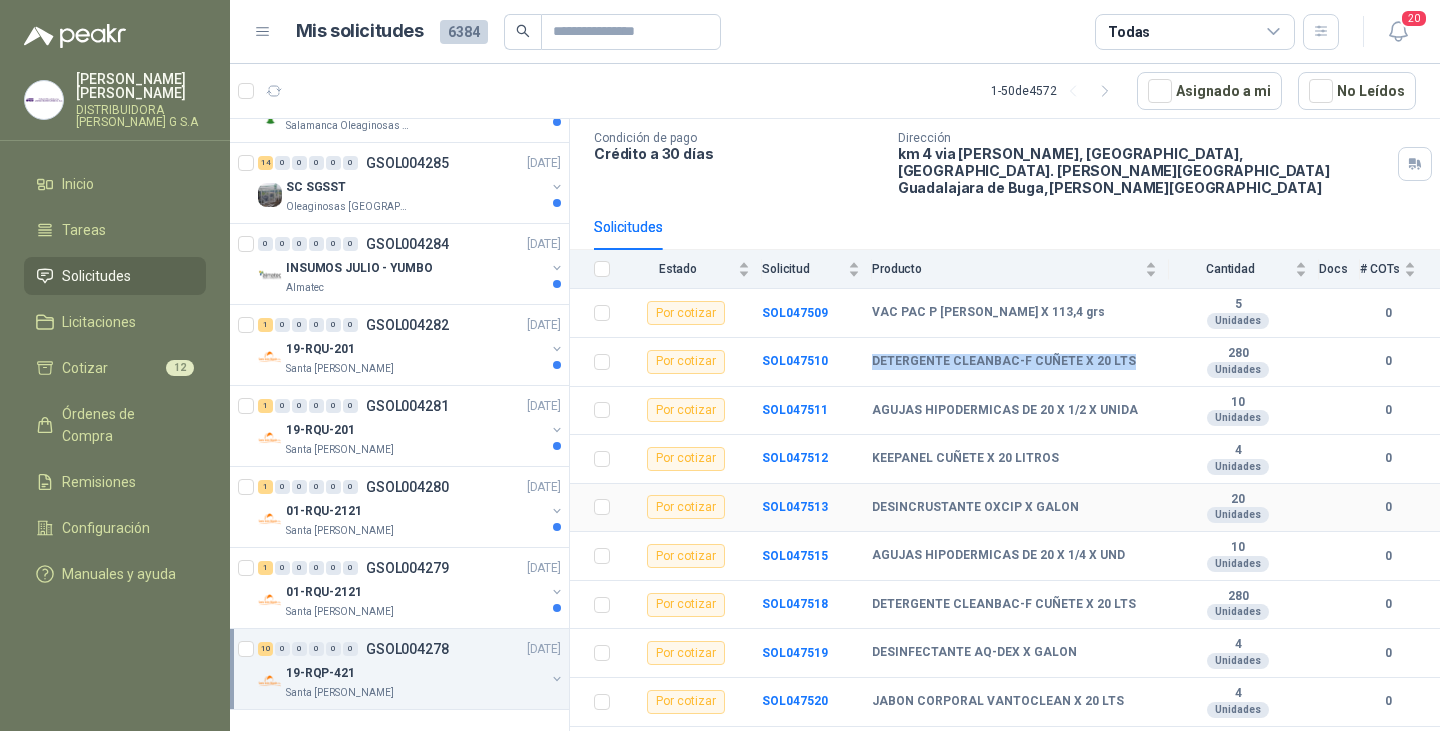 scroll, scrollTop: 148, scrollLeft: 0, axis: vertical 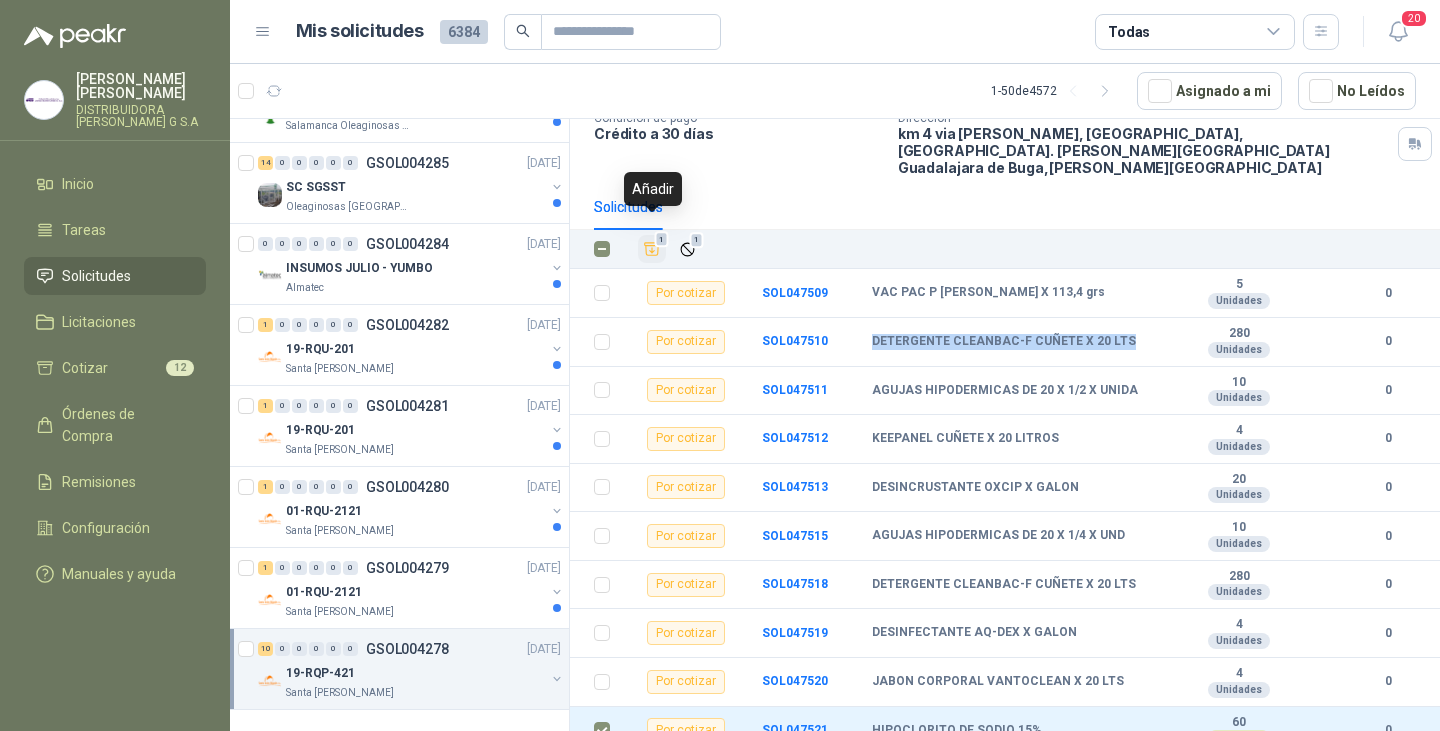 click 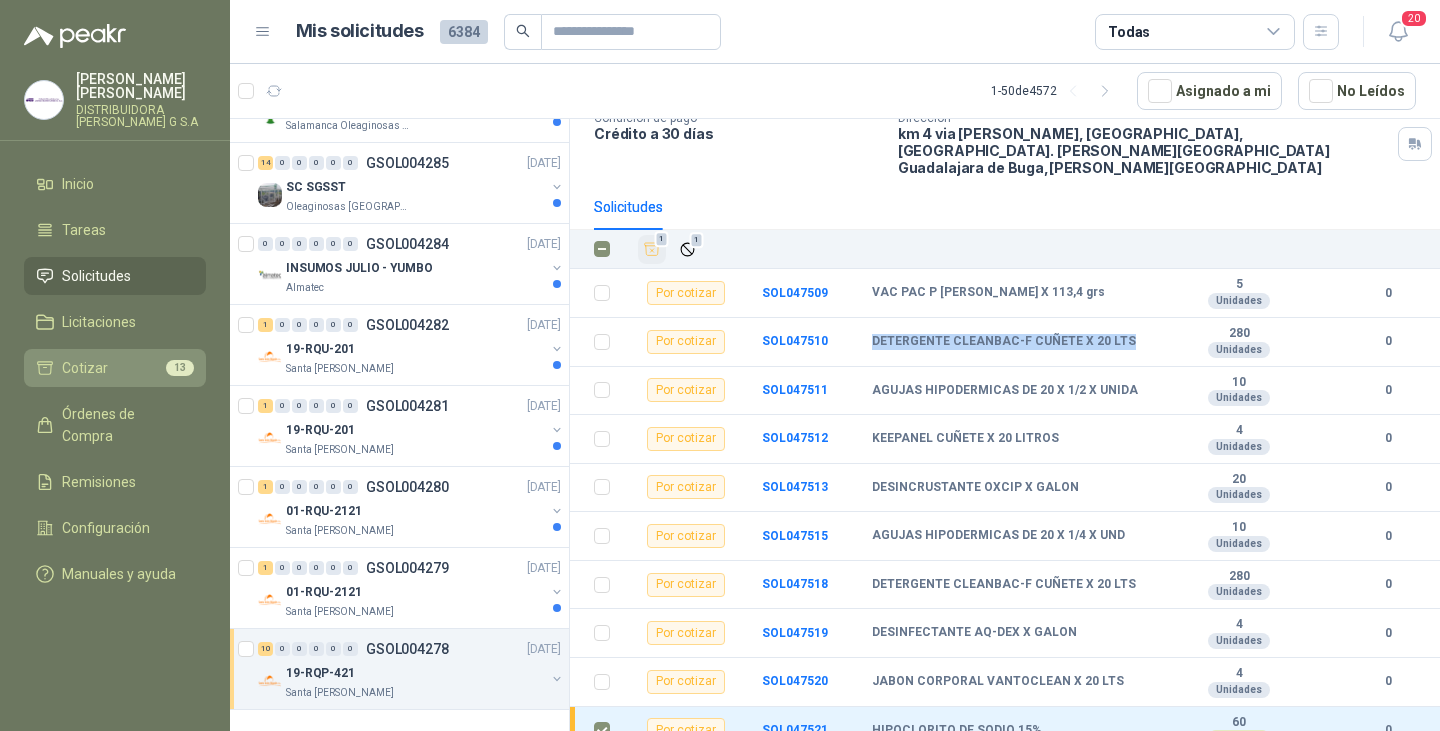 click on "Cotizar" at bounding box center (85, 368) 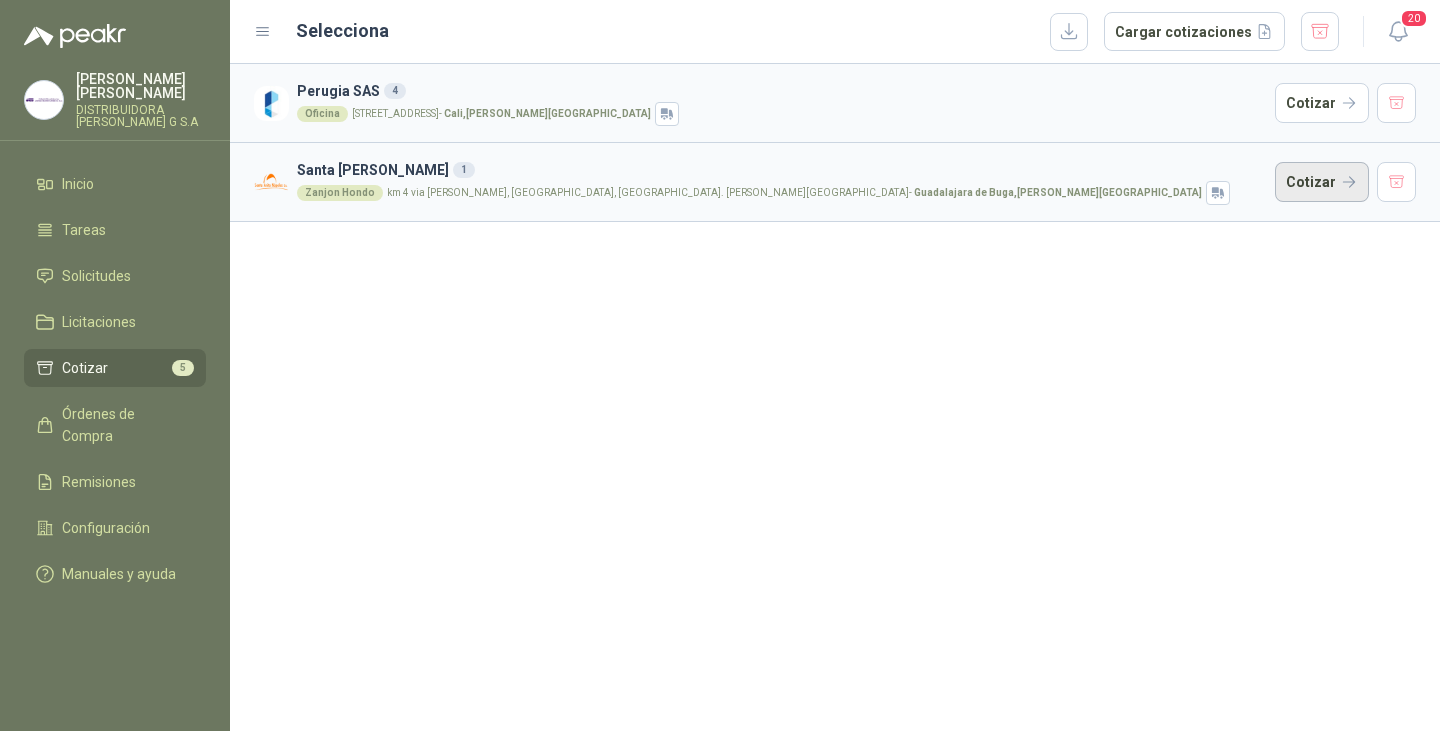 click on "Cotizar" at bounding box center (1322, 182) 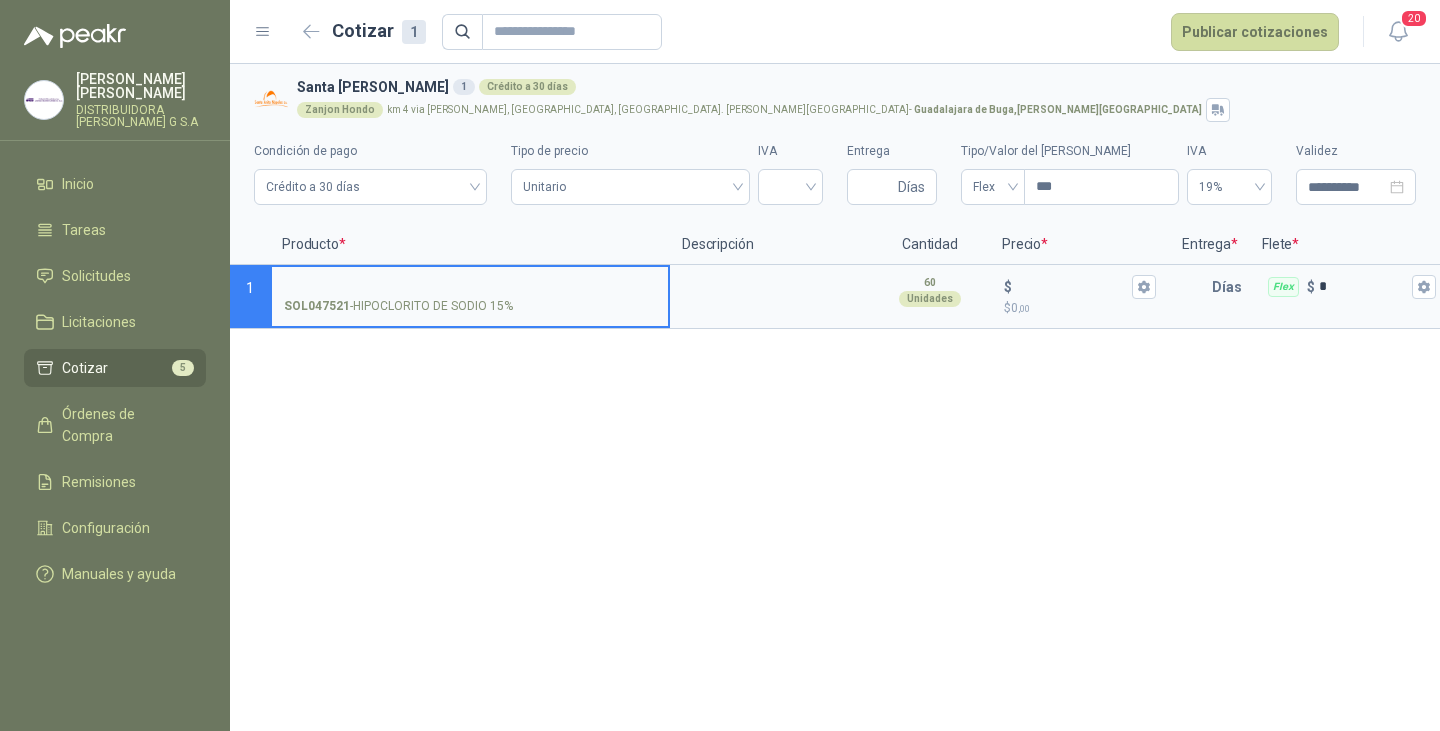 type 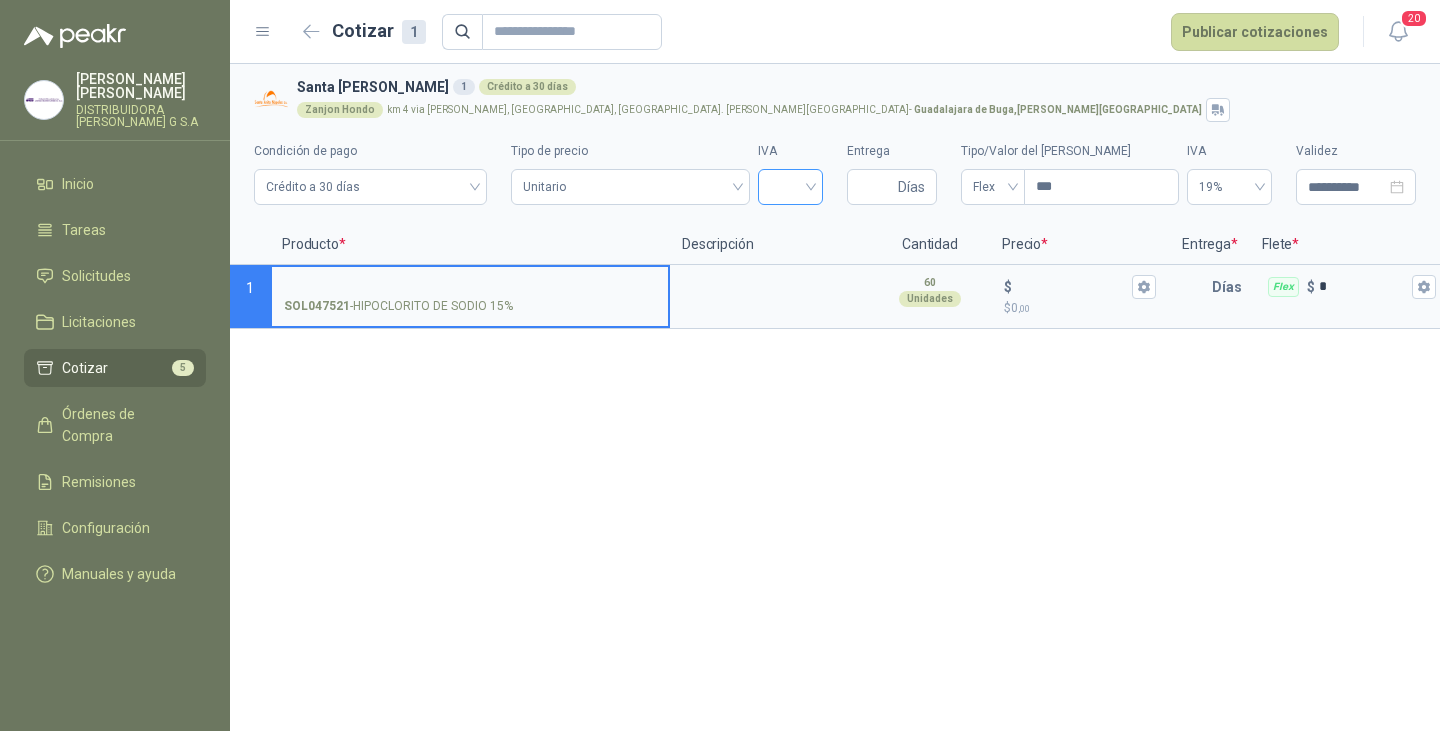 click at bounding box center (790, 187) 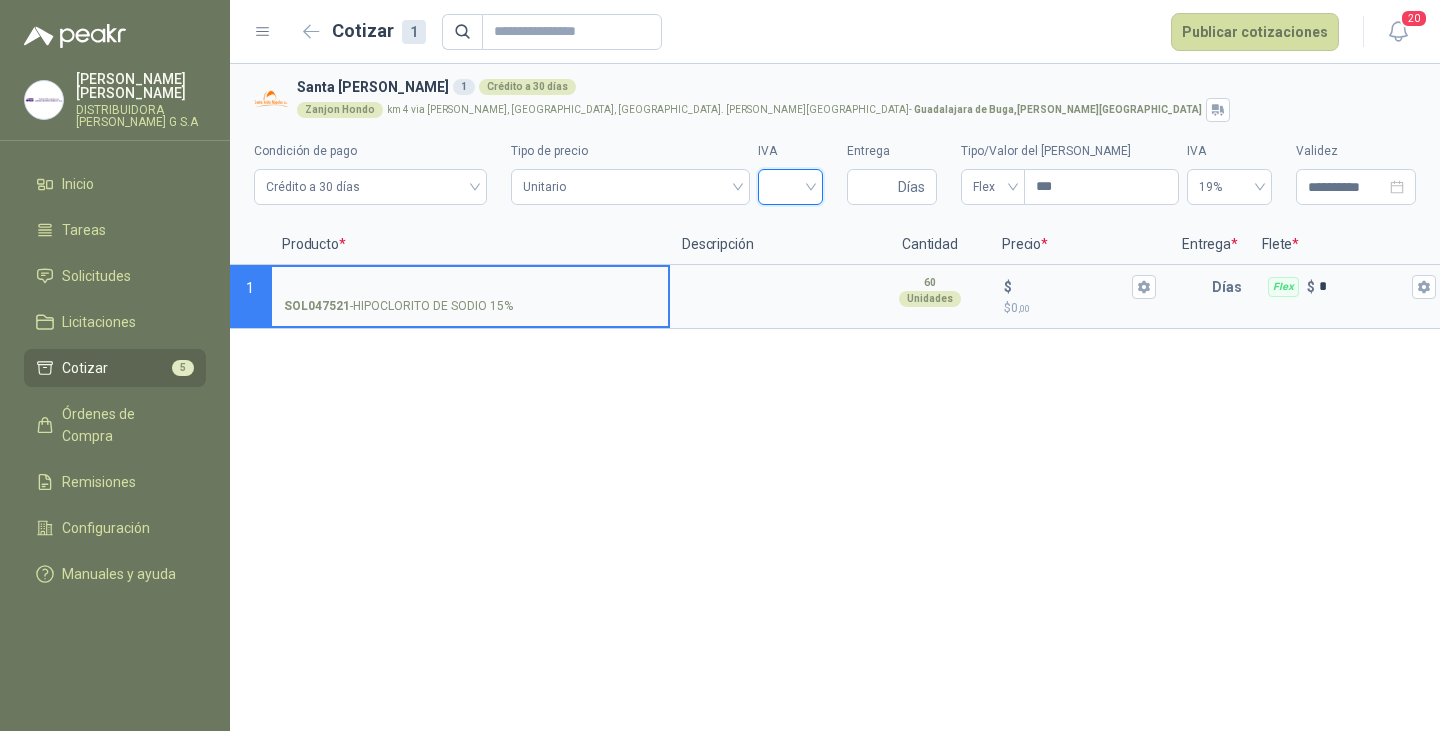 click at bounding box center [790, 187] 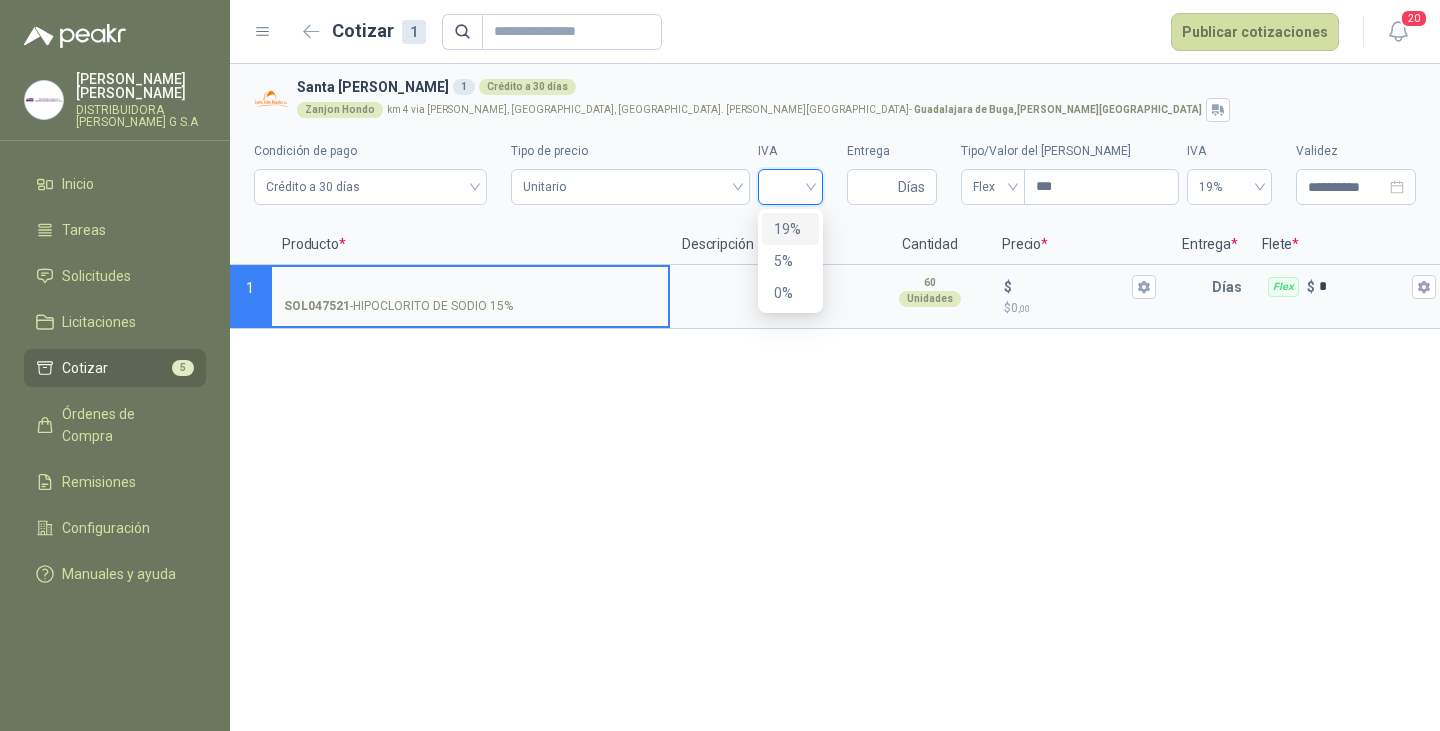 click on "**********" at bounding box center (835, 397) 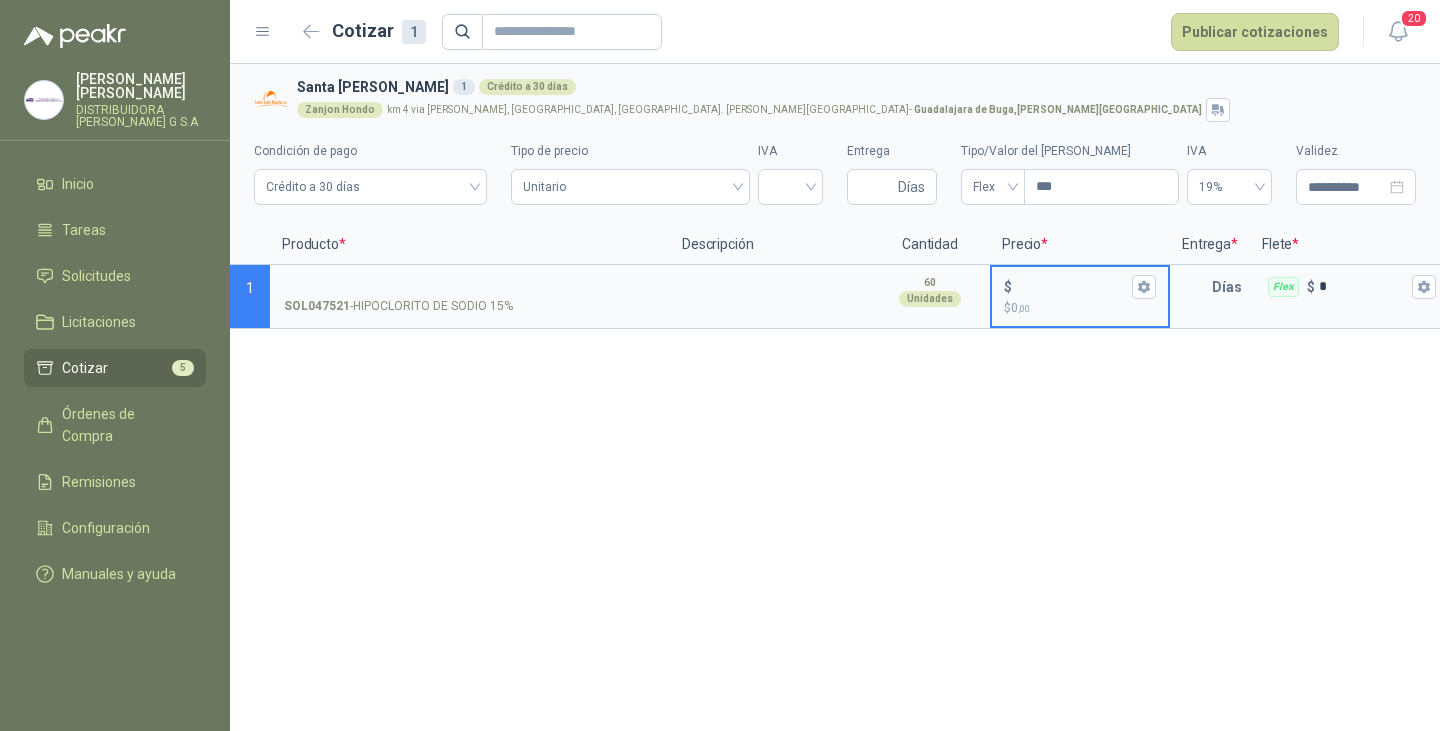 click on "$ $  0 ,00" at bounding box center (1072, 286) 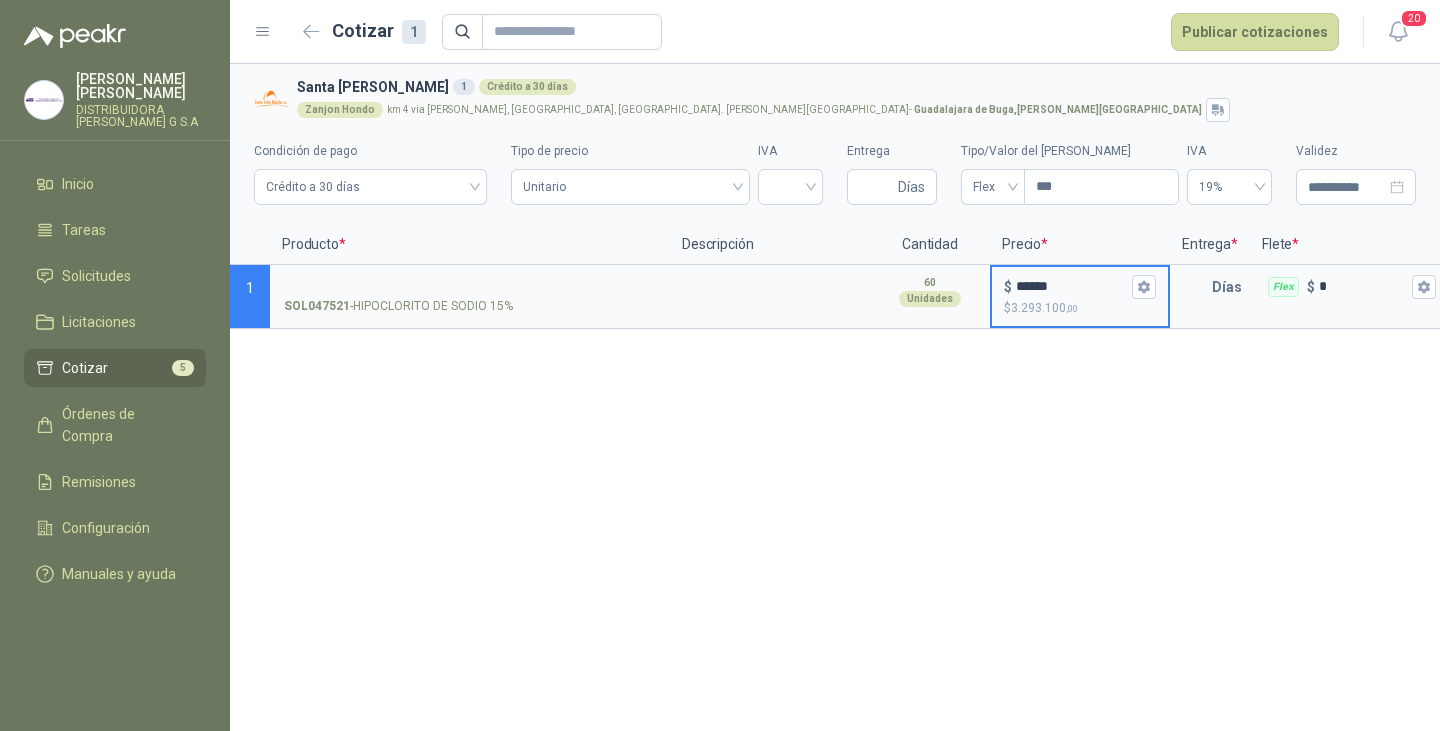 type on "******" 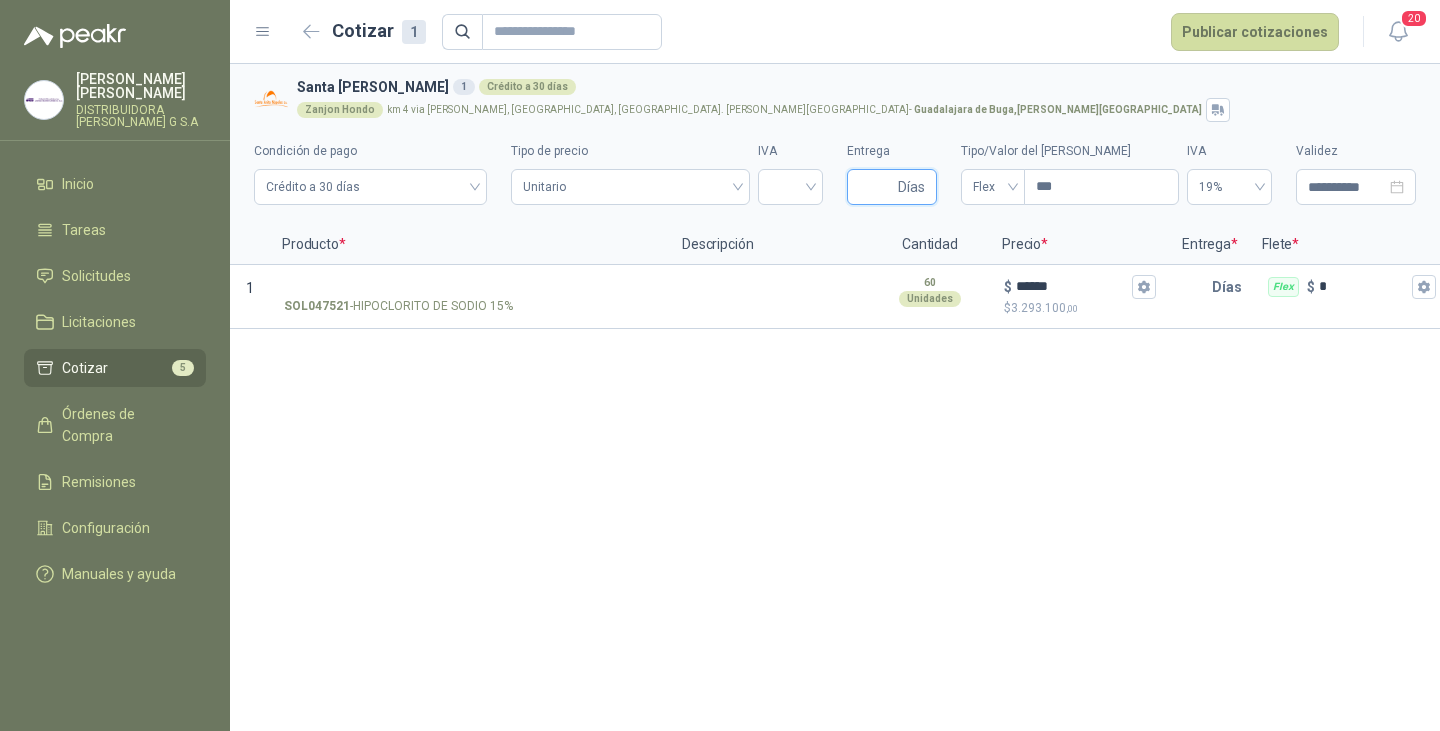 click on "Entrega" at bounding box center [876, 187] 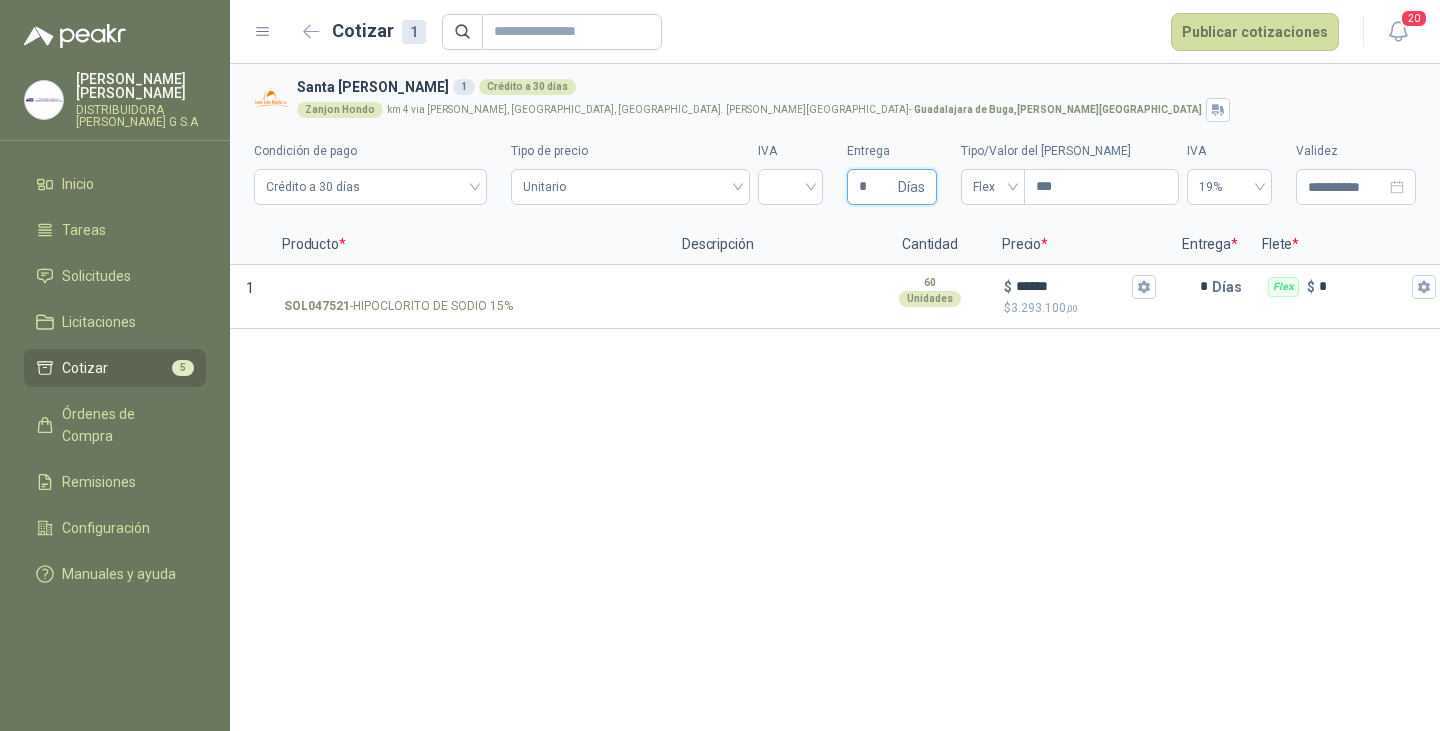 type 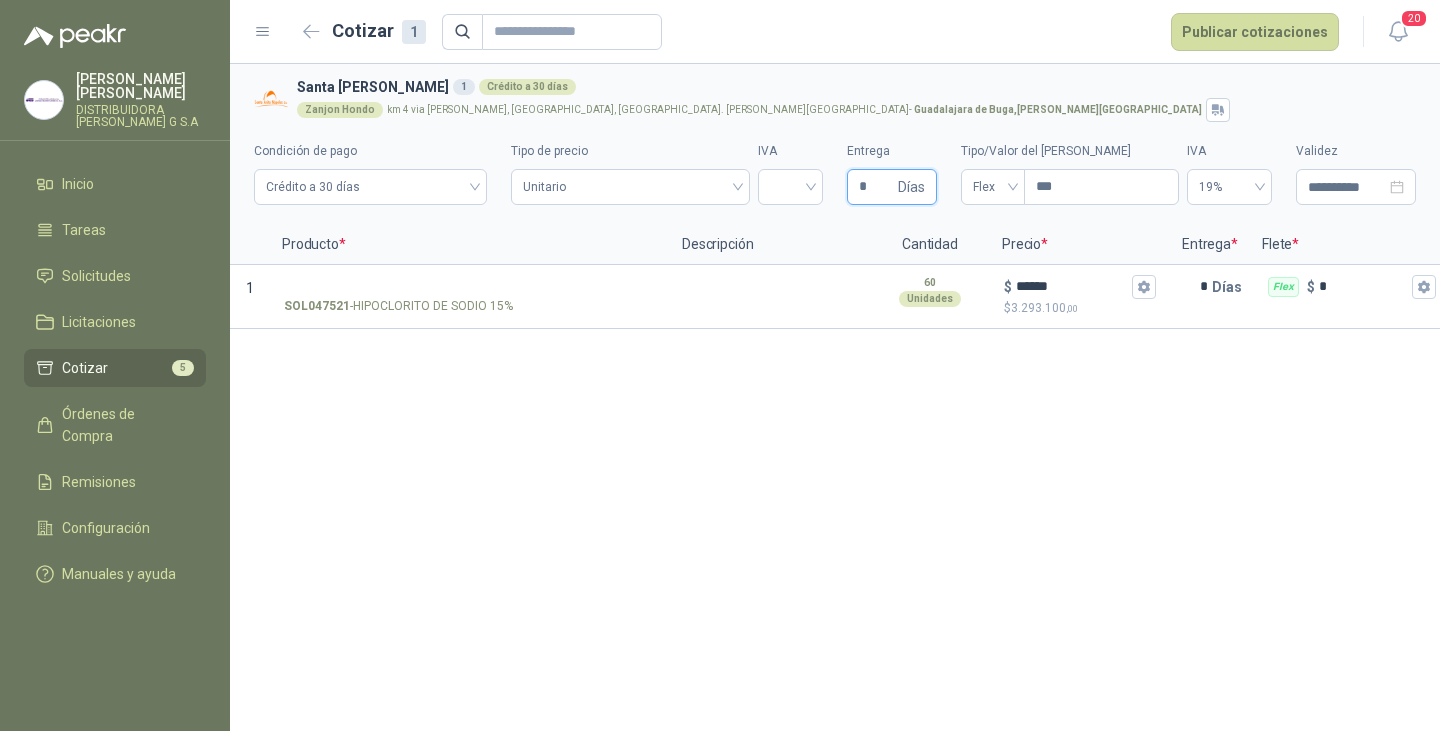 type on "**" 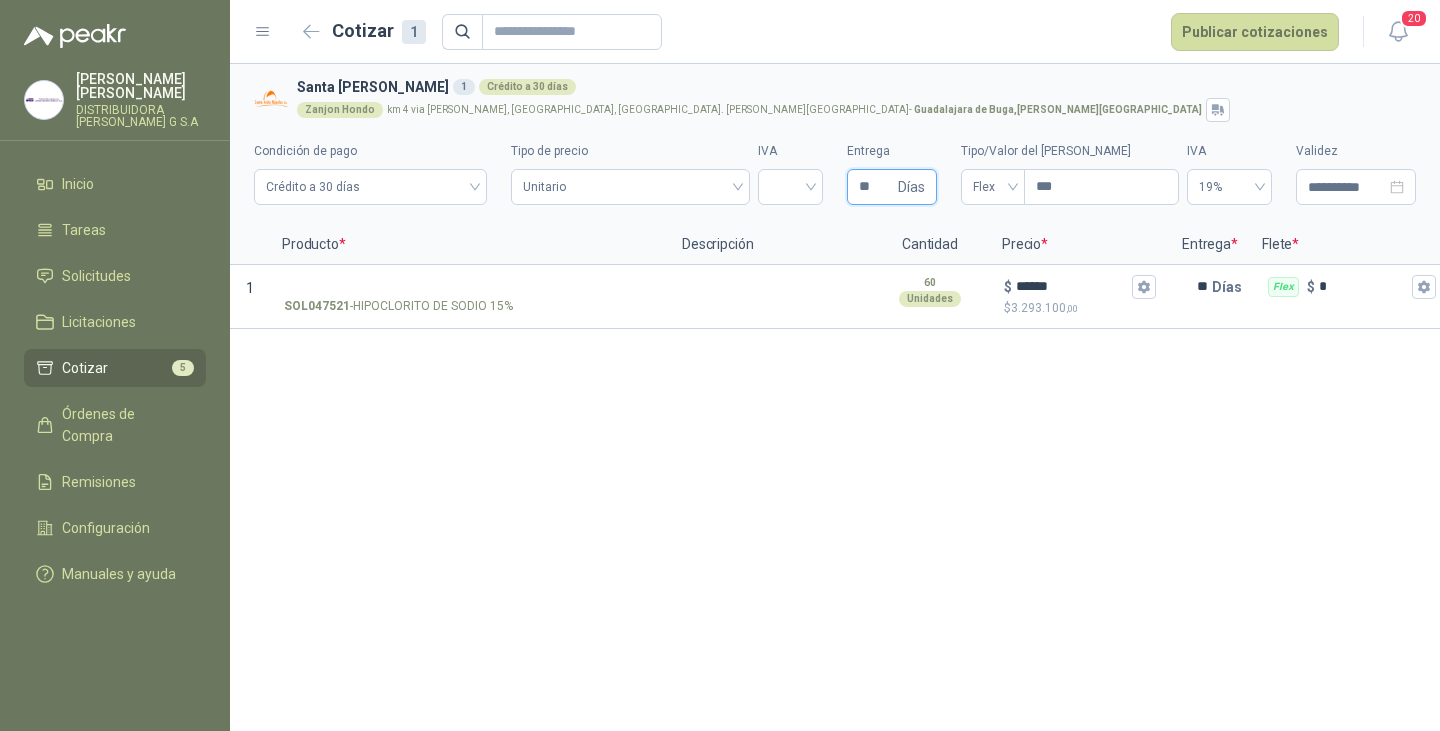 type 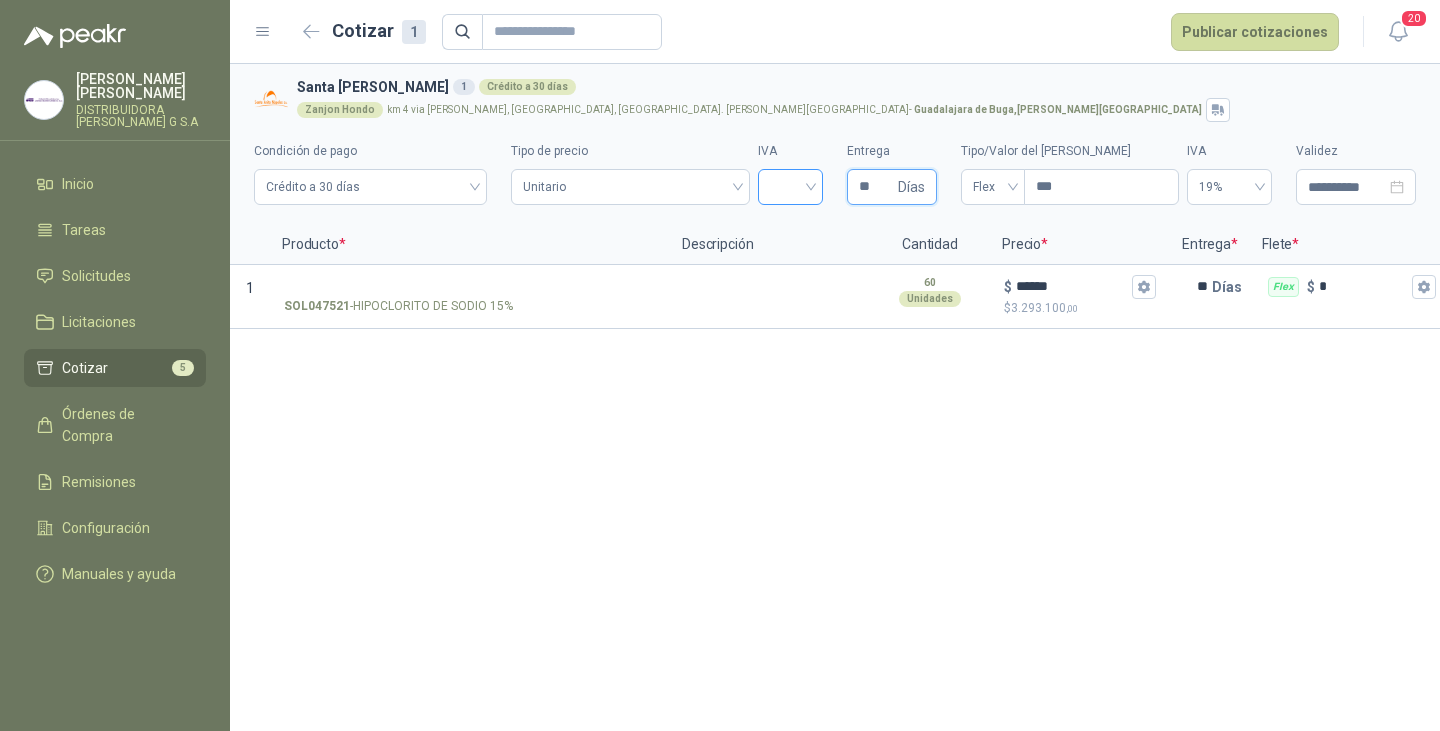 type on "**" 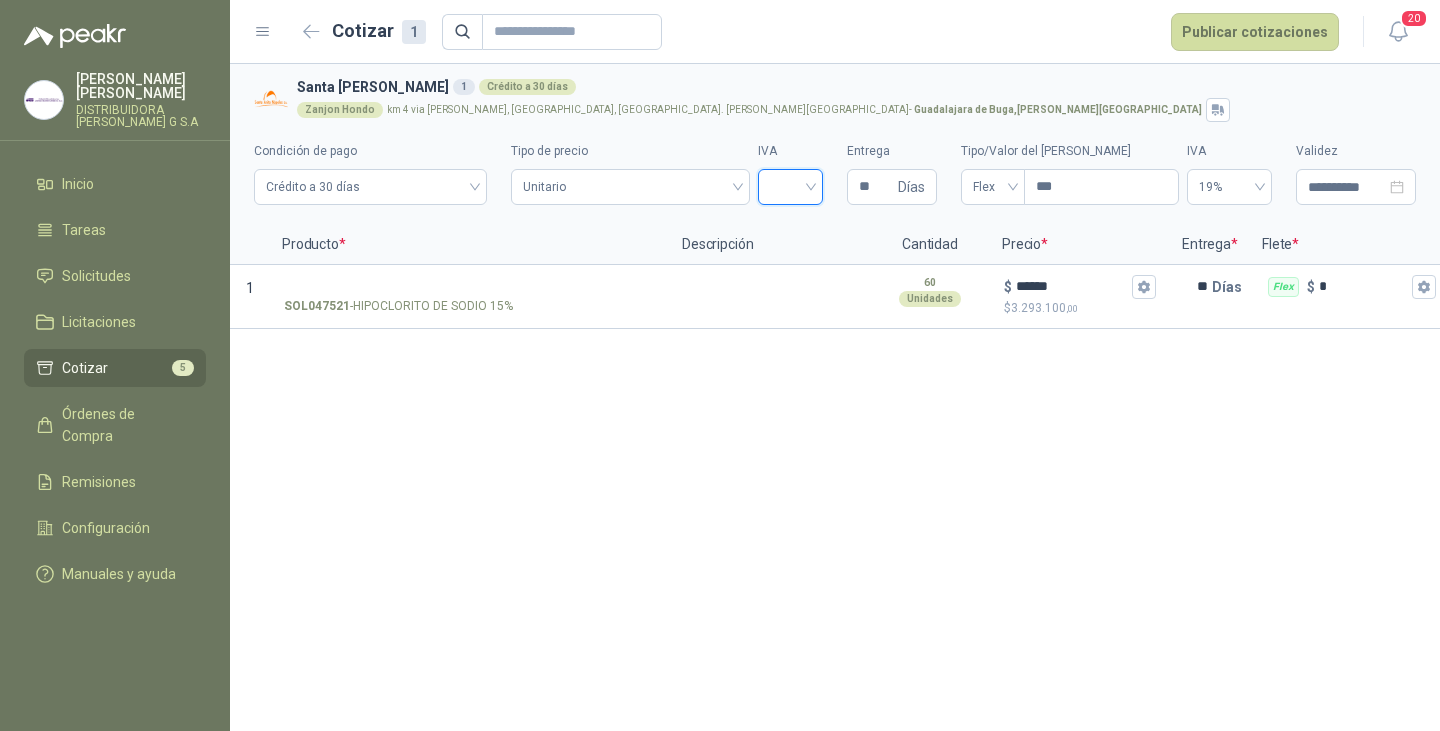 click at bounding box center [790, 185] 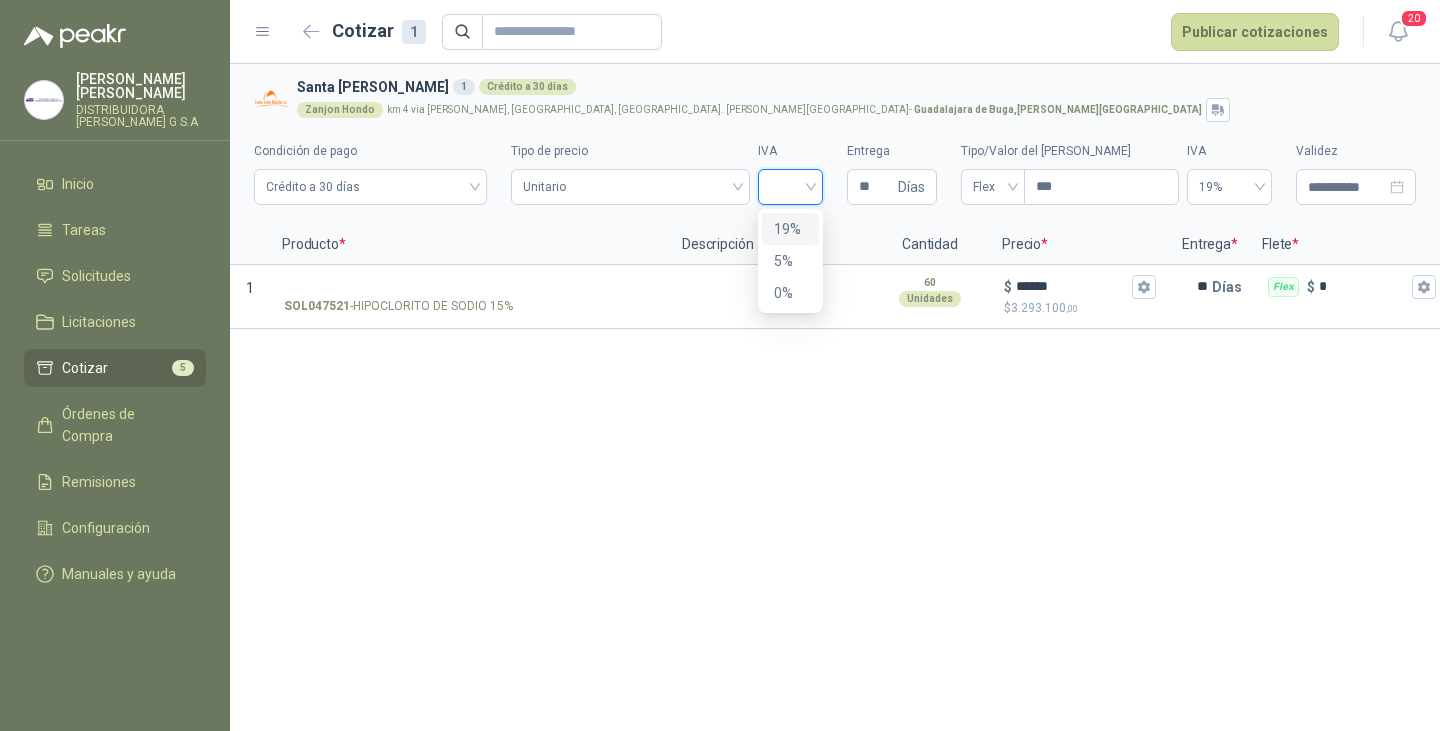 click on "19%" at bounding box center [790, 229] 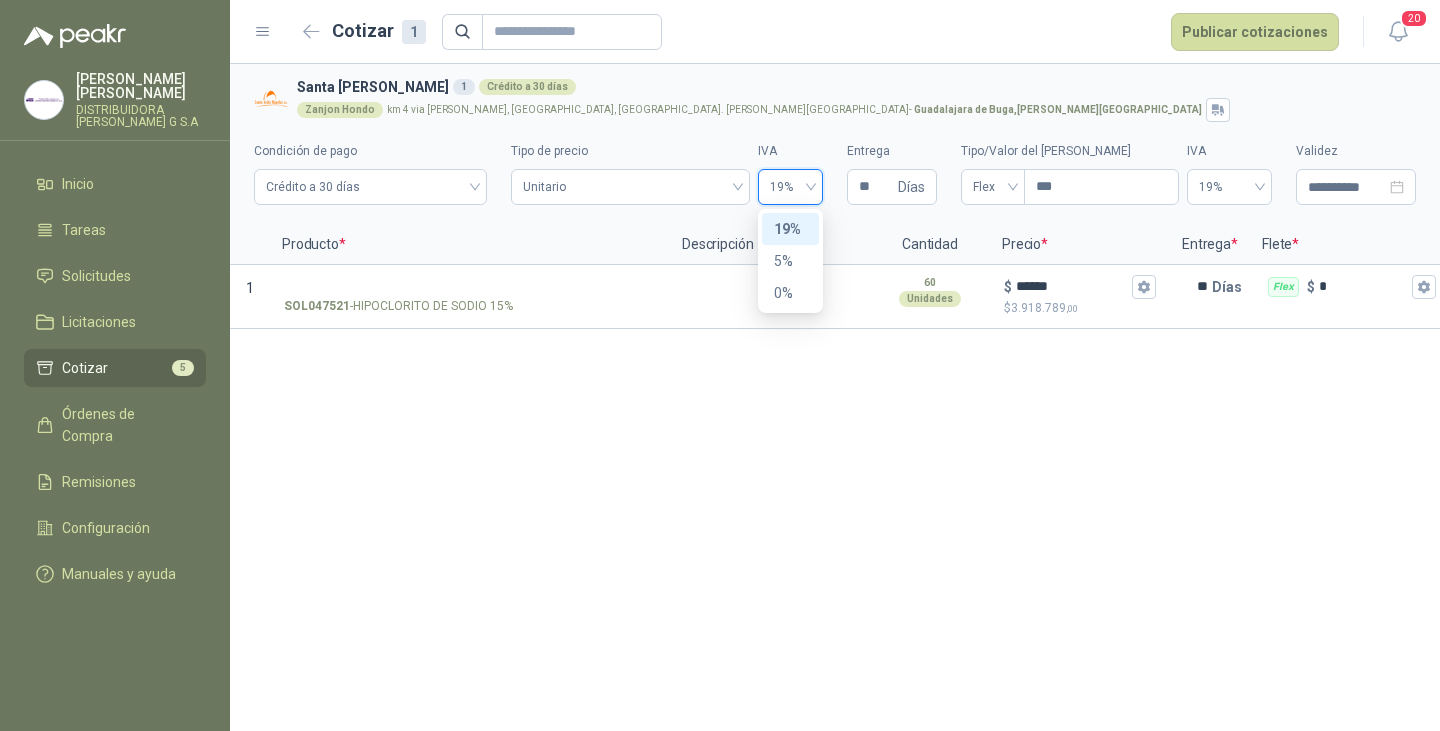 type 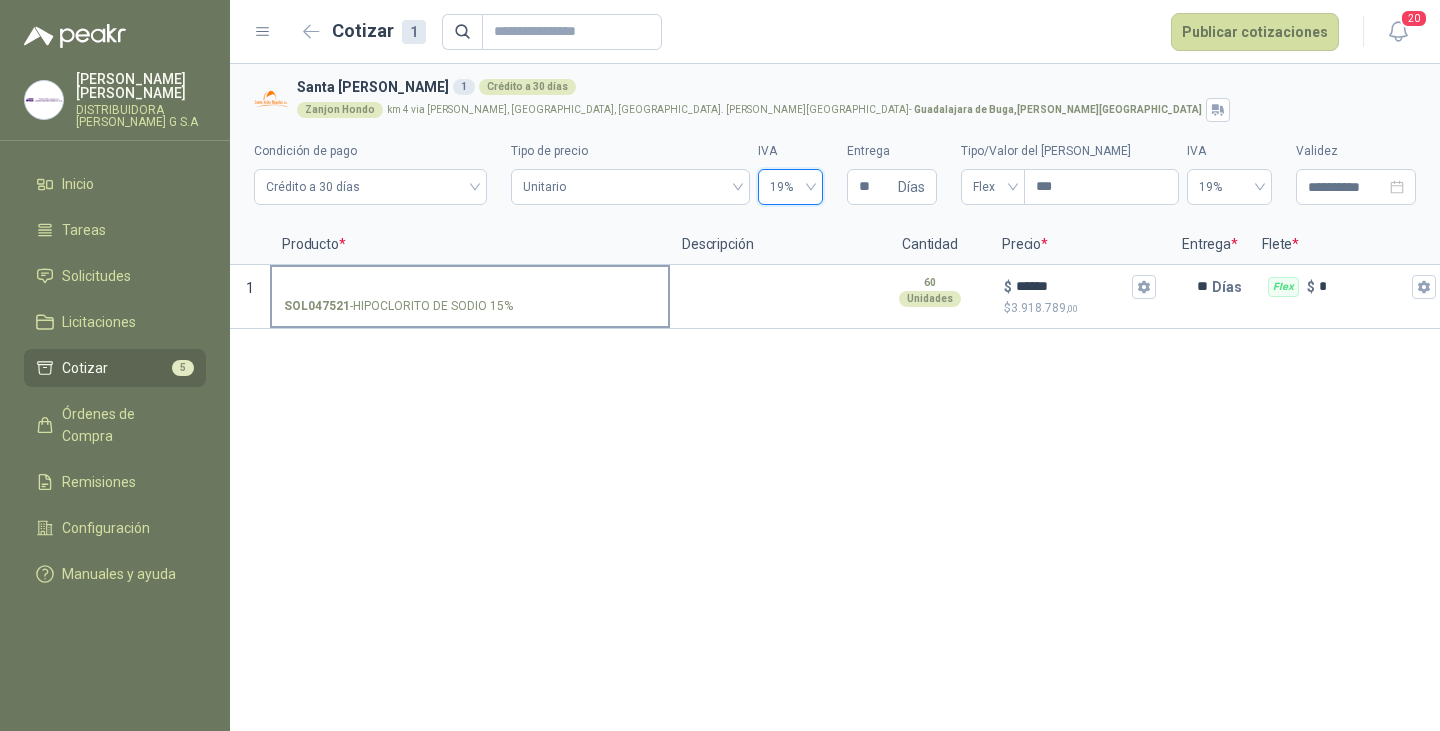 click on "SOL047521  -  HIPOCLORITO DE SODIO 15%" at bounding box center (470, 287) 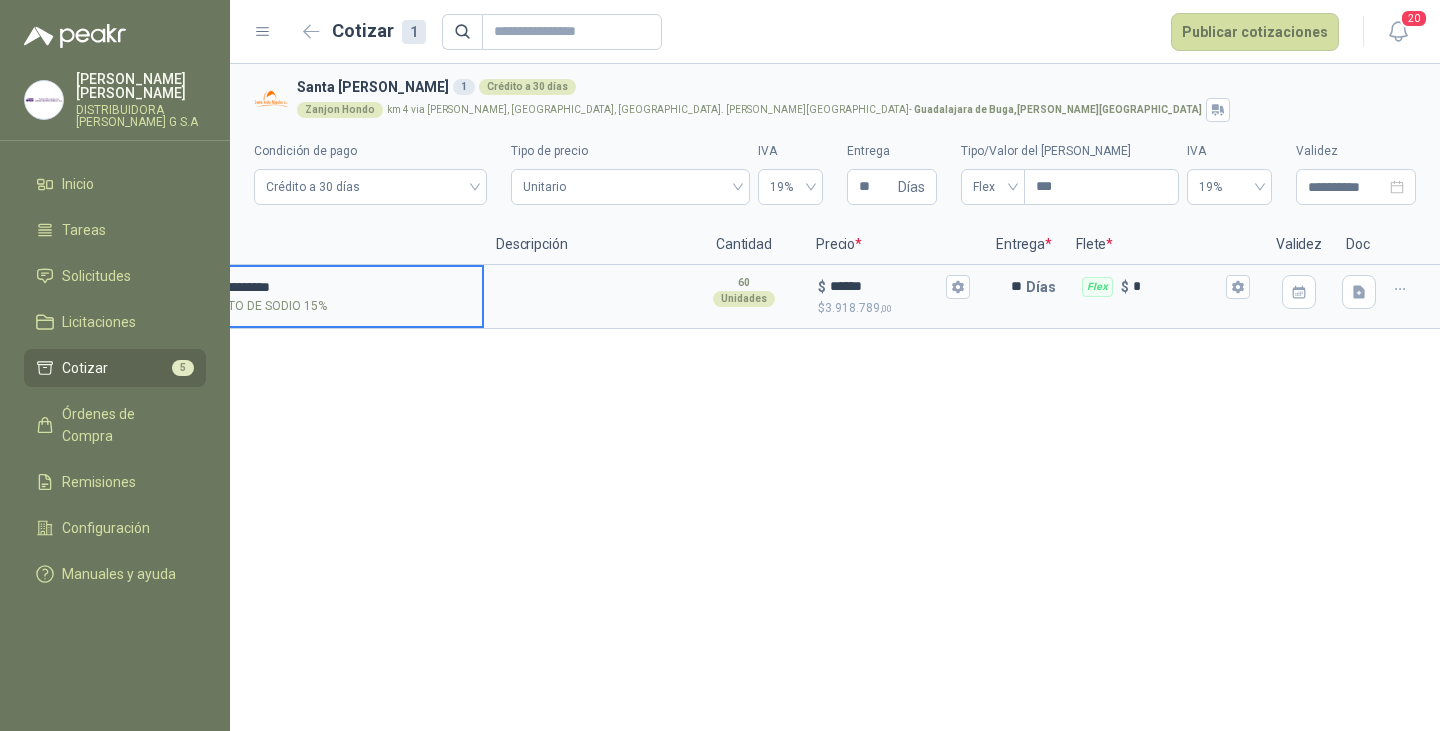 scroll, scrollTop: 0, scrollLeft: 0, axis: both 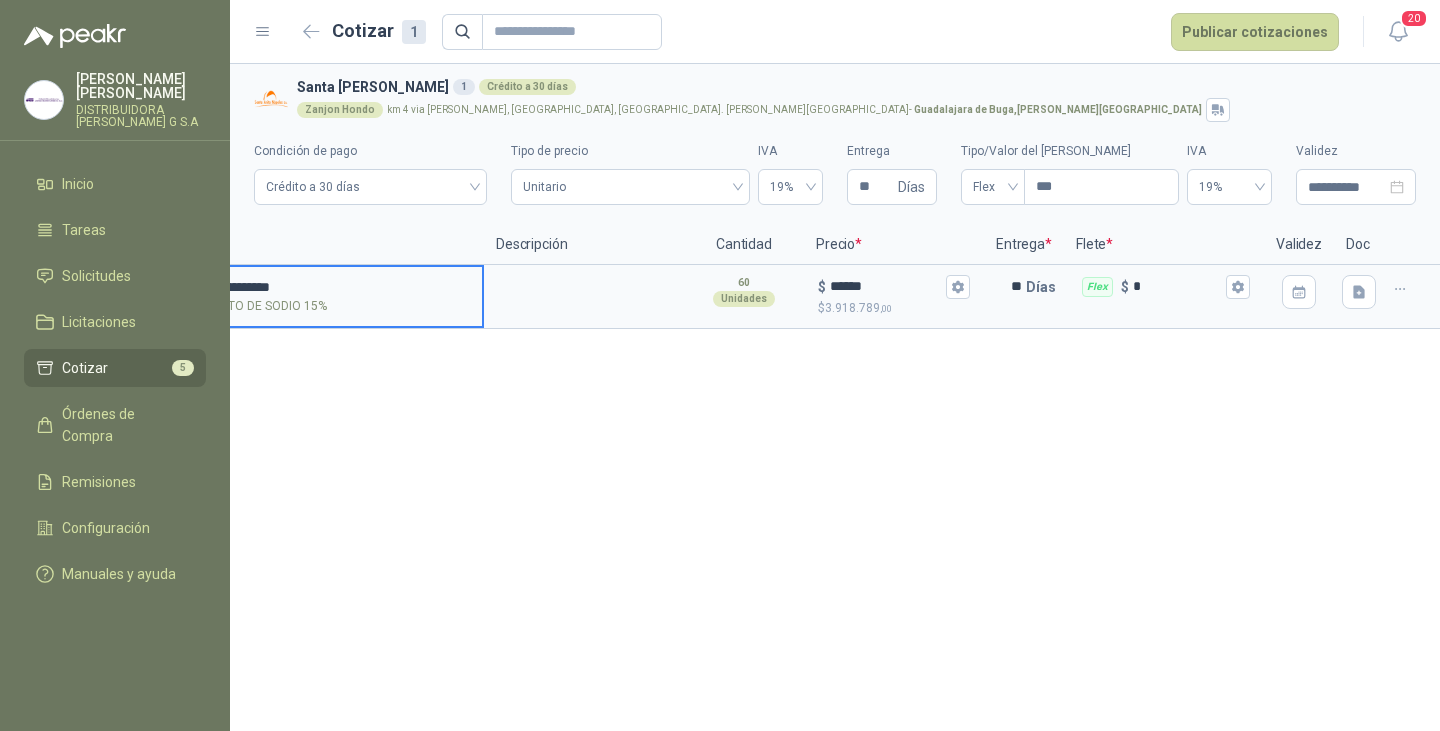 type on "**********" 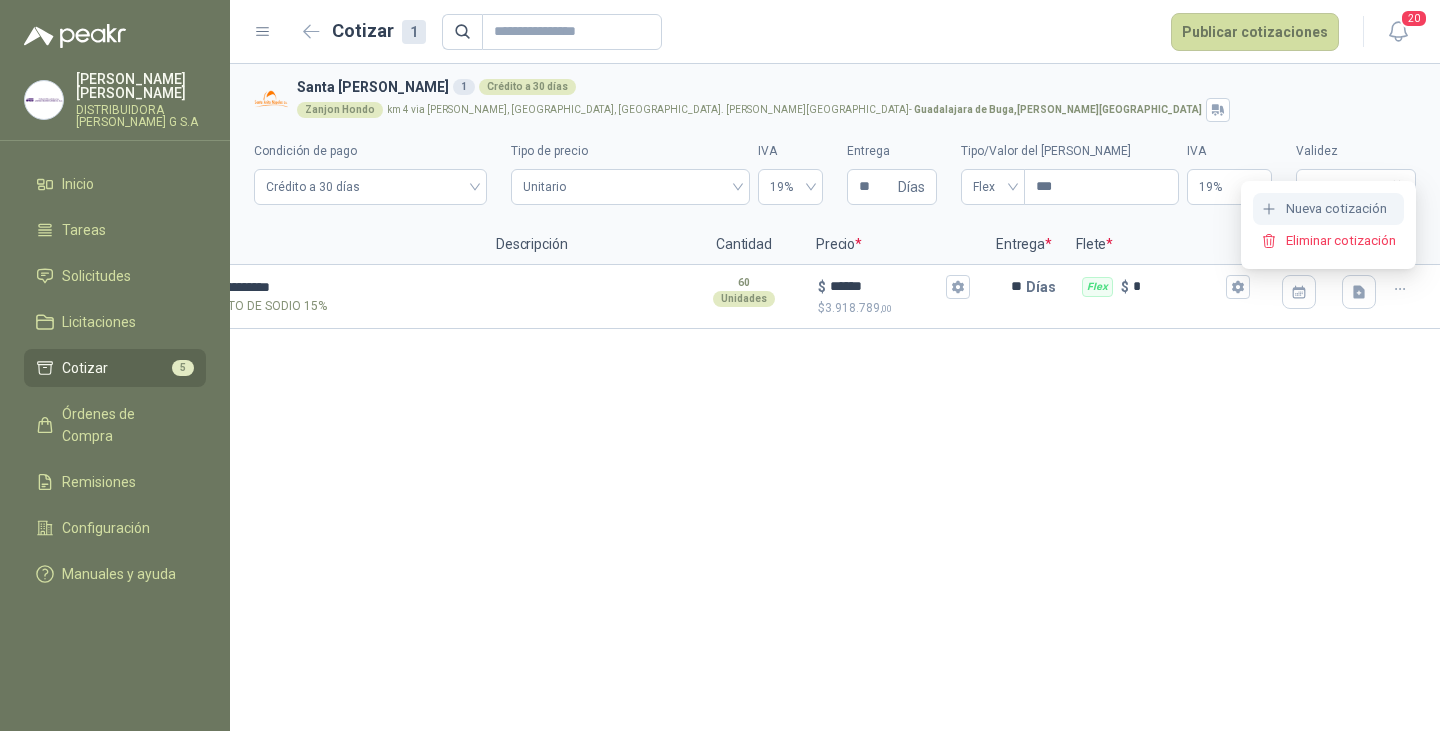 click on "Nueva cotización" at bounding box center (1328, 209) 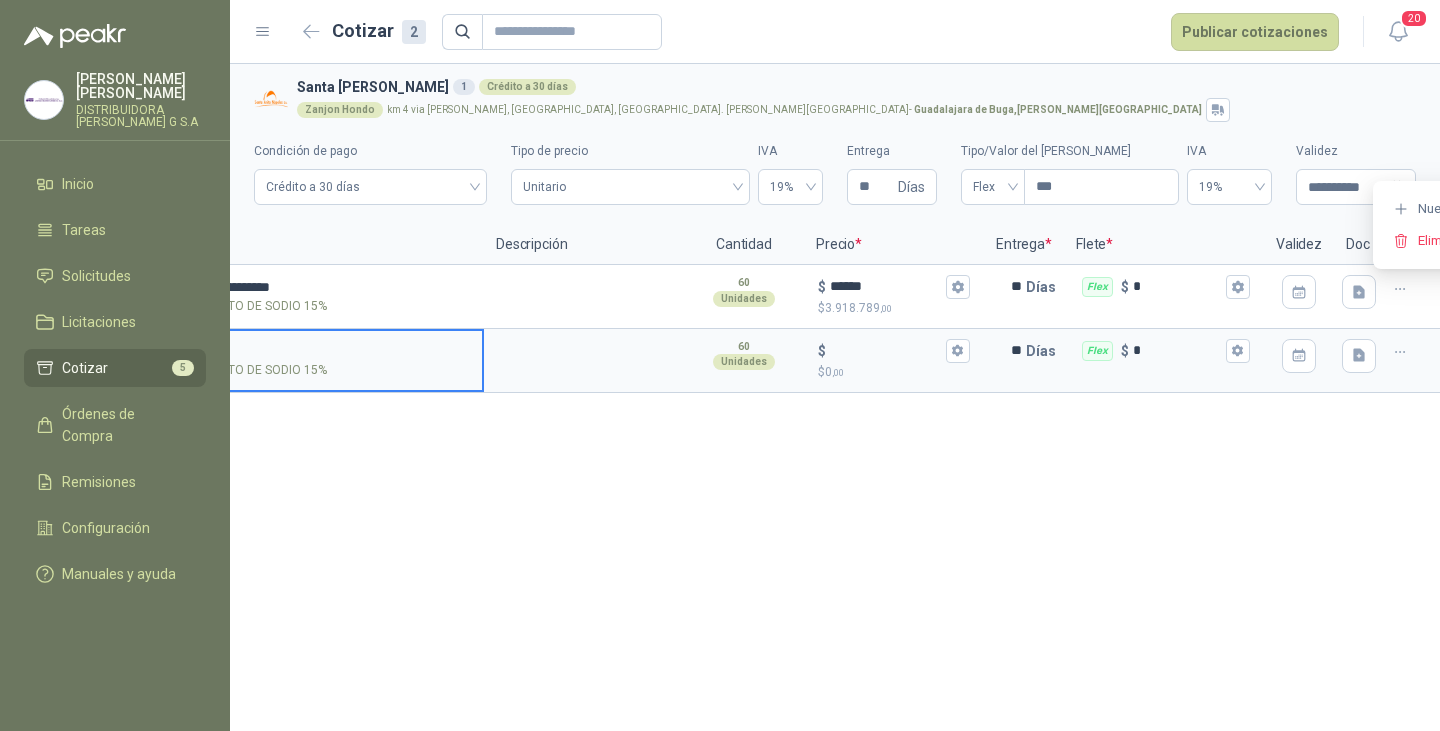scroll, scrollTop: 0, scrollLeft: 54, axis: horizontal 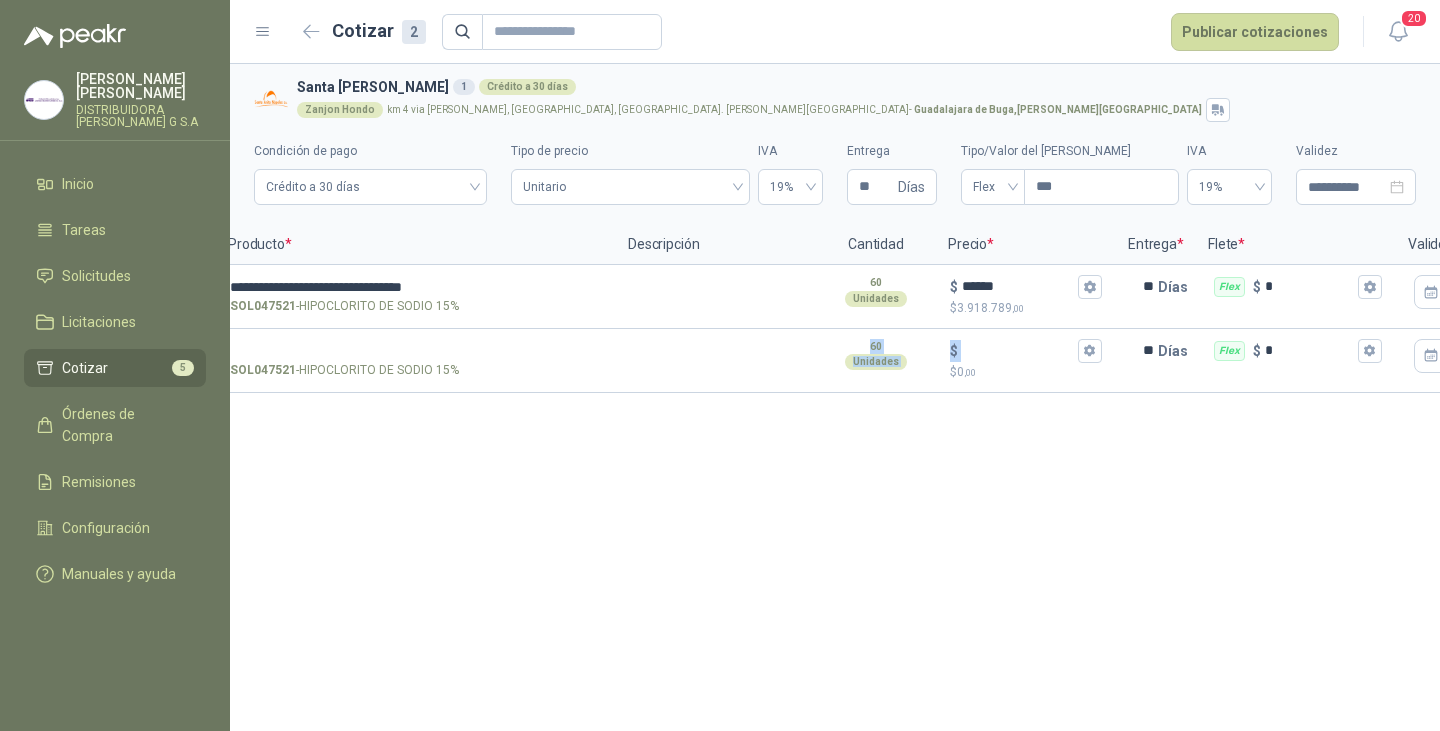 drag, startPoint x: 620, startPoint y: 453, endPoint x: 940, endPoint y: 450, distance: 320.01407 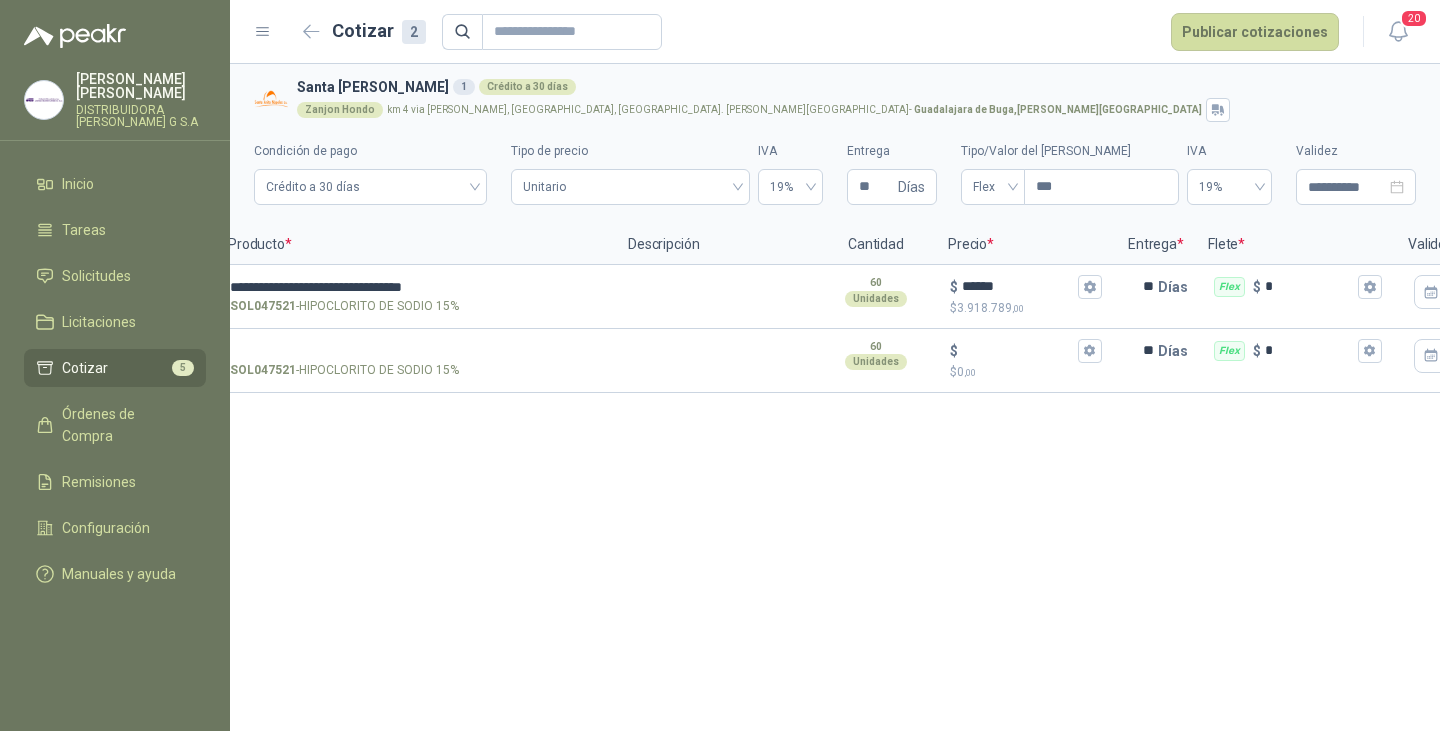 scroll, scrollTop: 0, scrollLeft: 0, axis: both 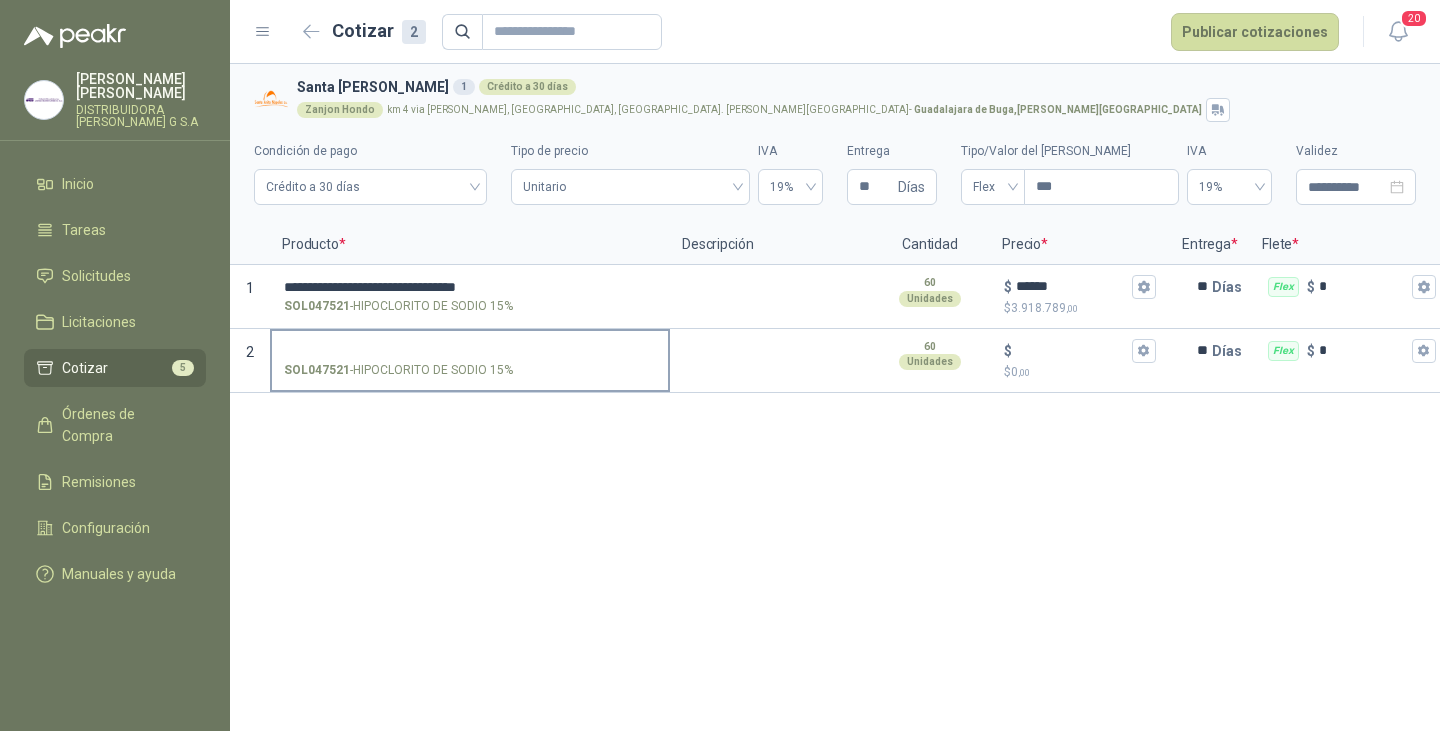 click on "SOL047521  -  HIPOCLORITO DE SODIO 15%" at bounding box center (470, 351) 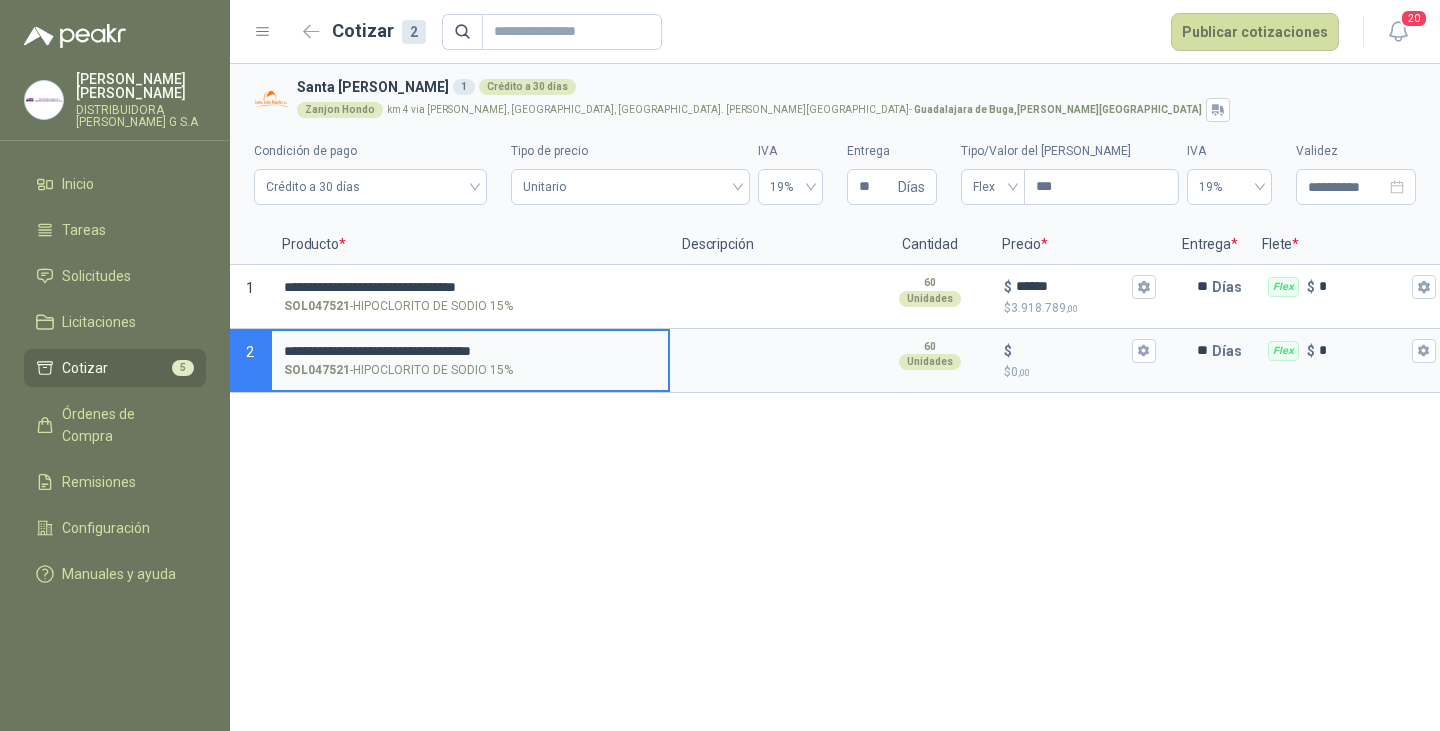 type on "**********" 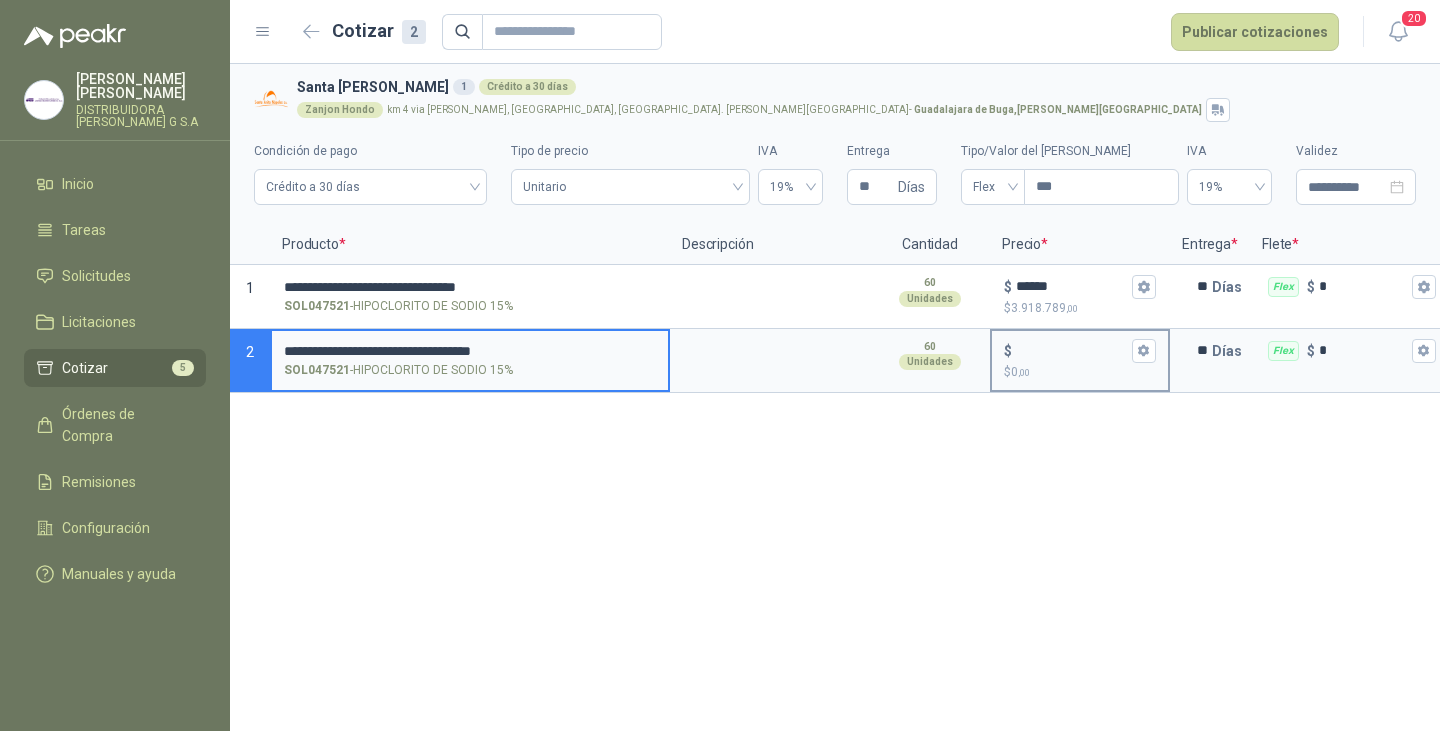 click on "$ $  0 ,00" at bounding box center [1072, 350] 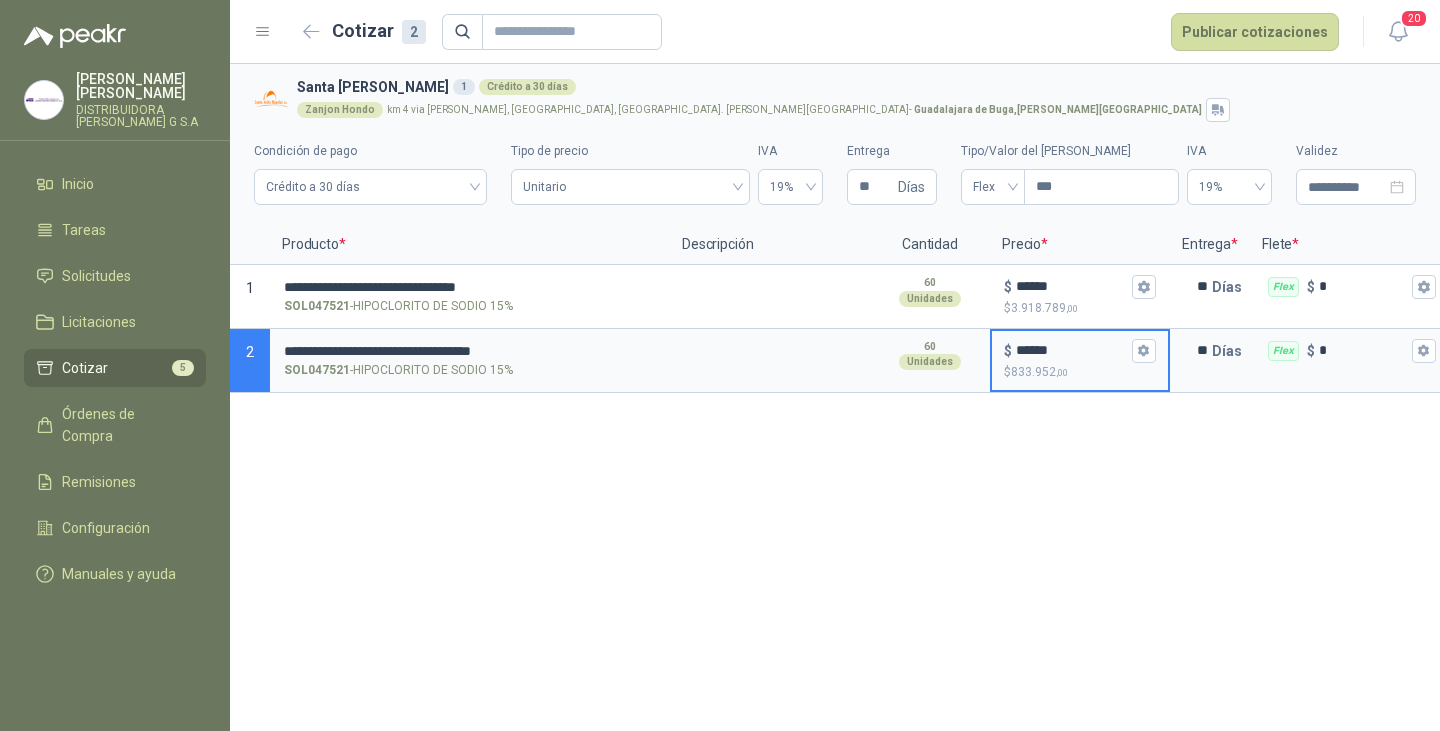type on "******" 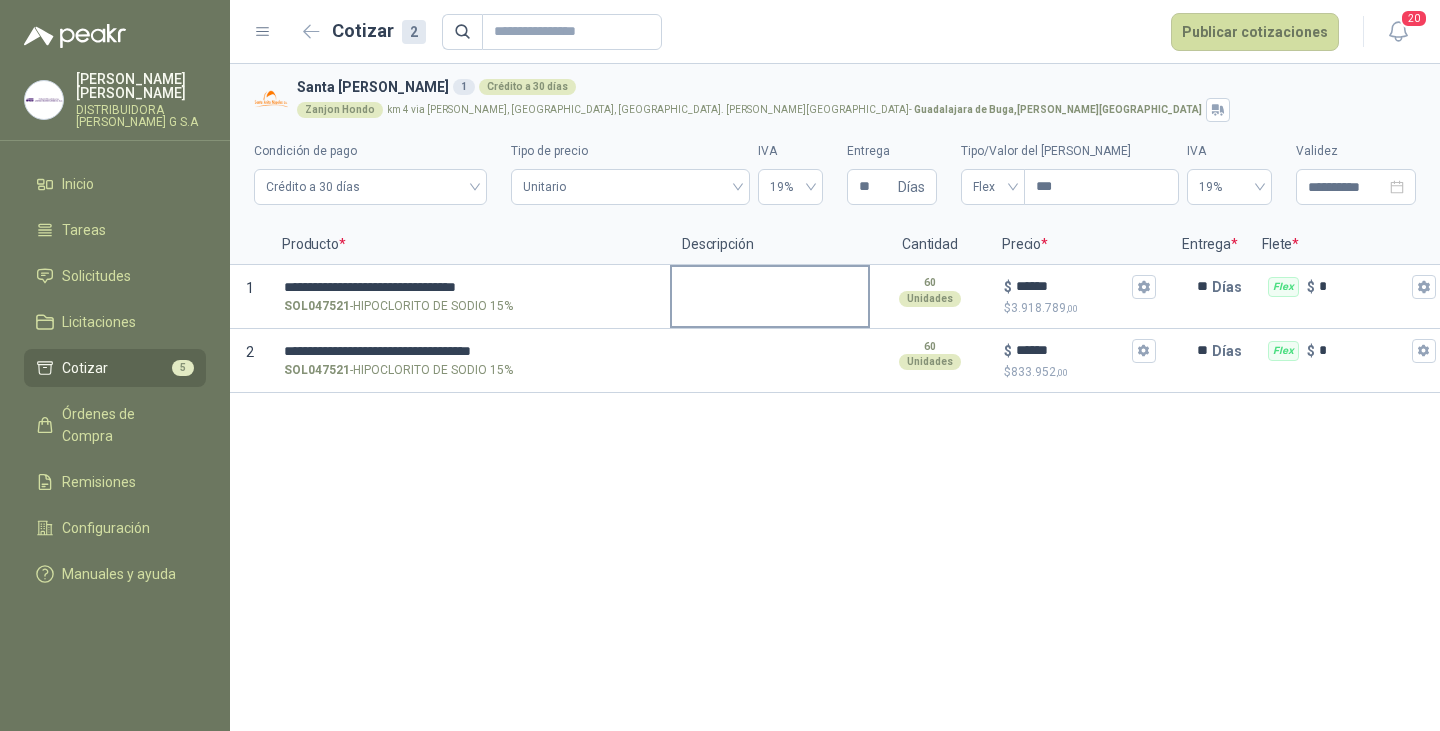 click at bounding box center (770, 290) 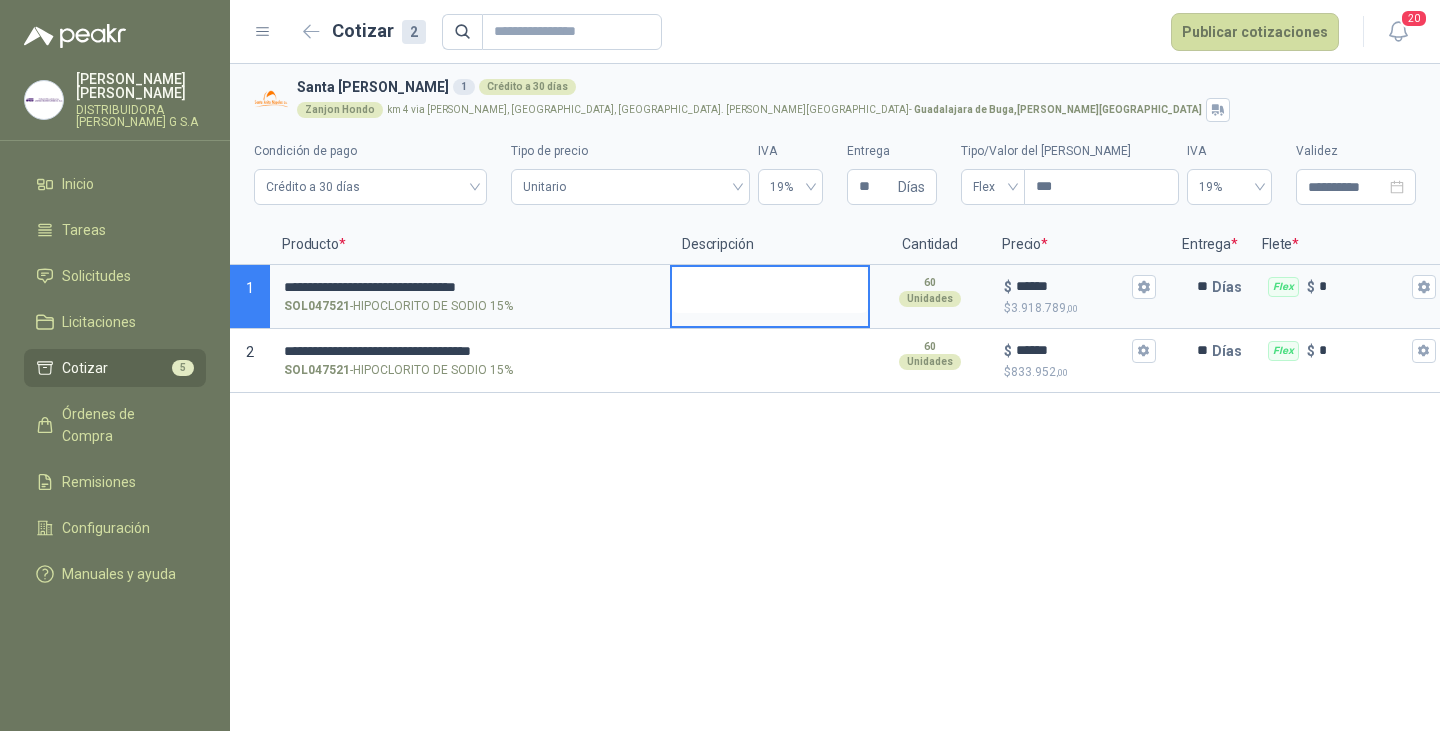 type 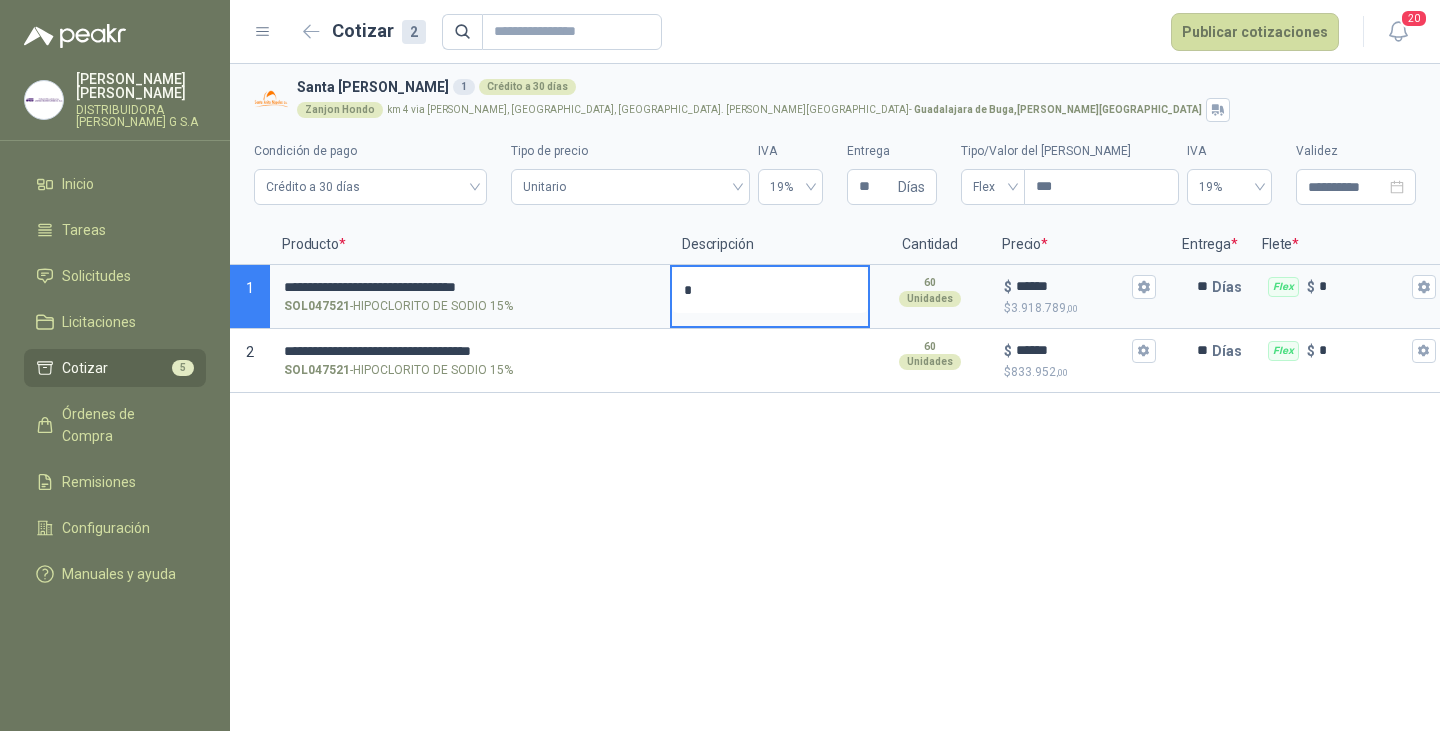 type on "**" 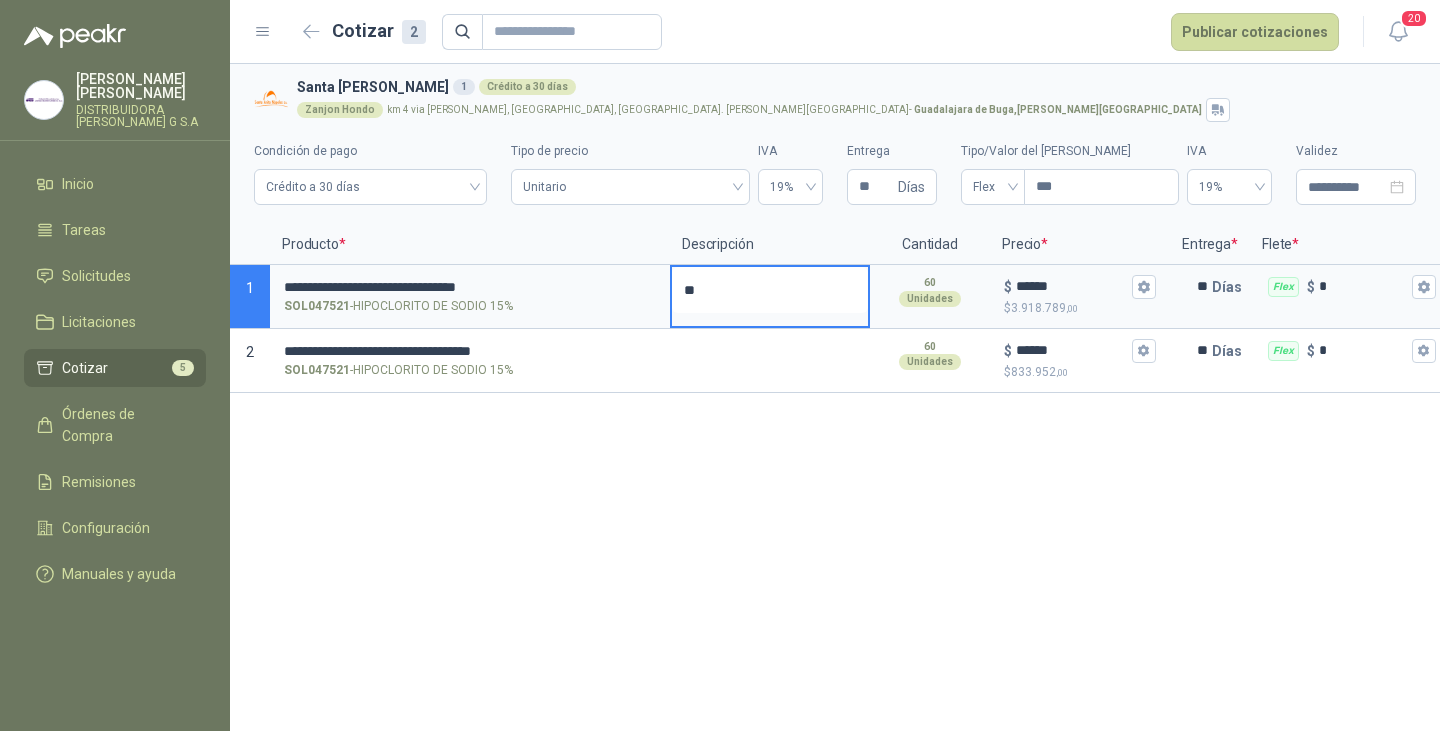 type 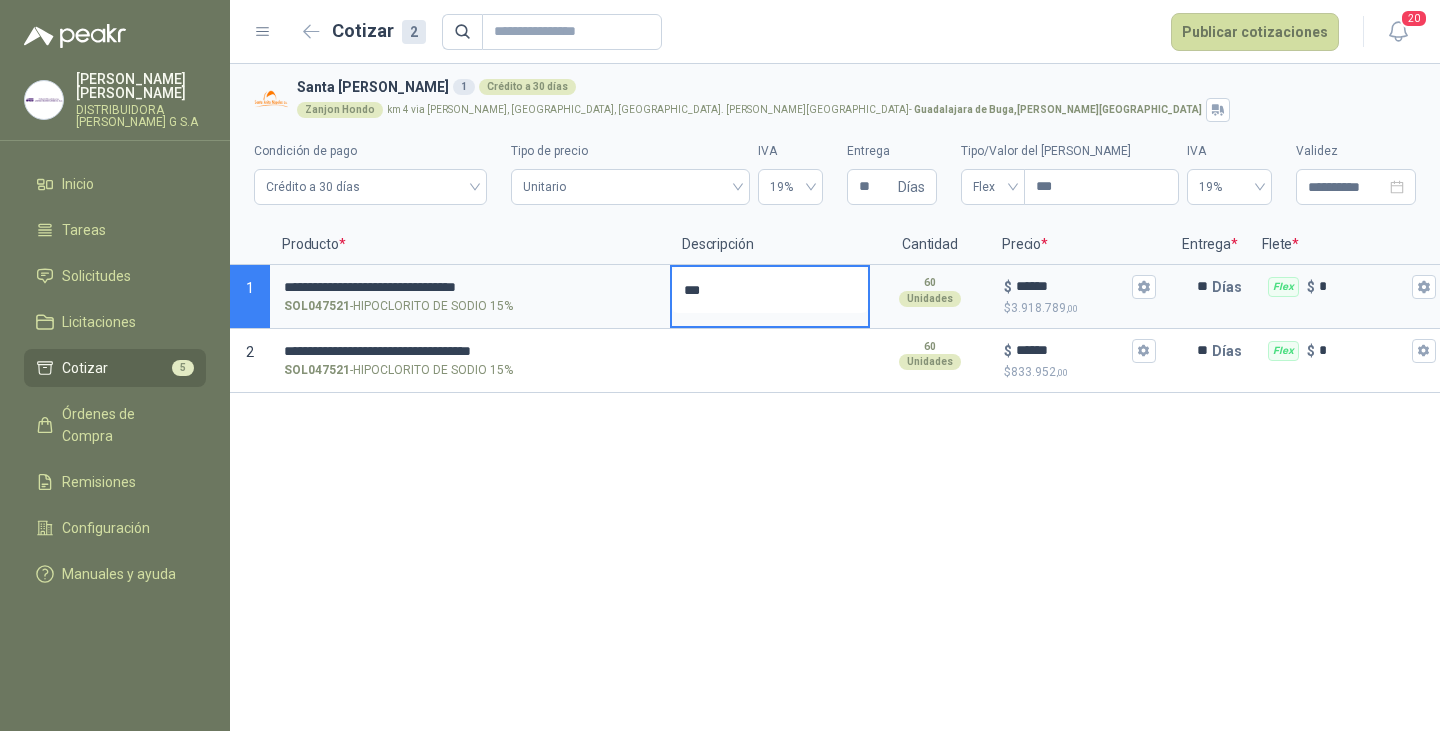 type 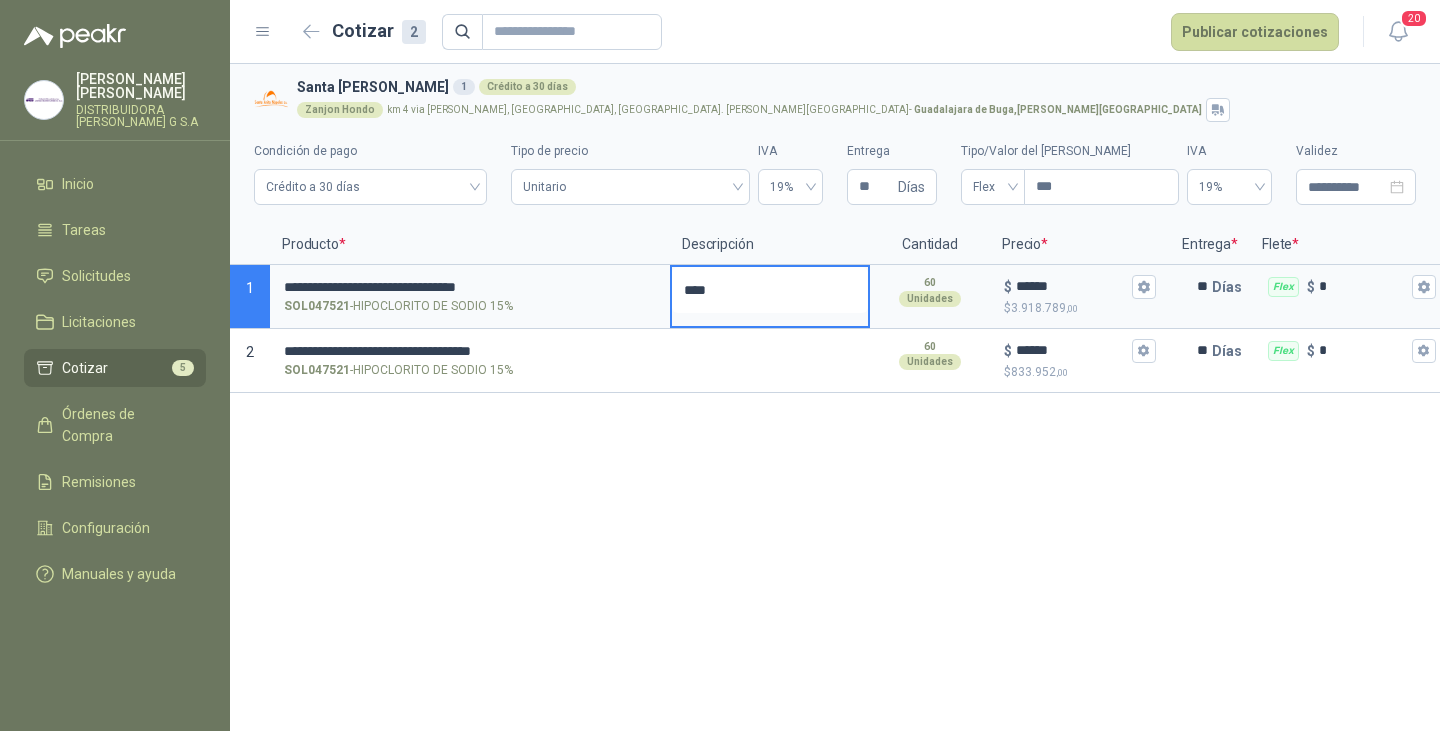 type 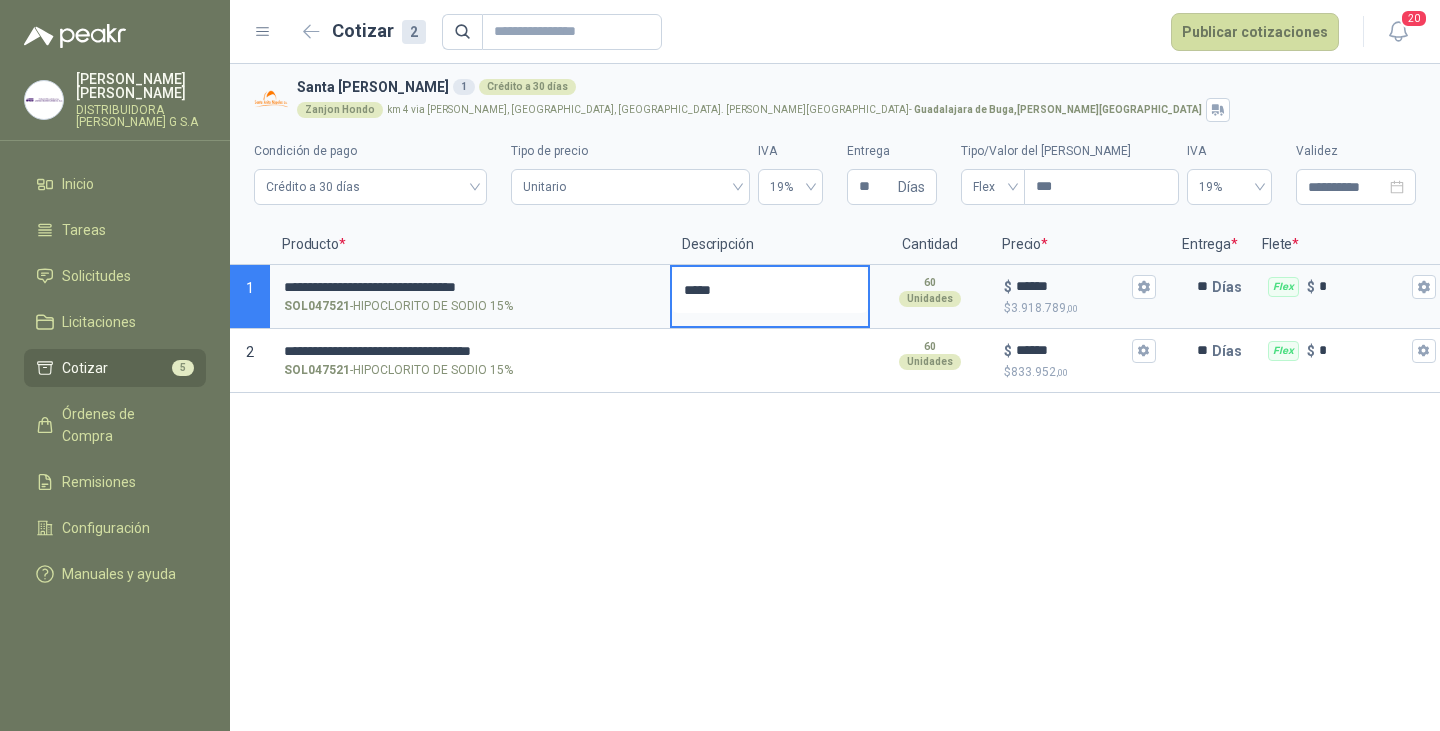 type 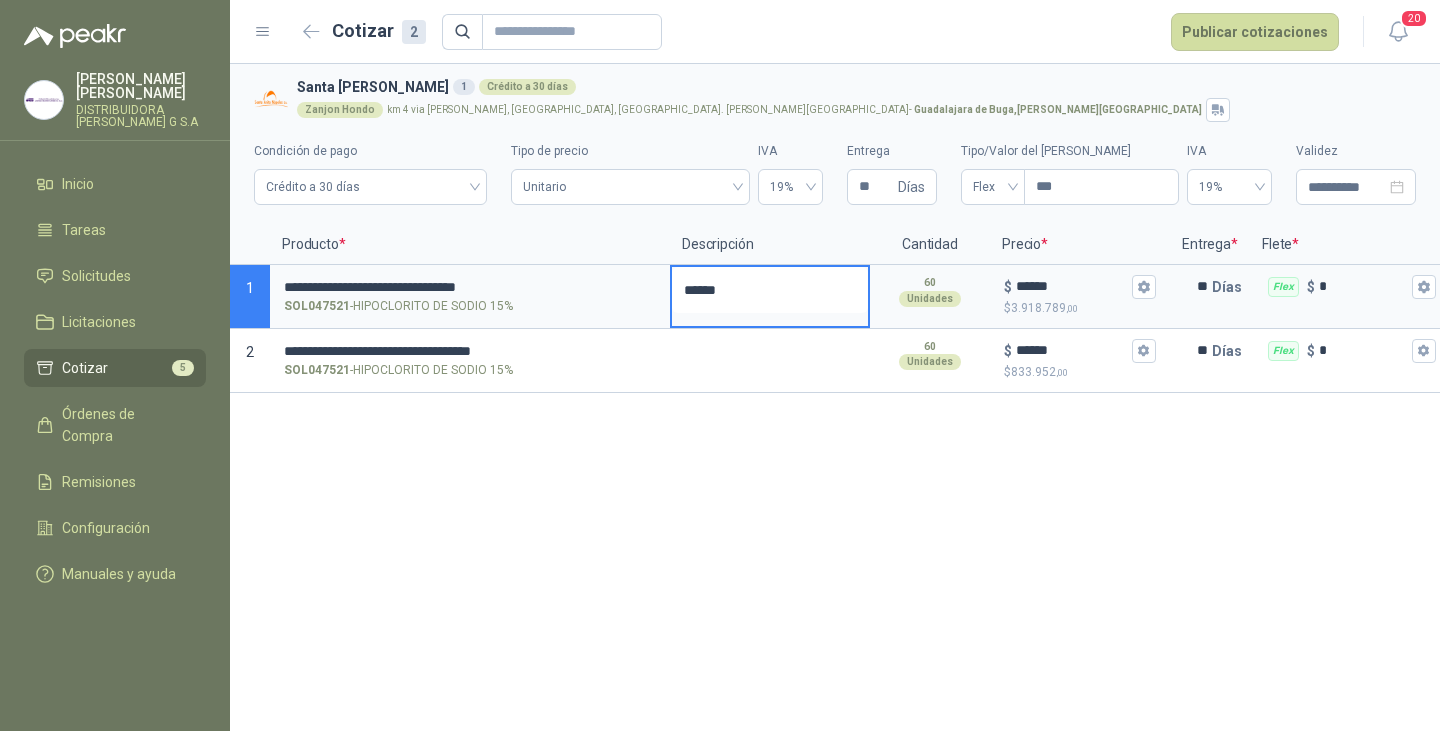 type 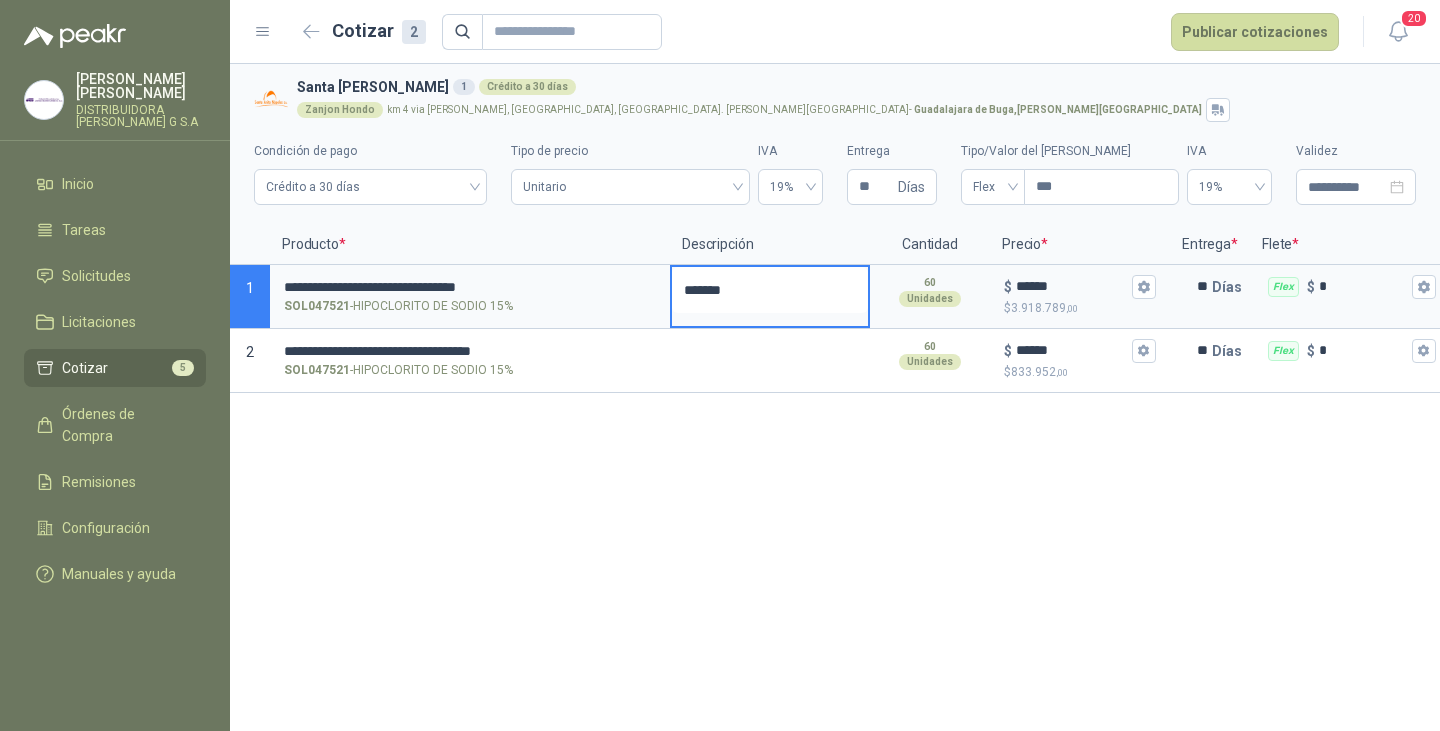 type 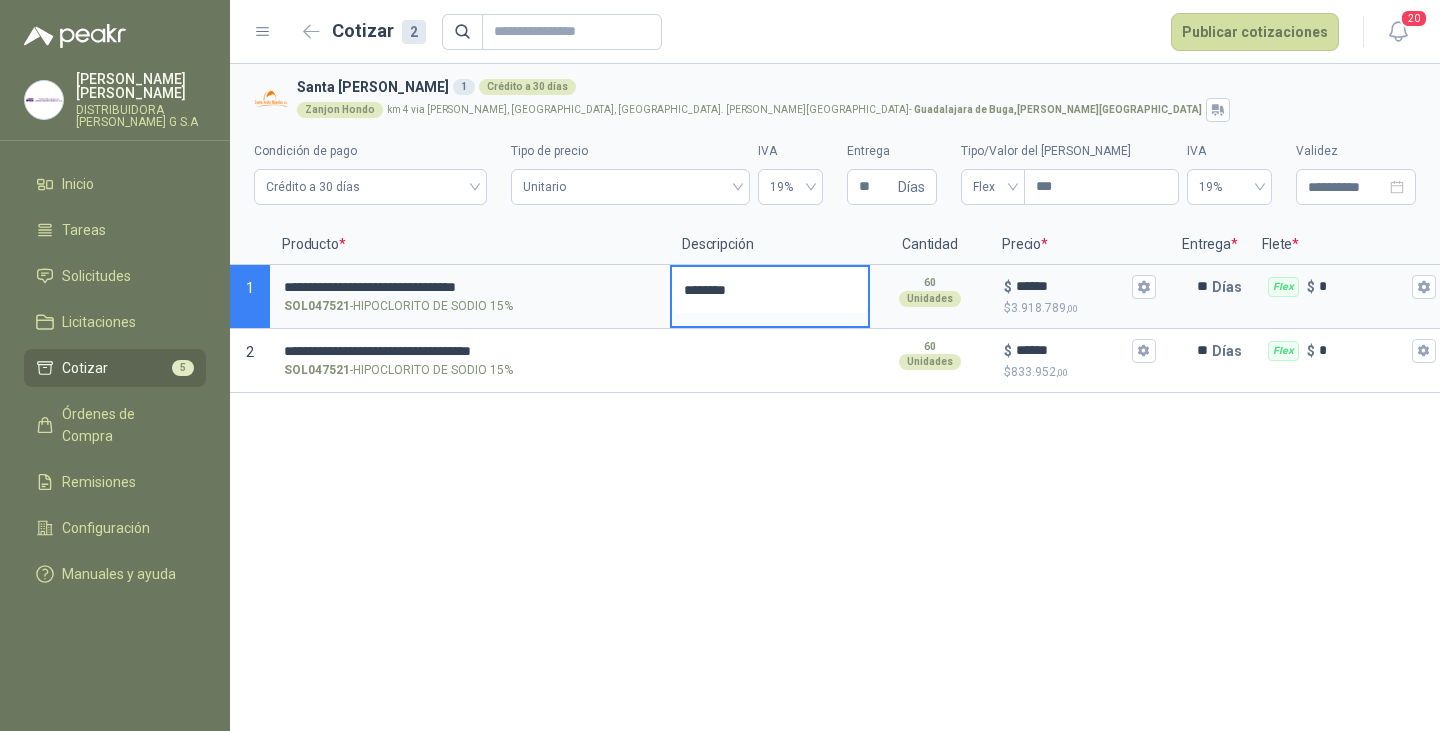 type 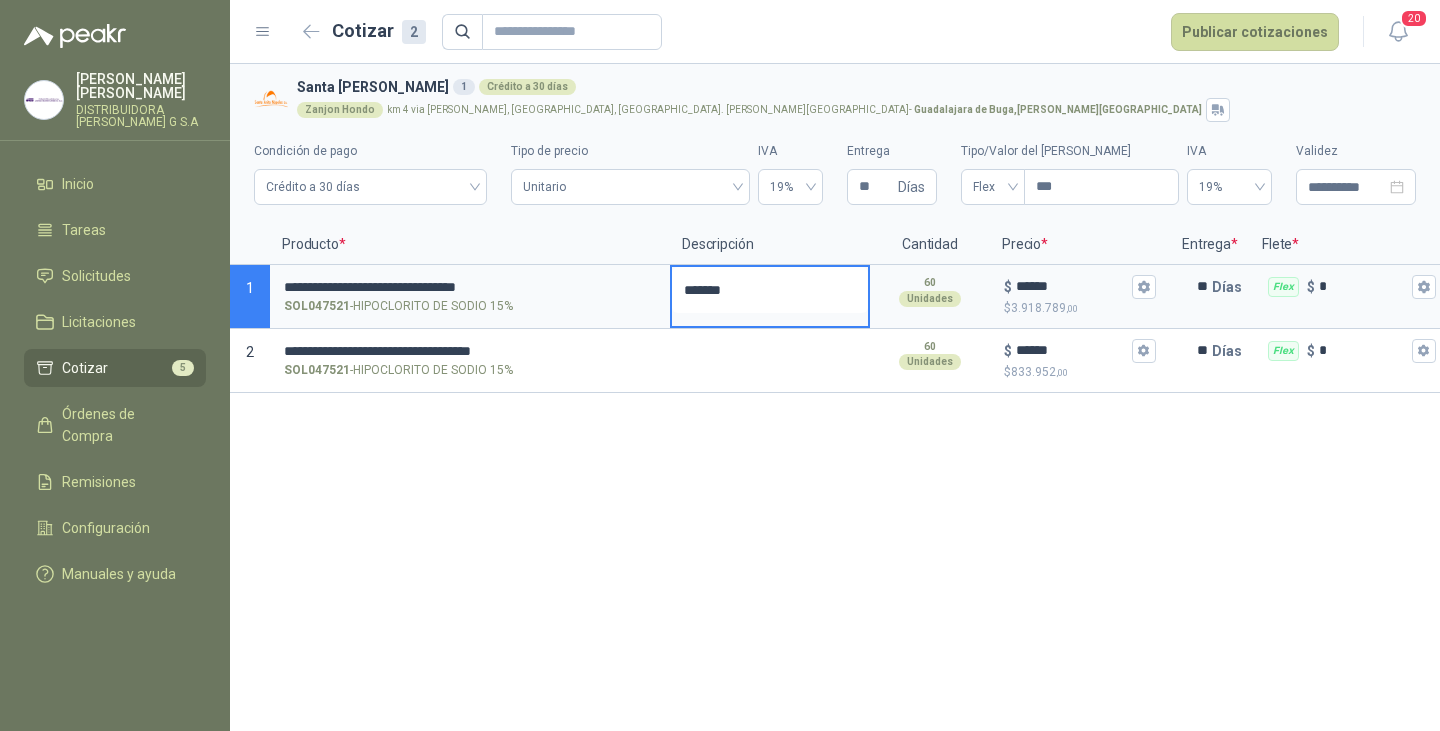 type 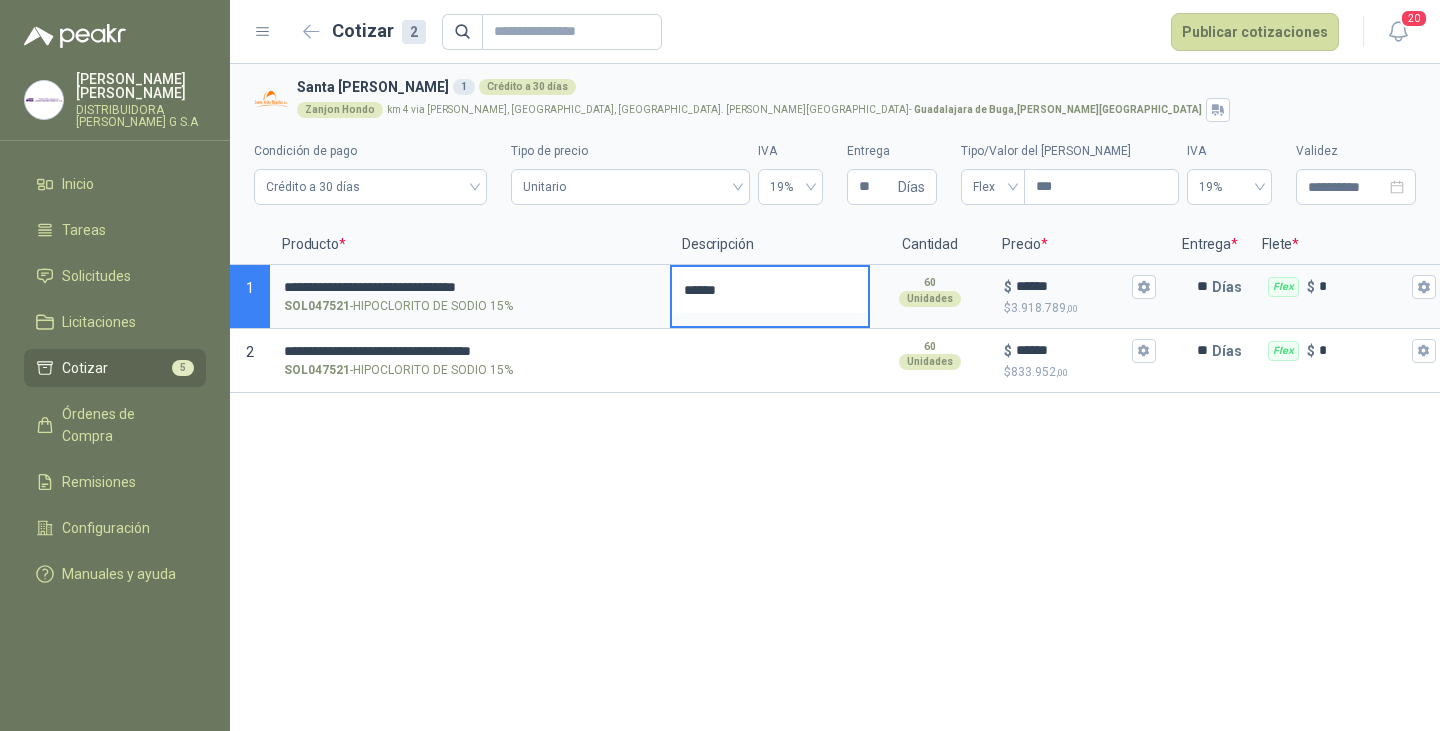 type 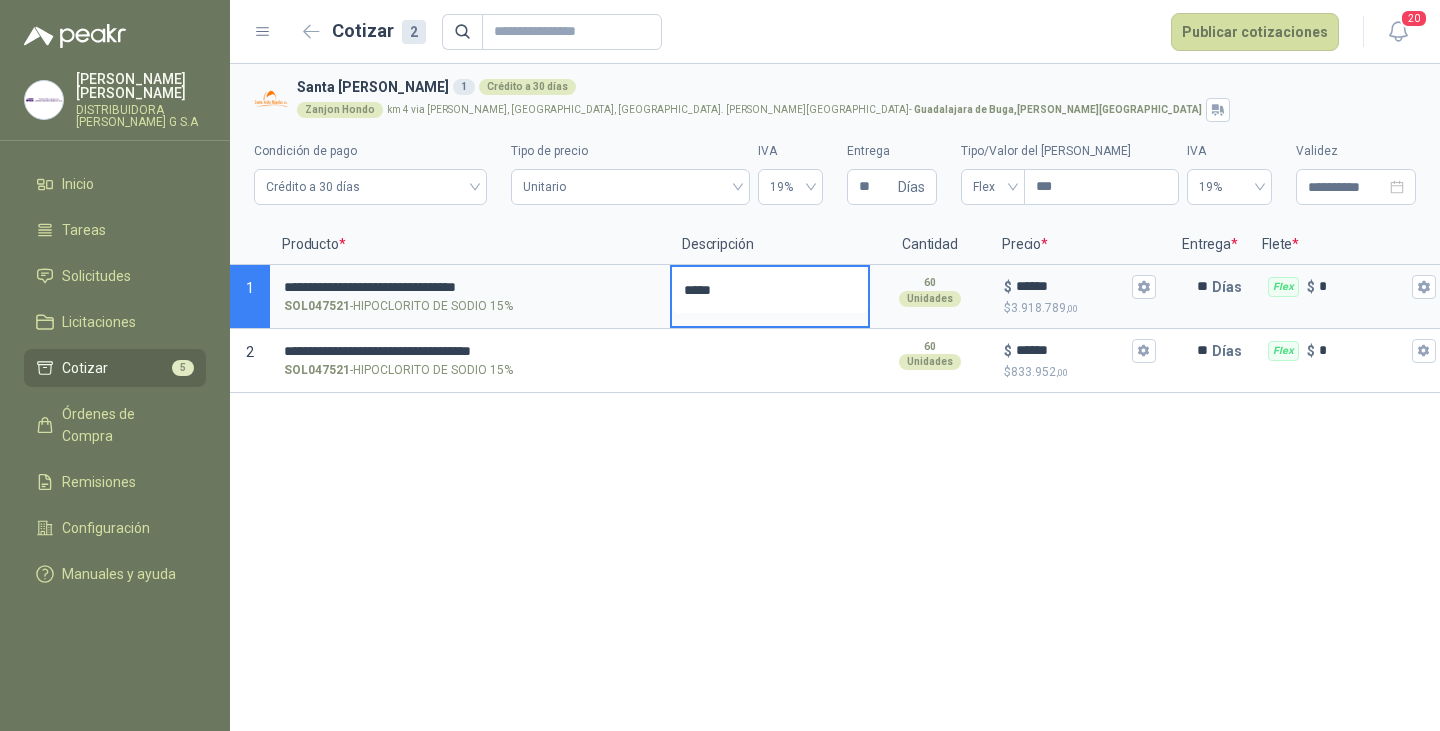 type 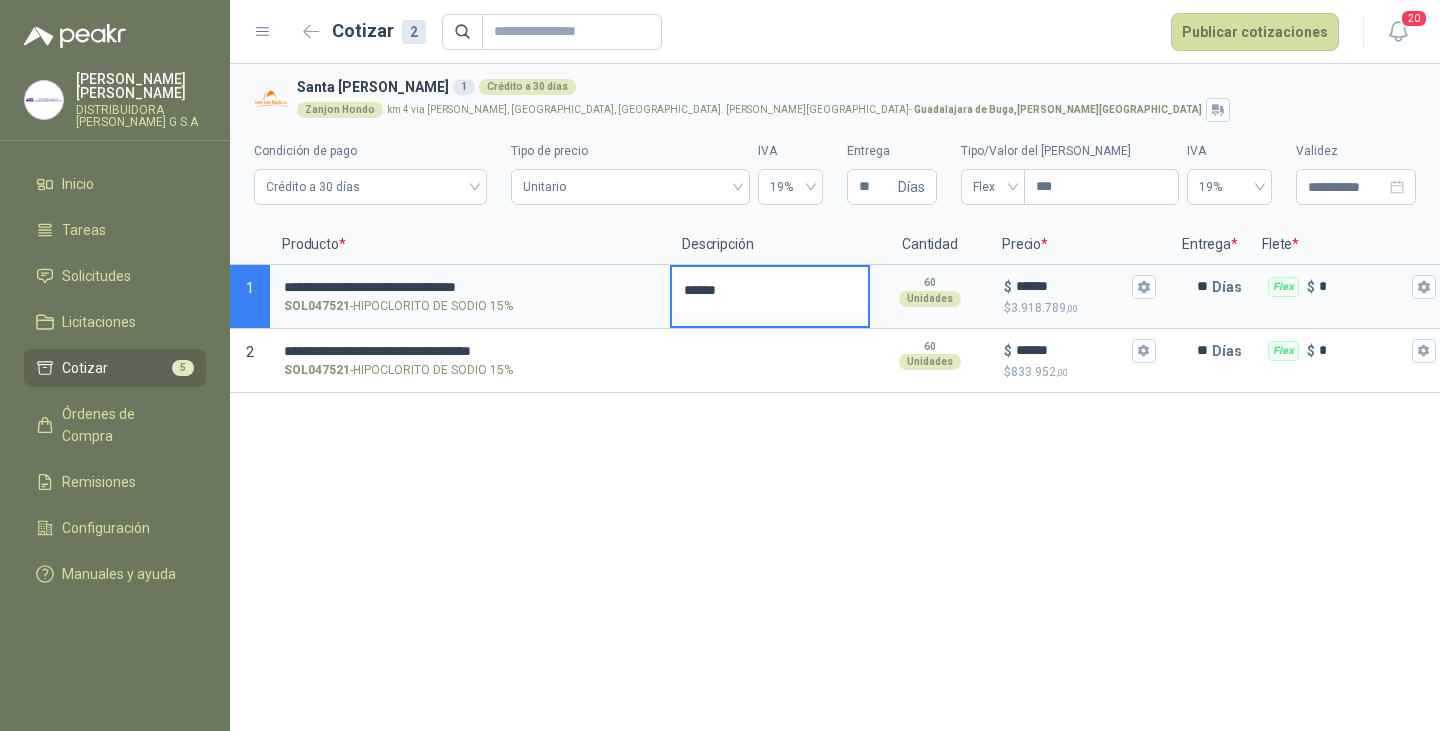type 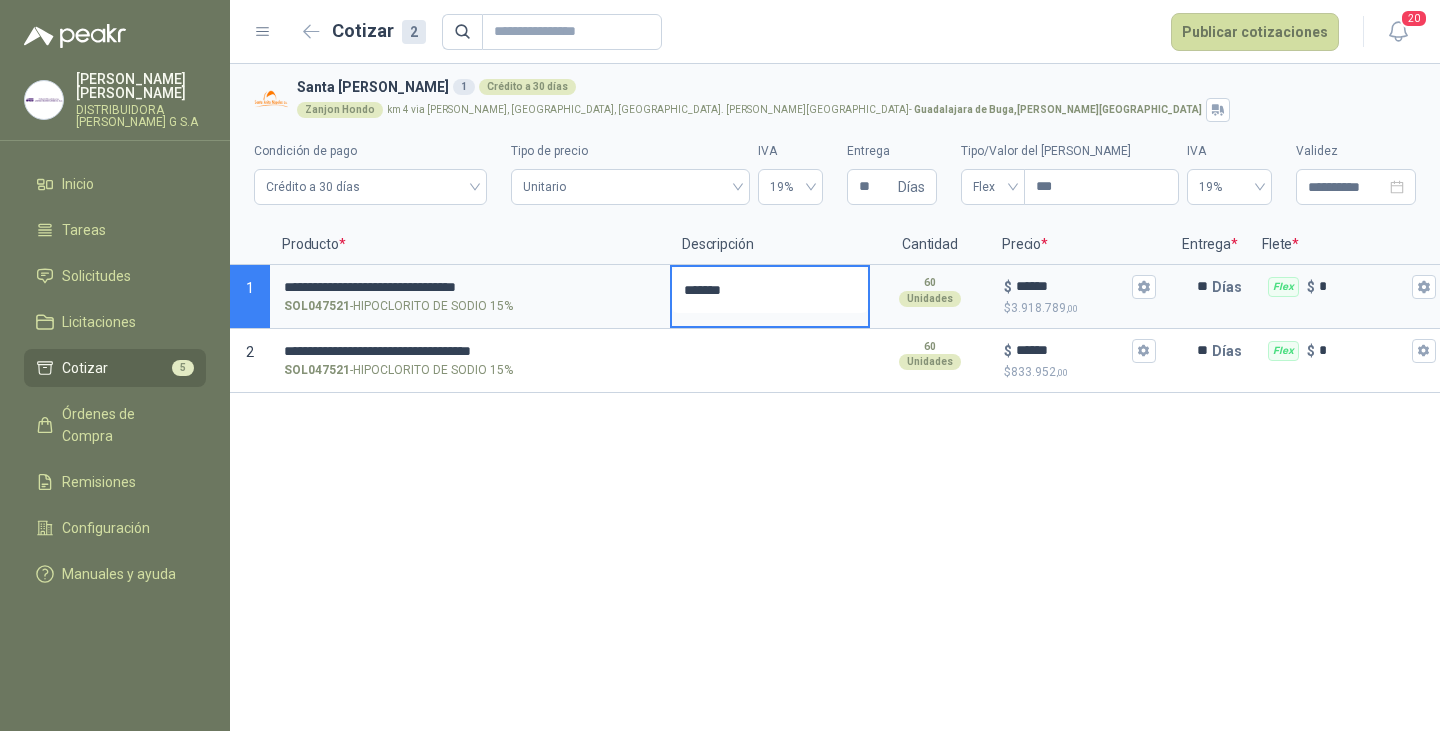 type 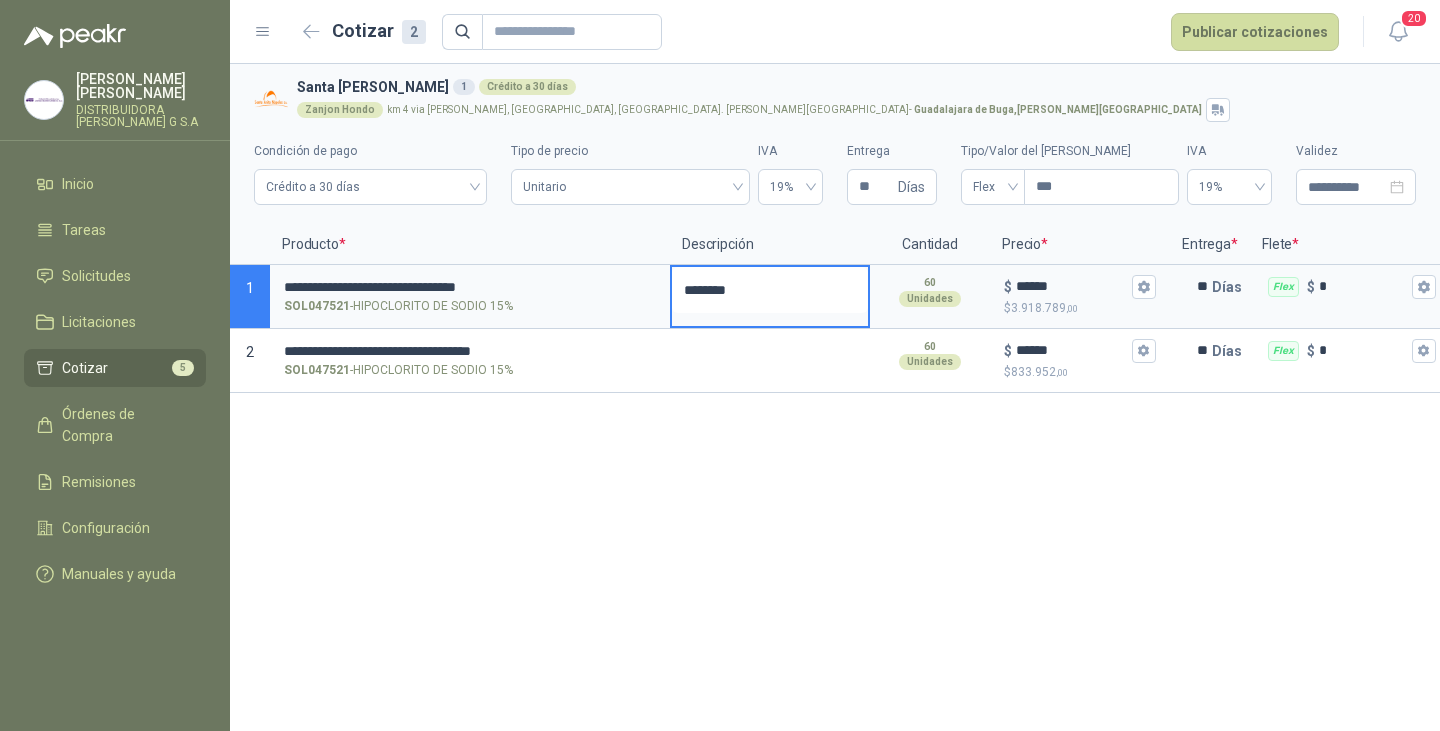 type 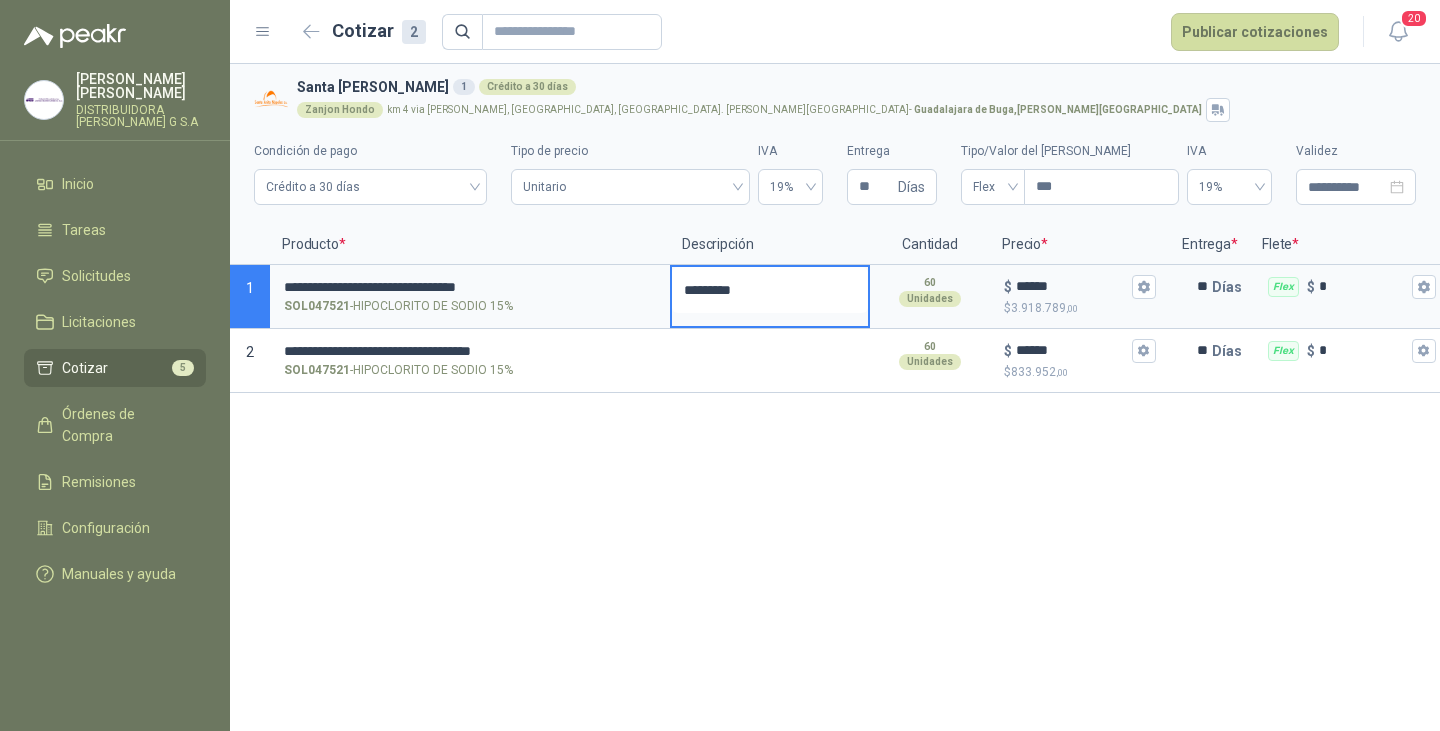 type 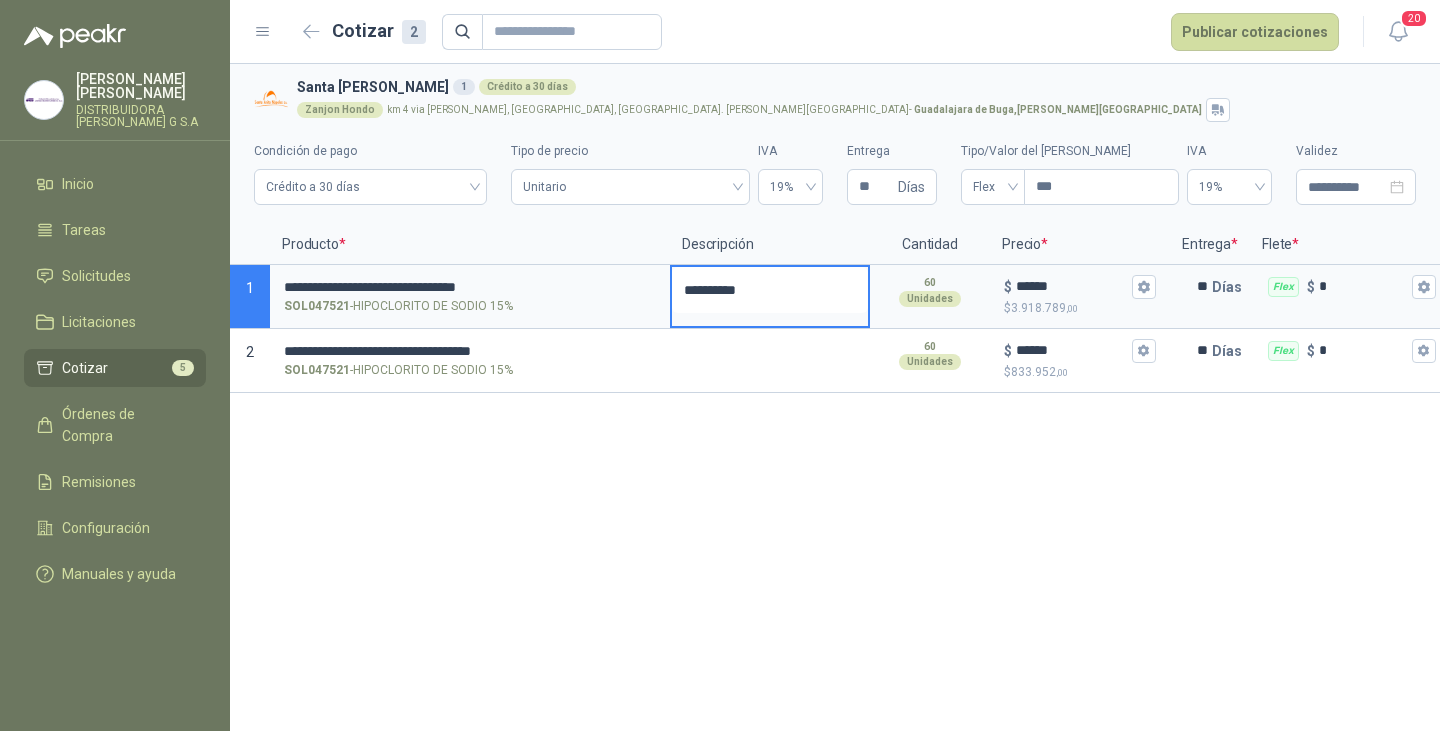 type 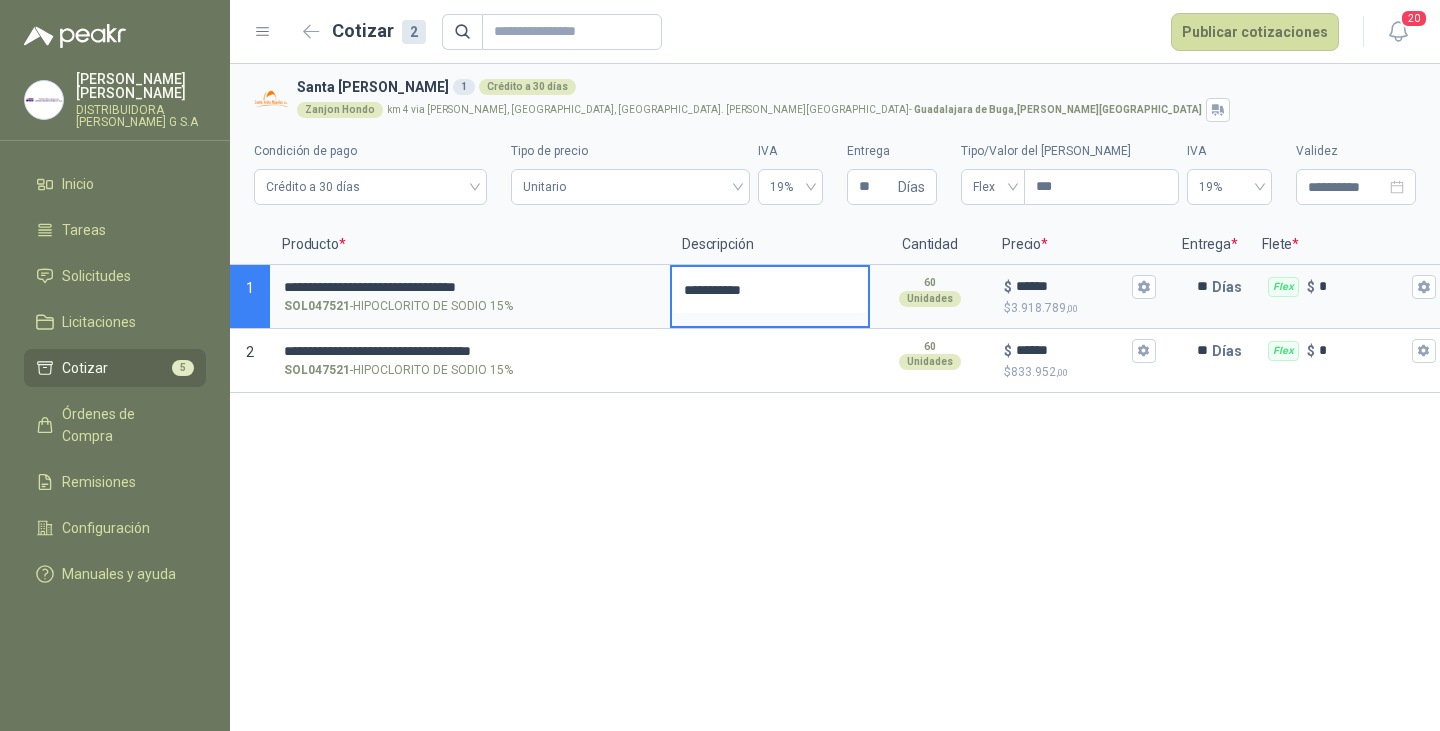 type 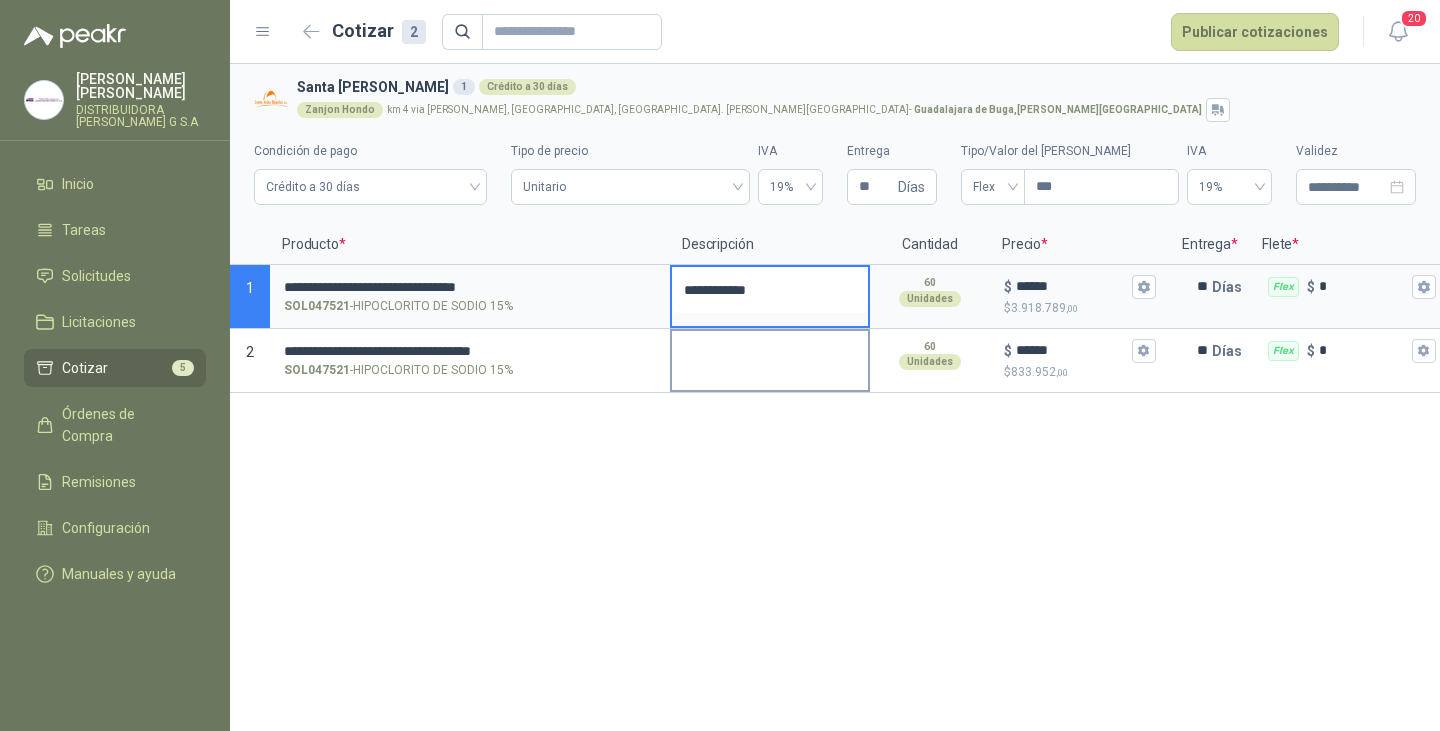 type on "**********" 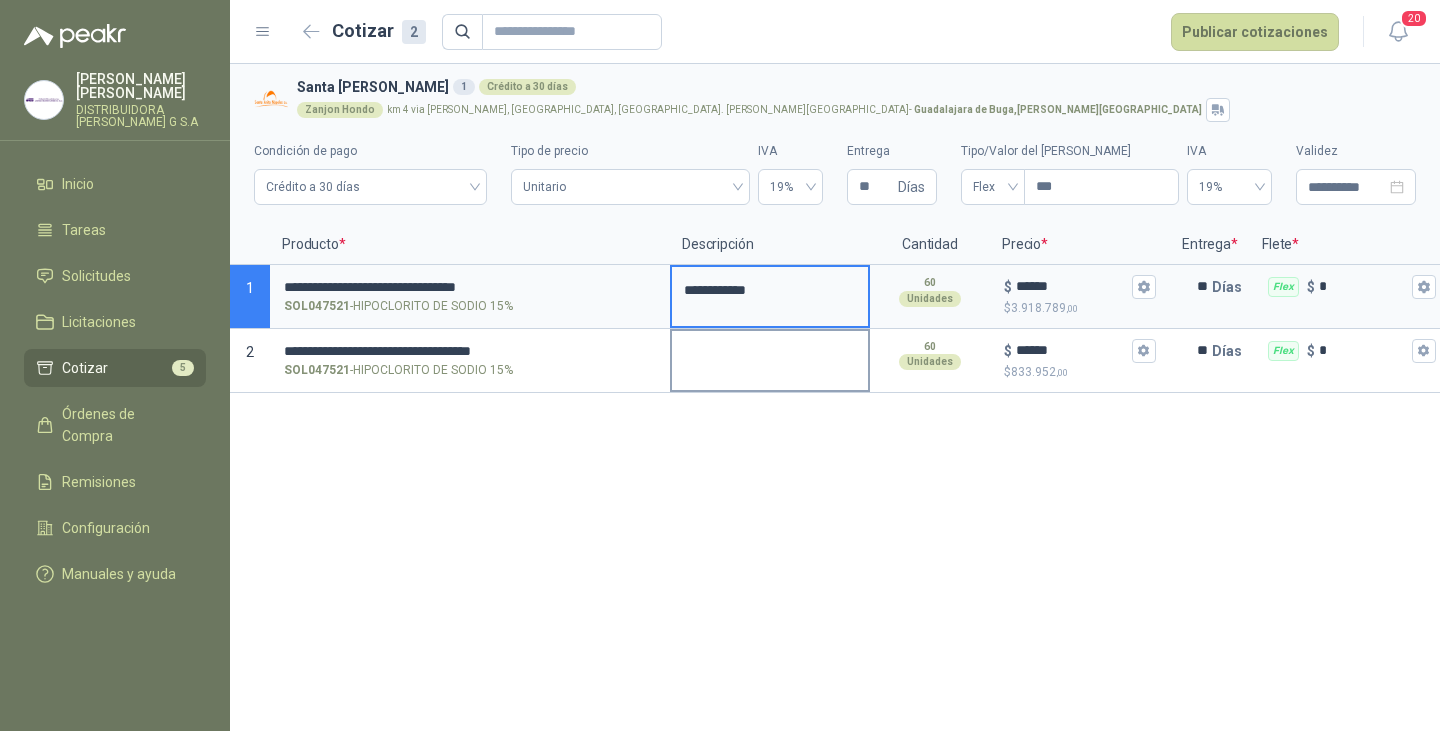 click at bounding box center [770, 354] 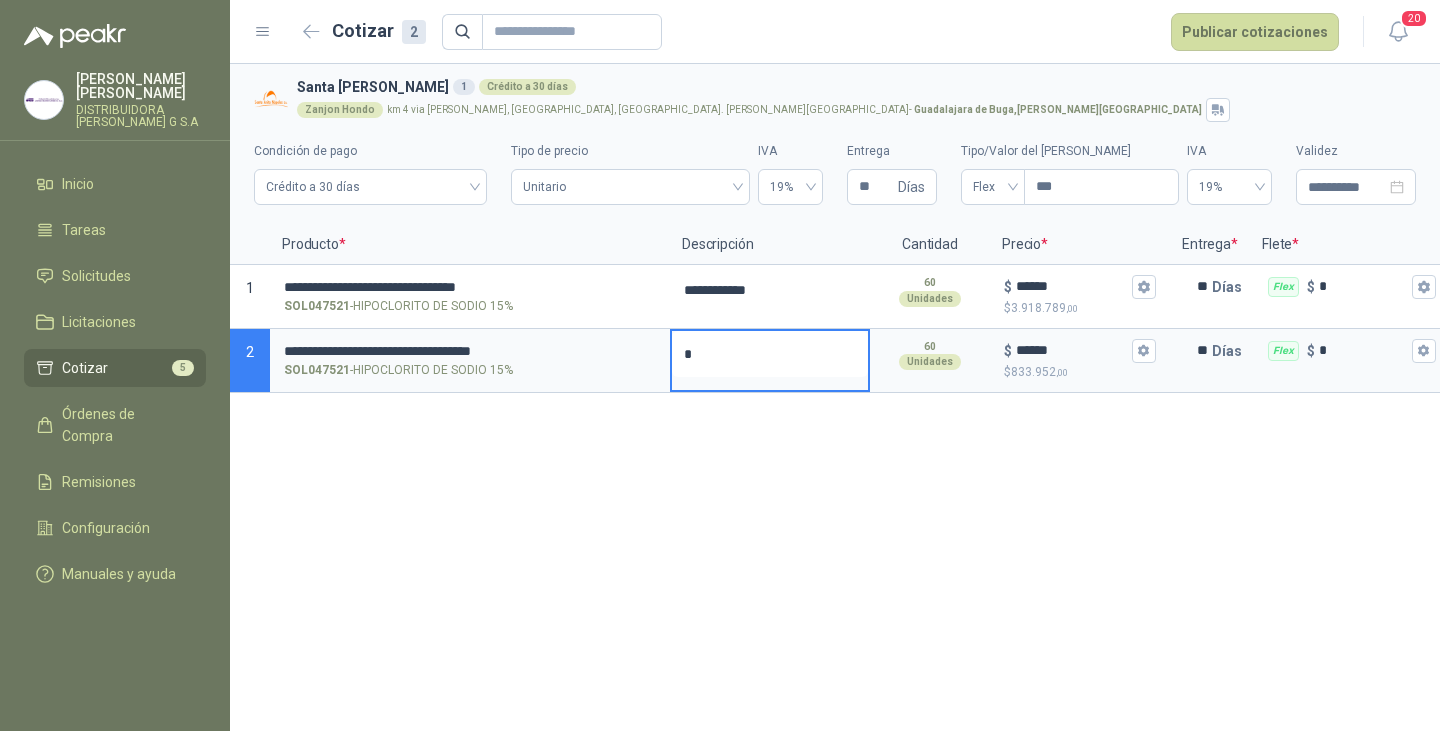 type on "**" 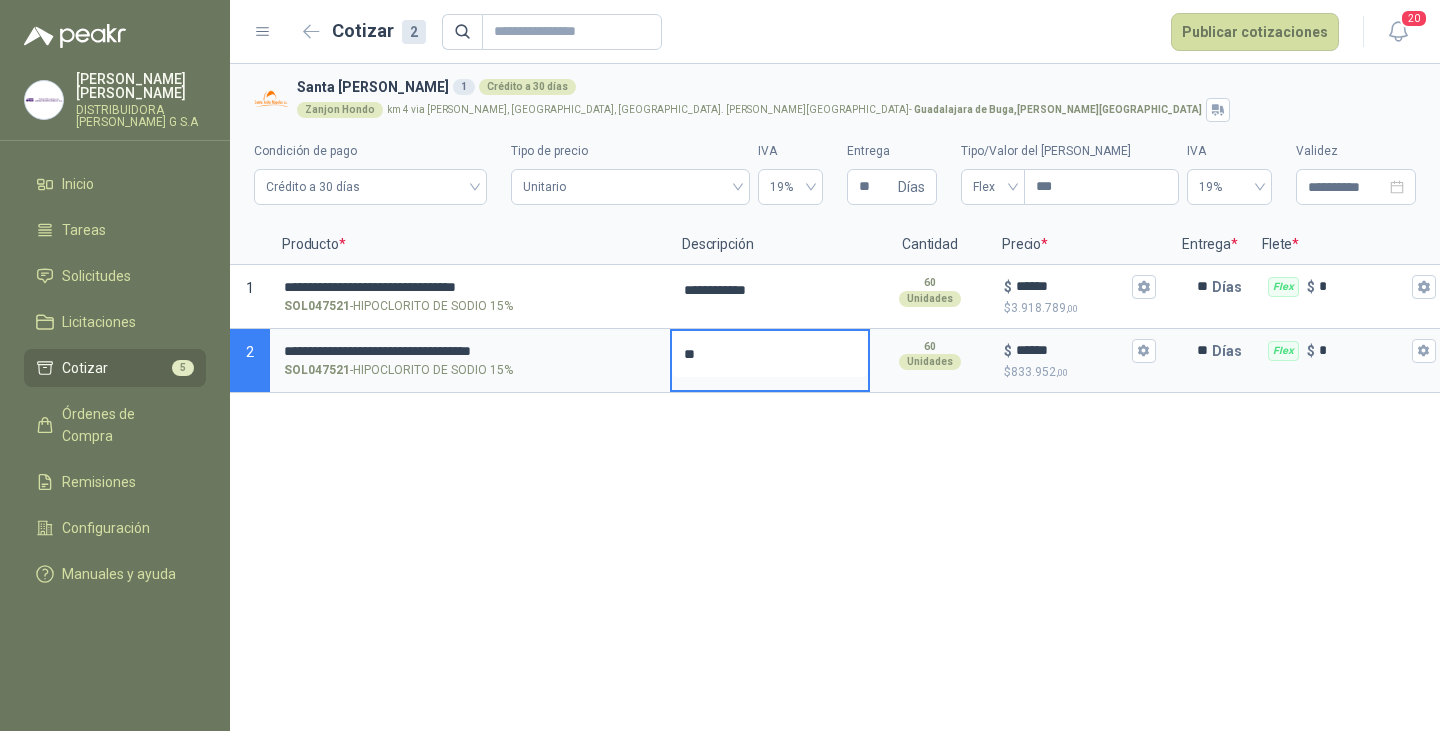 type 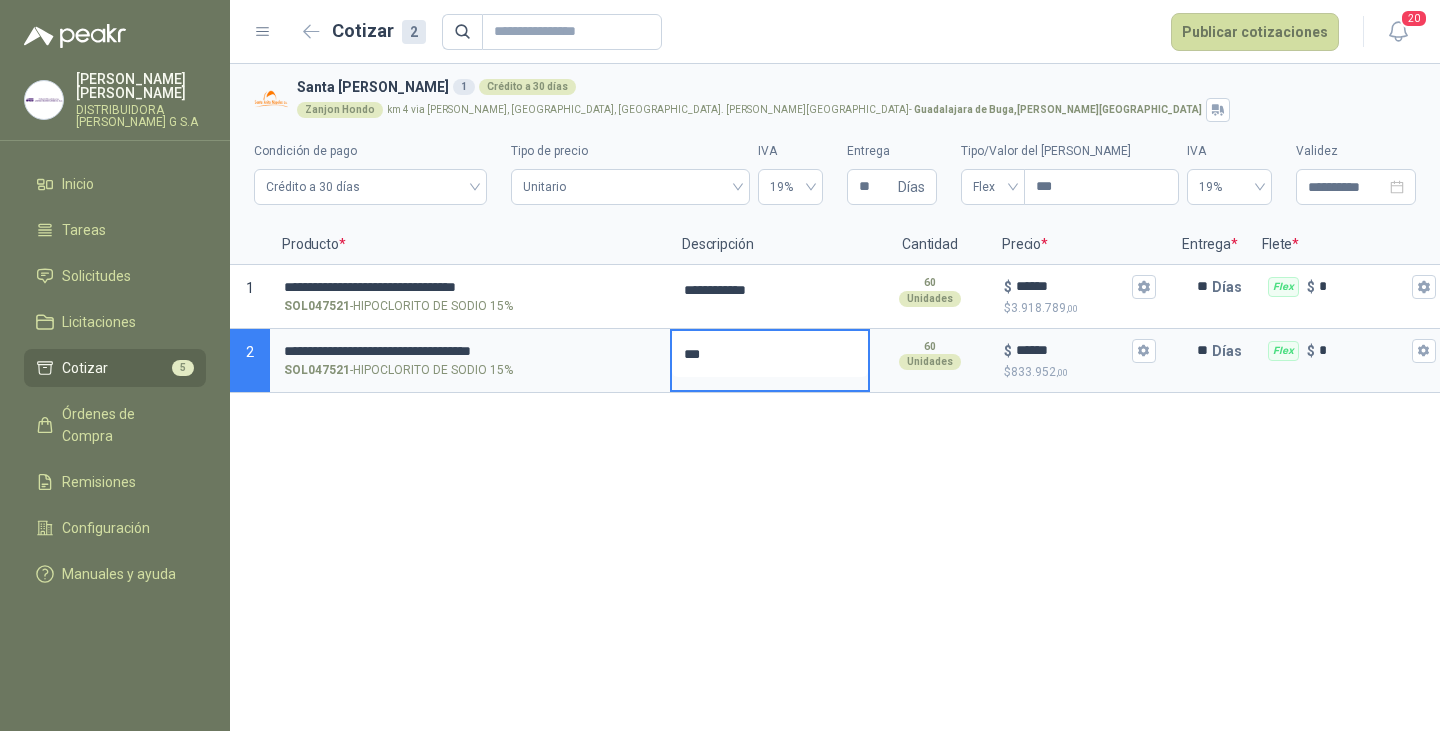 type 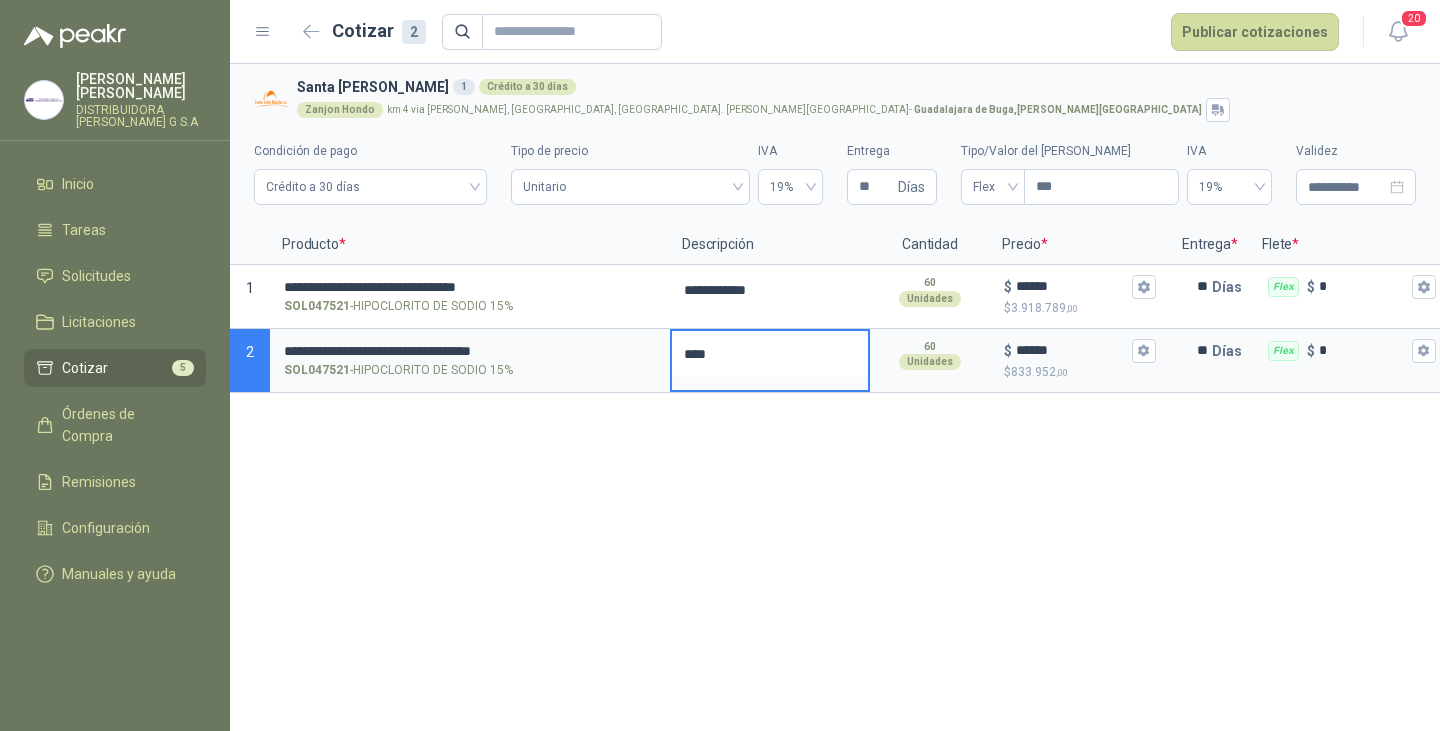 type 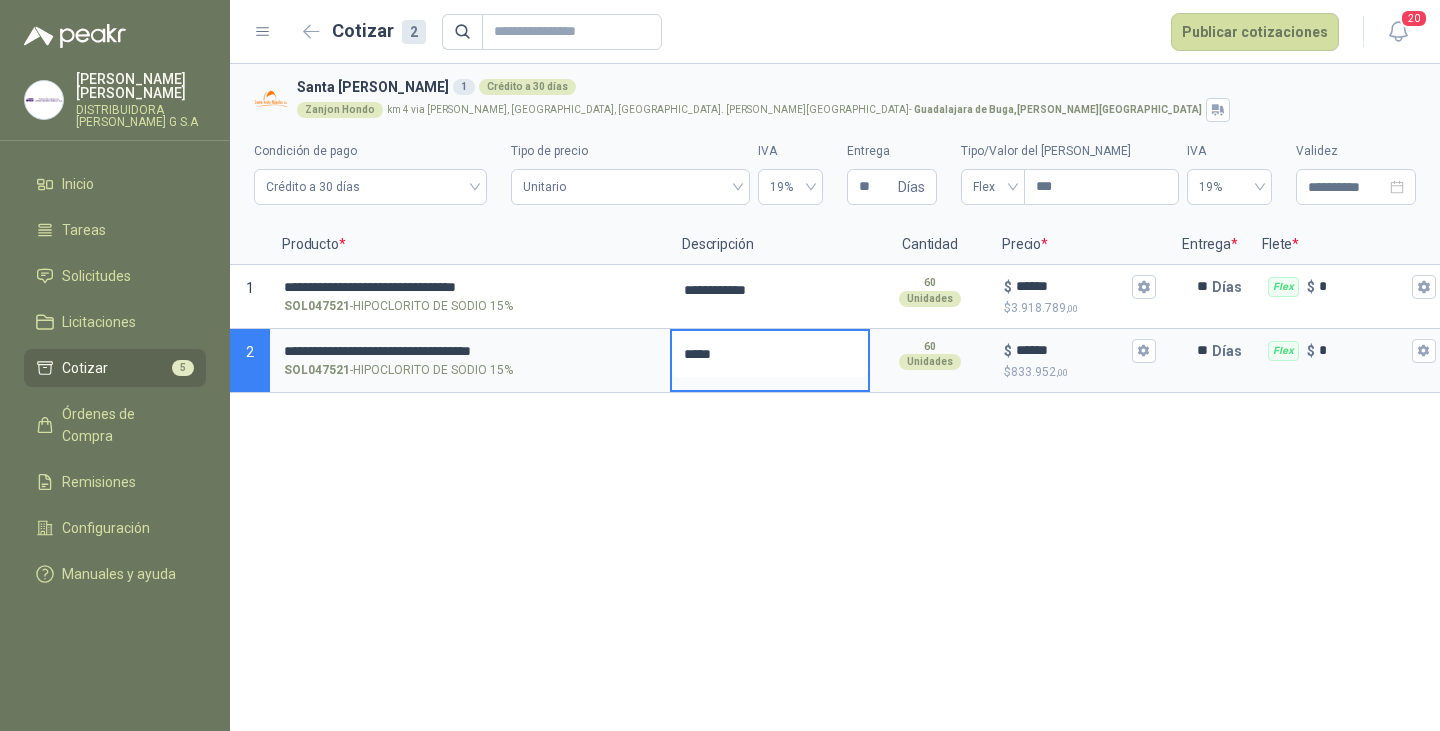 type 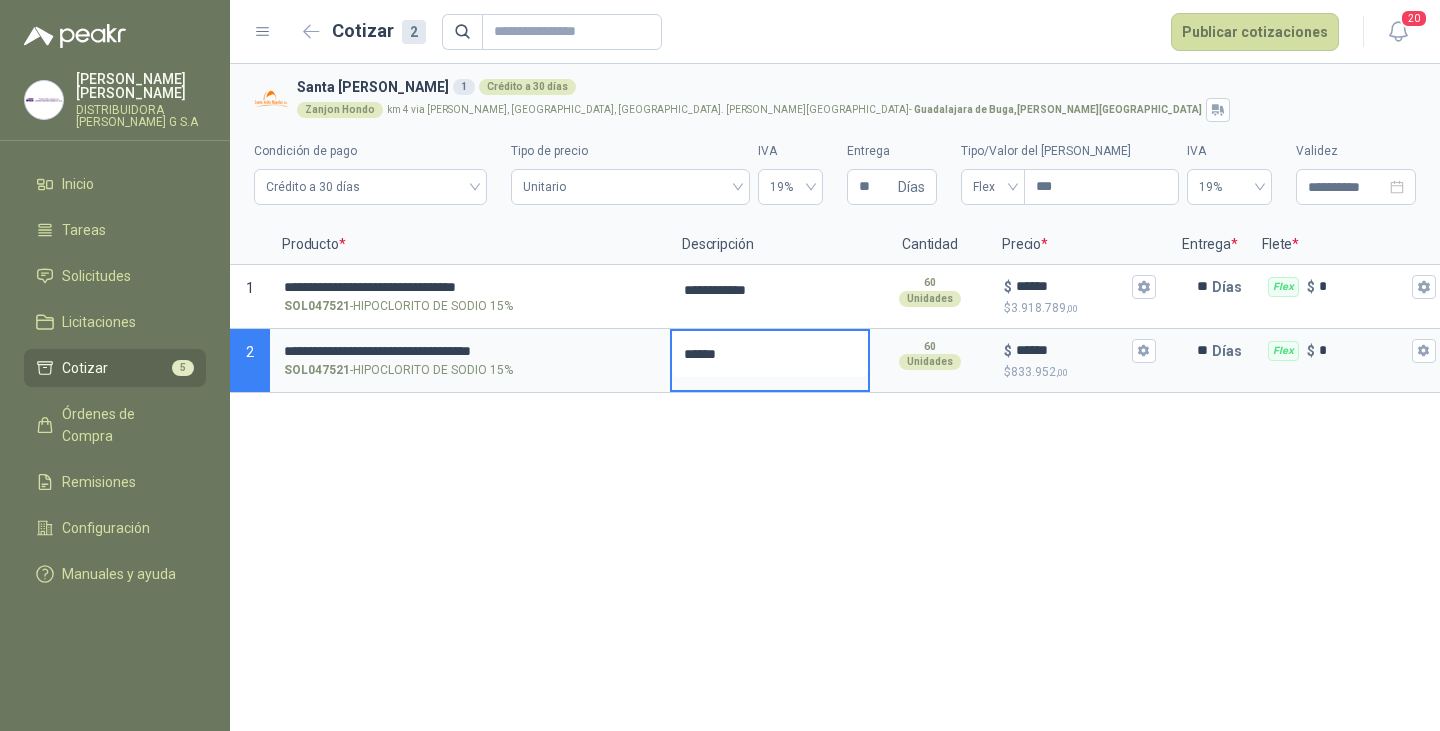 type 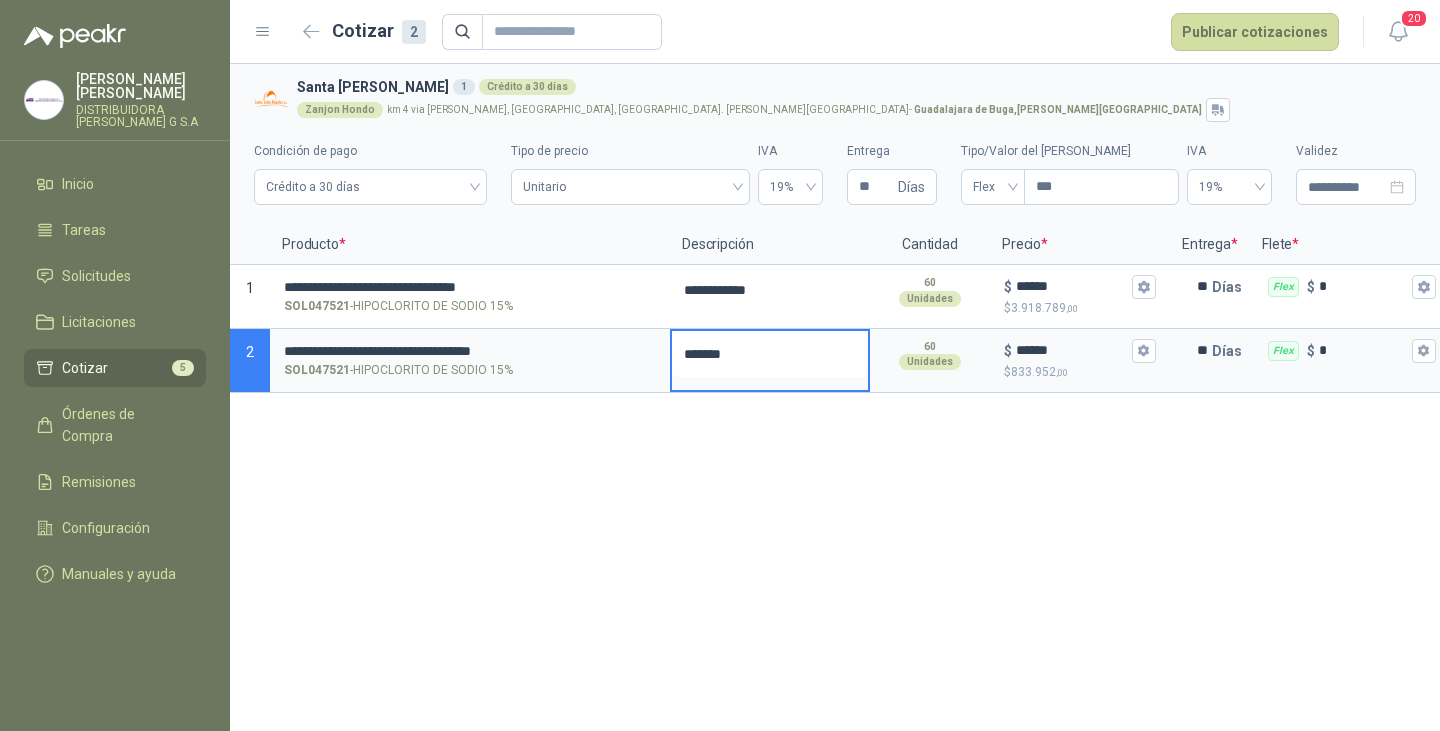 type 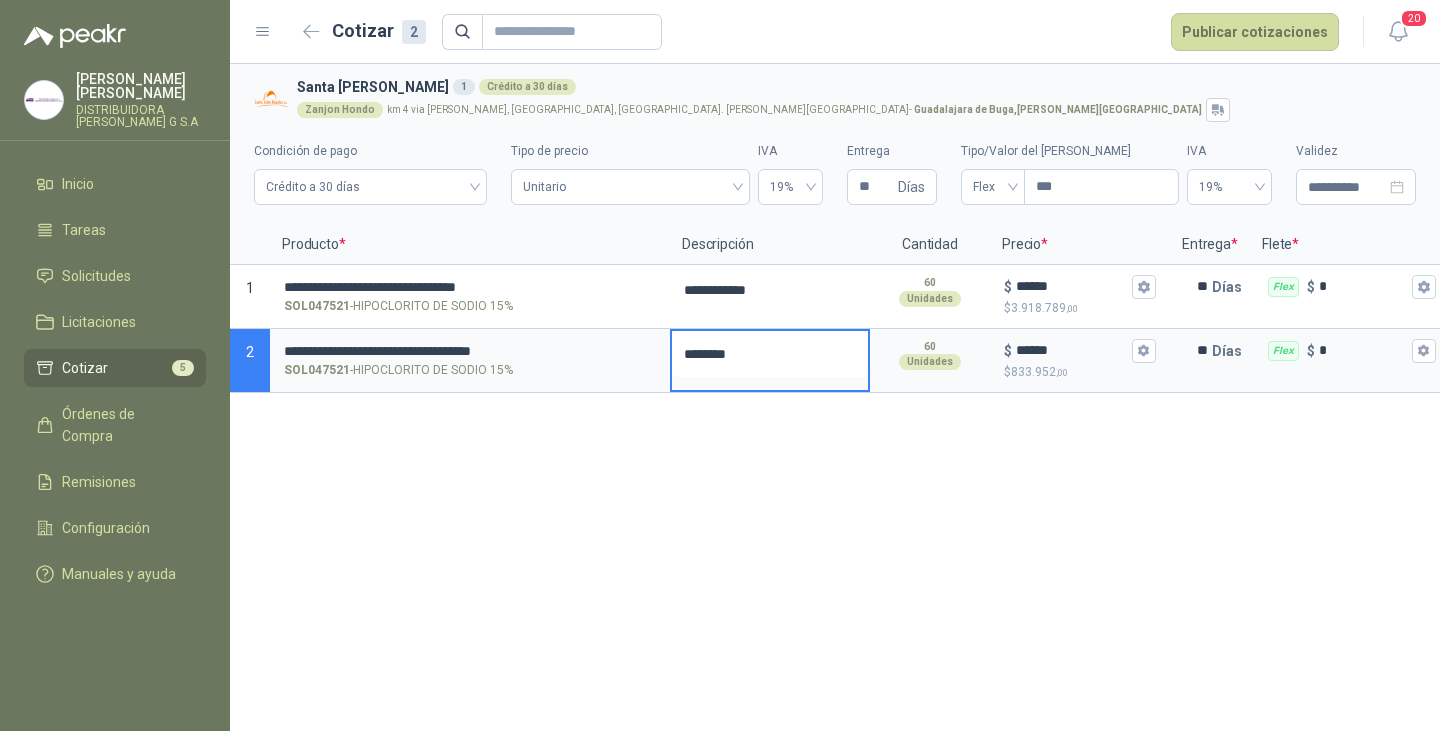type on "*******" 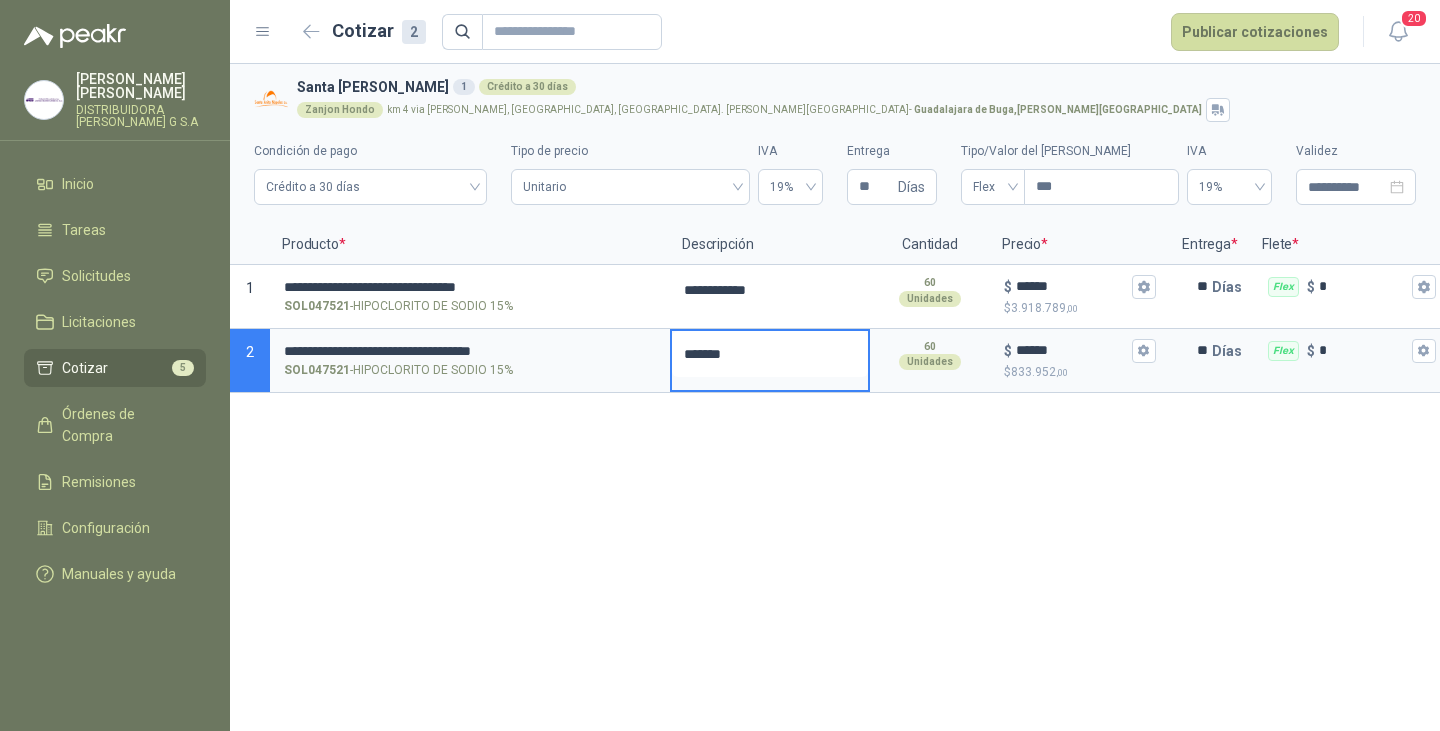 type 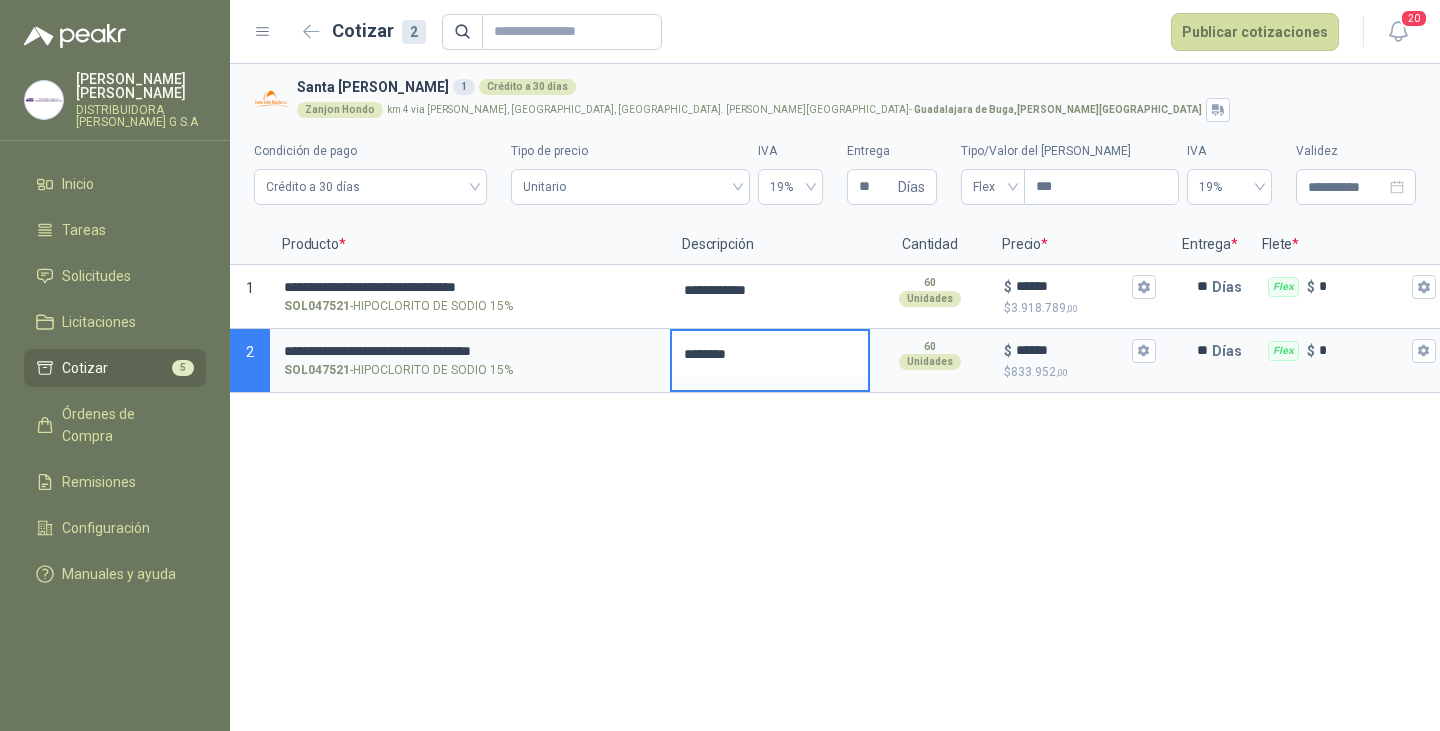 type 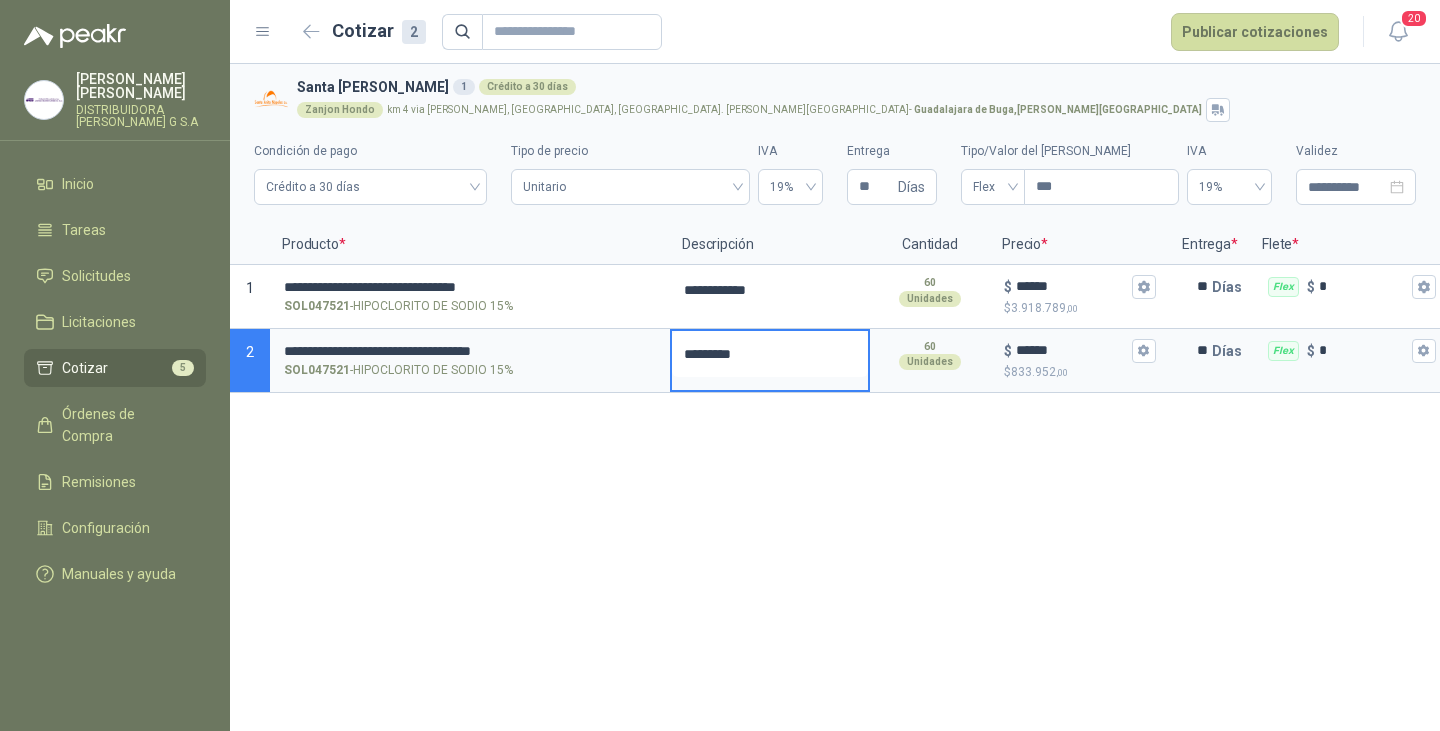 type 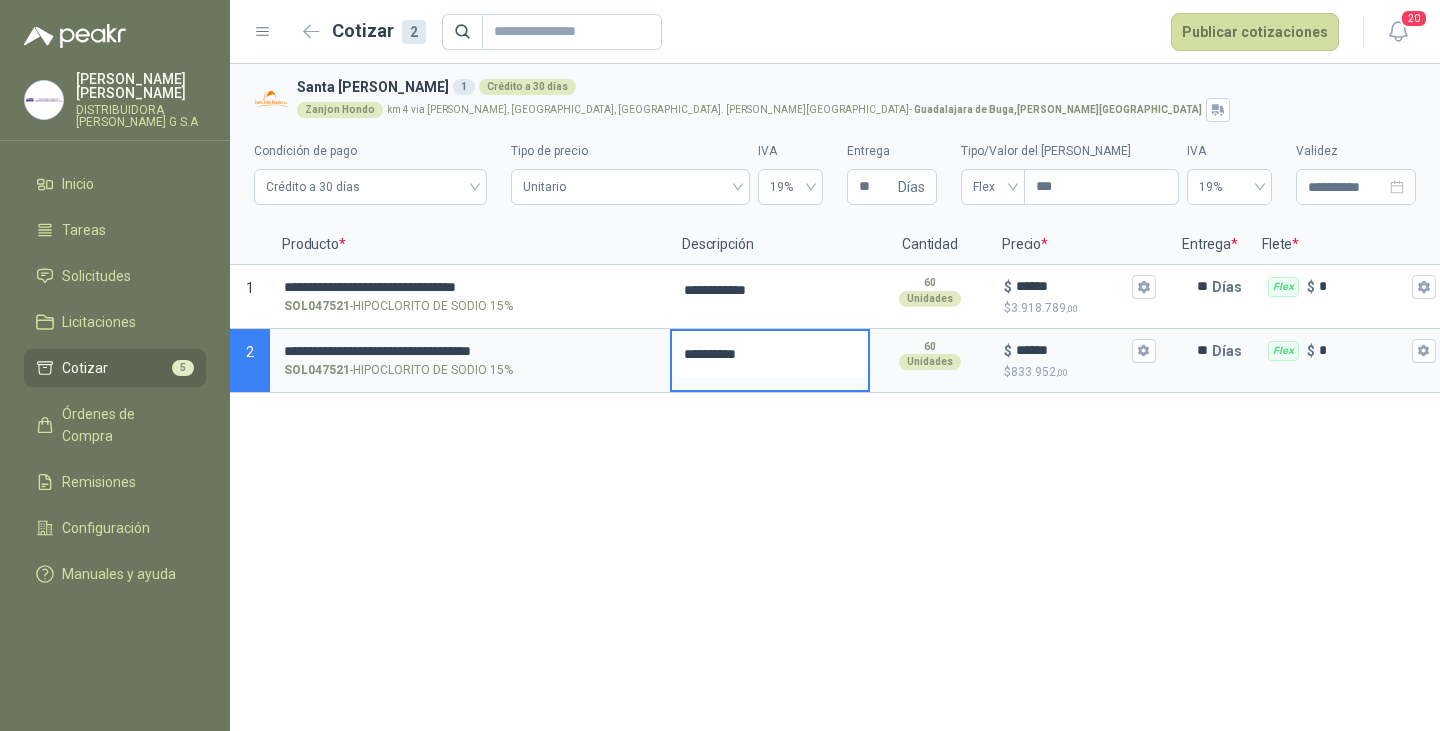 type 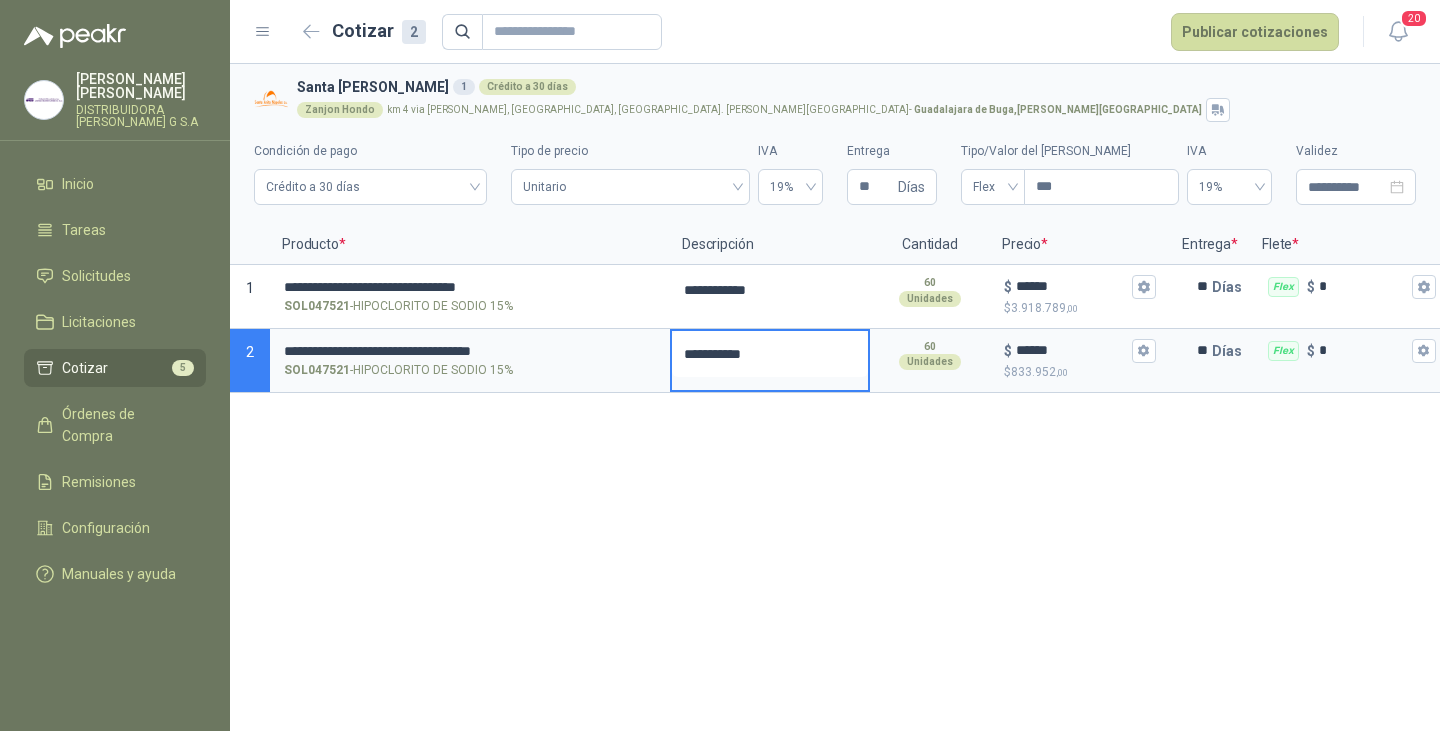 type 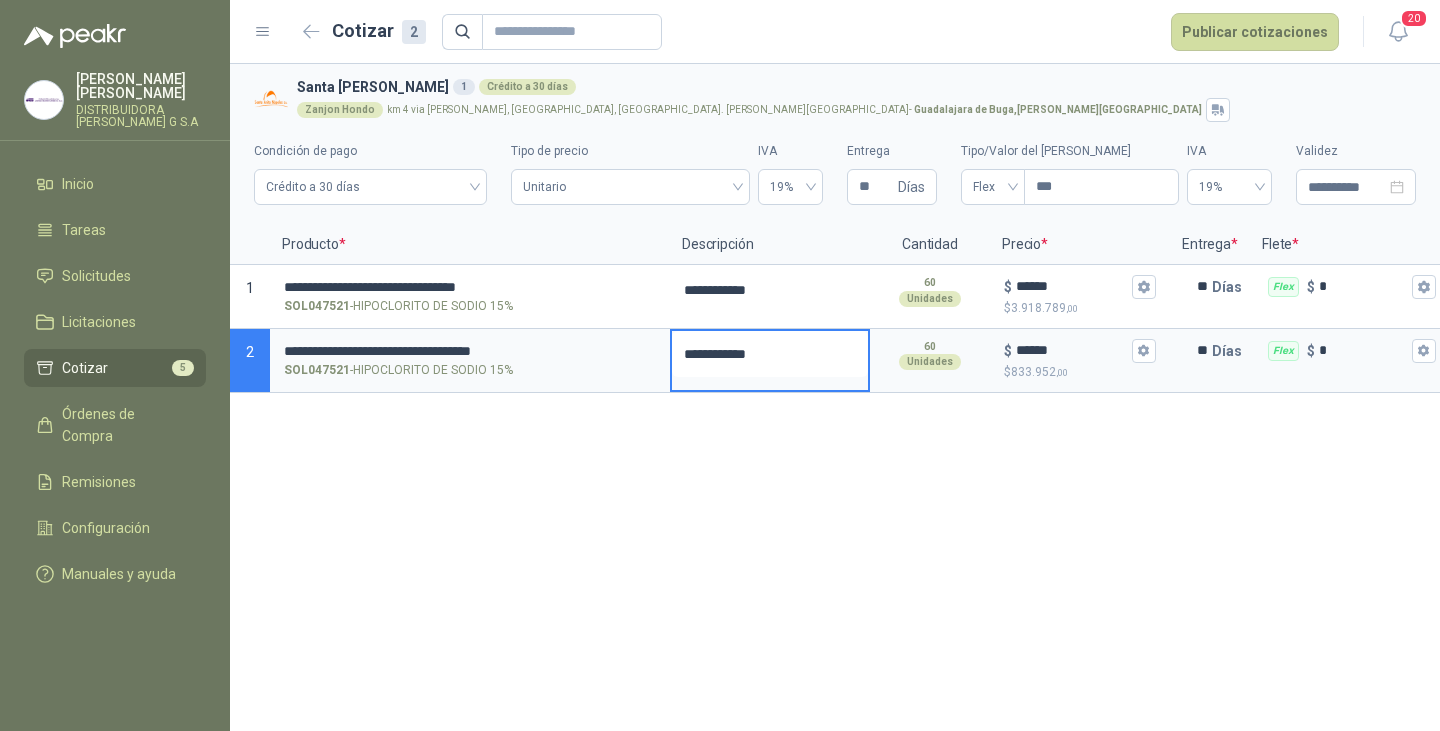 type on "**********" 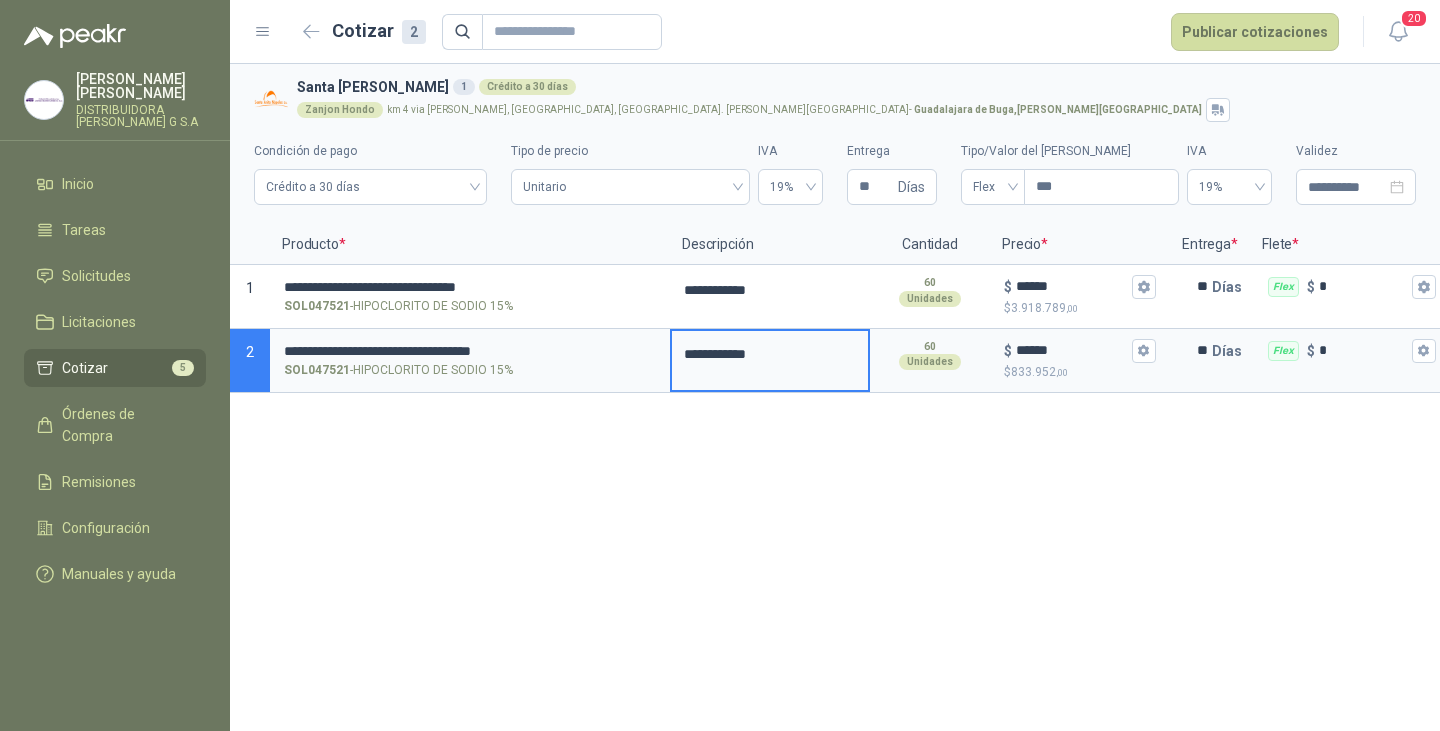 click on "**********" at bounding box center [835, 397] 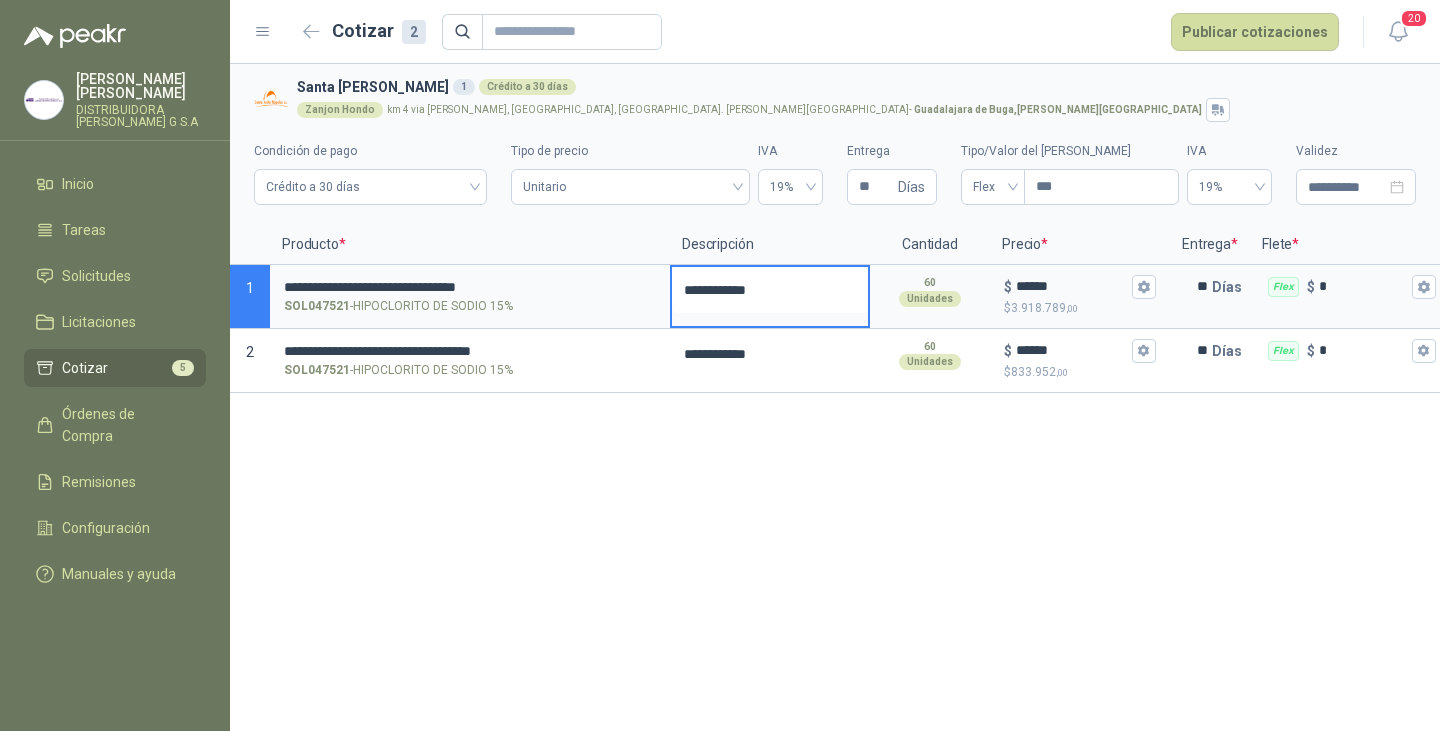 click on "**********" at bounding box center [770, 290] 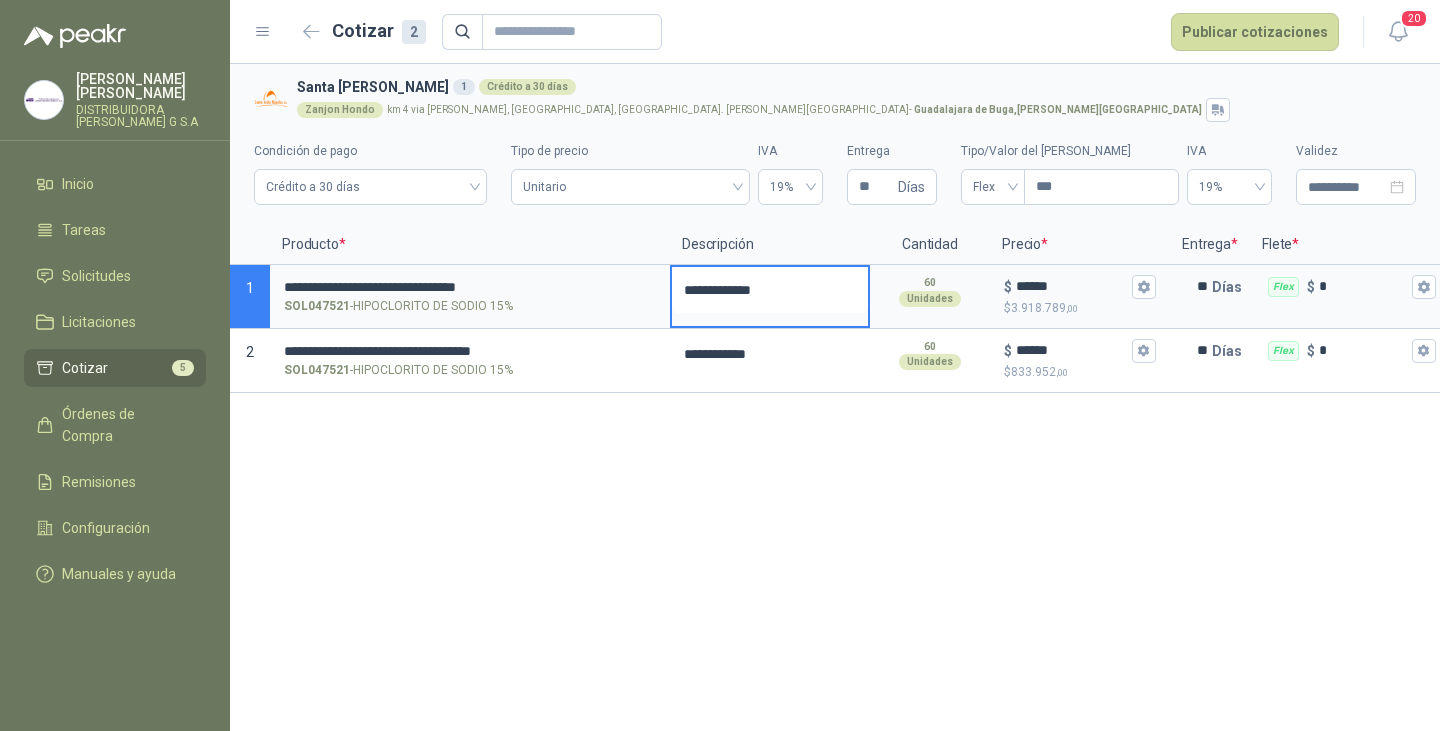 type 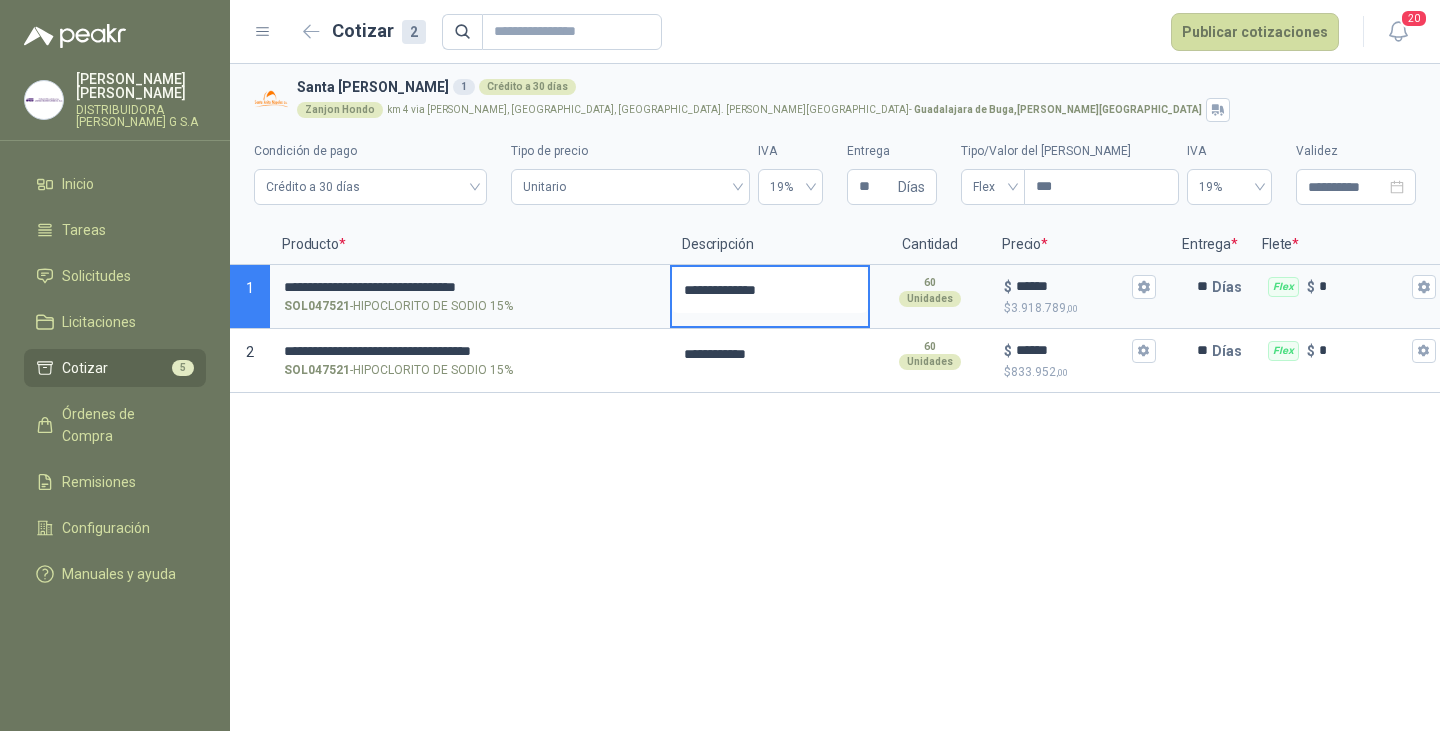 type 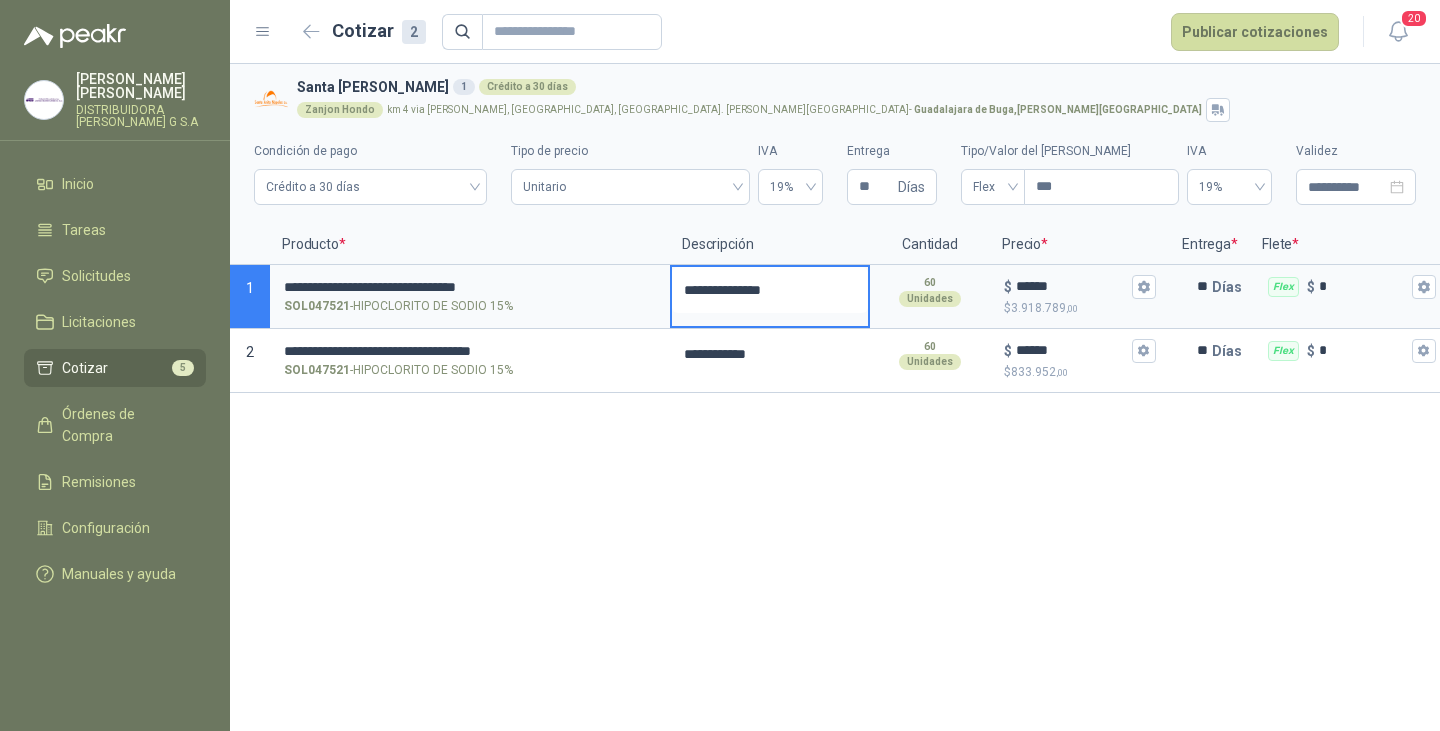 type 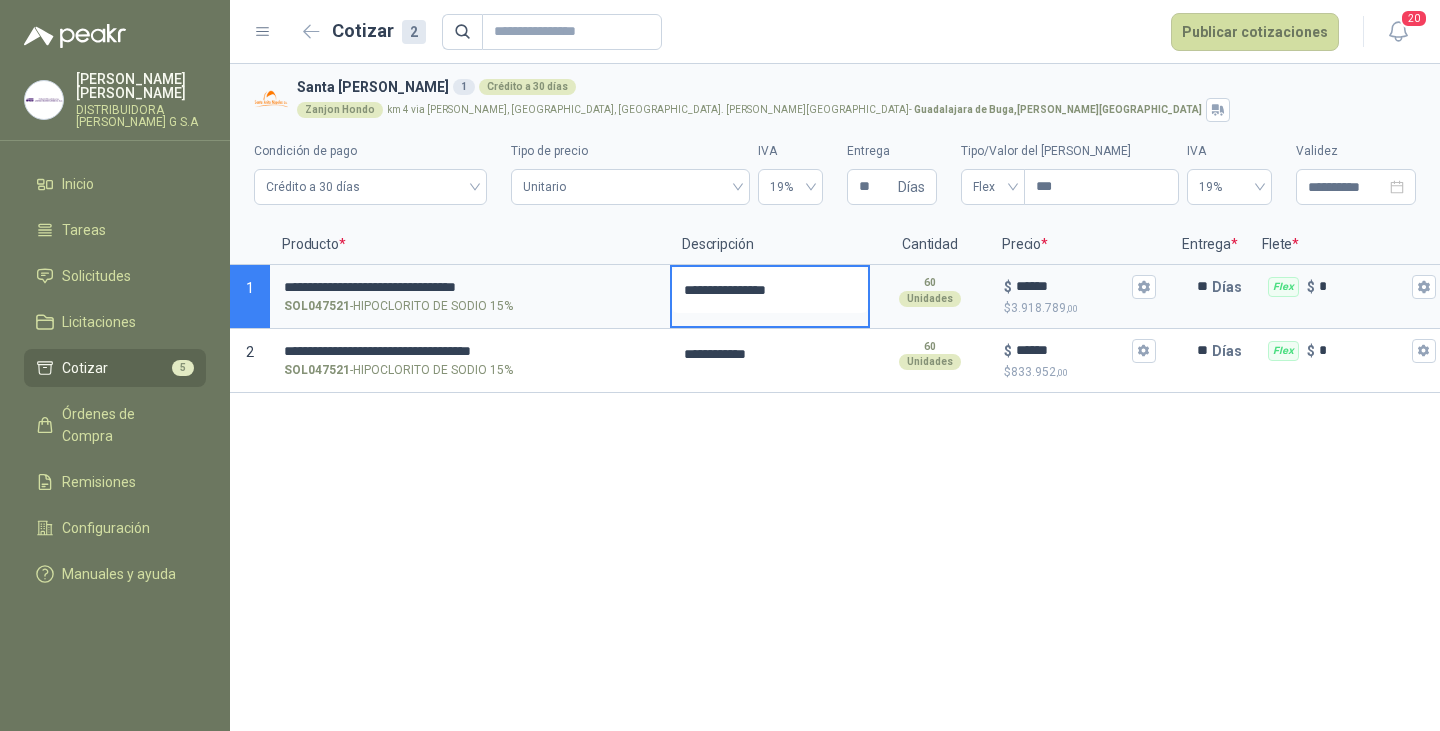 type 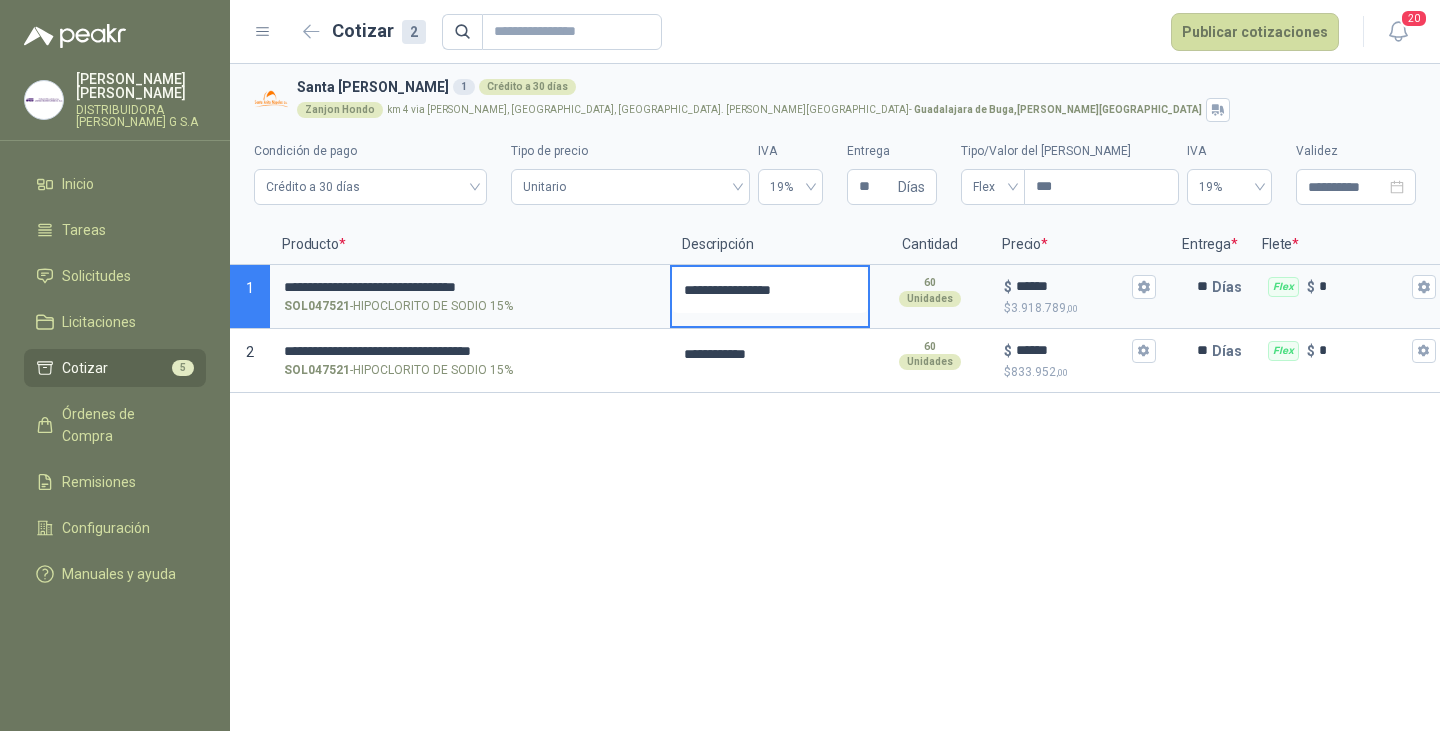 type 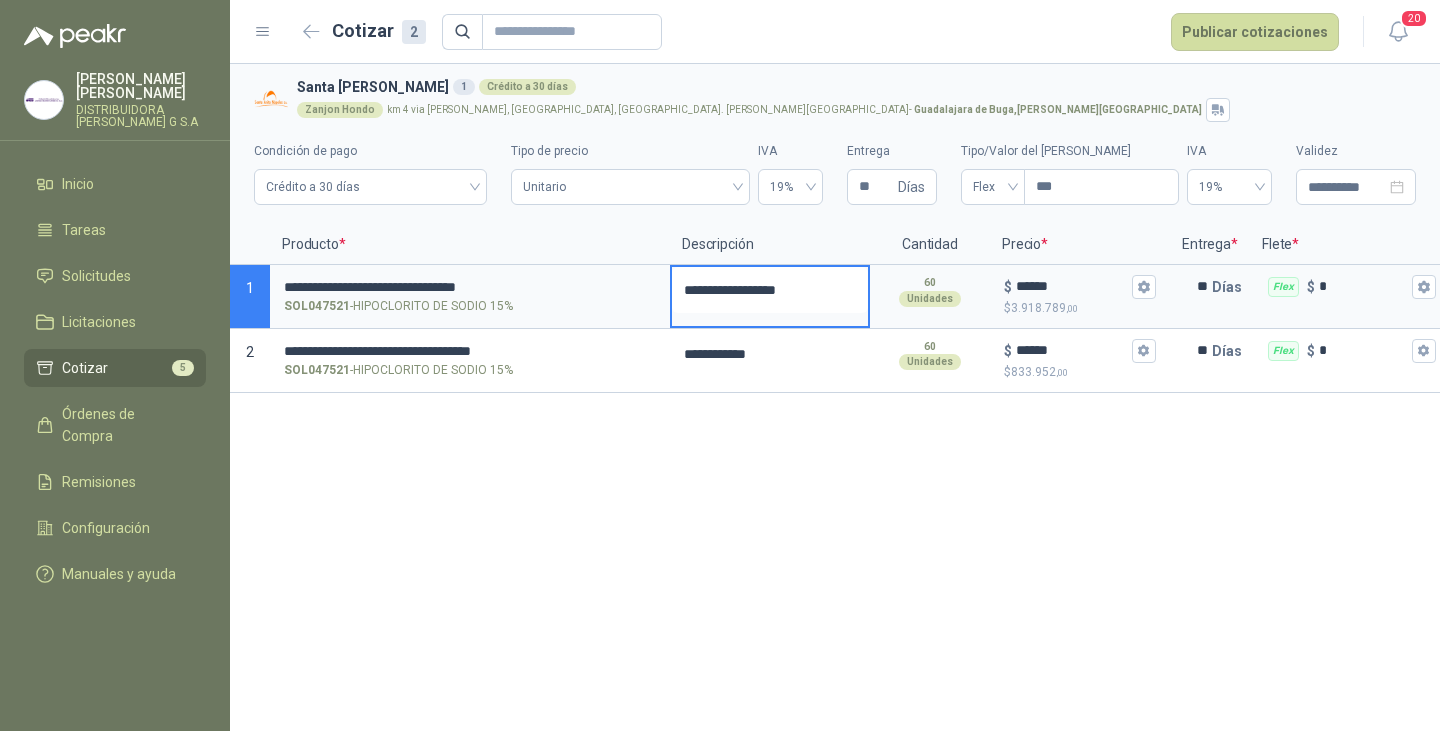 type 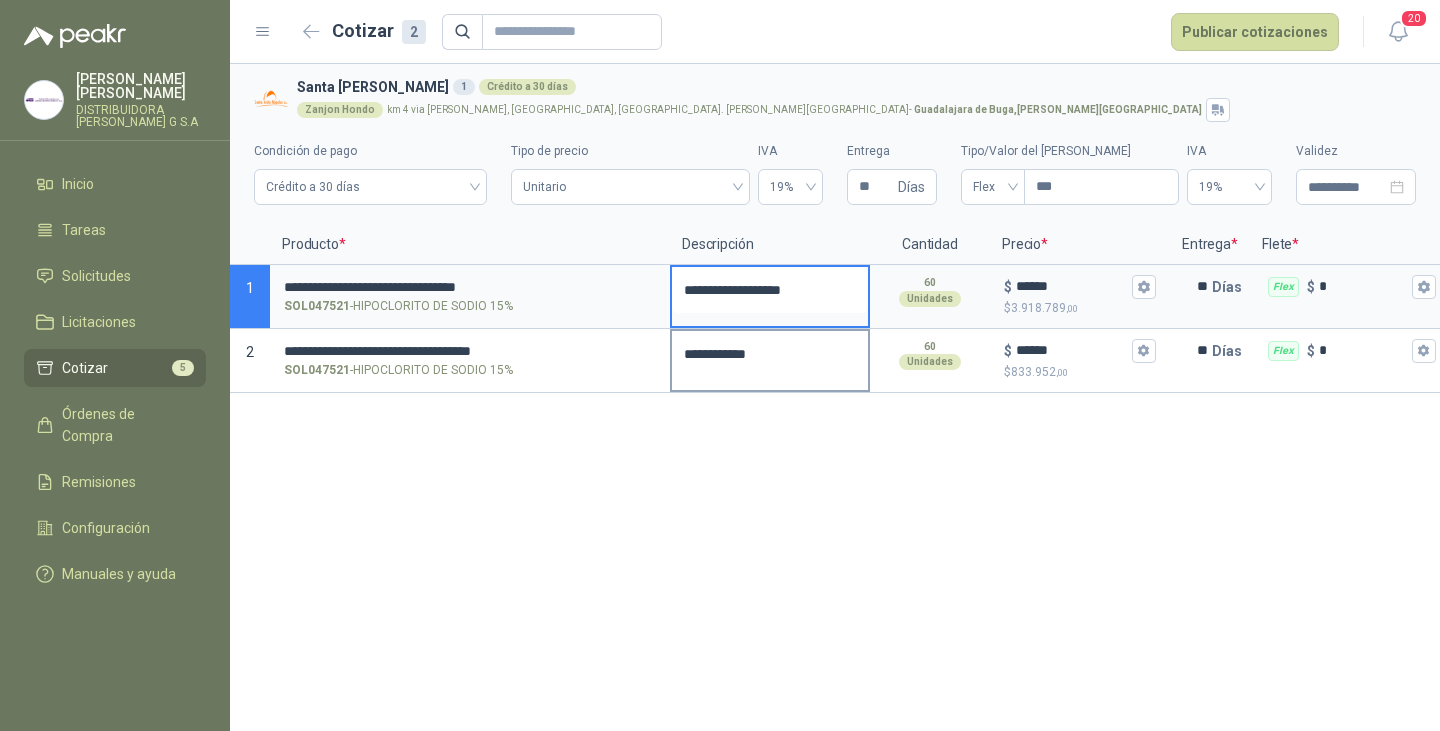type on "**********" 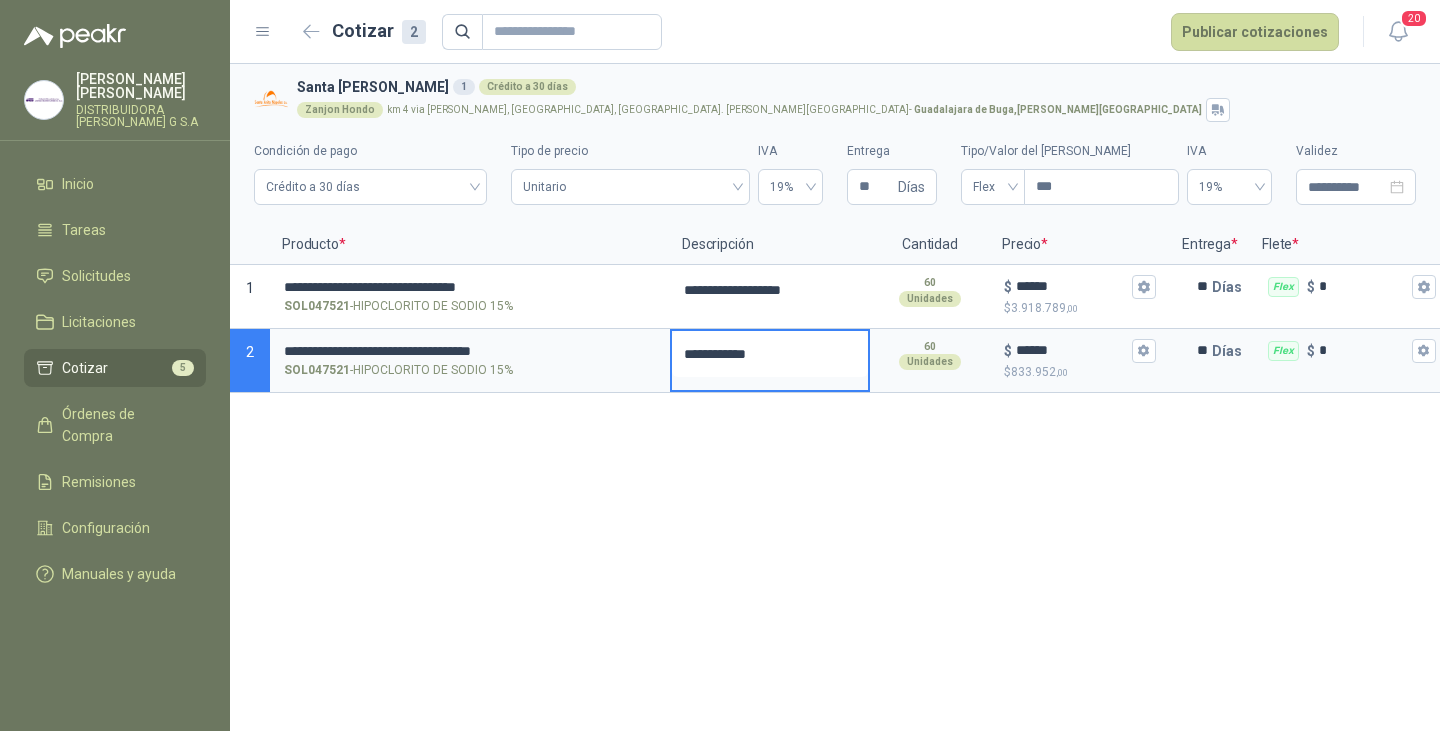 click on "**********" at bounding box center [770, 354] 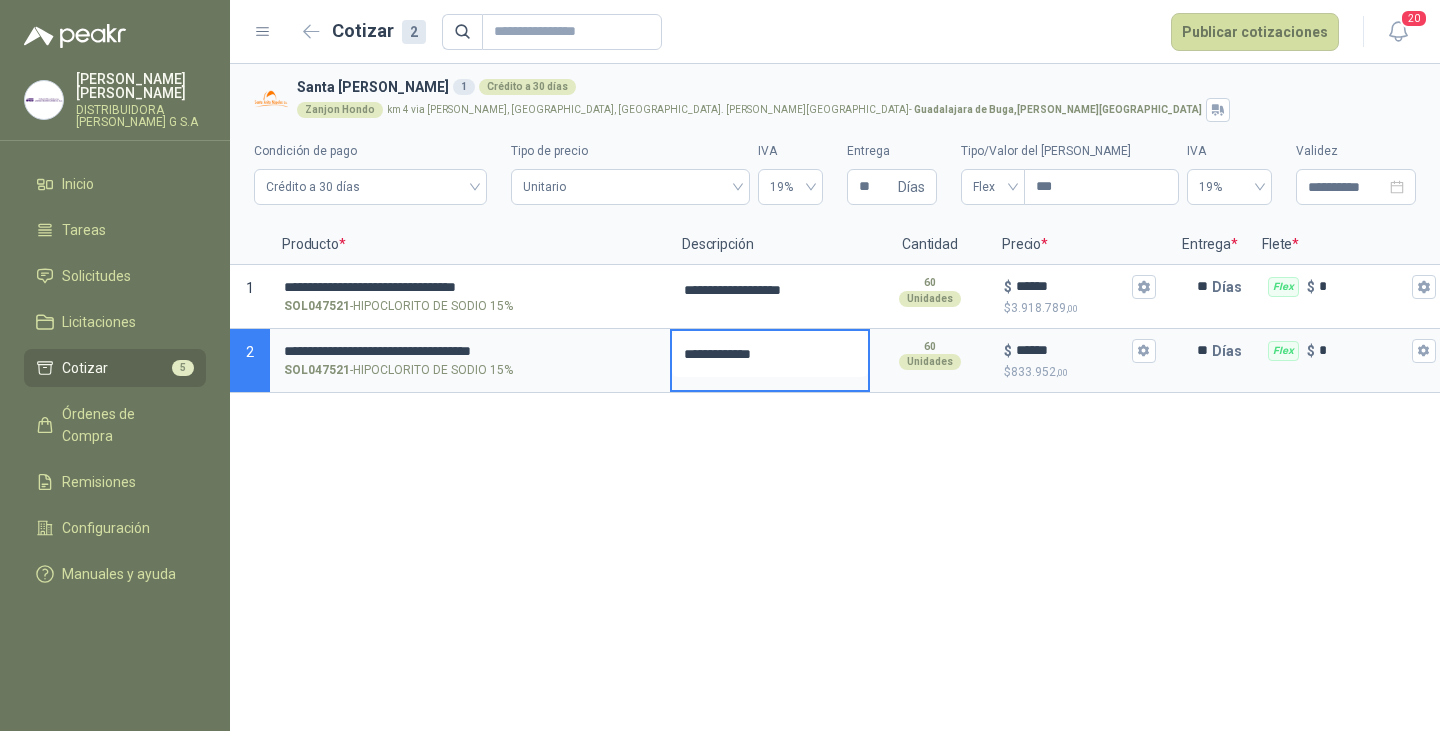 type 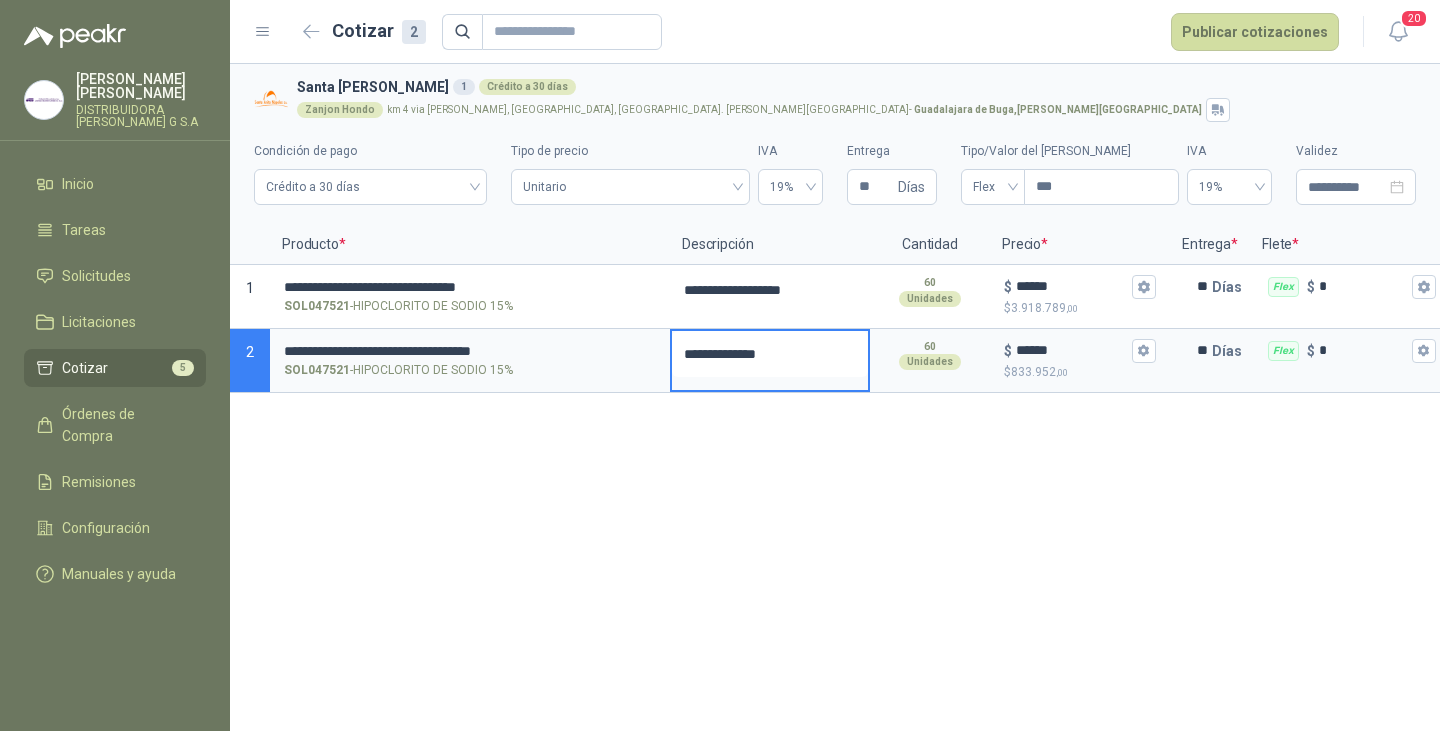 type 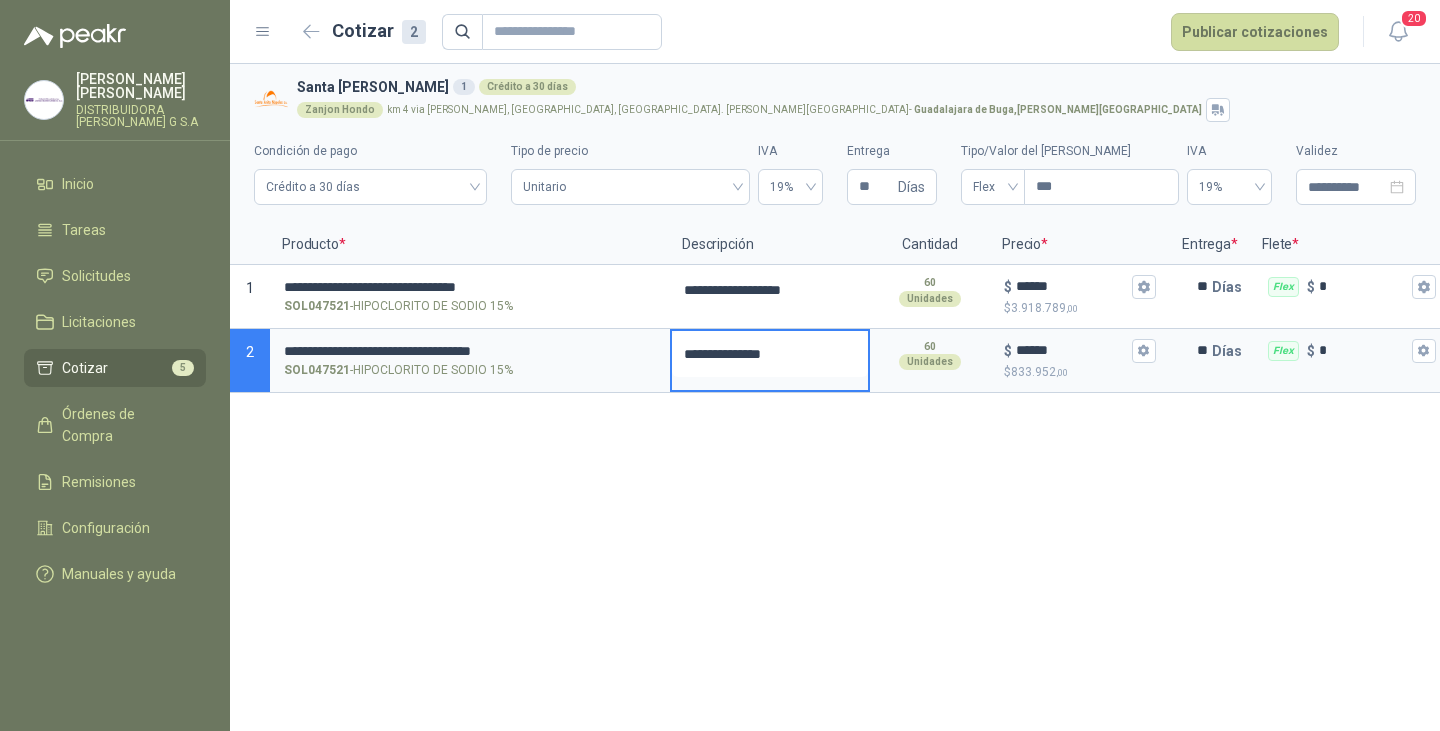 type 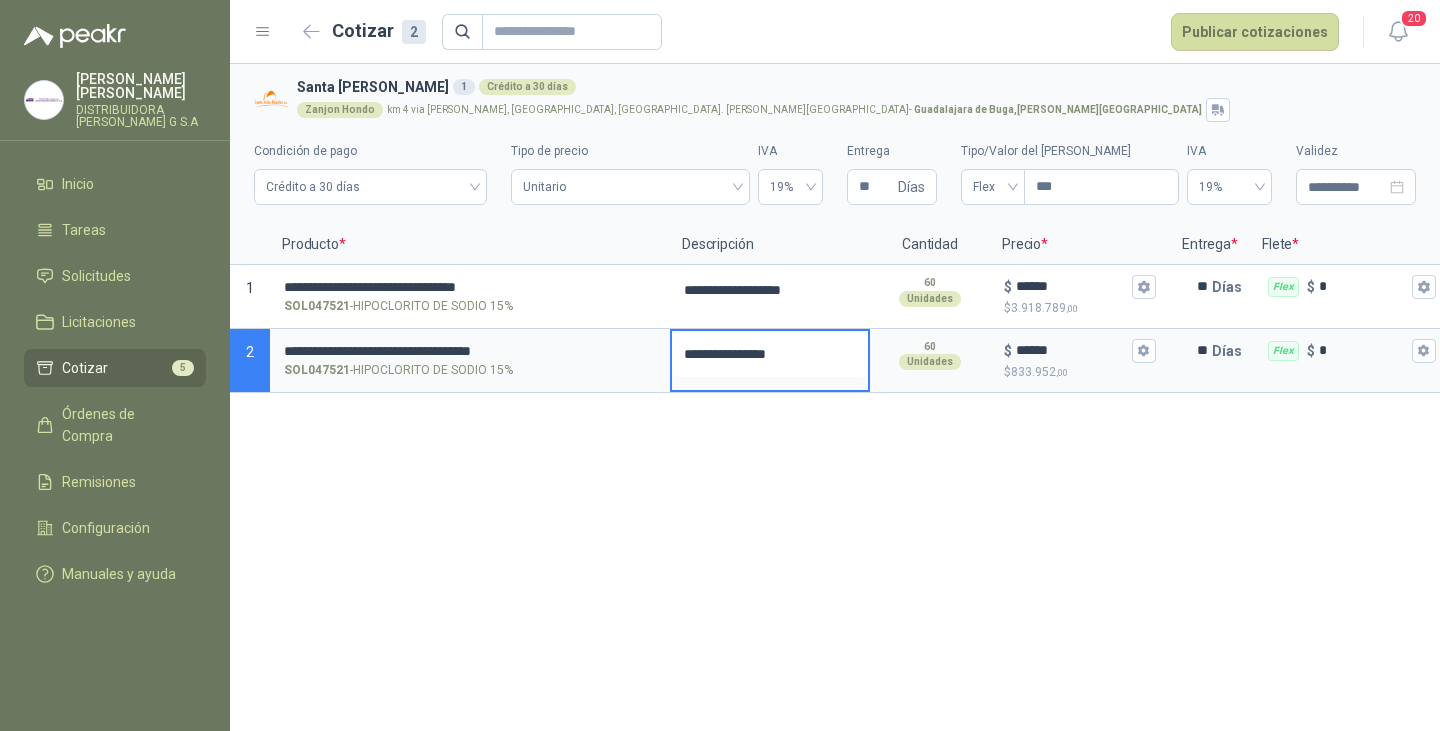 type 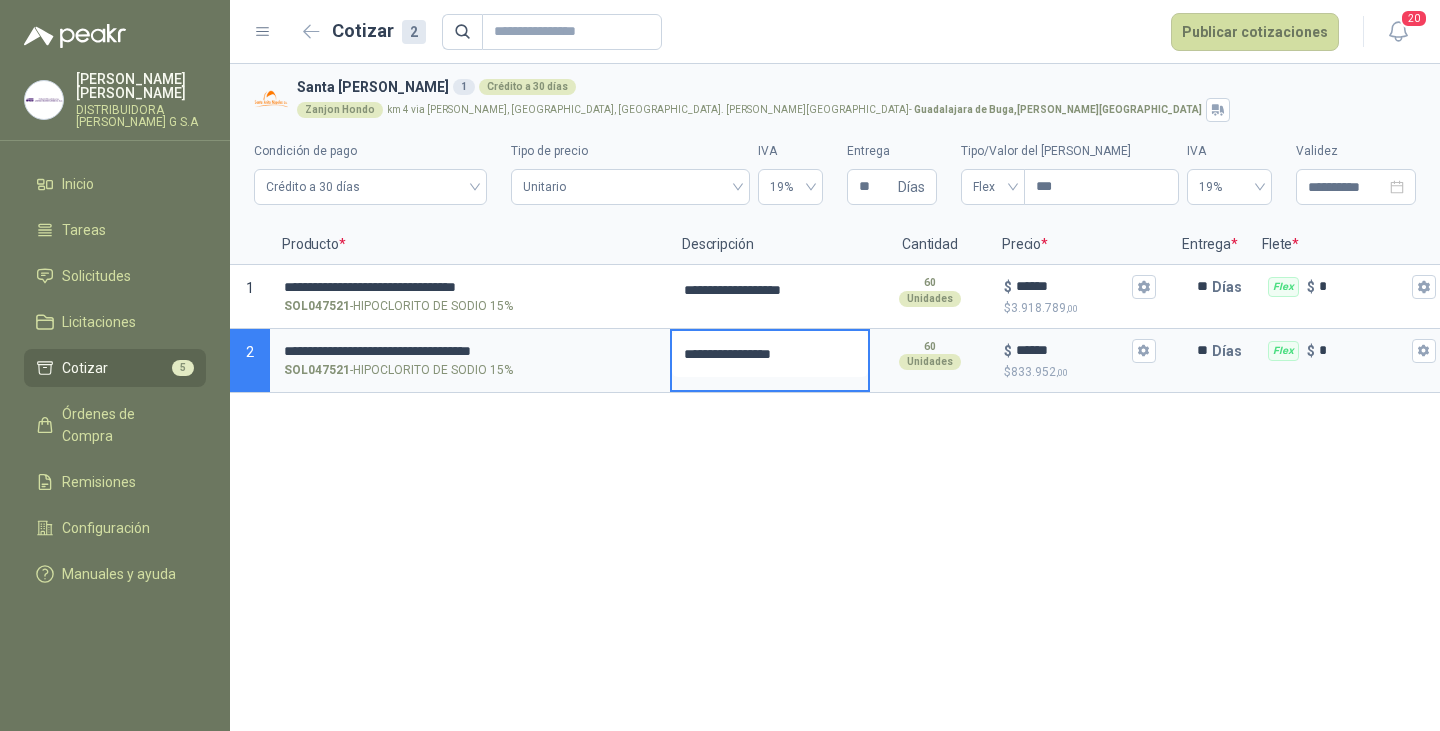 type 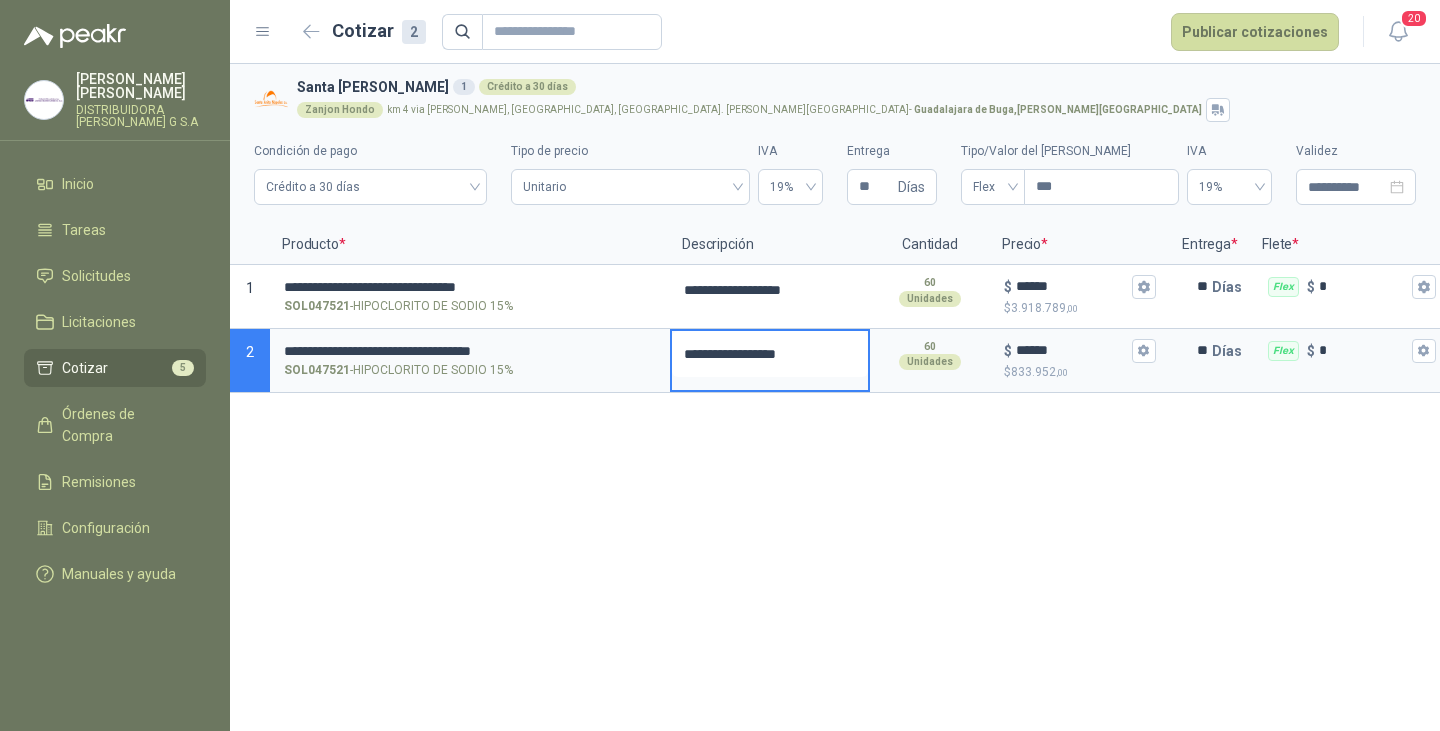 type 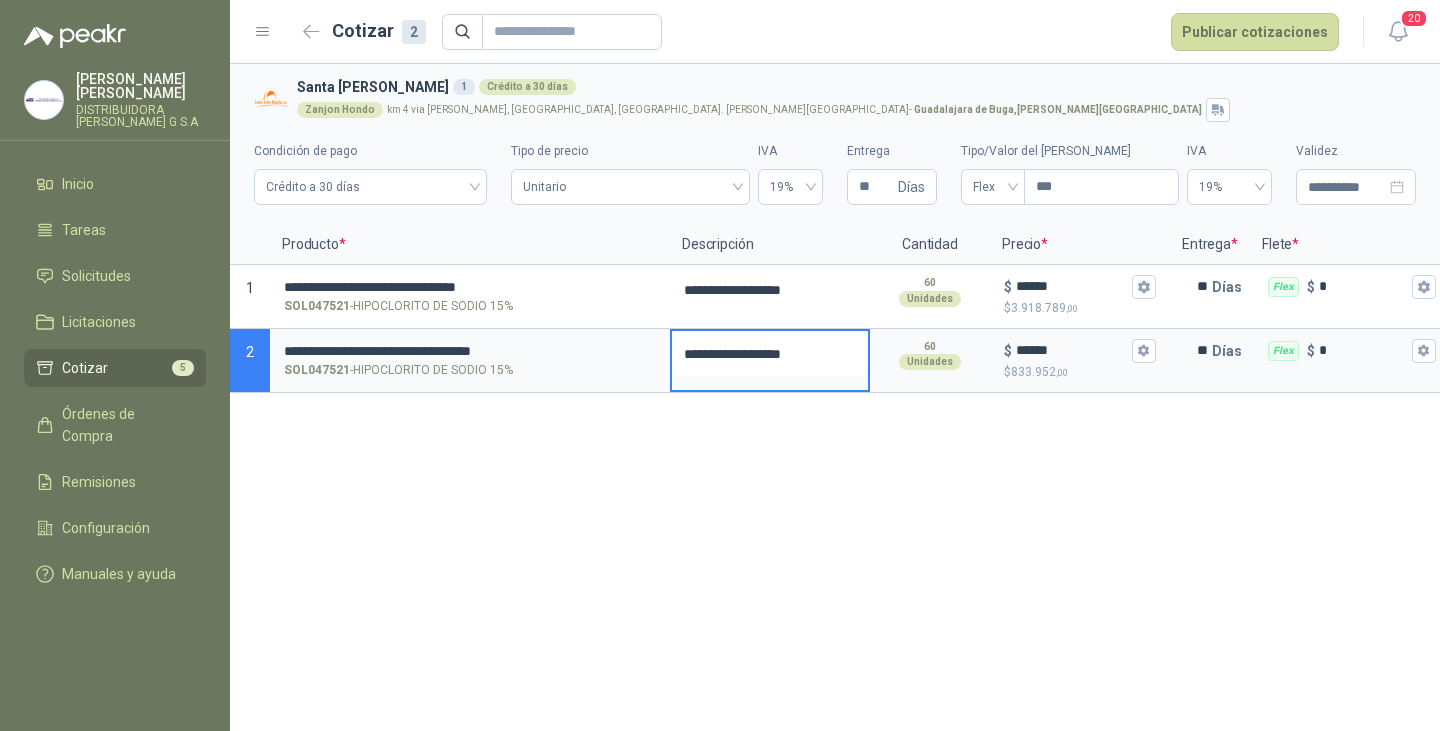 type on "**********" 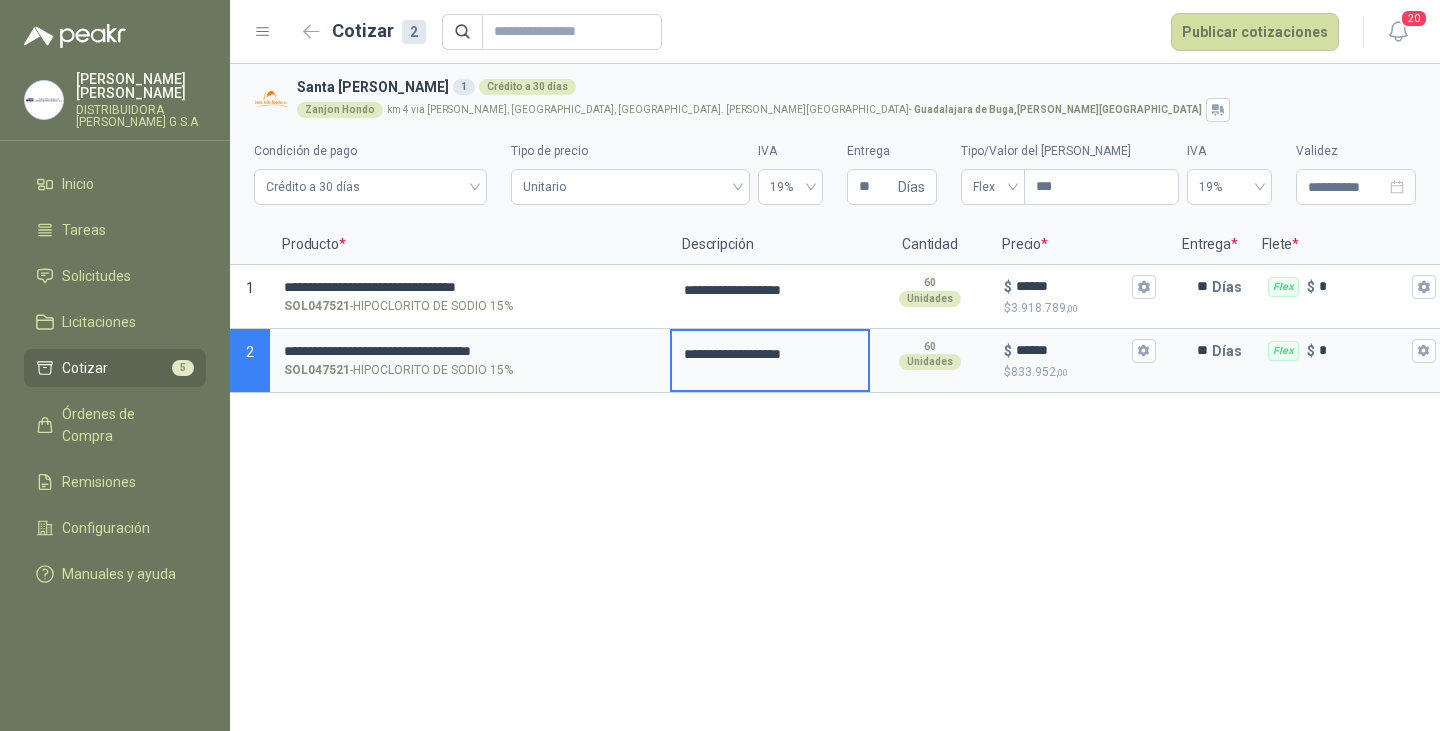 click on "**********" at bounding box center (835, 397) 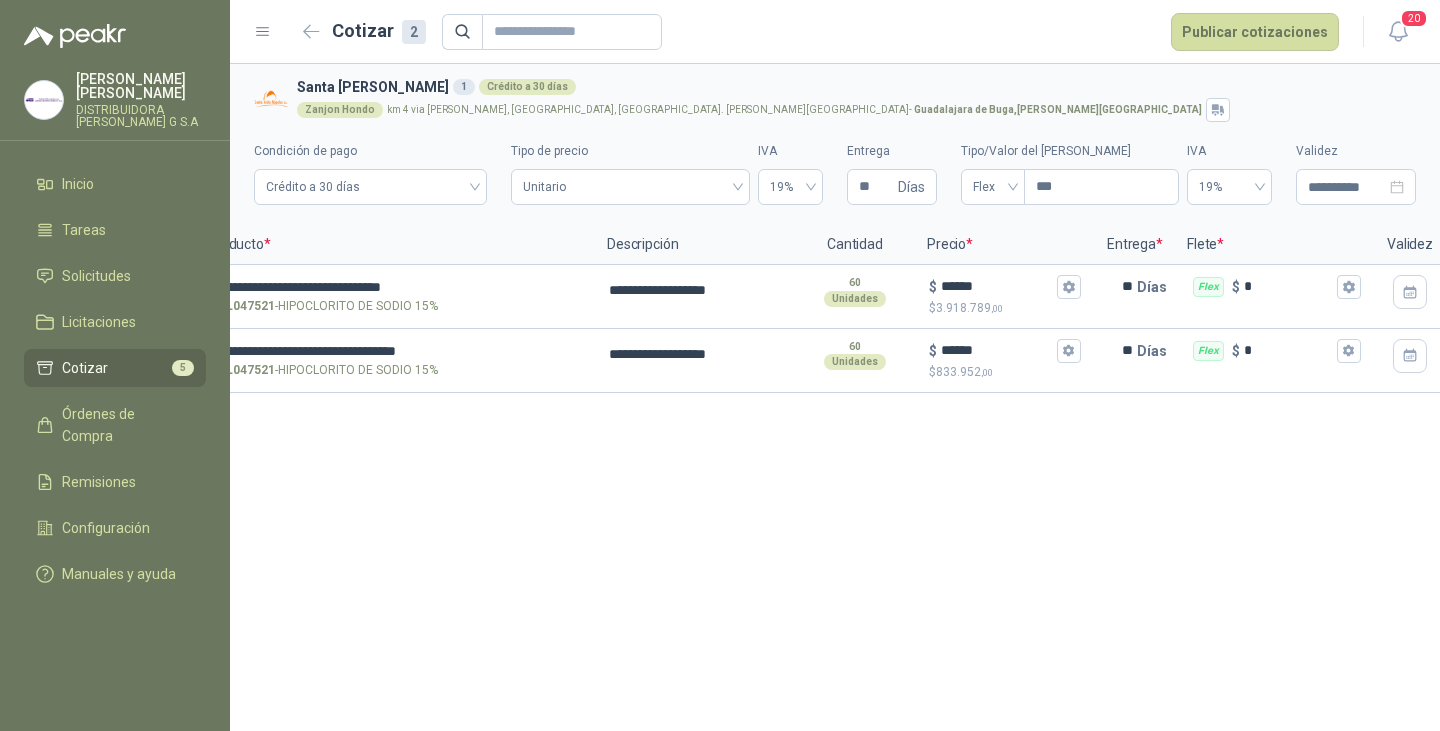 scroll, scrollTop: 0, scrollLeft: 186, axis: horizontal 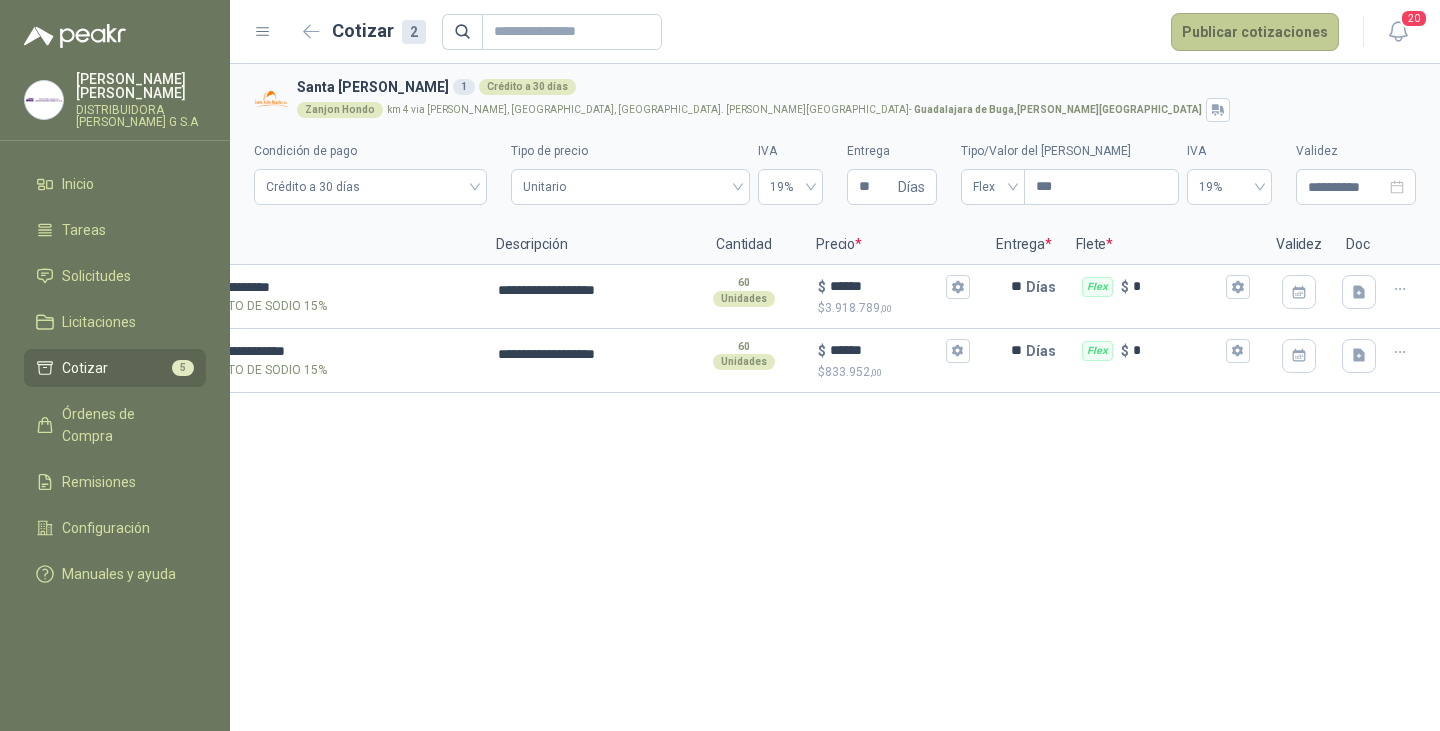 click on "Publicar cotizaciones" at bounding box center (1255, 32) 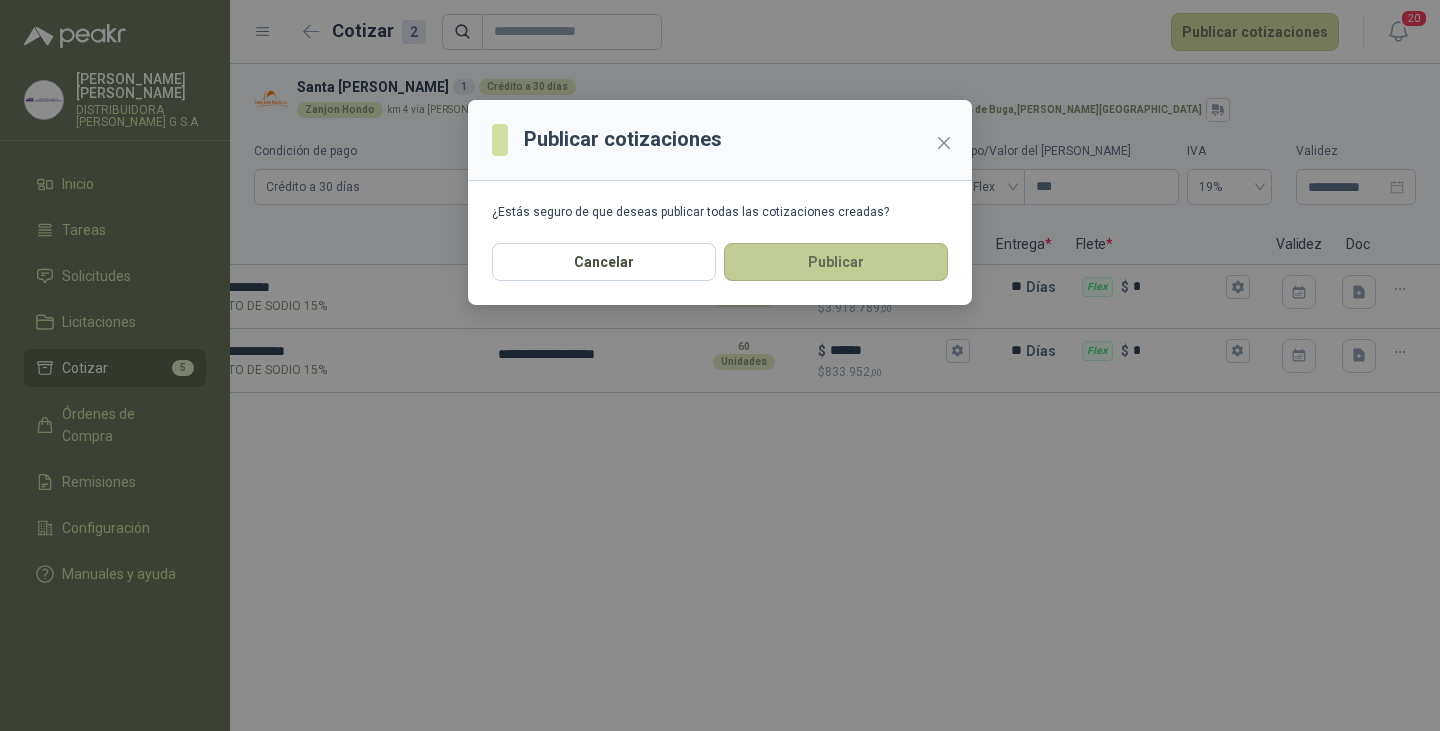click on "Publicar" at bounding box center [836, 262] 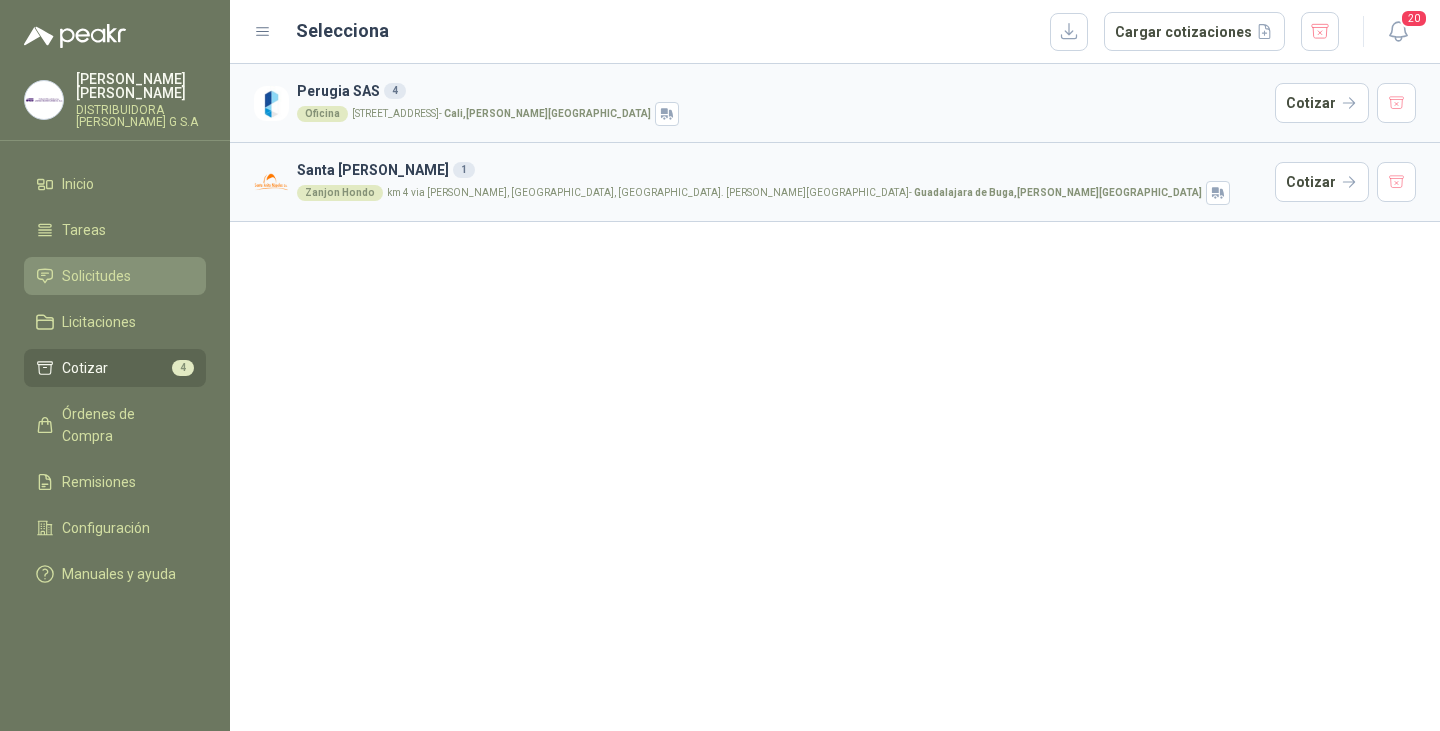click on "Solicitudes" at bounding box center [96, 276] 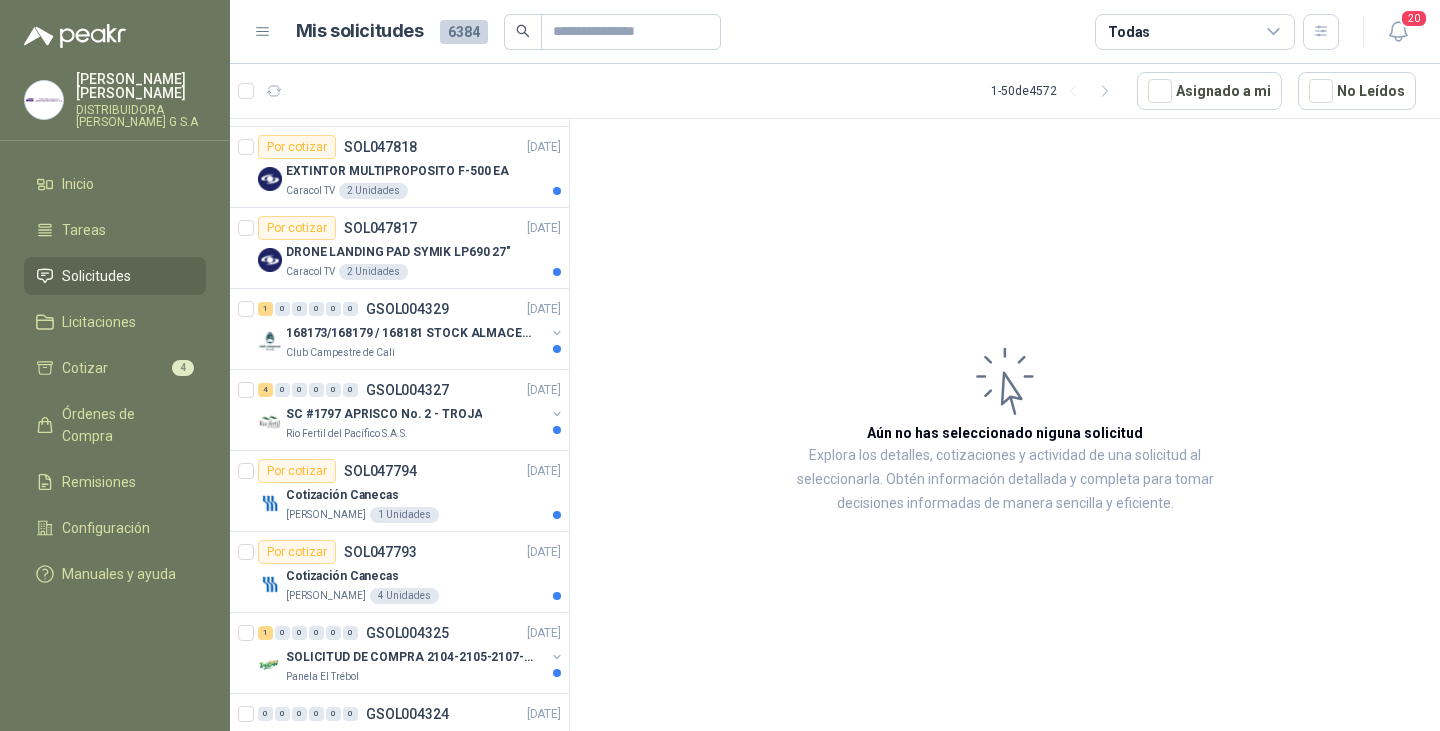 scroll, scrollTop: 900, scrollLeft: 0, axis: vertical 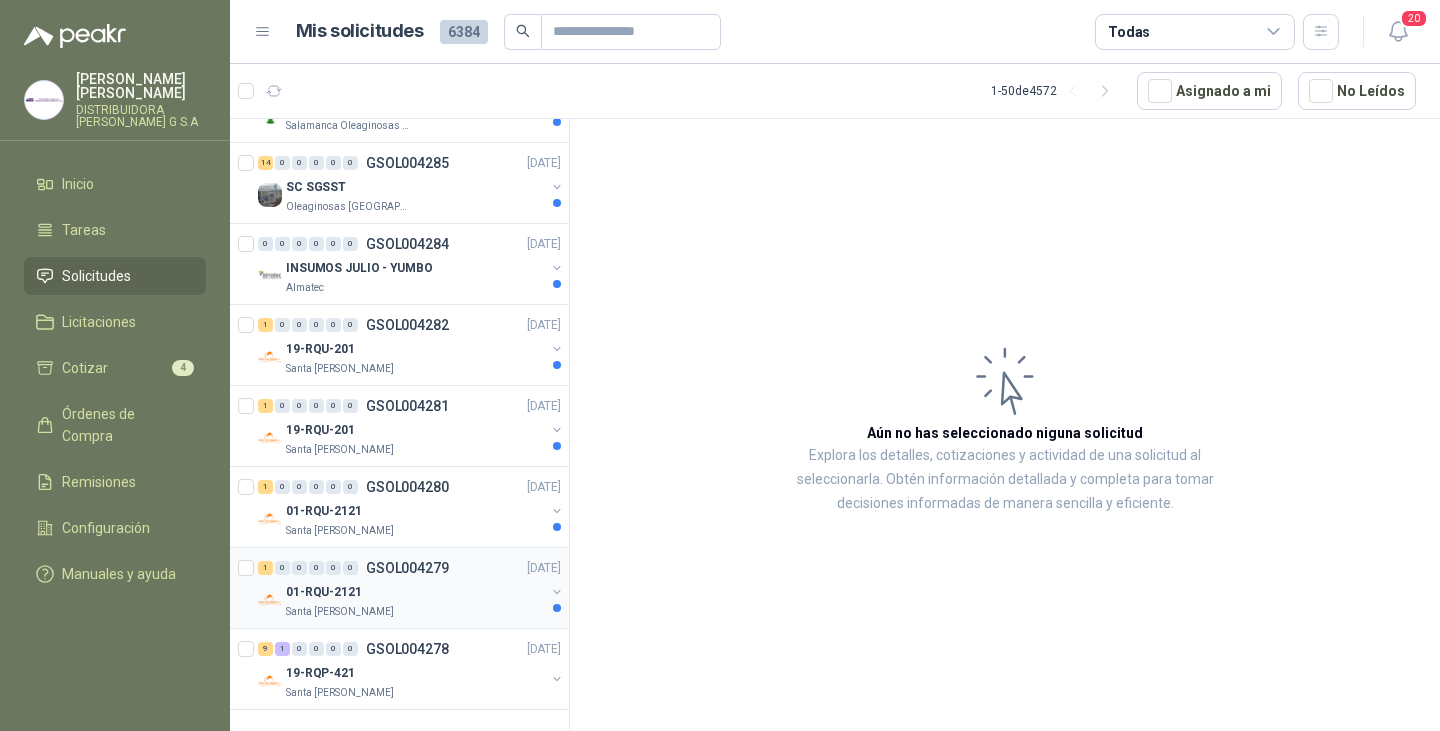 click on "1   0   0   0   0   0   GSOL004279 [DATE]" at bounding box center [411, 568] 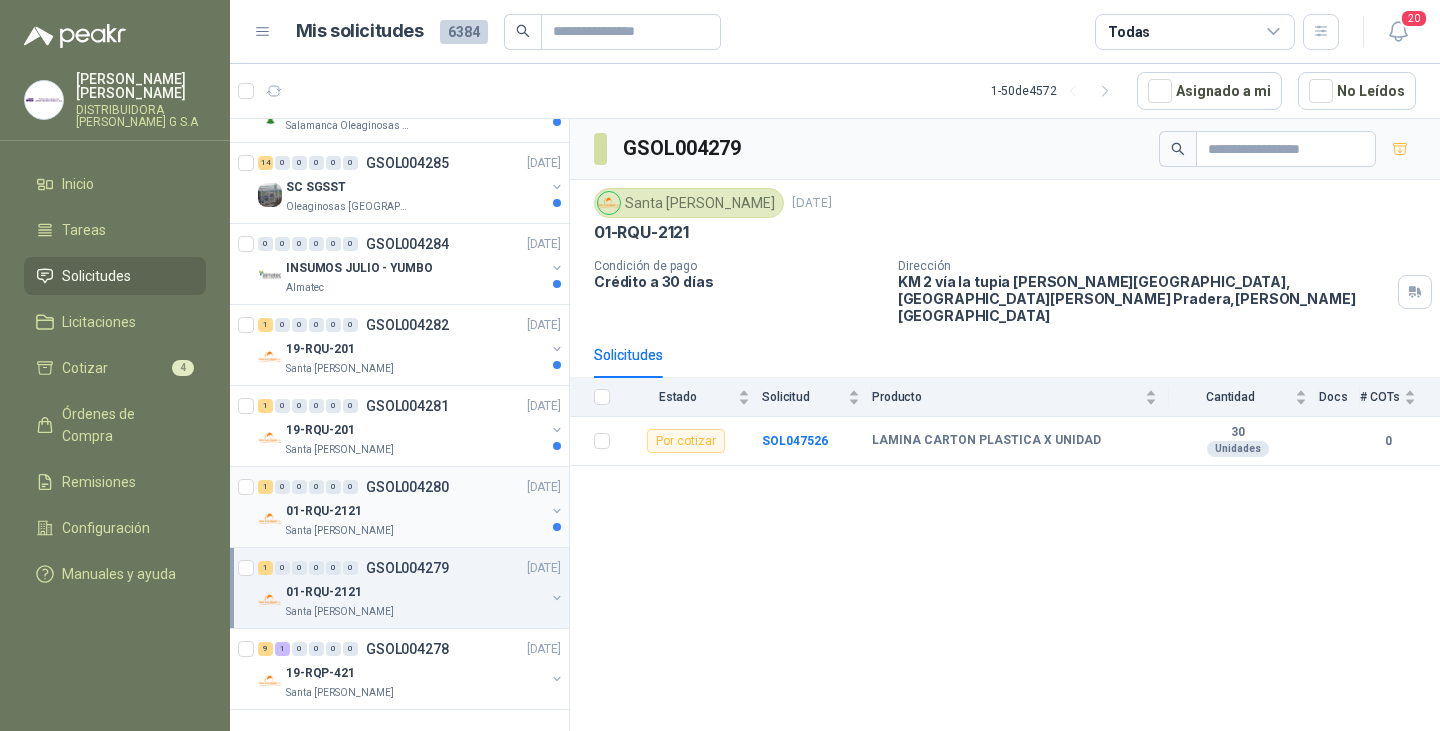 click on "1   0   0   0   0   0   GSOL004280 [DATE]" at bounding box center (411, 487) 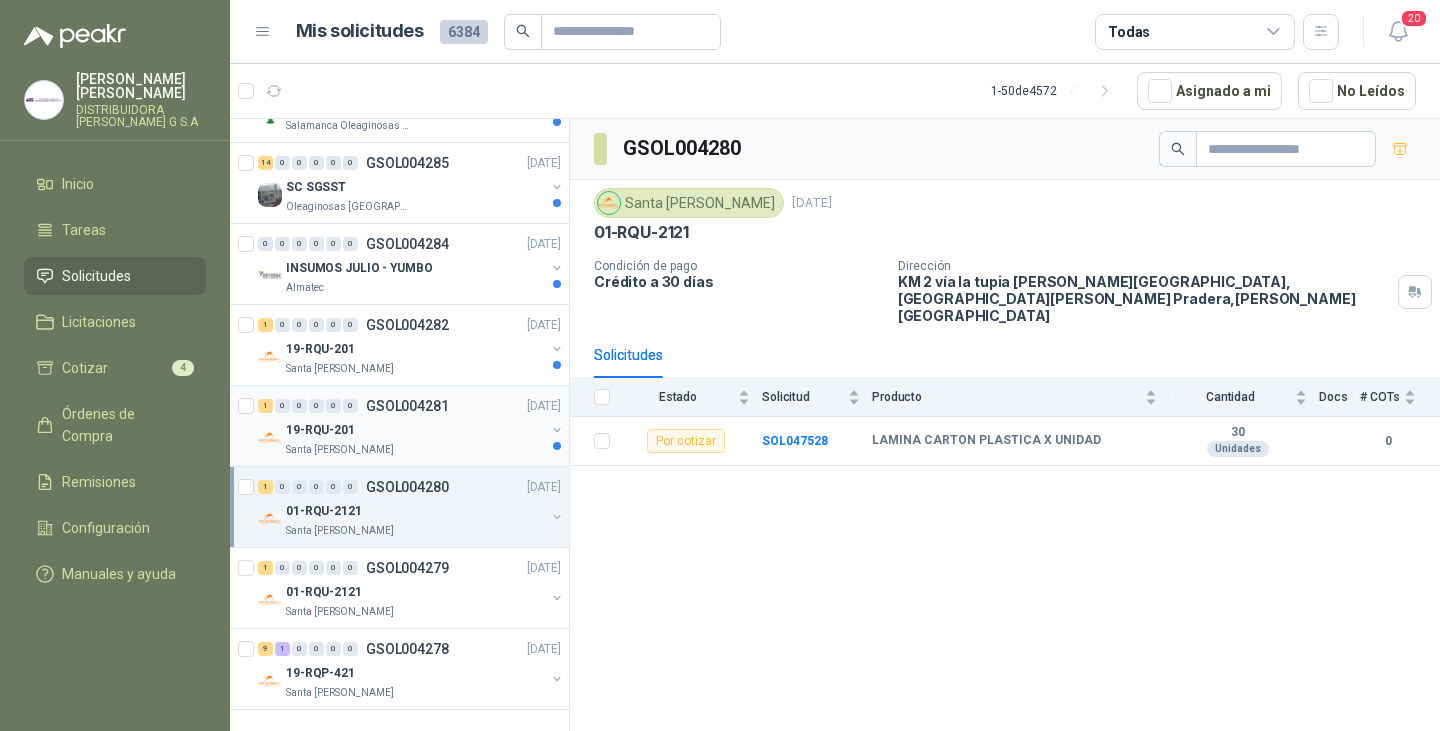 click on "1   0   0   0   0   0   GSOL004281 [DATE]" at bounding box center (411, 406) 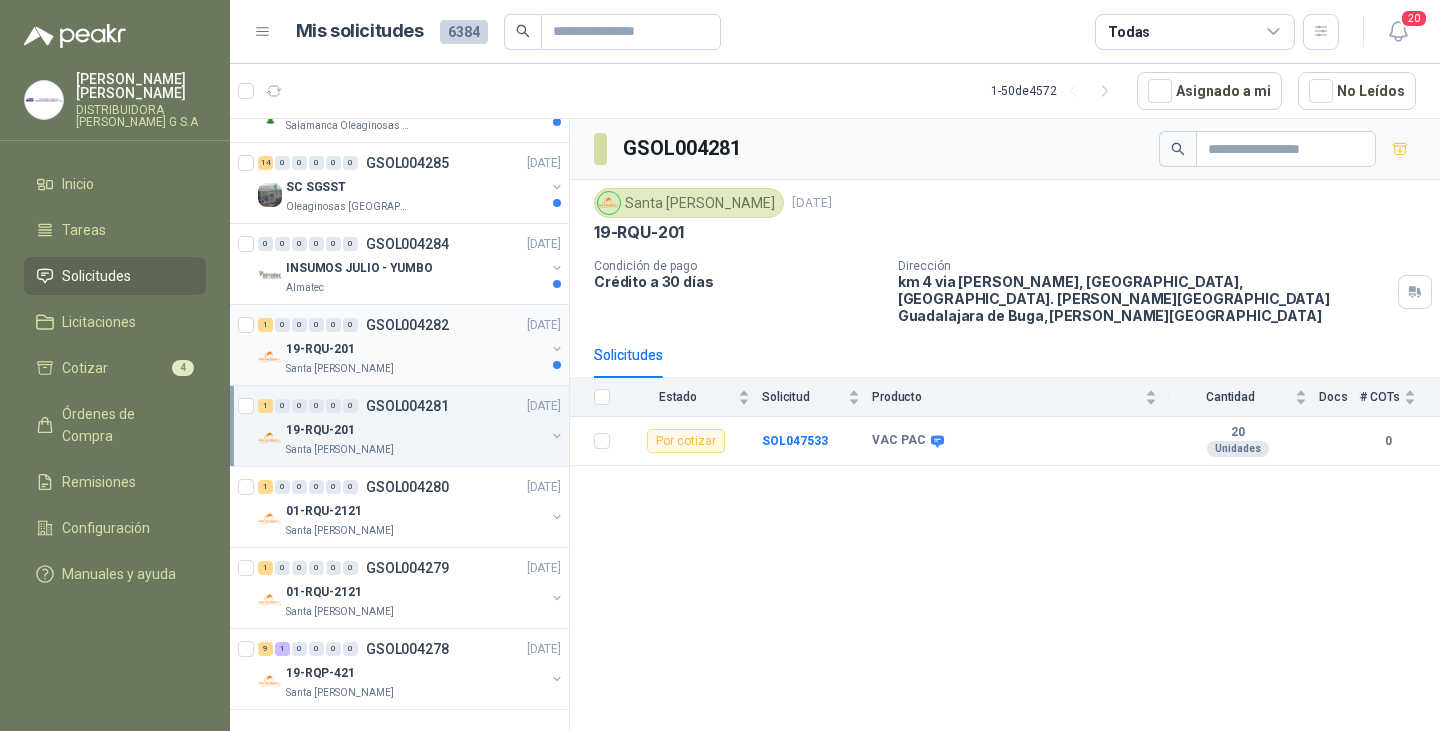click on "19-RQU-201" at bounding box center (415, 349) 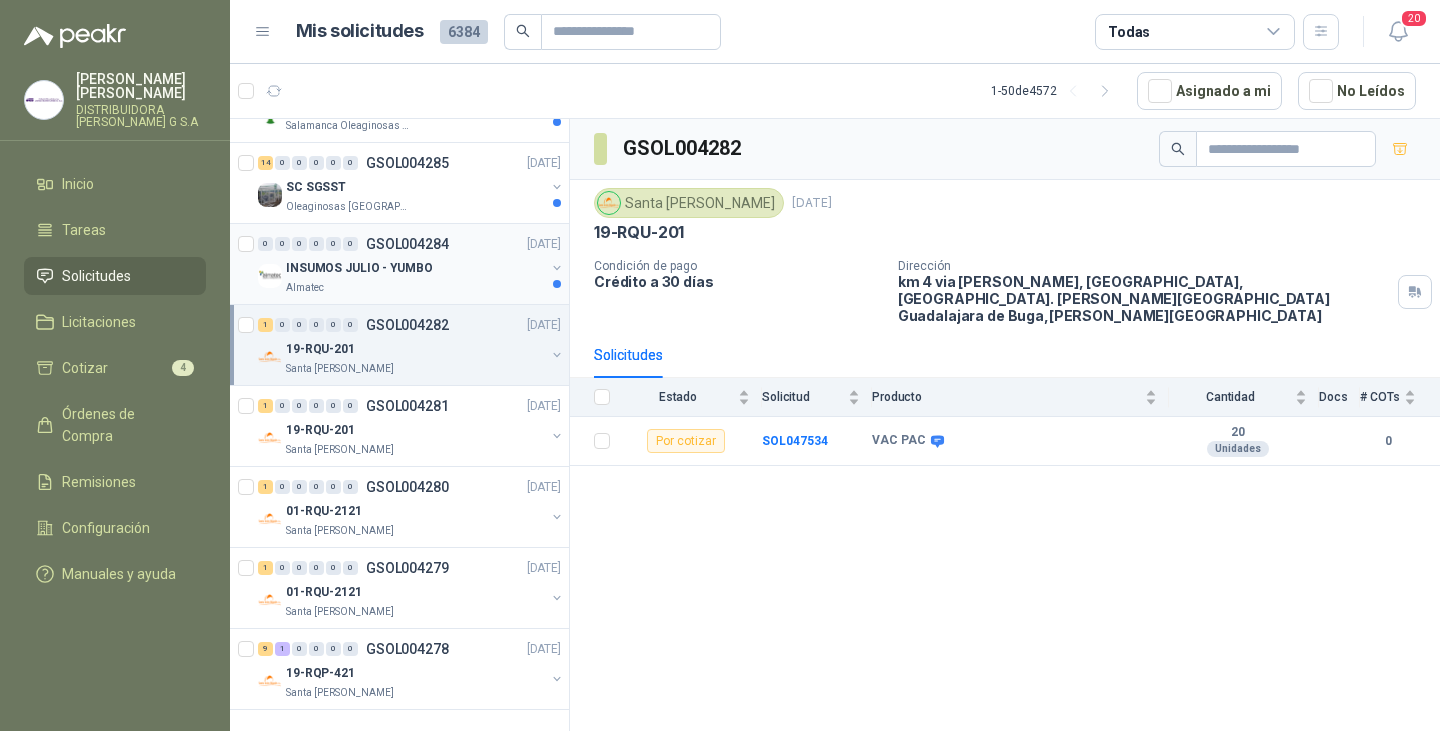 click on "INSUMOS JULIO - YUMBO" at bounding box center (415, 268) 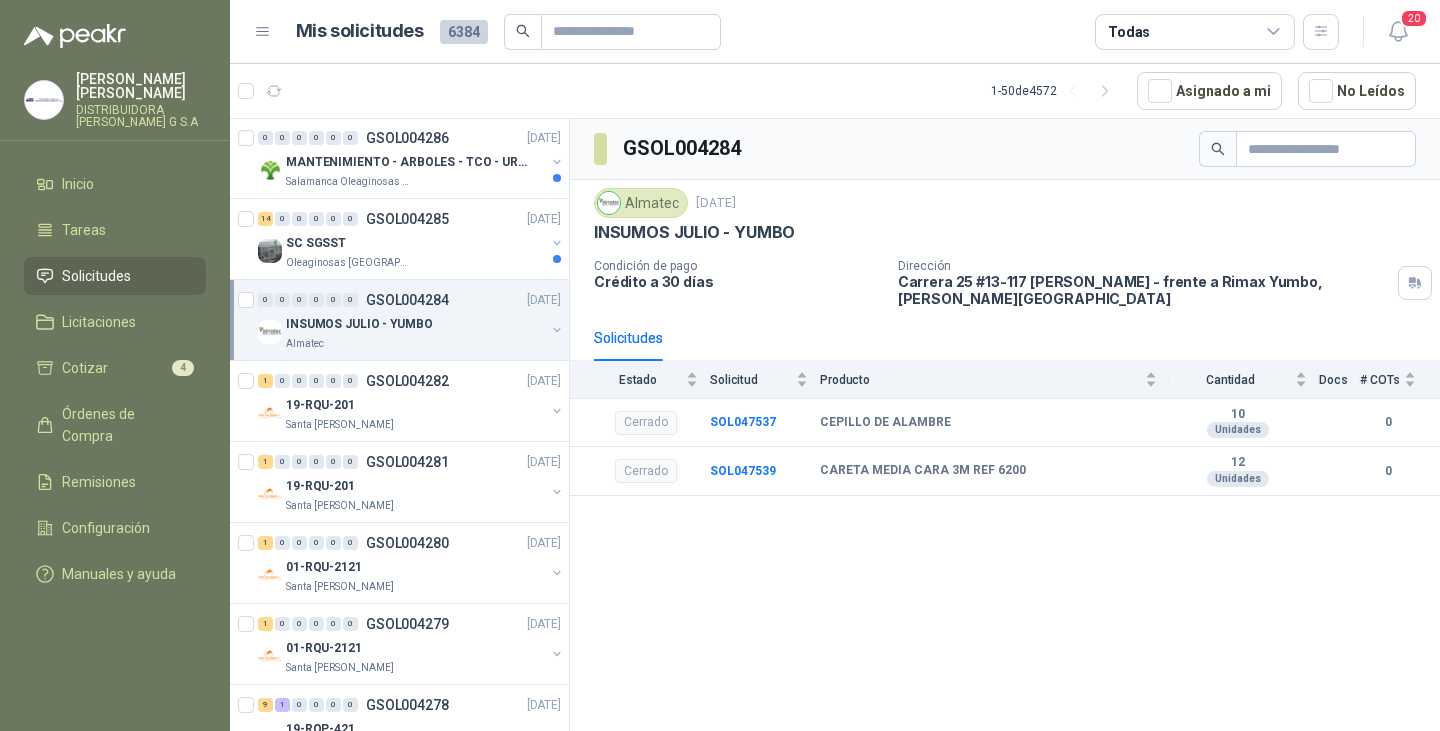scroll, scrollTop: 3375, scrollLeft: 0, axis: vertical 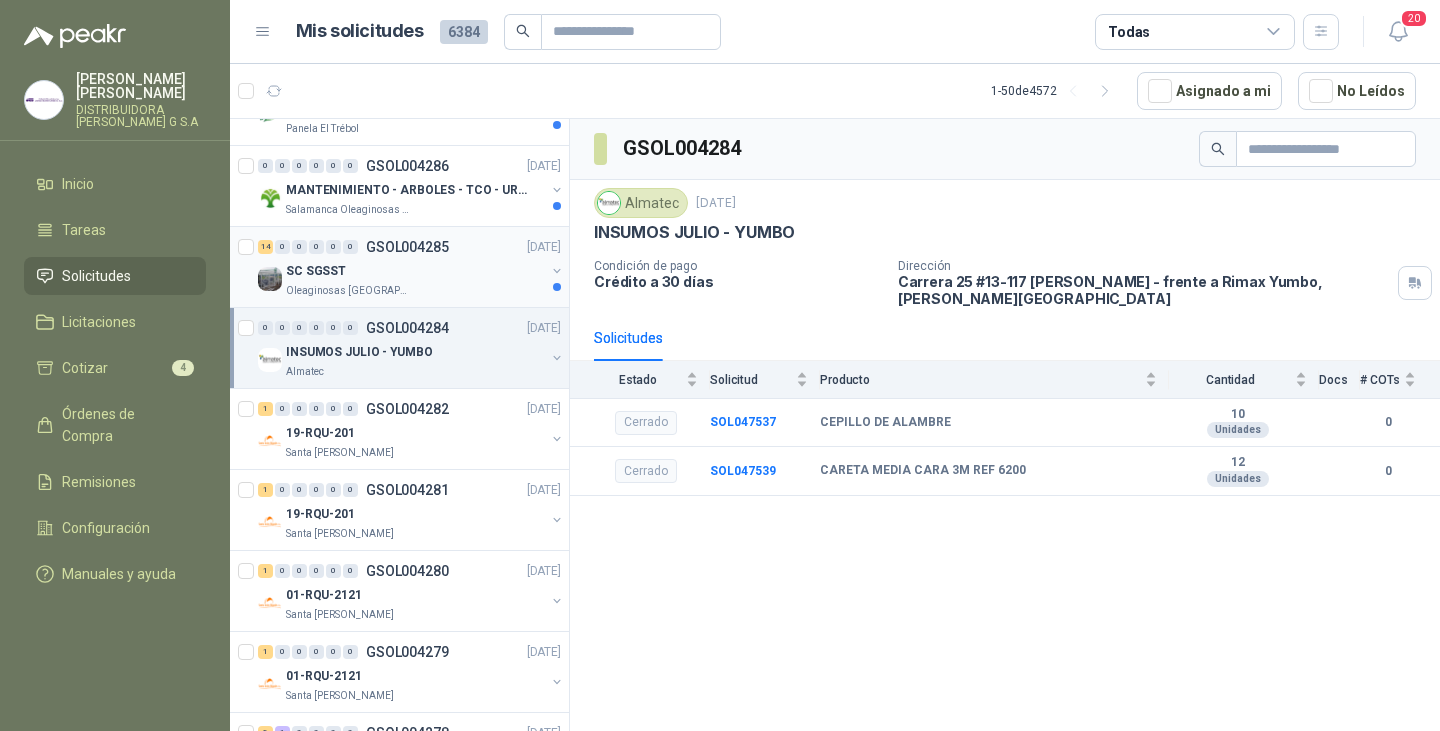 click on "SC SGSST" at bounding box center (415, 271) 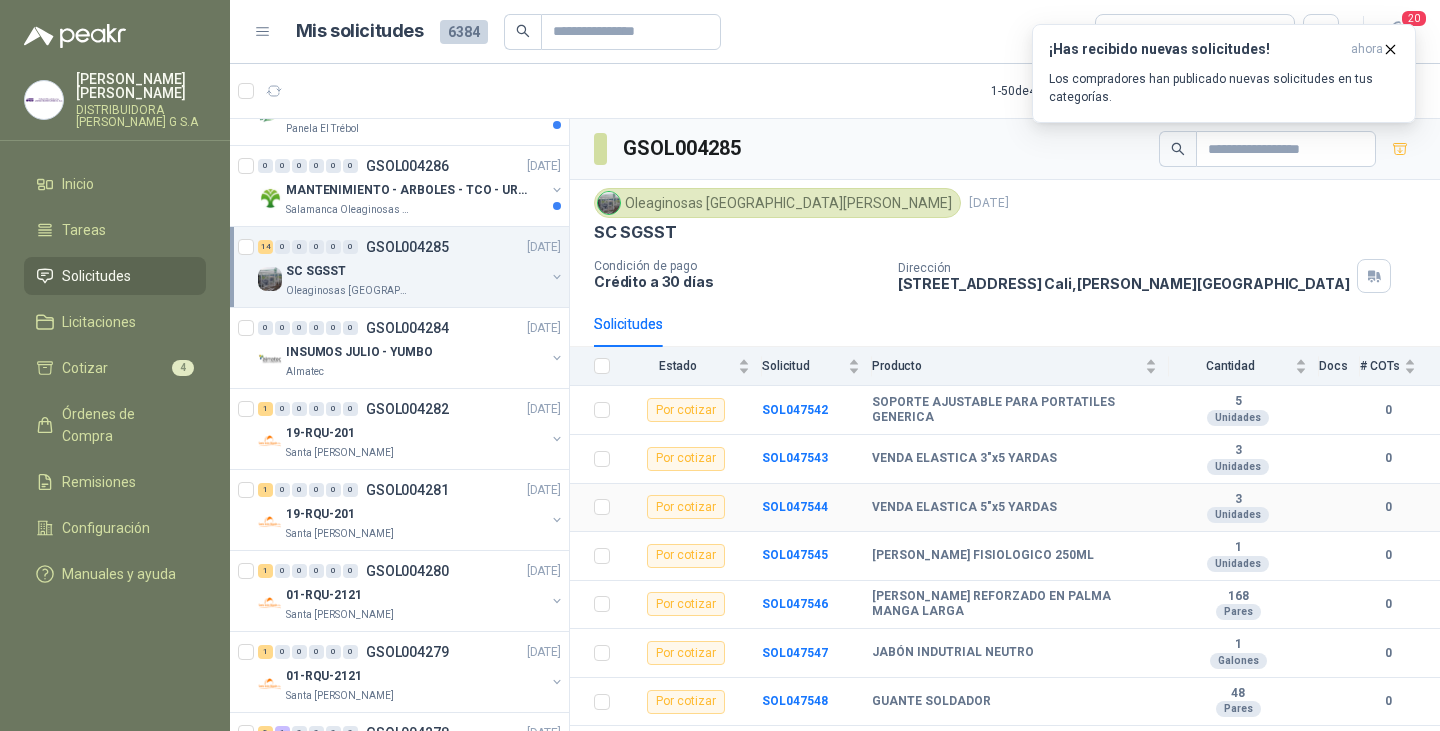 scroll, scrollTop: 100, scrollLeft: 0, axis: vertical 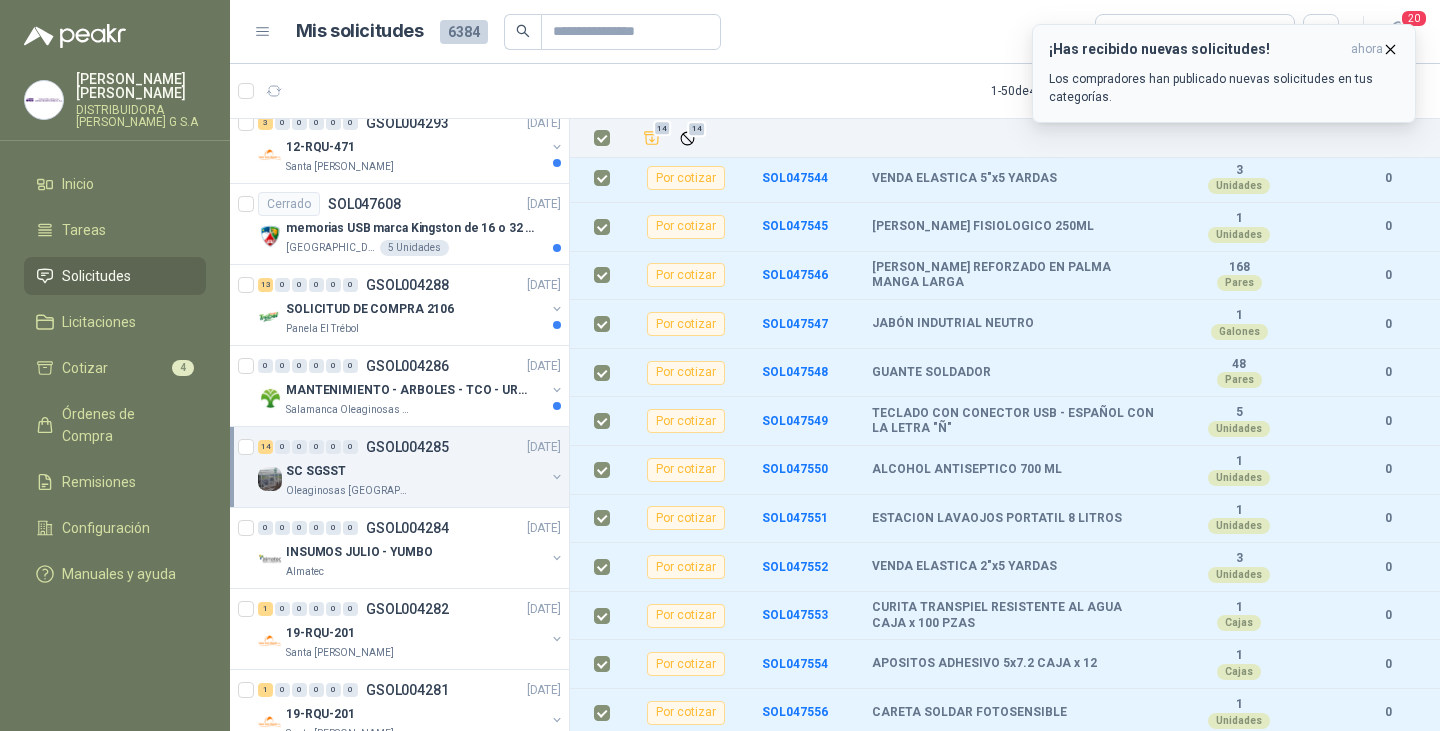 click 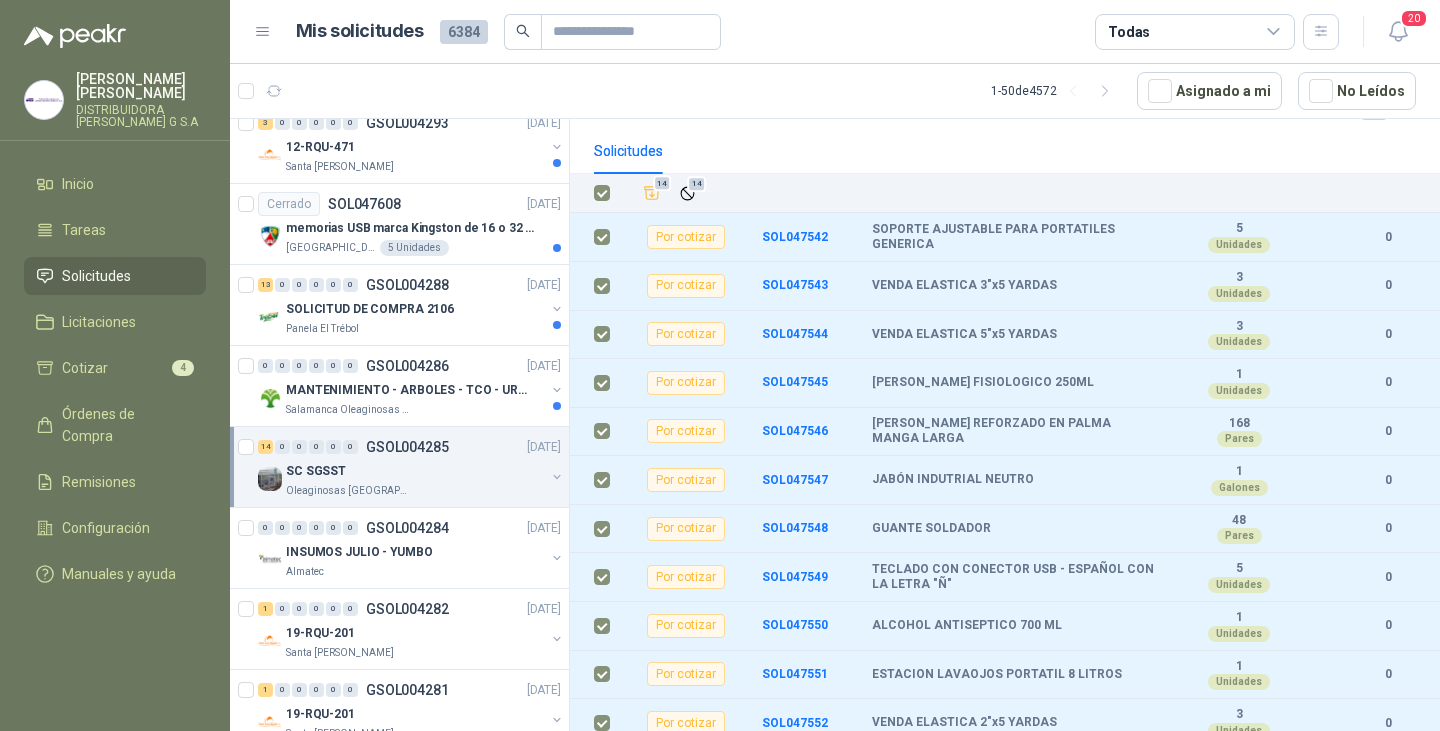 scroll, scrollTop: 329, scrollLeft: 0, axis: vertical 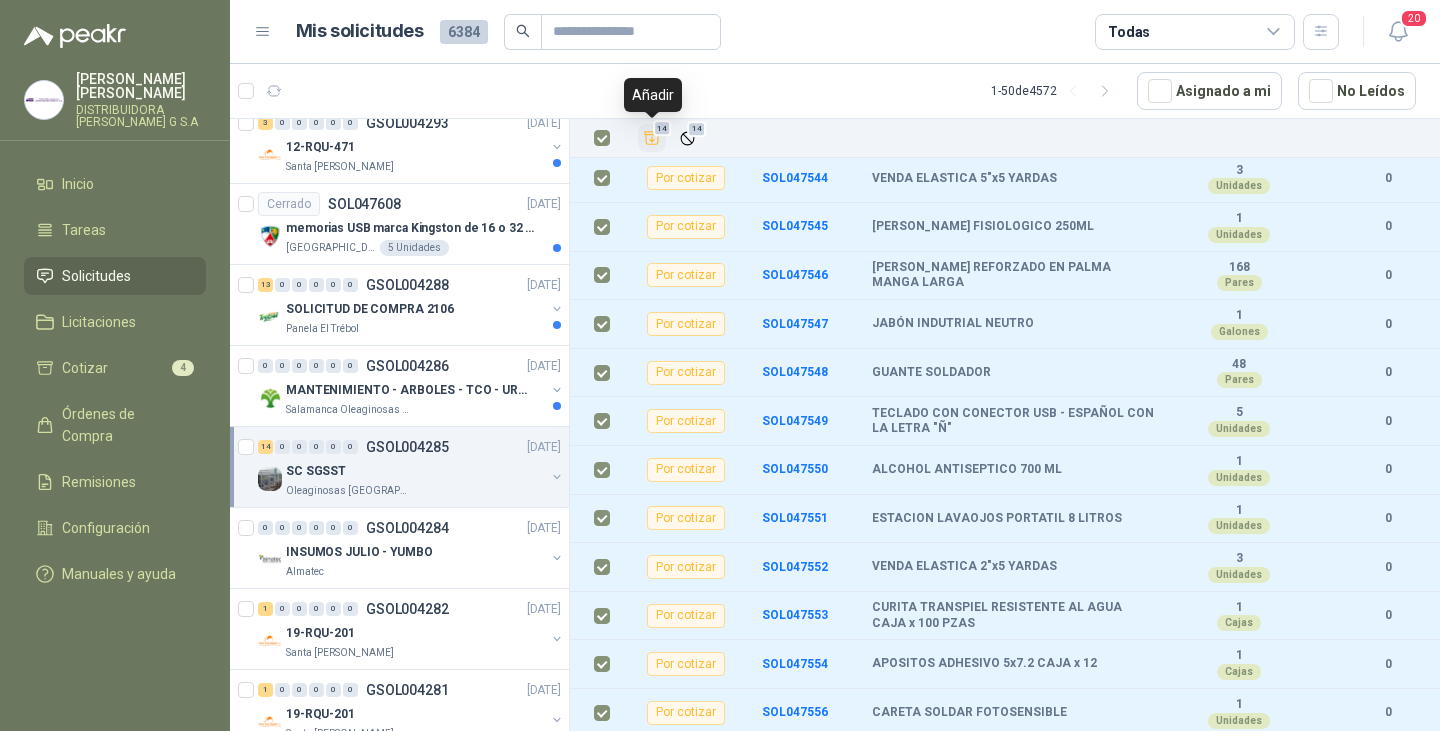 click on "14" at bounding box center [662, 128] 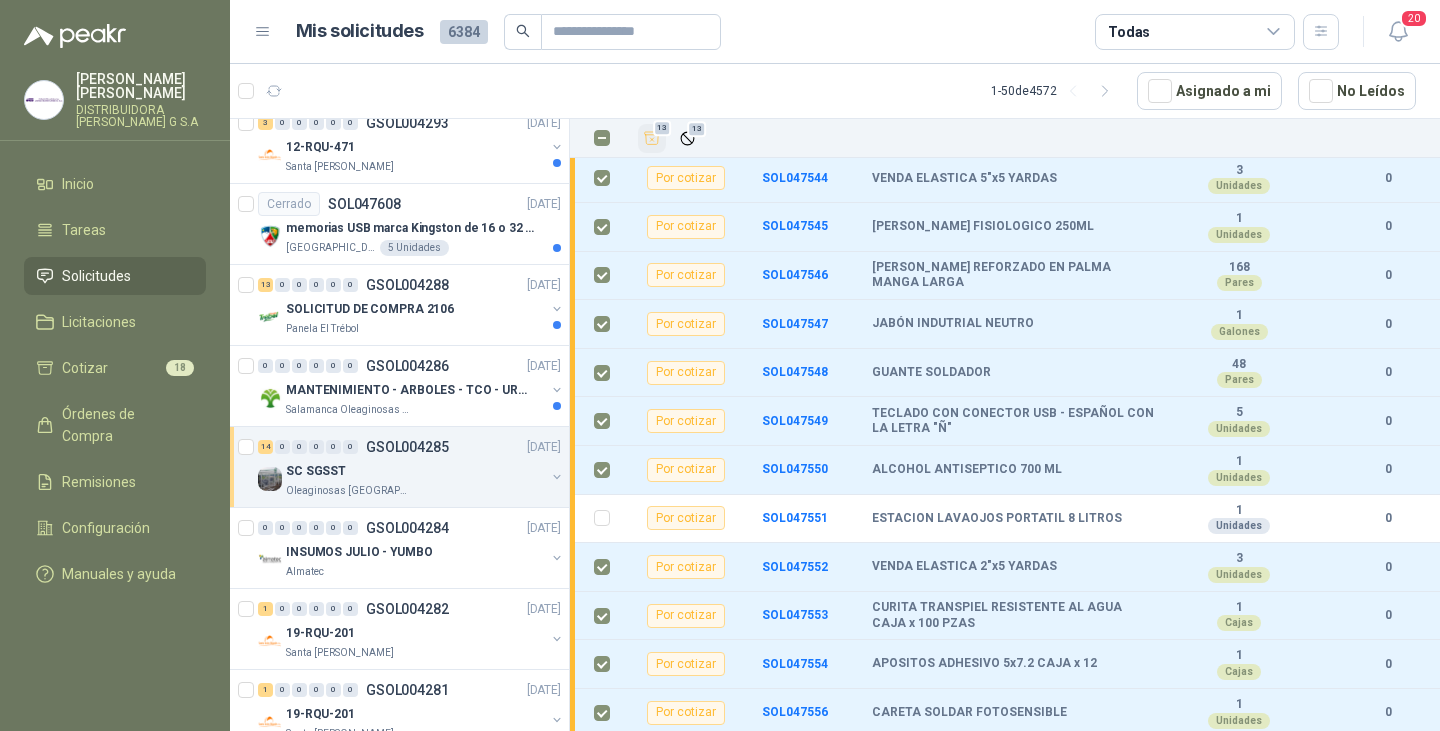 click 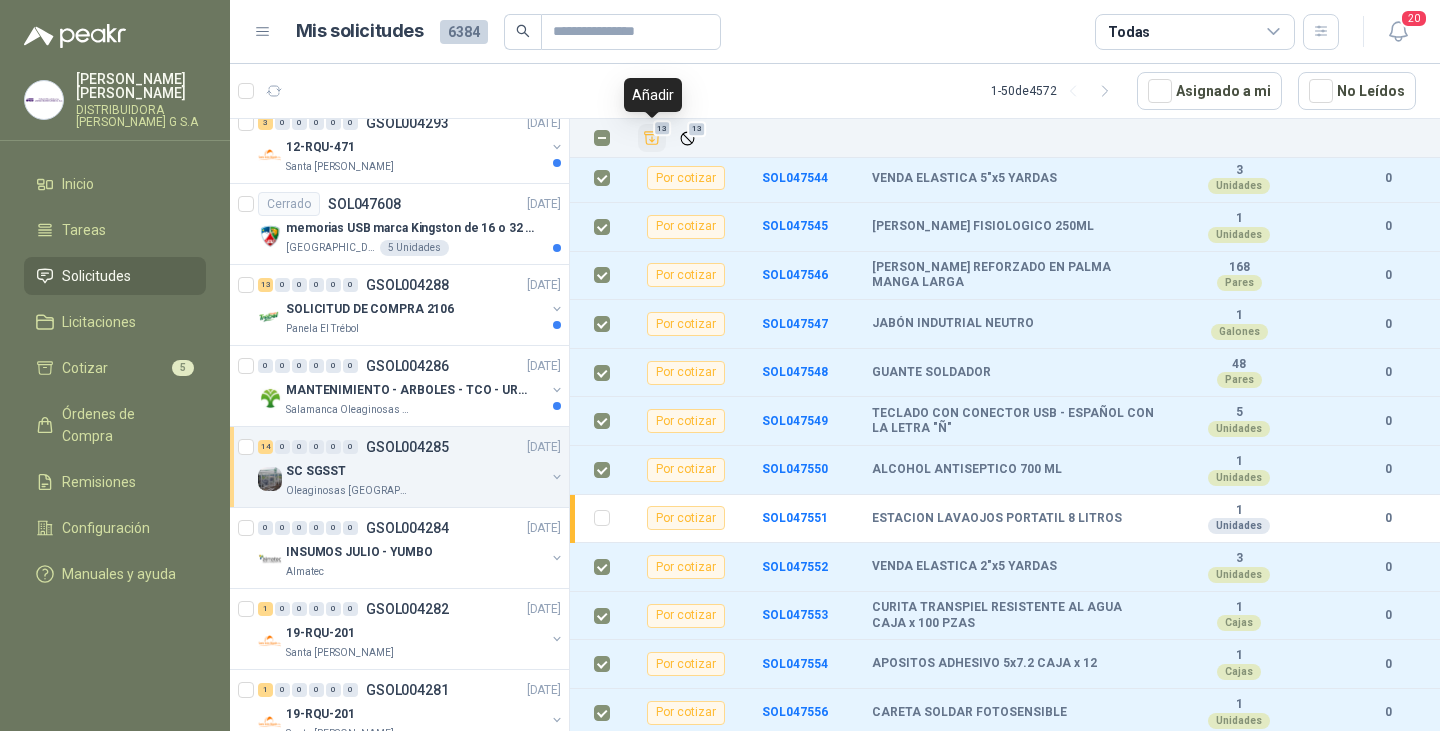 click 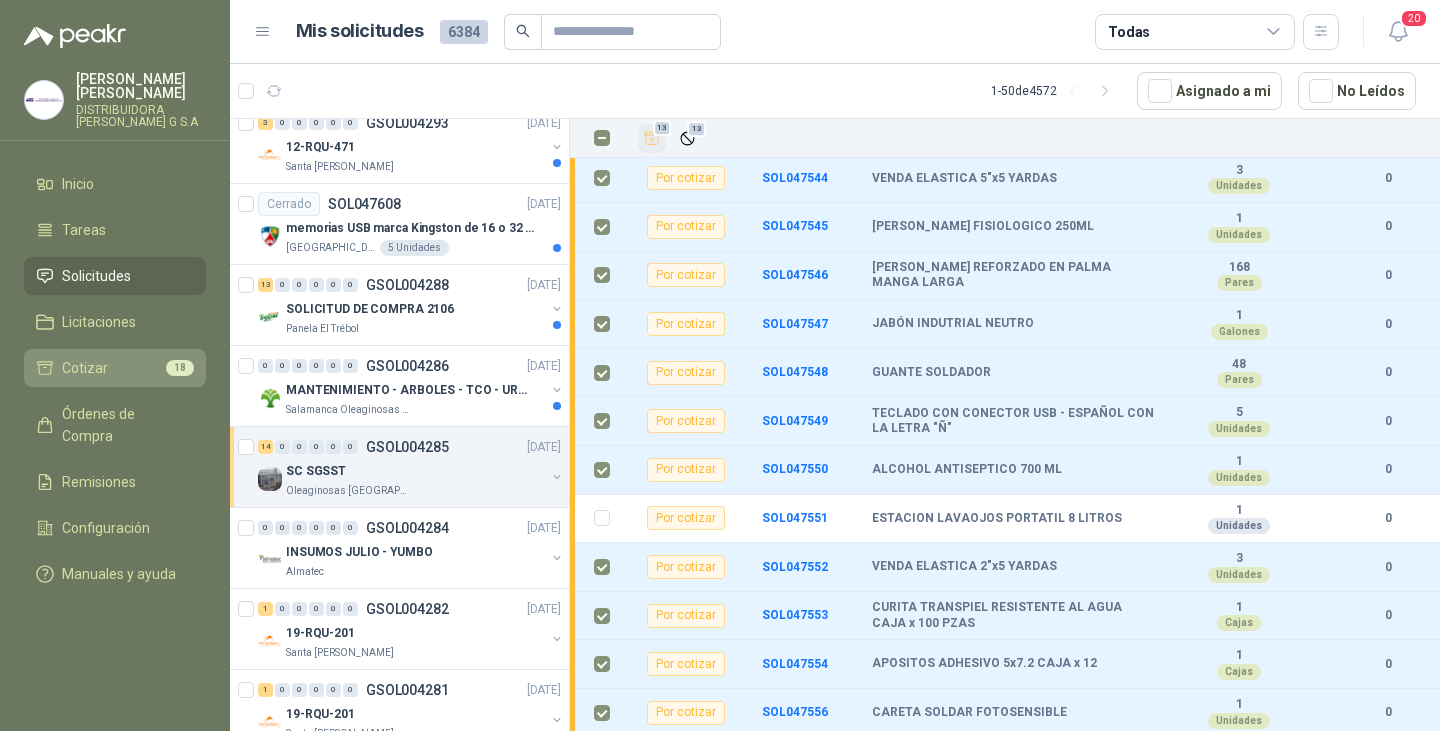 click on "Cotizar 18" at bounding box center [115, 368] 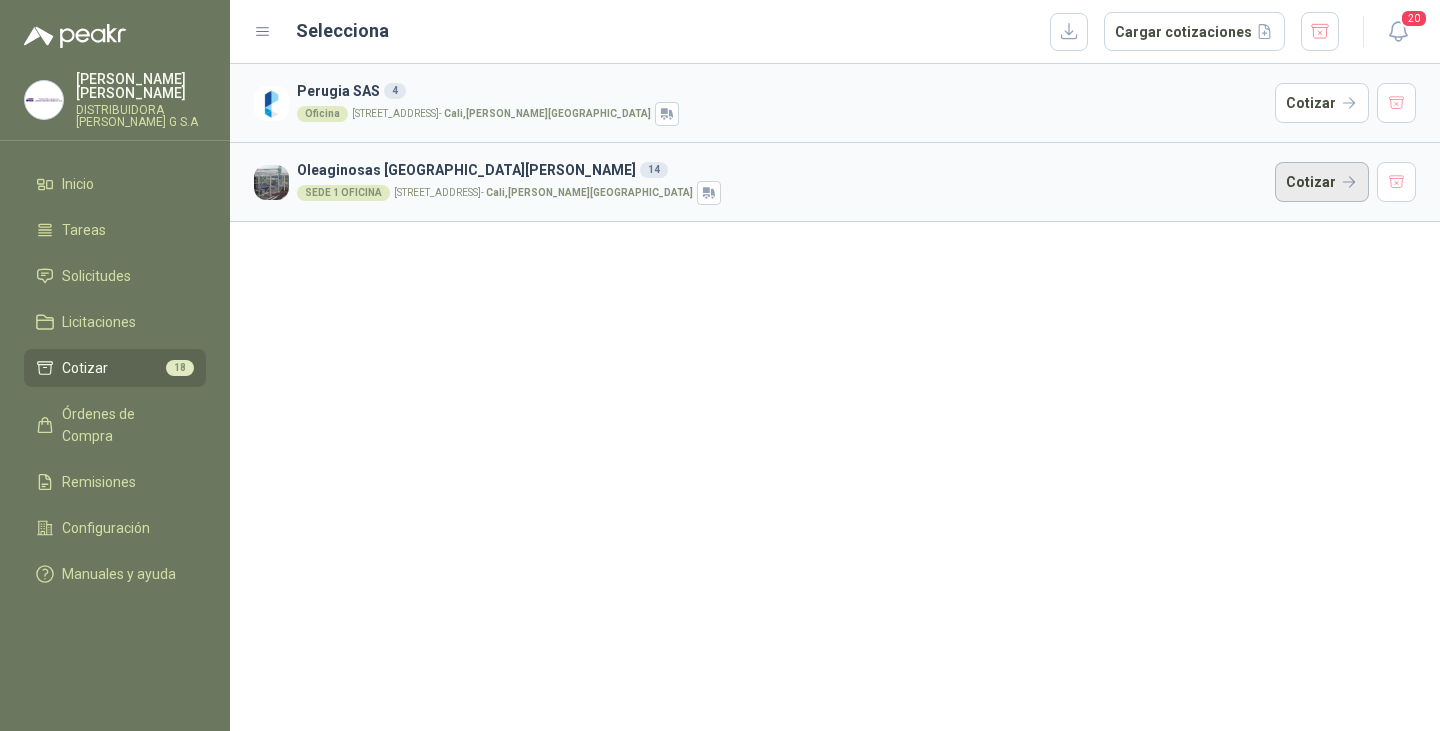 click on "Cotizar" at bounding box center [1322, 182] 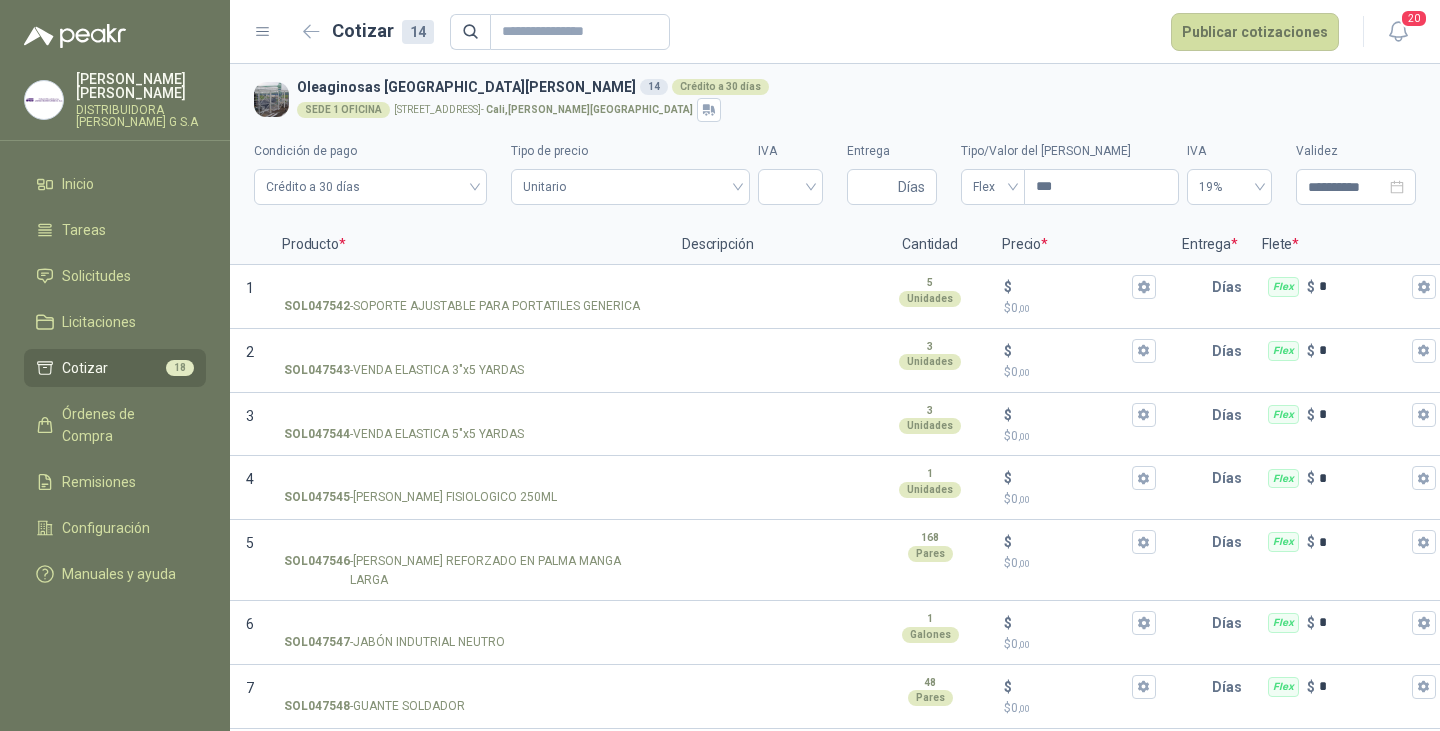 scroll, scrollTop: 0, scrollLeft: 0, axis: both 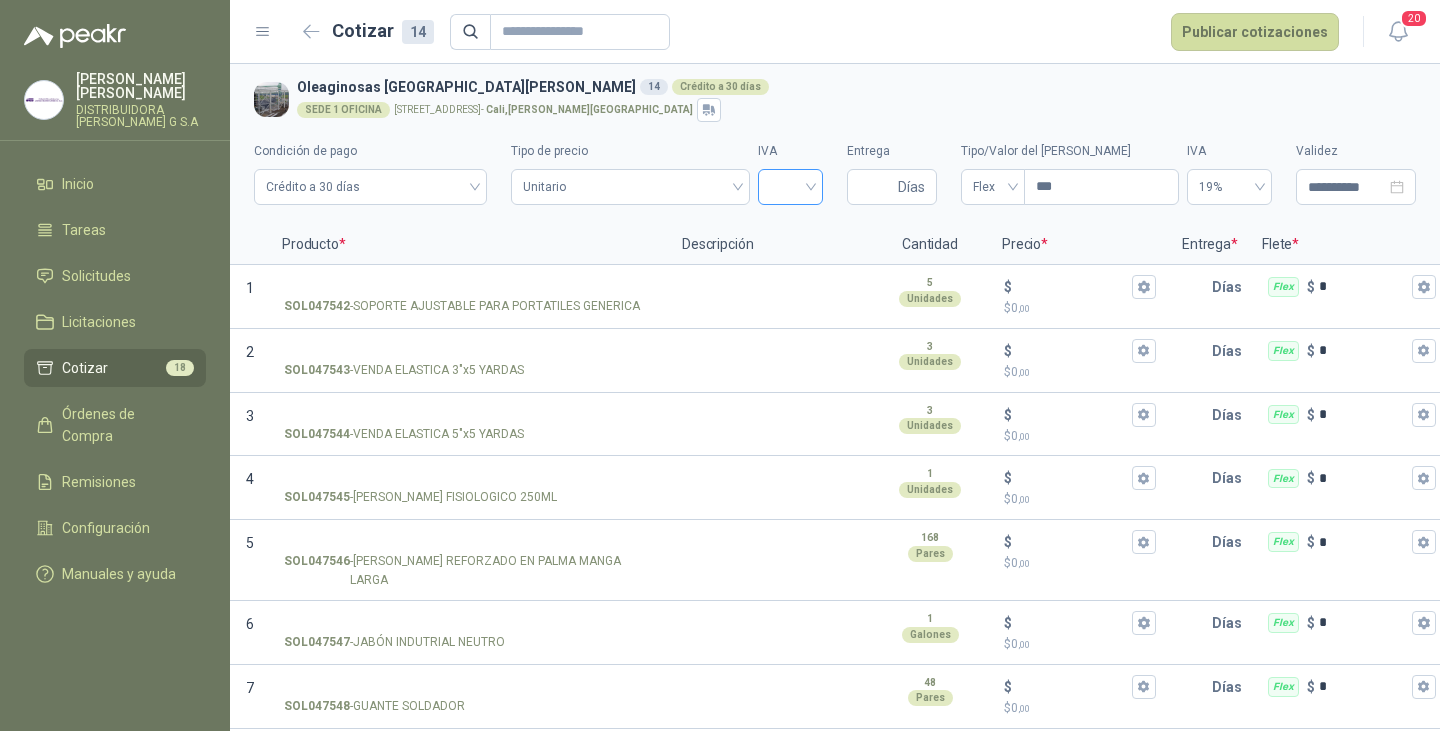 click at bounding box center [790, 185] 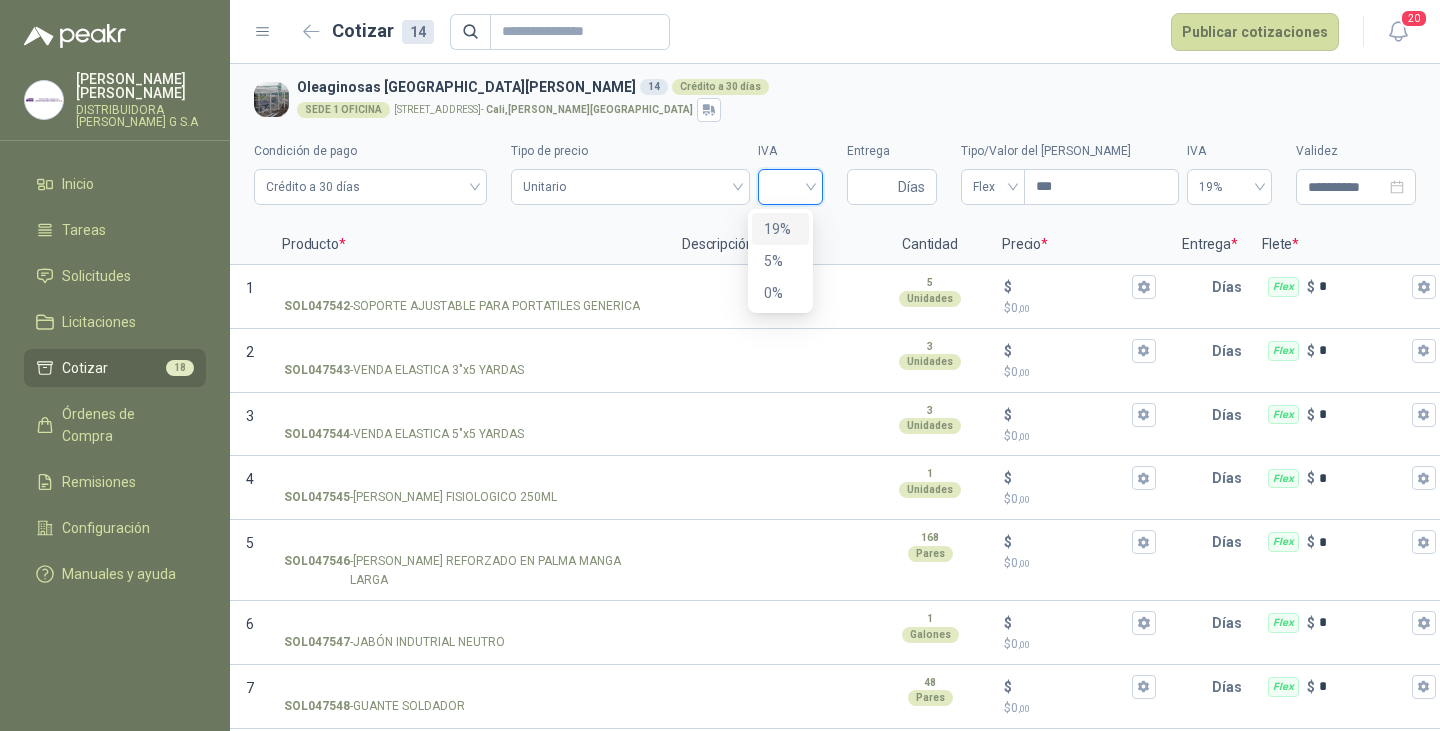 click on "19%" at bounding box center [780, 229] 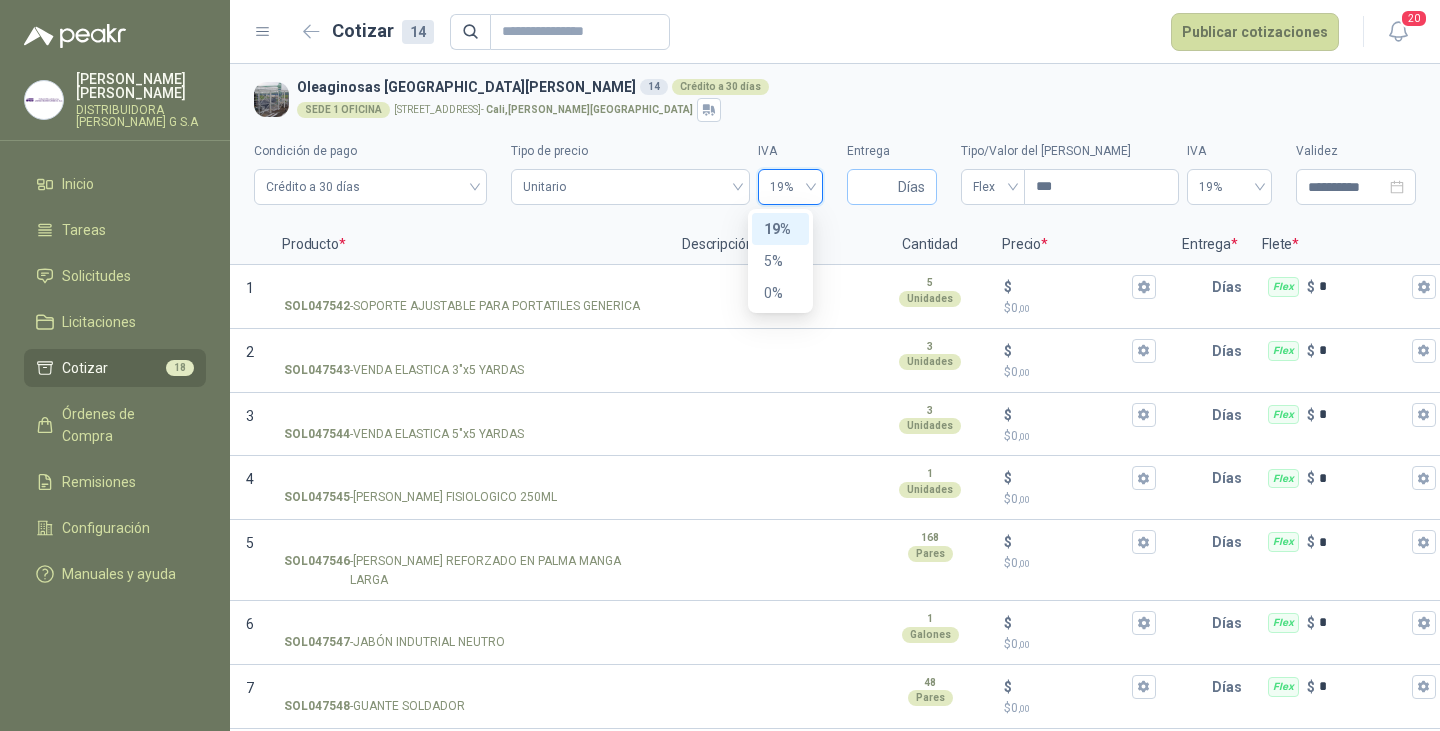 type 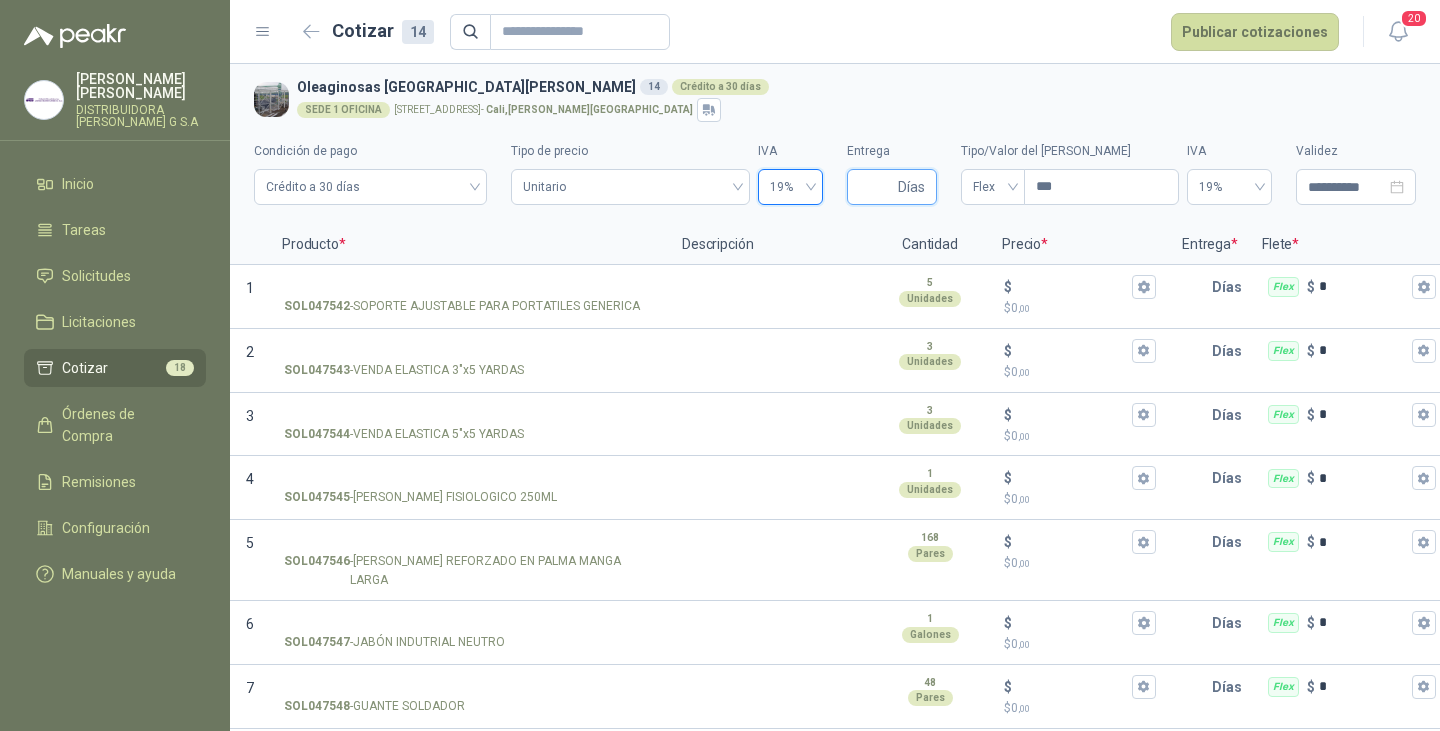 click on "Entrega" at bounding box center [876, 187] 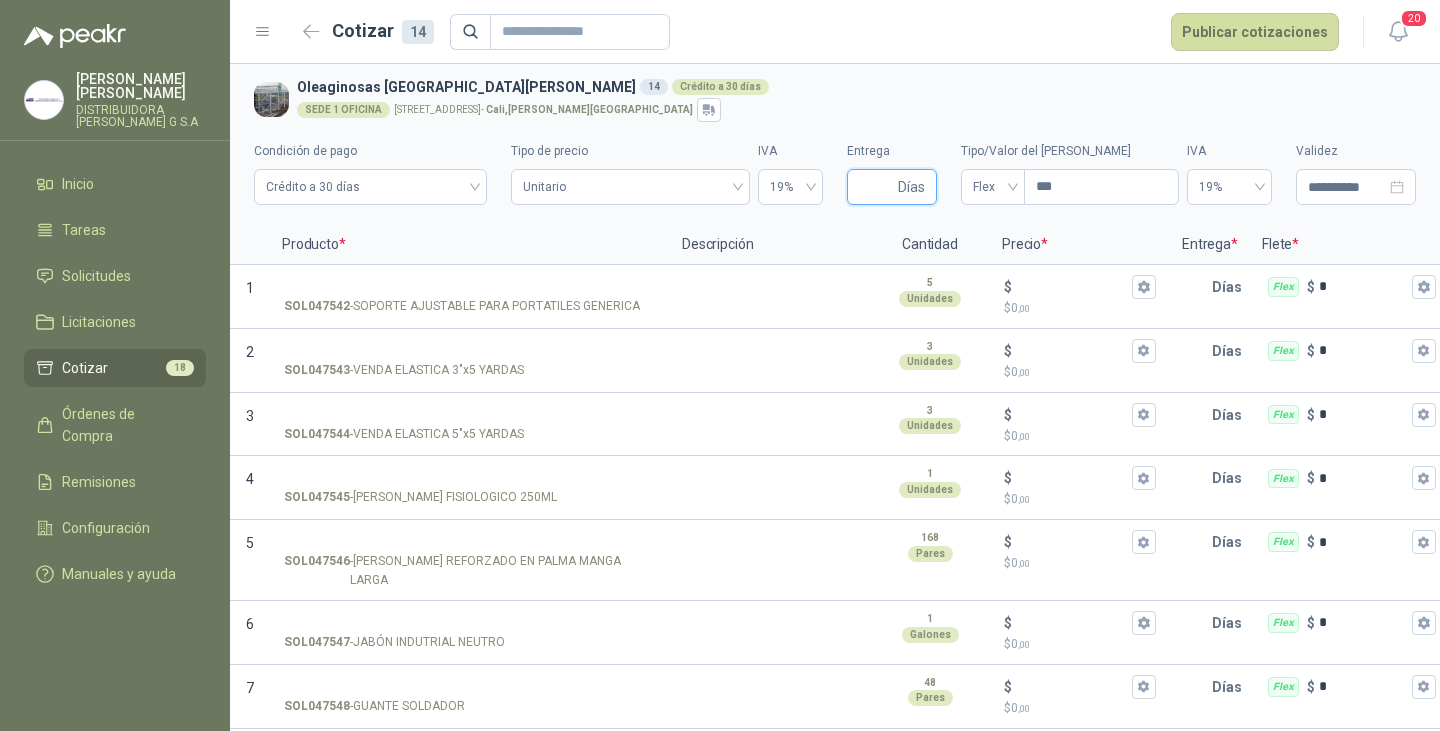 type on "*" 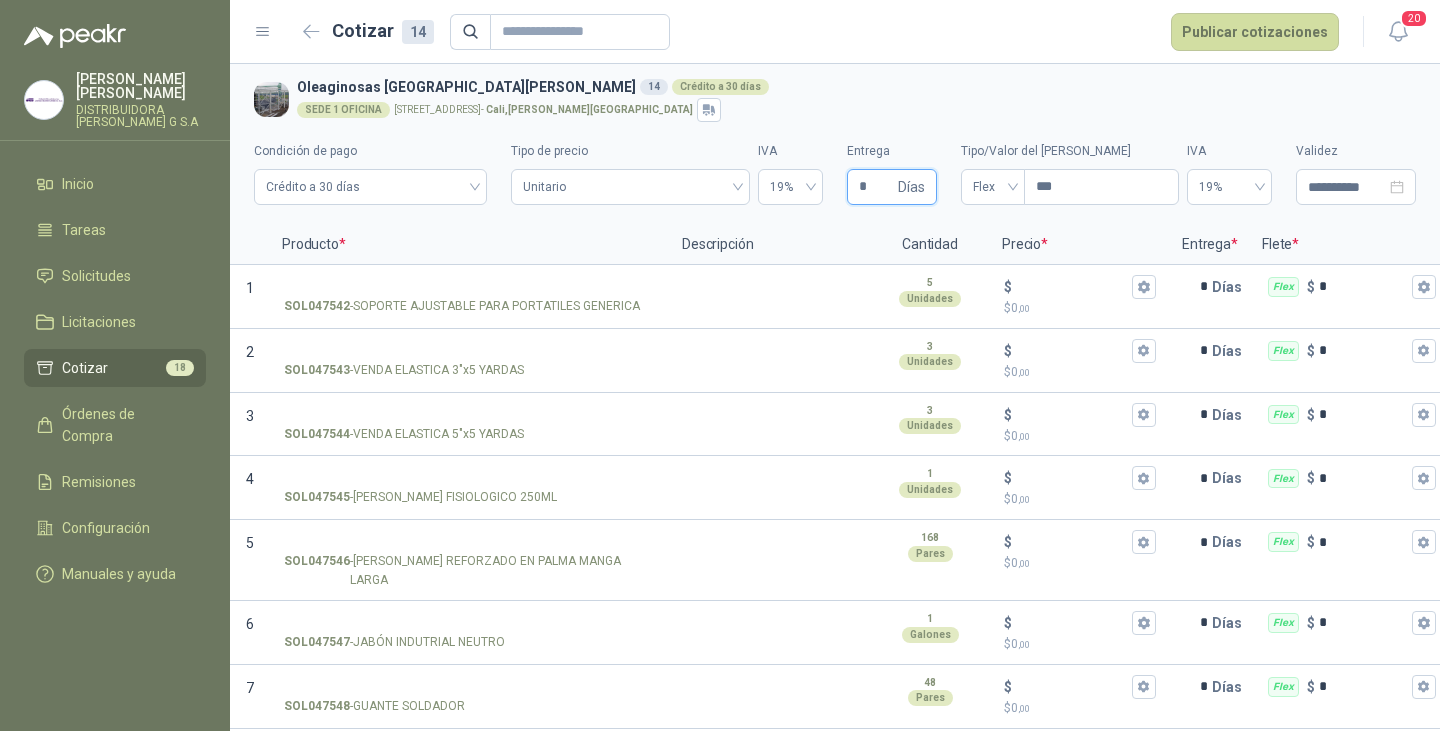 type 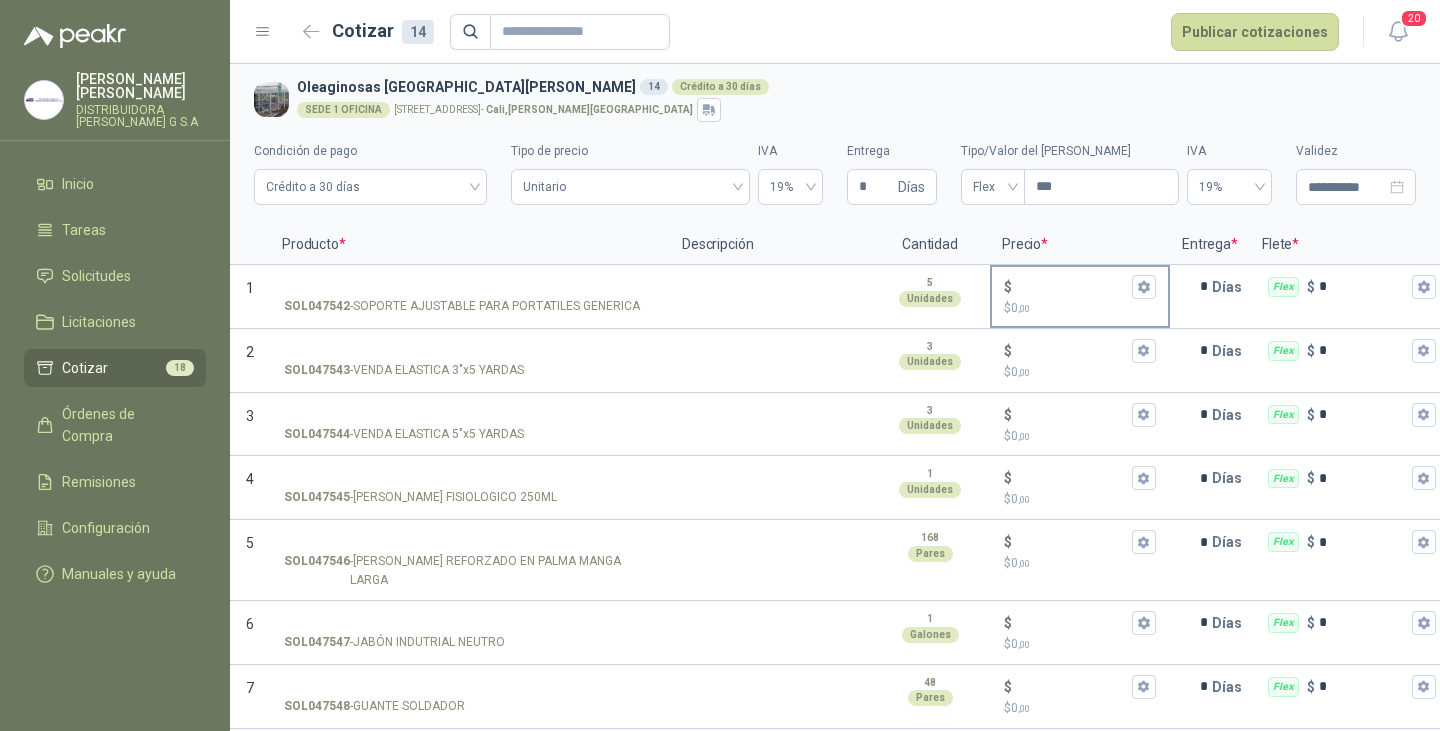 click on "$ $  0 ,00" at bounding box center (1072, 286) 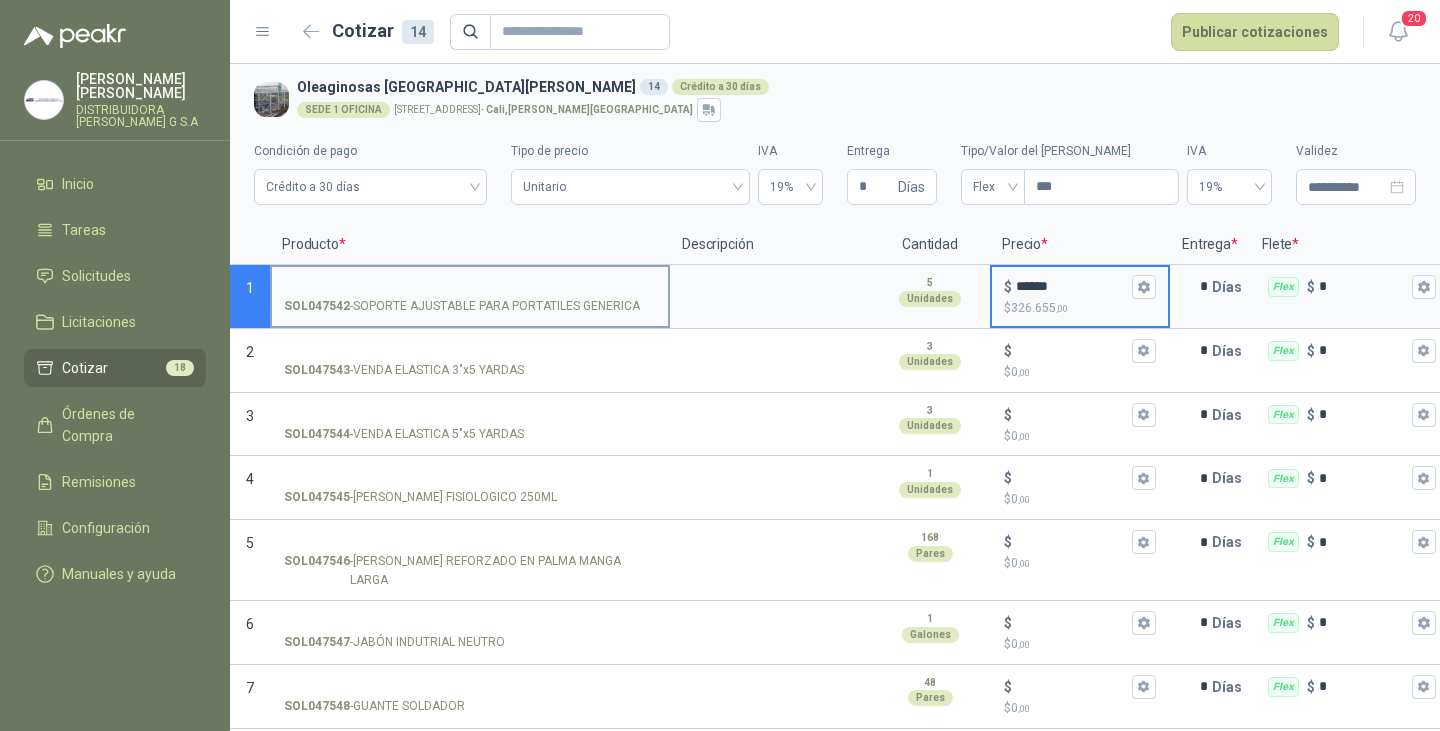 type on "******" 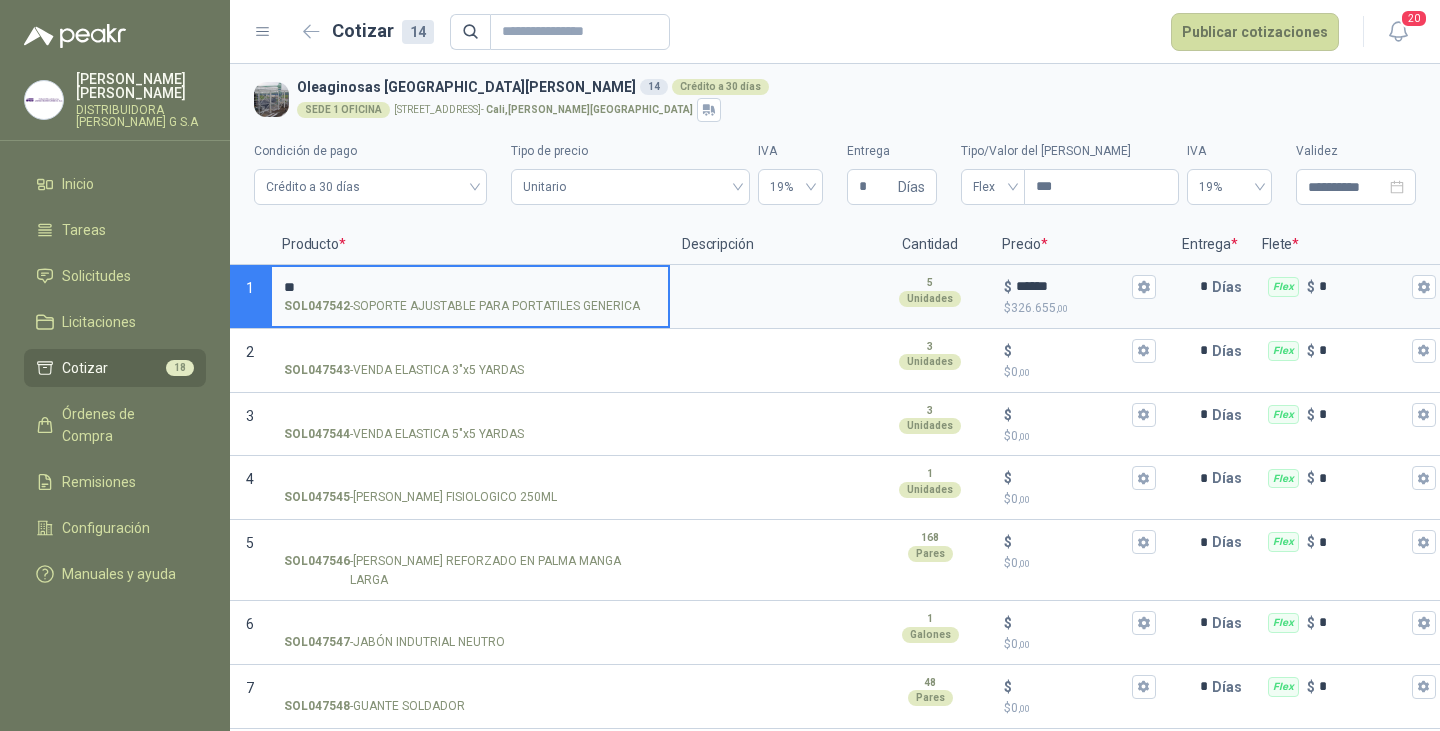 type on "*" 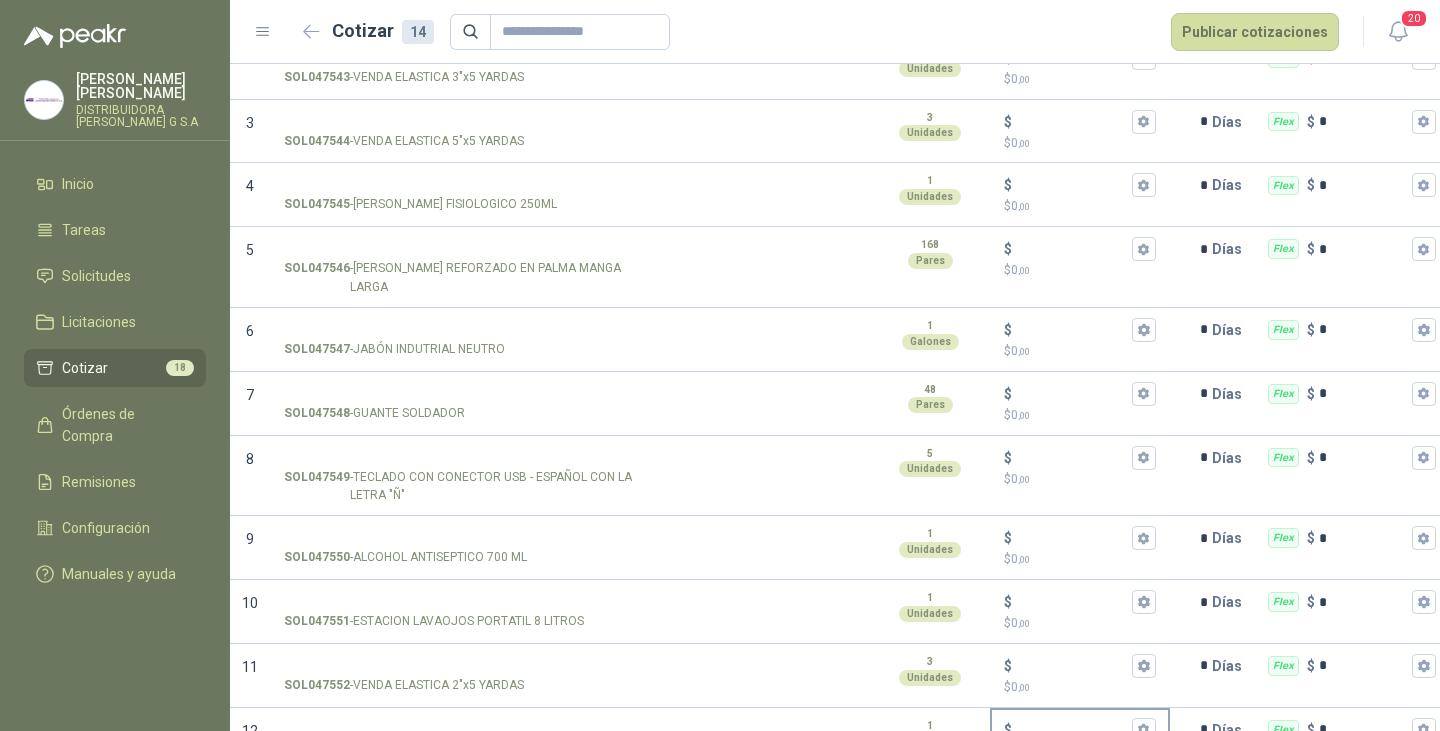 scroll, scrollTop: 494, scrollLeft: 0, axis: vertical 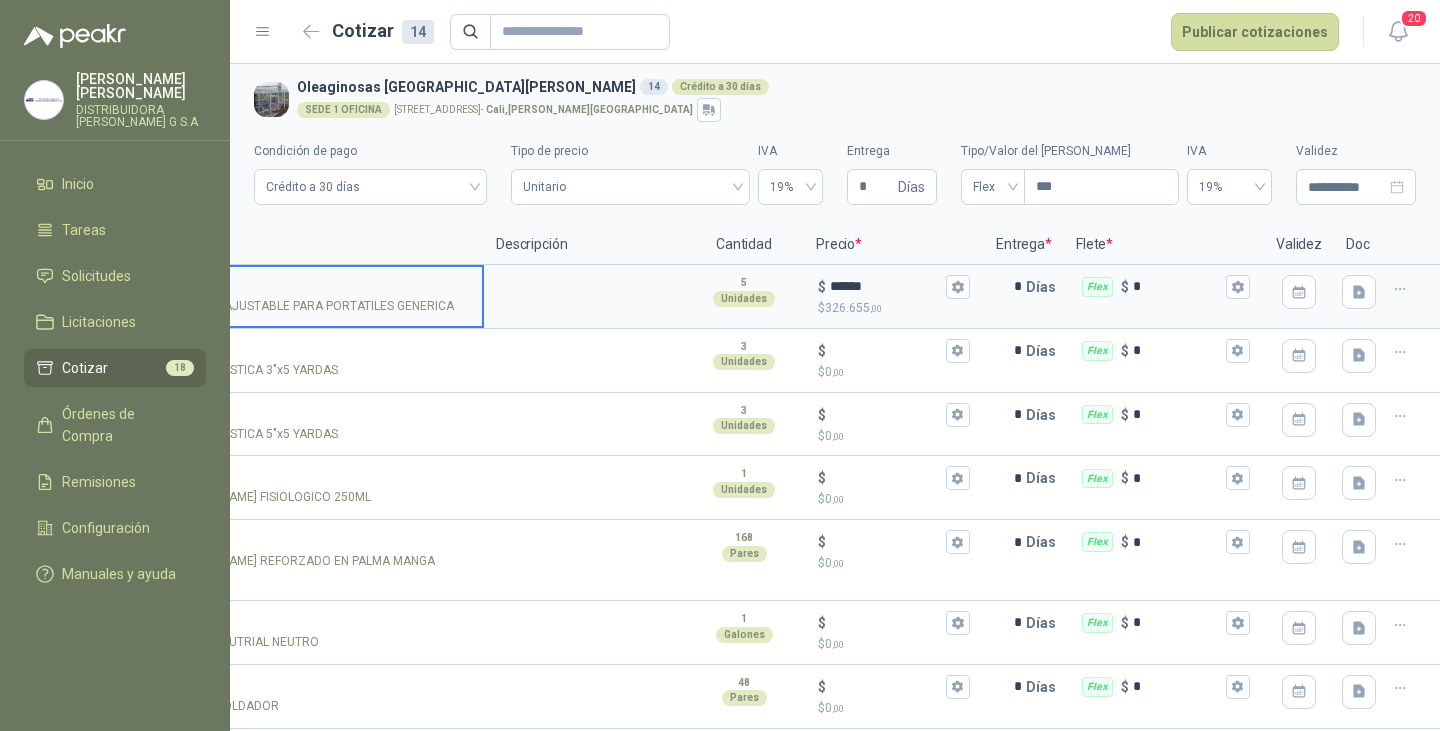 type on "**********" 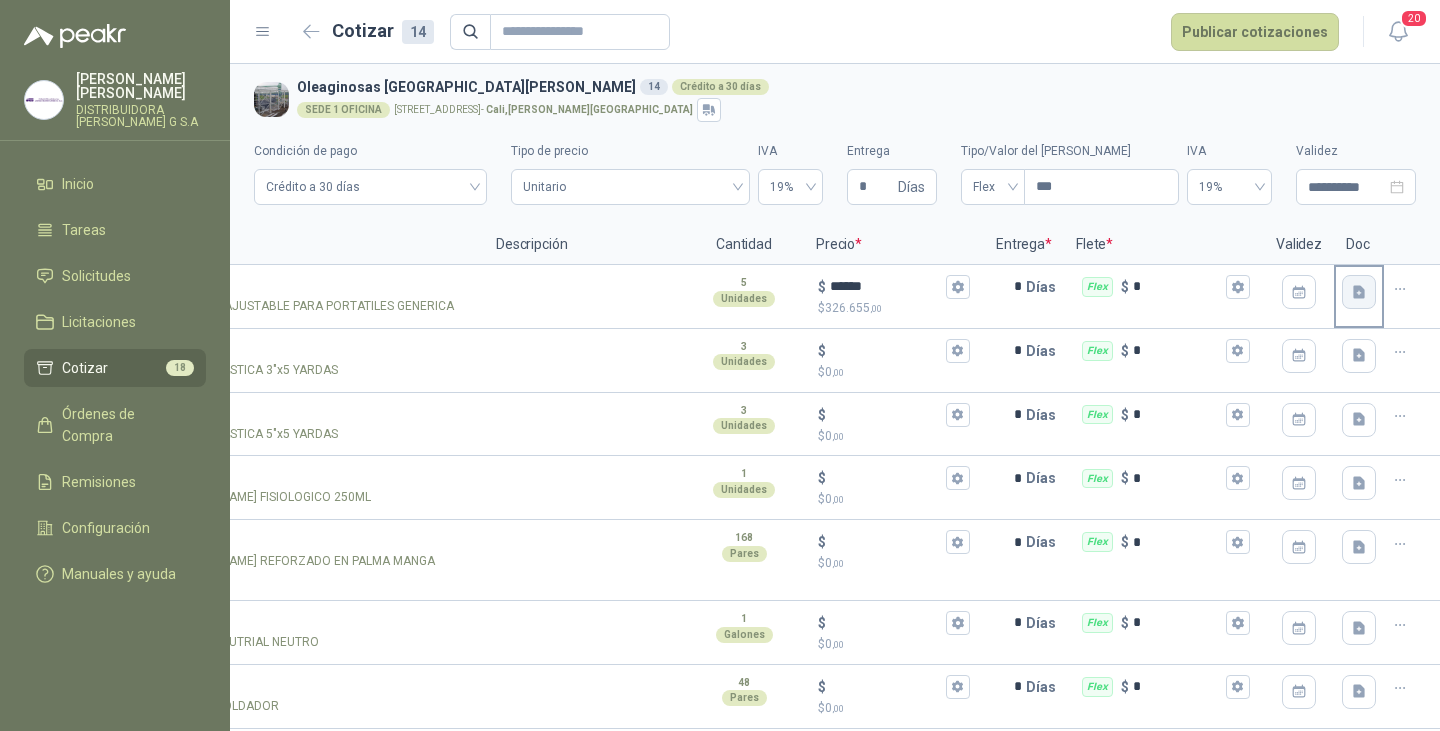 click 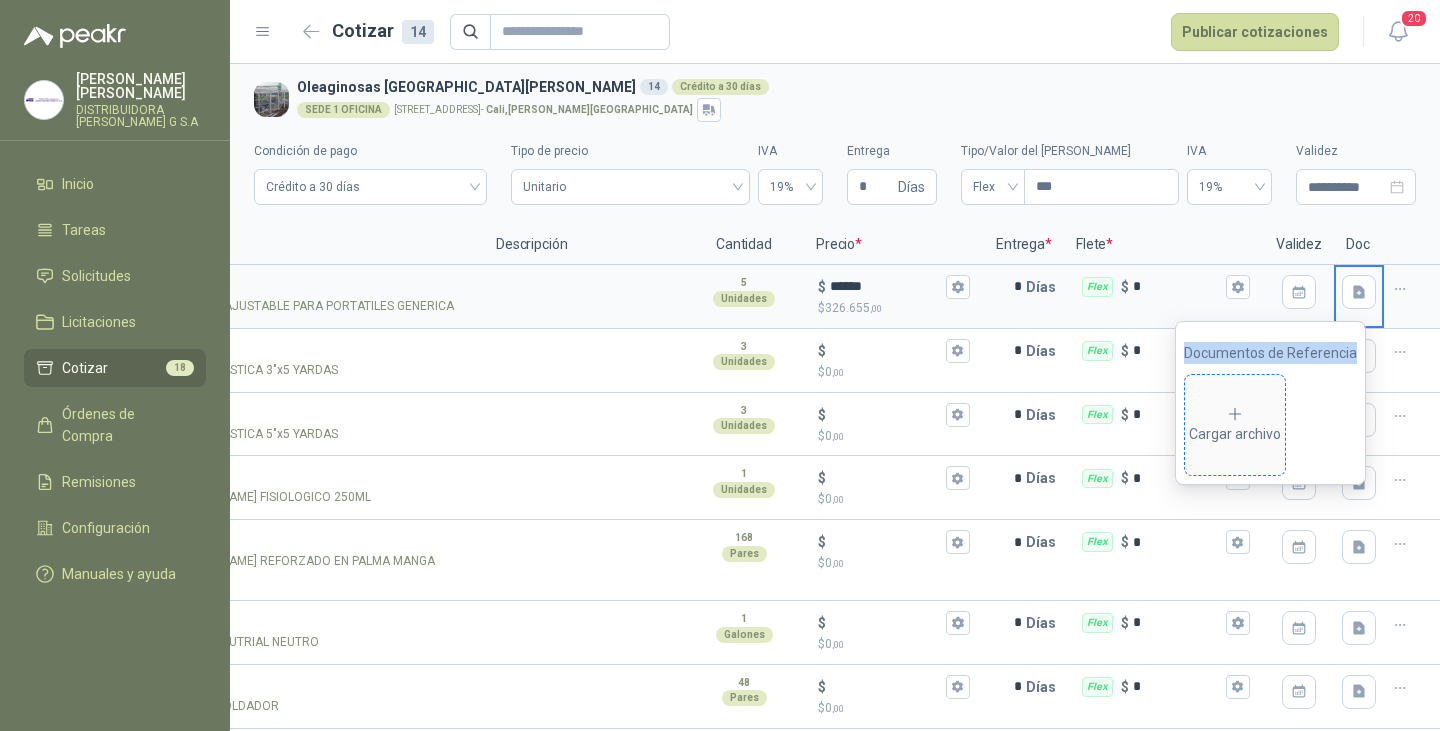 click 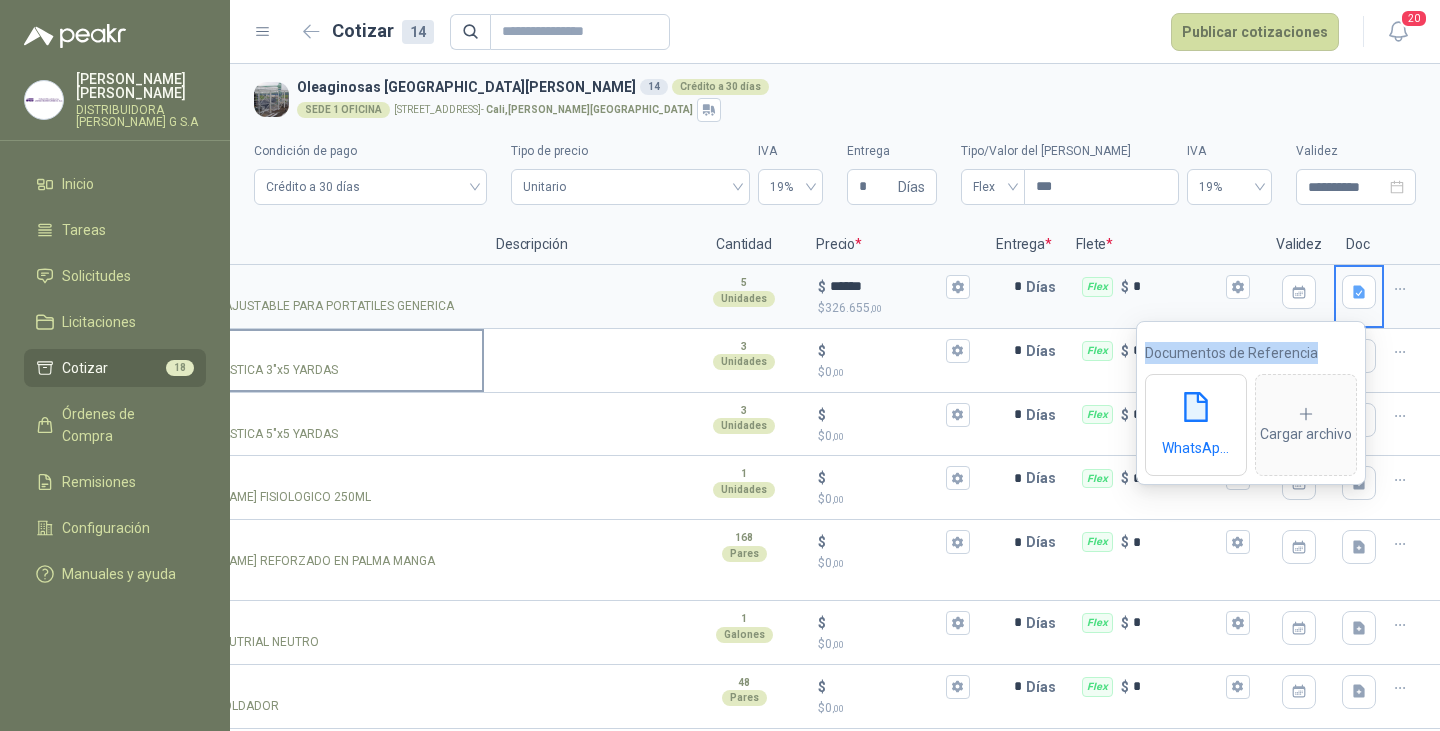 click on "SOL047543  -  VENDA ELASTICA 3"x5 YARDAS" at bounding box center (284, 351) 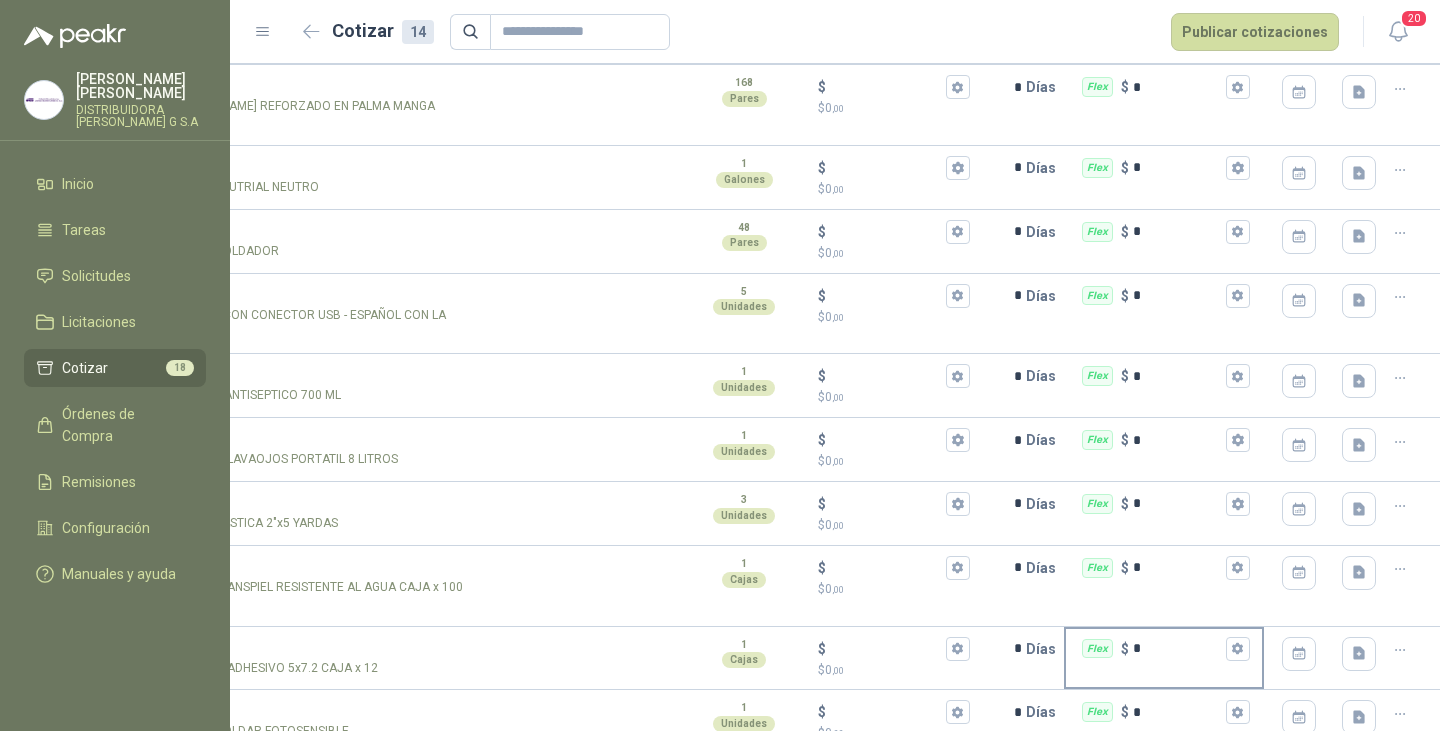 scroll, scrollTop: 494, scrollLeft: 0, axis: vertical 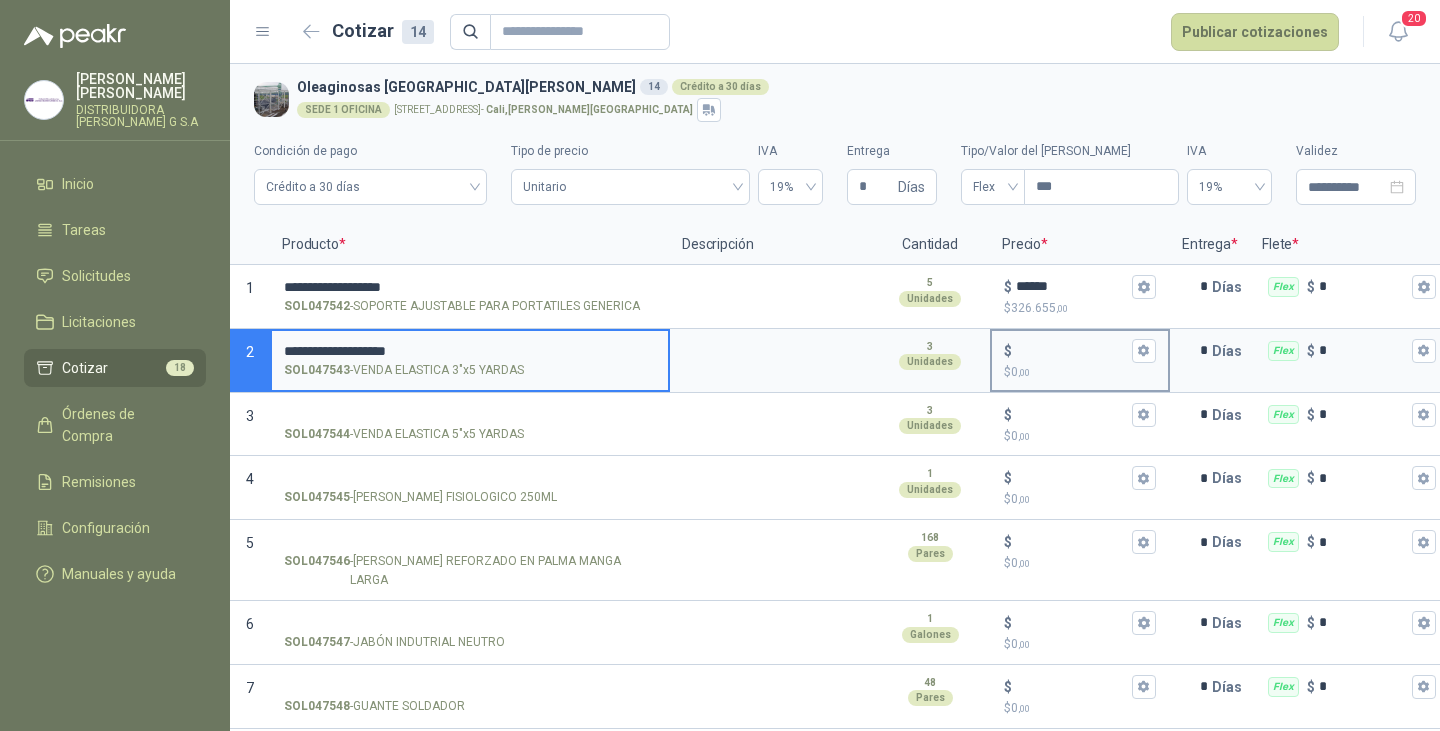 type on "**********" 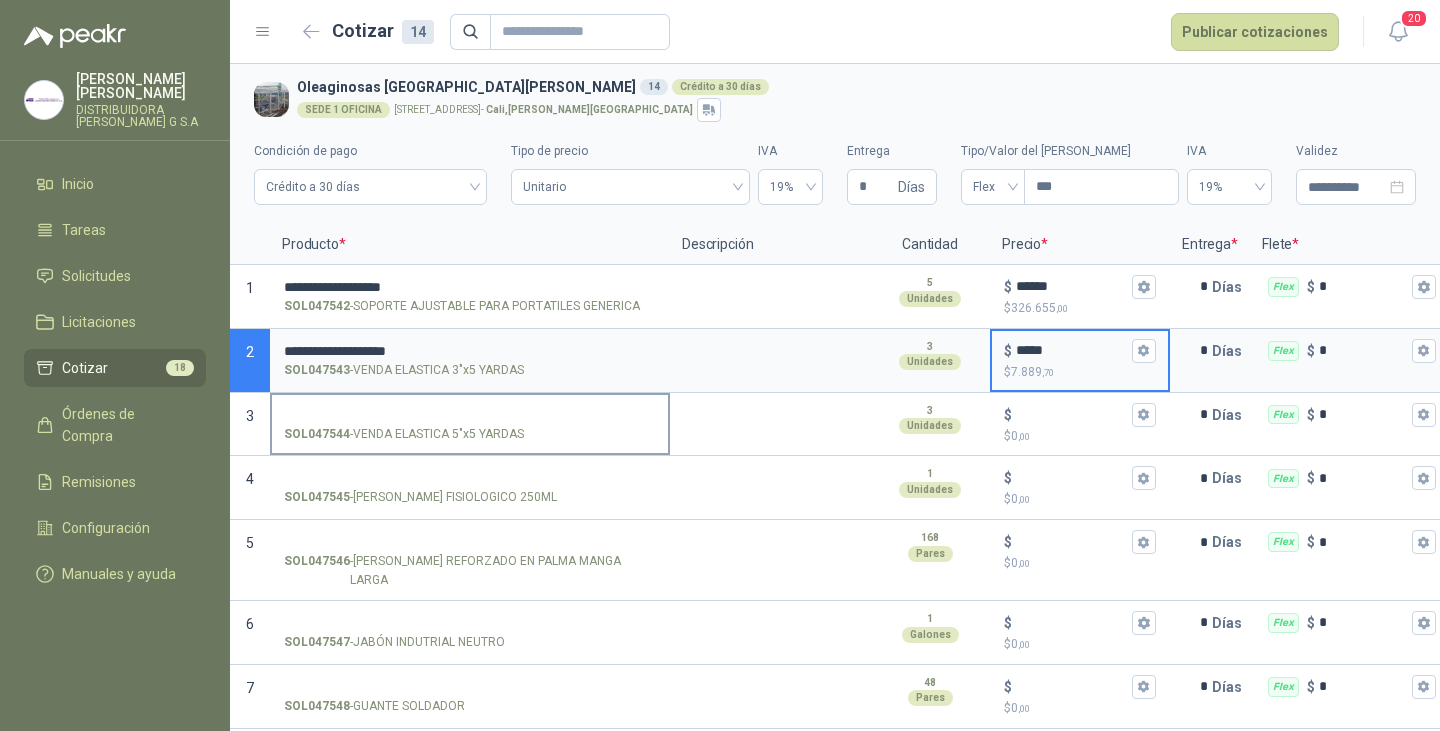 type on "*****" 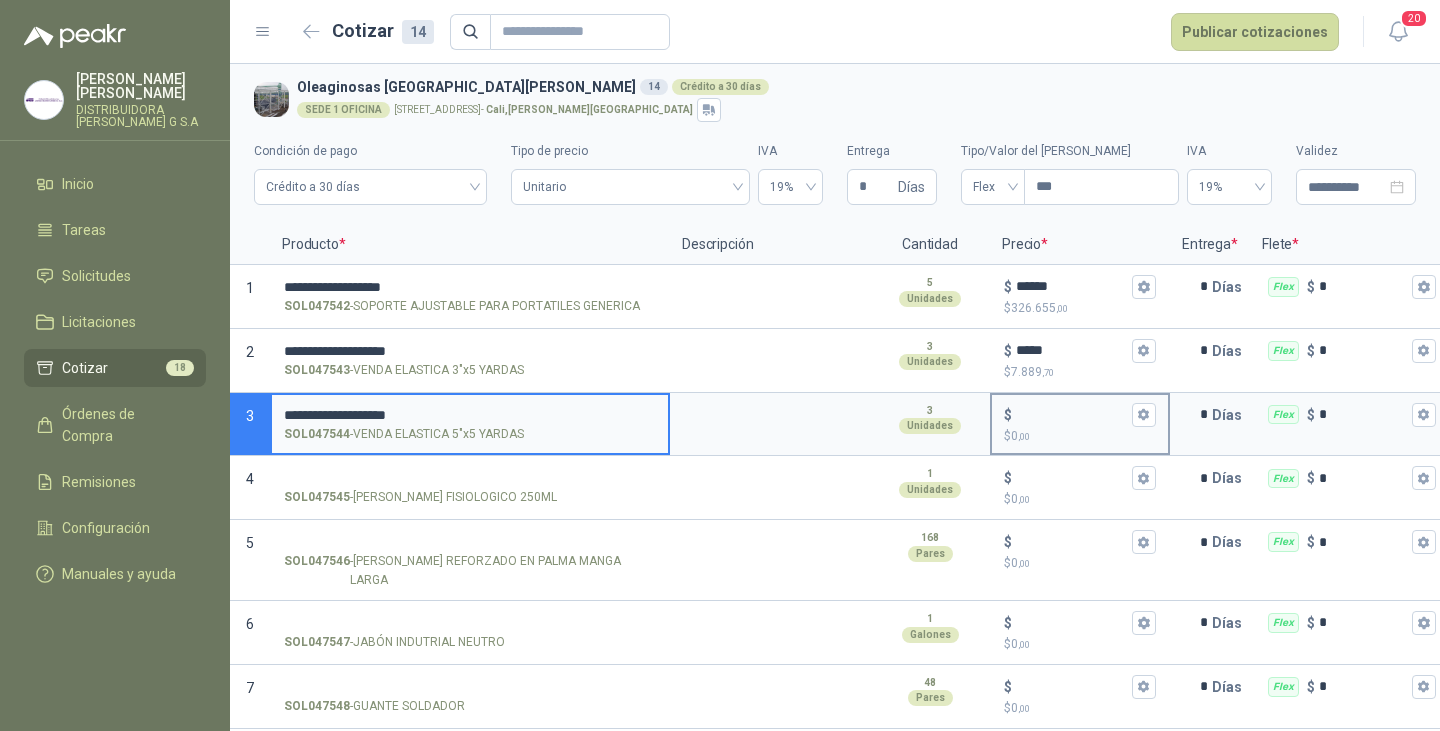 type on "**********" 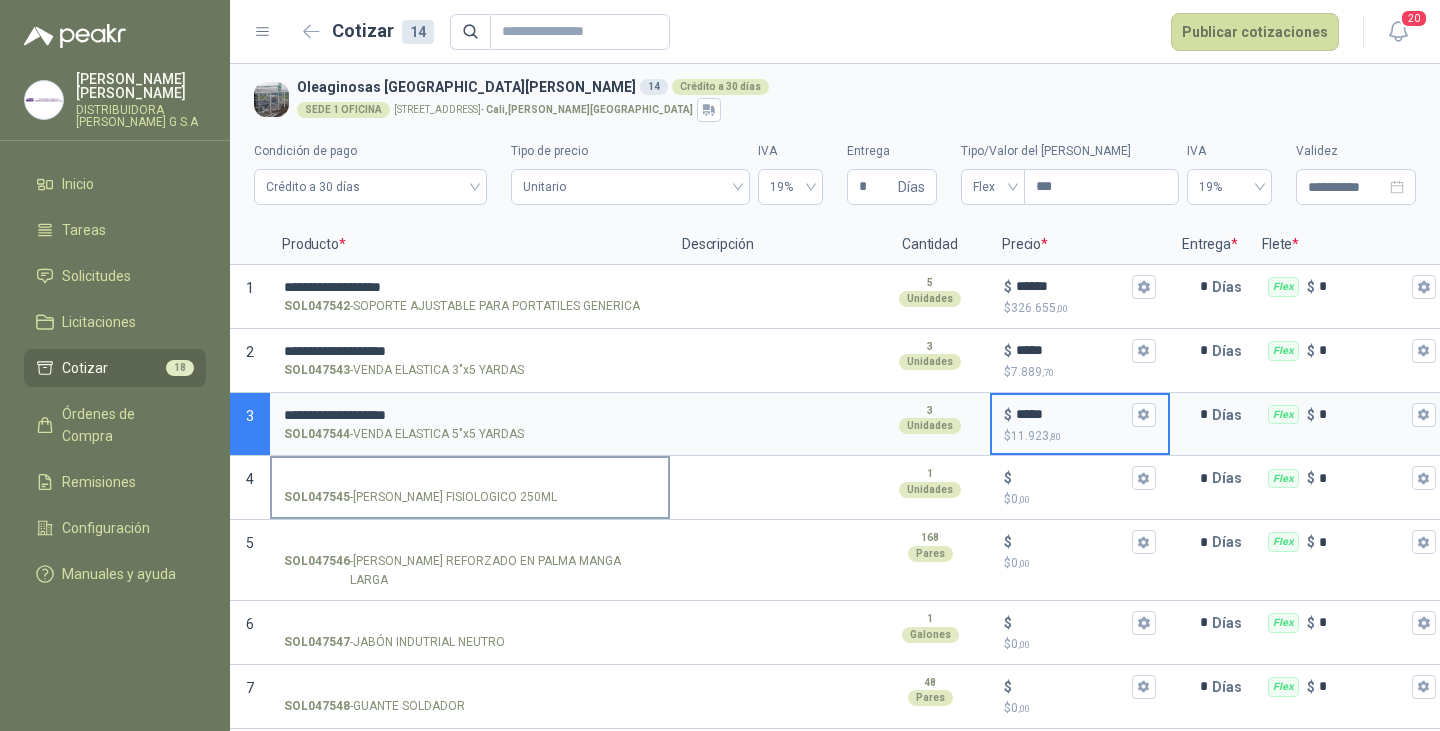 type on "*****" 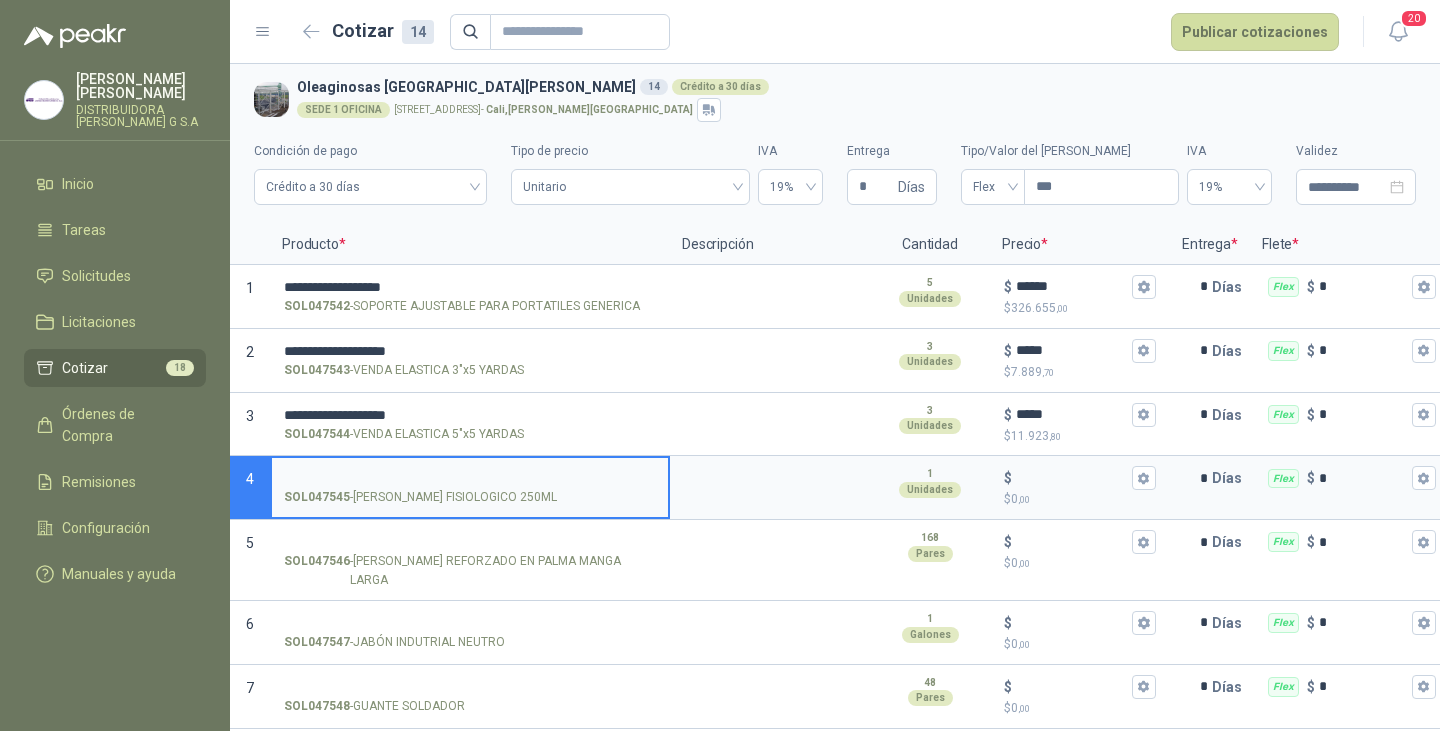 scroll, scrollTop: 494, scrollLeft: 0, axis: vertical 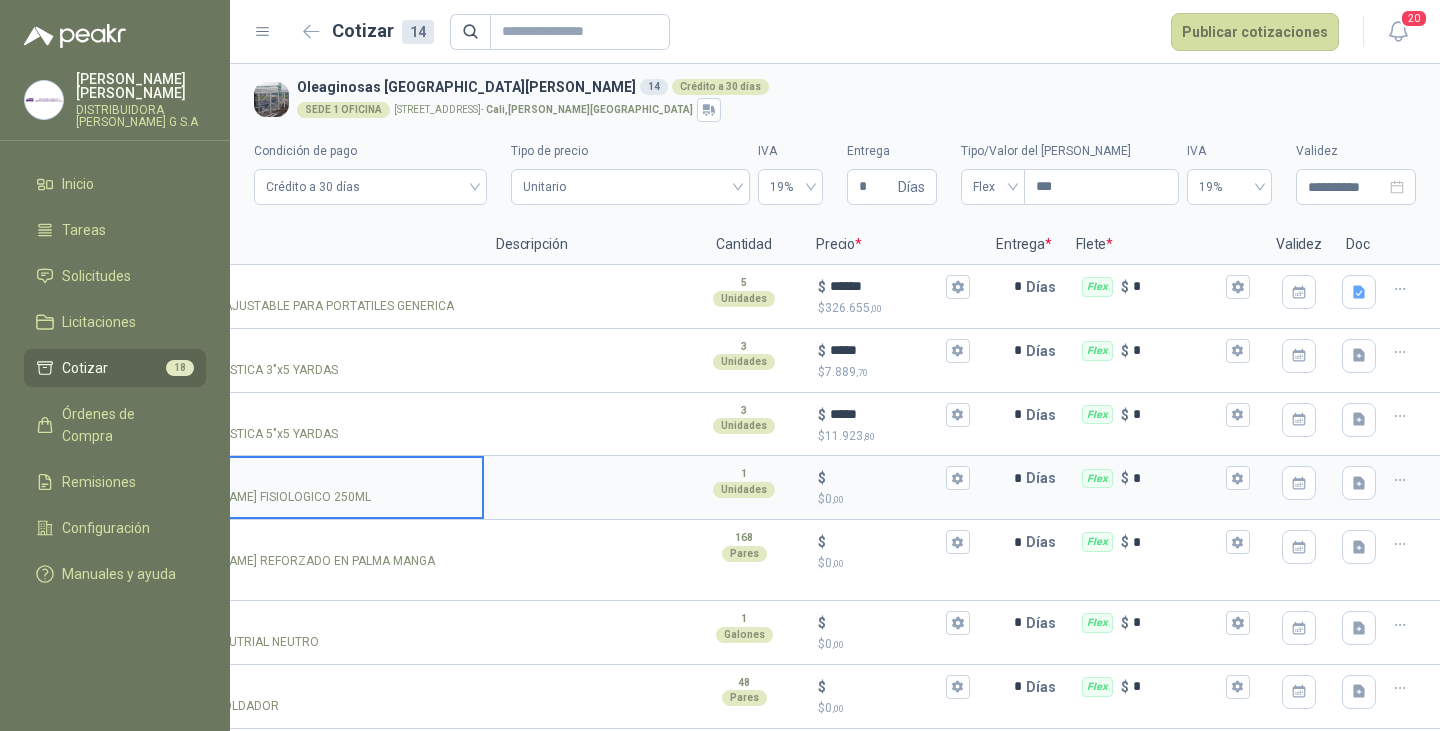 click 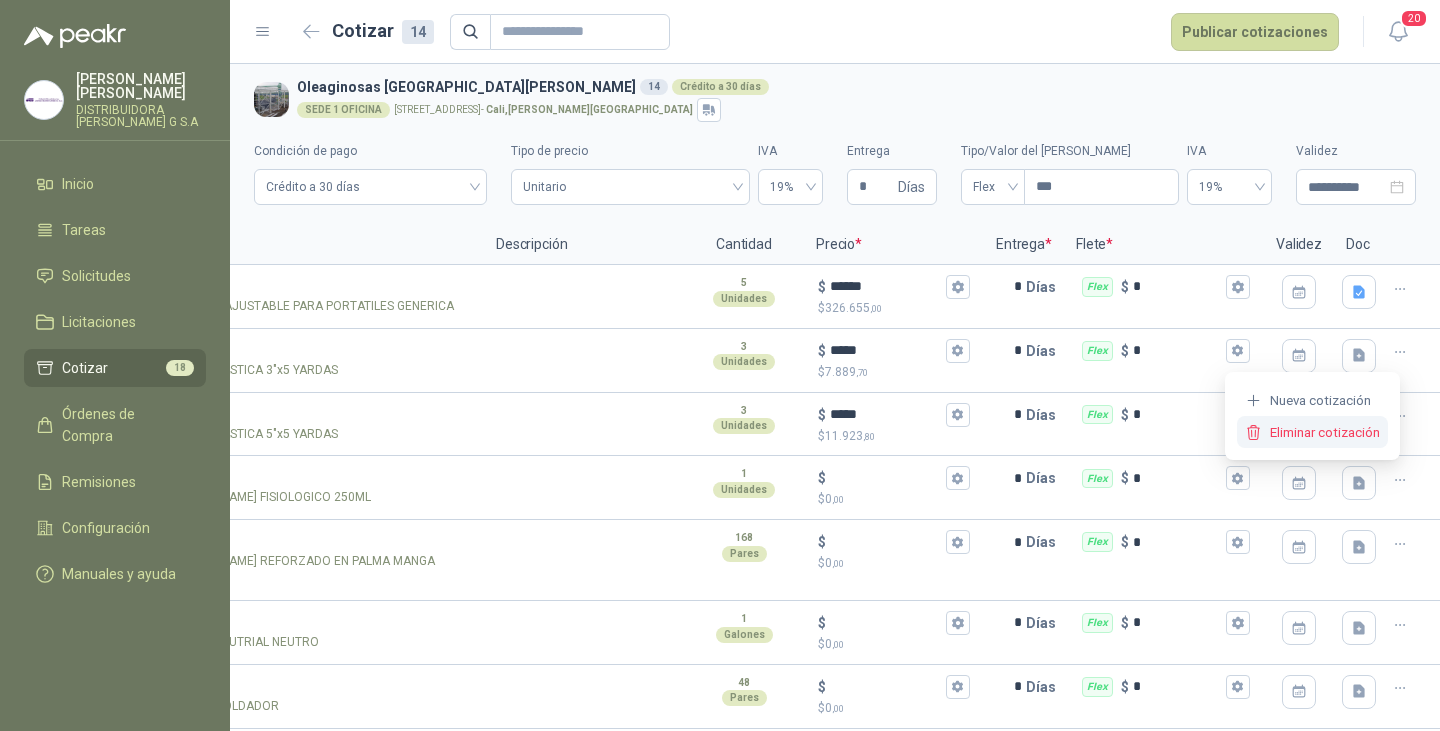 click on "Eliminar cotización" at bounding box center [1312, 432] 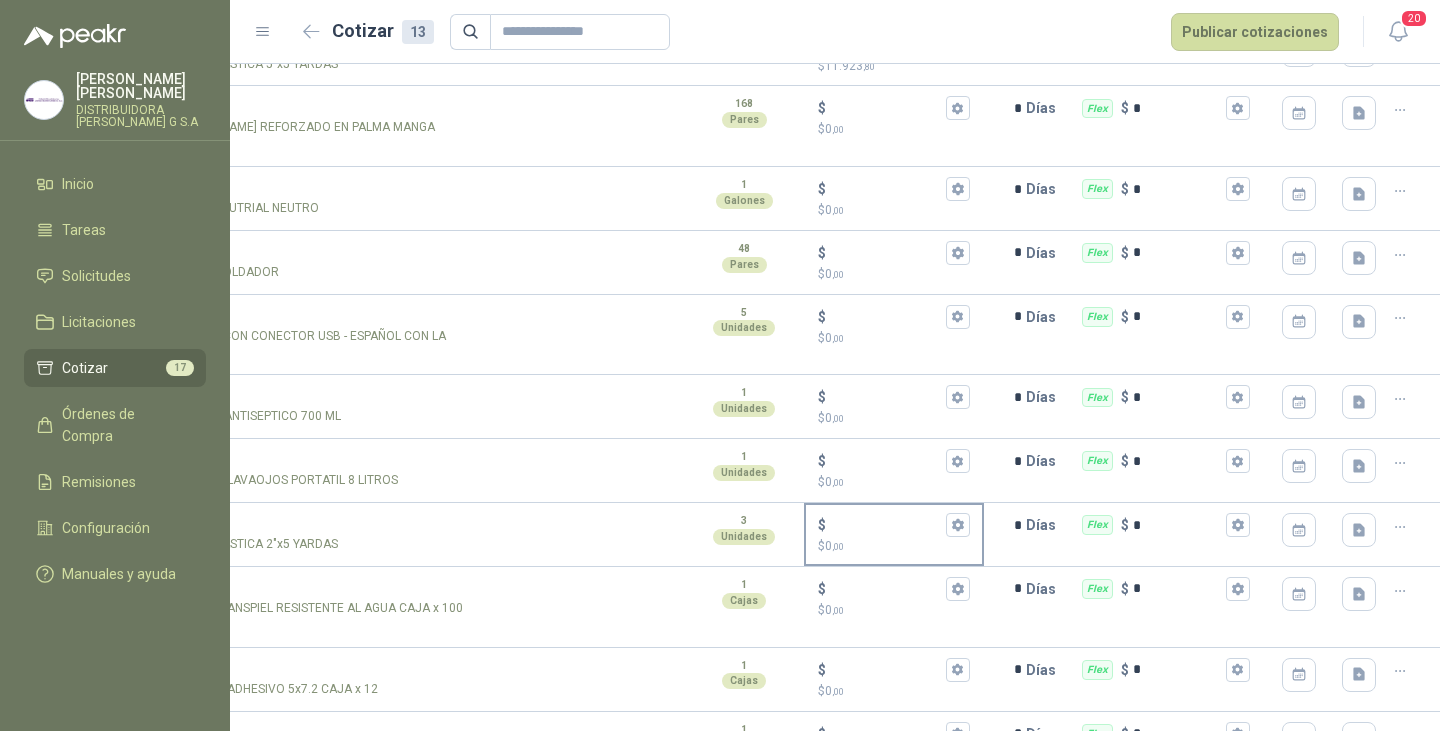 scroll, scrollTop: 430, scrollLeft: 0, axis: vertical 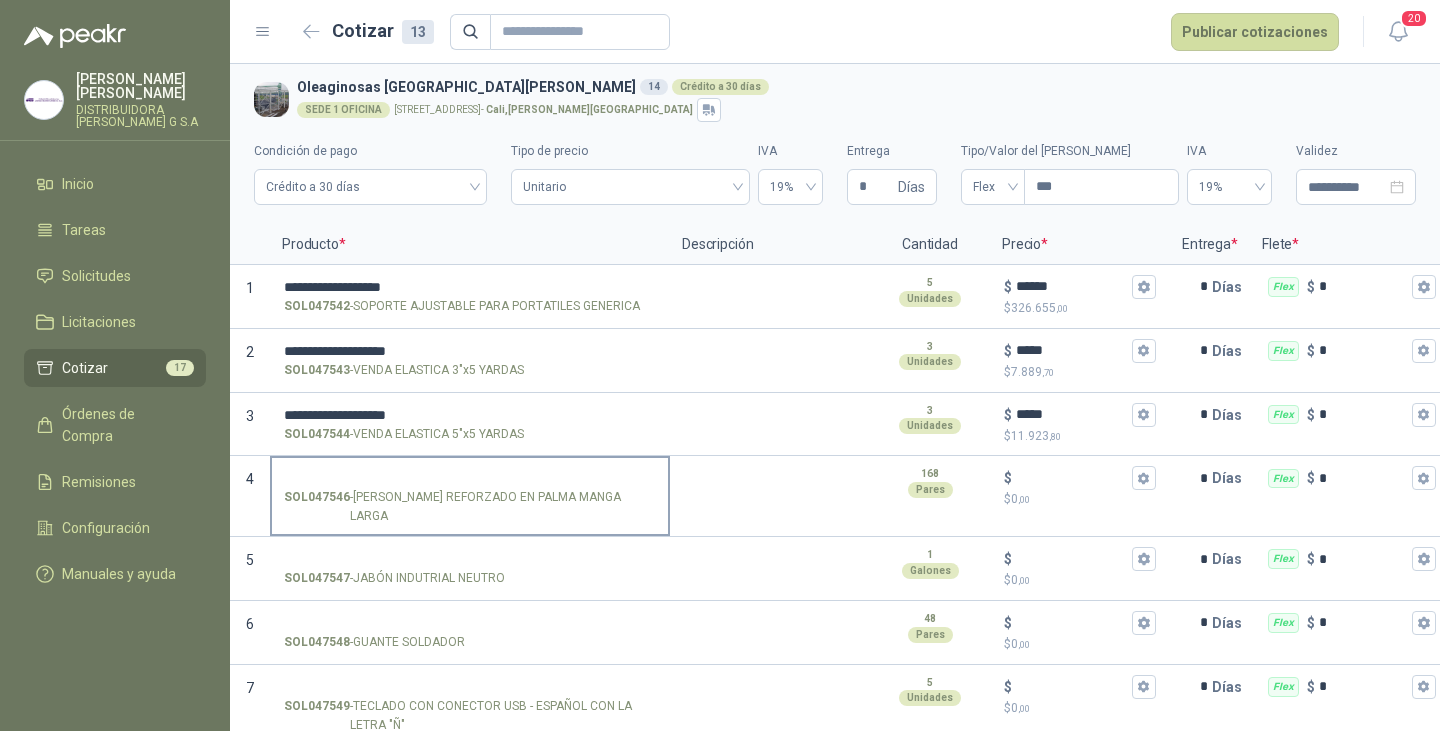 click on "SOL047546  -  GUANTE VAQUETA REFORZADO EN PALMA MANGA LARGA" at bounding box center [470, 478] 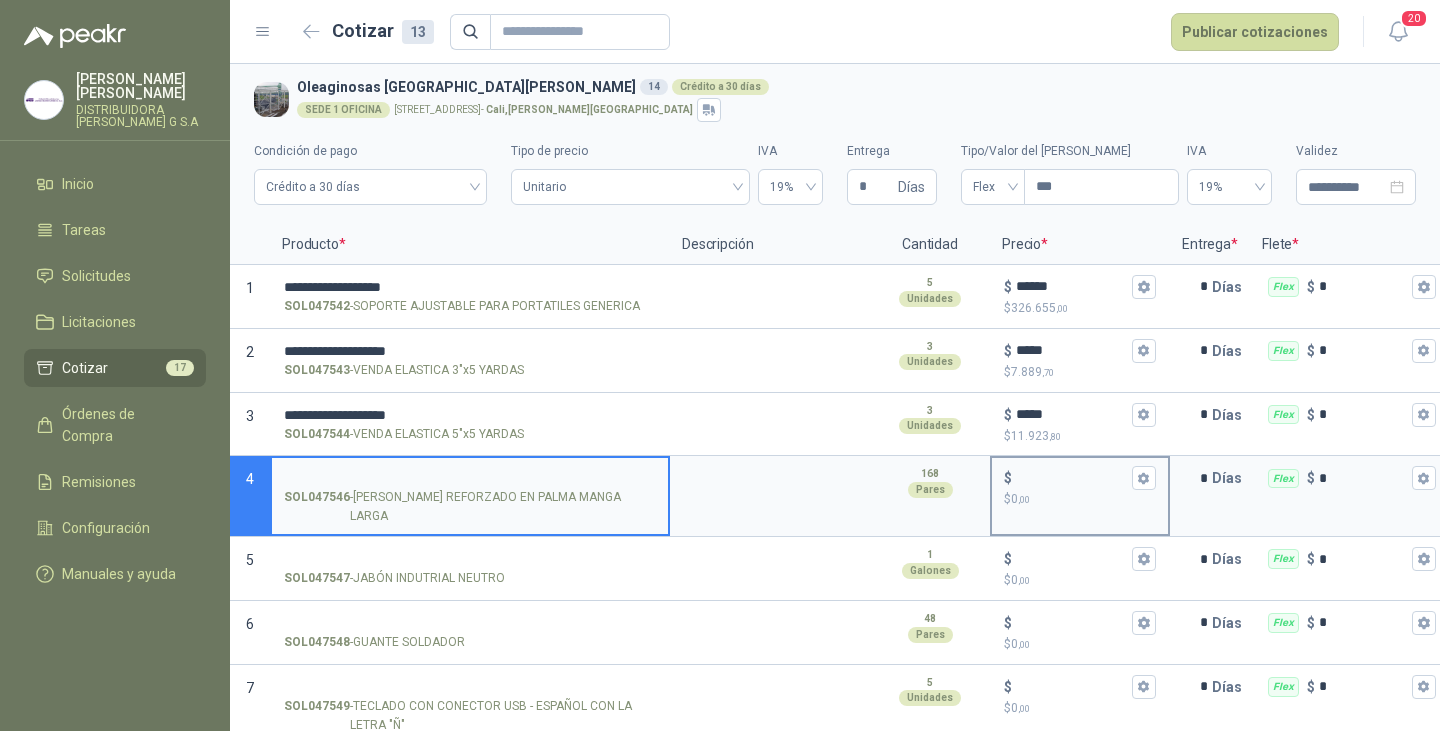 click on "$ $  0 ,00" at bounding box center (1072, 478) 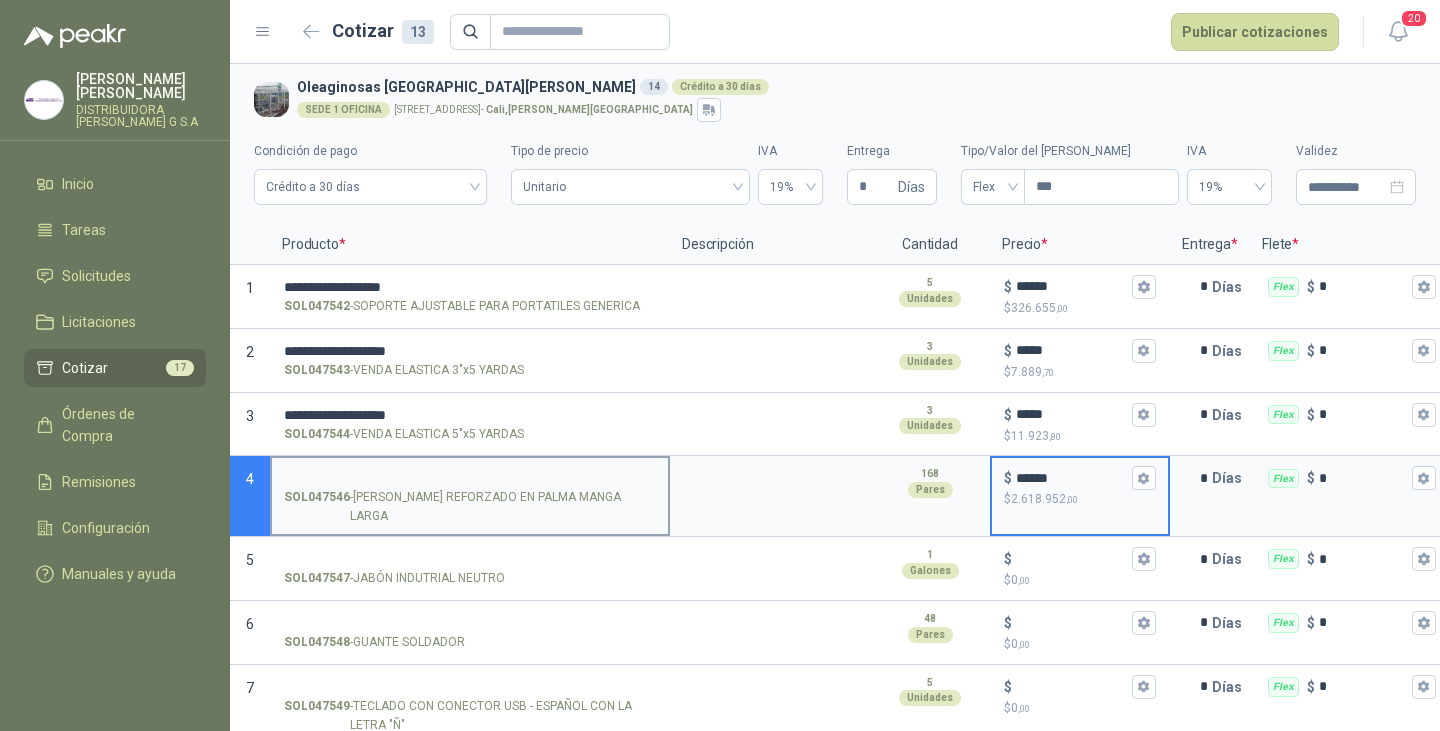 type on "******" 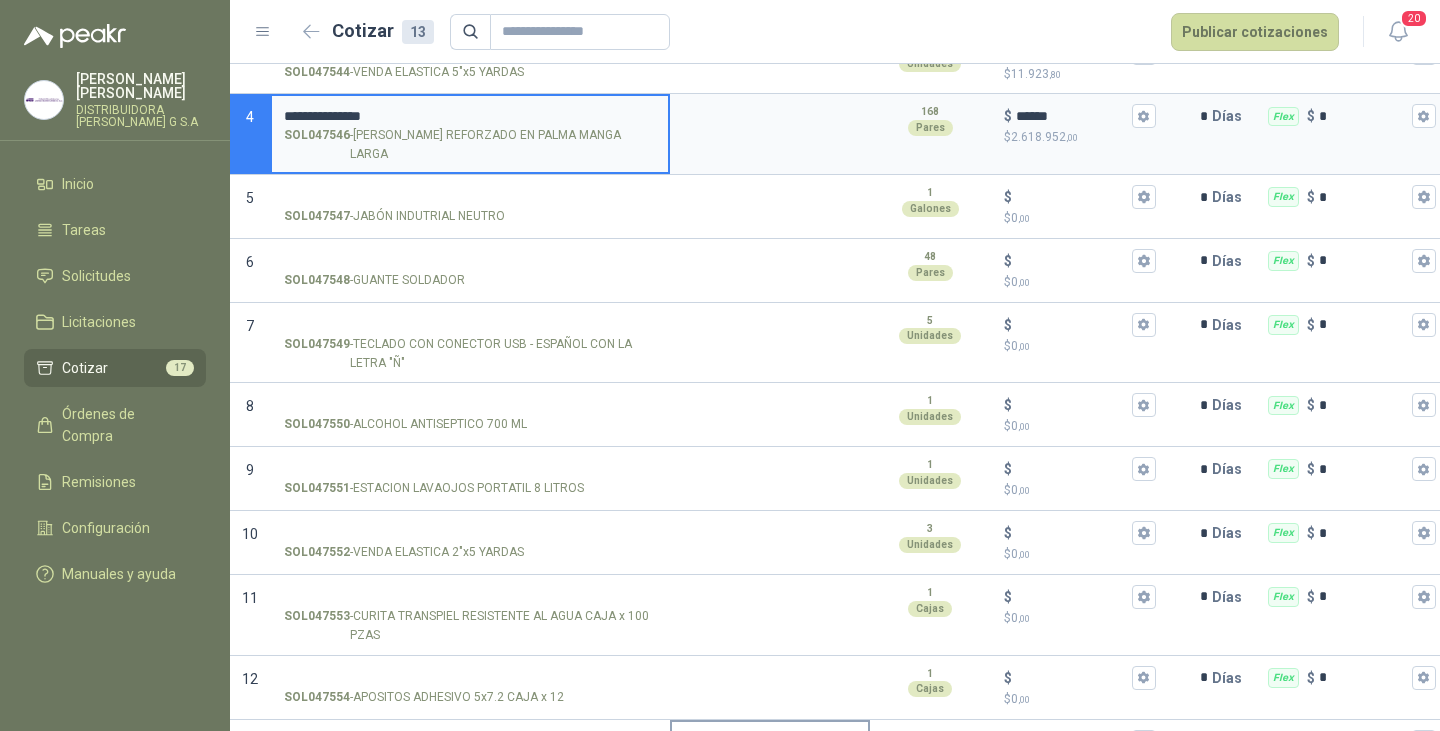 scroll, scrollTop: 430, scrollLeft: 0, axis: vertical 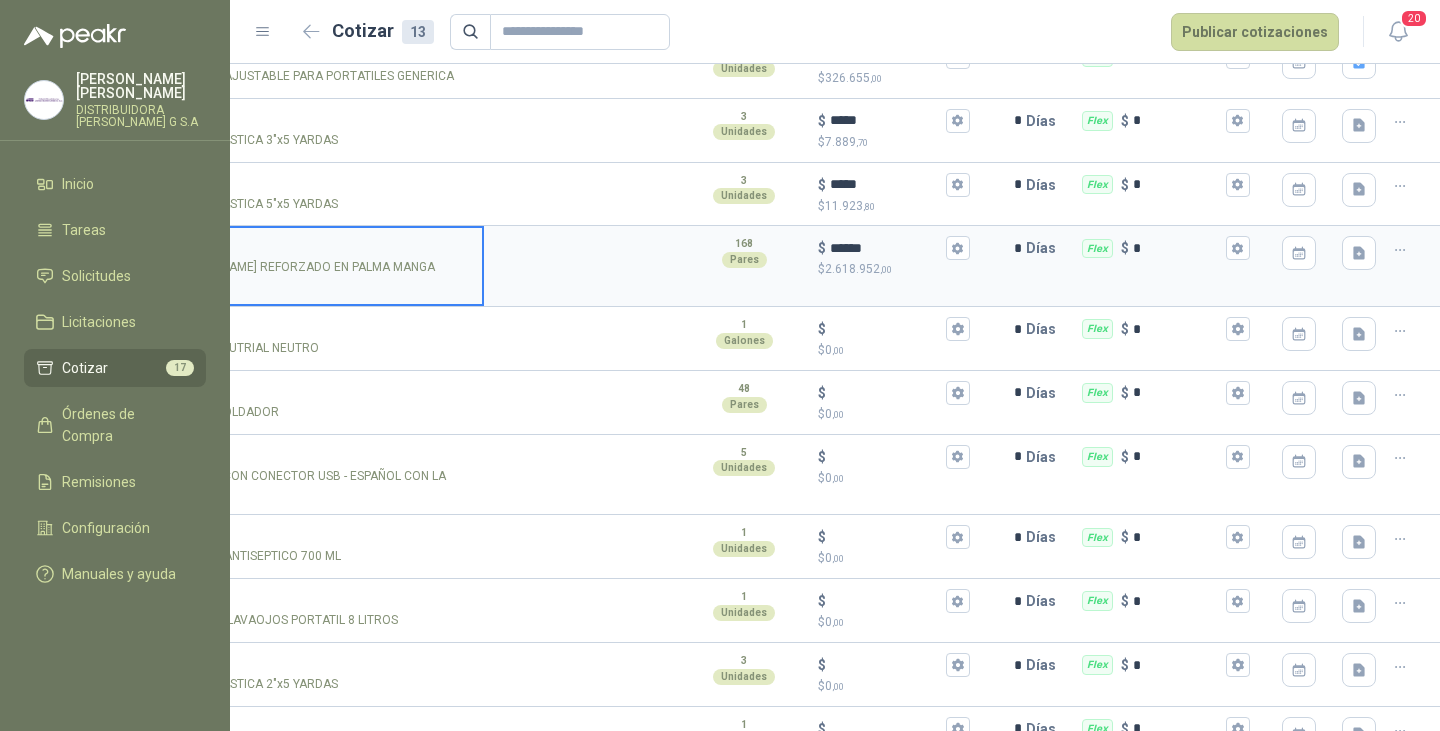 type on "**********" 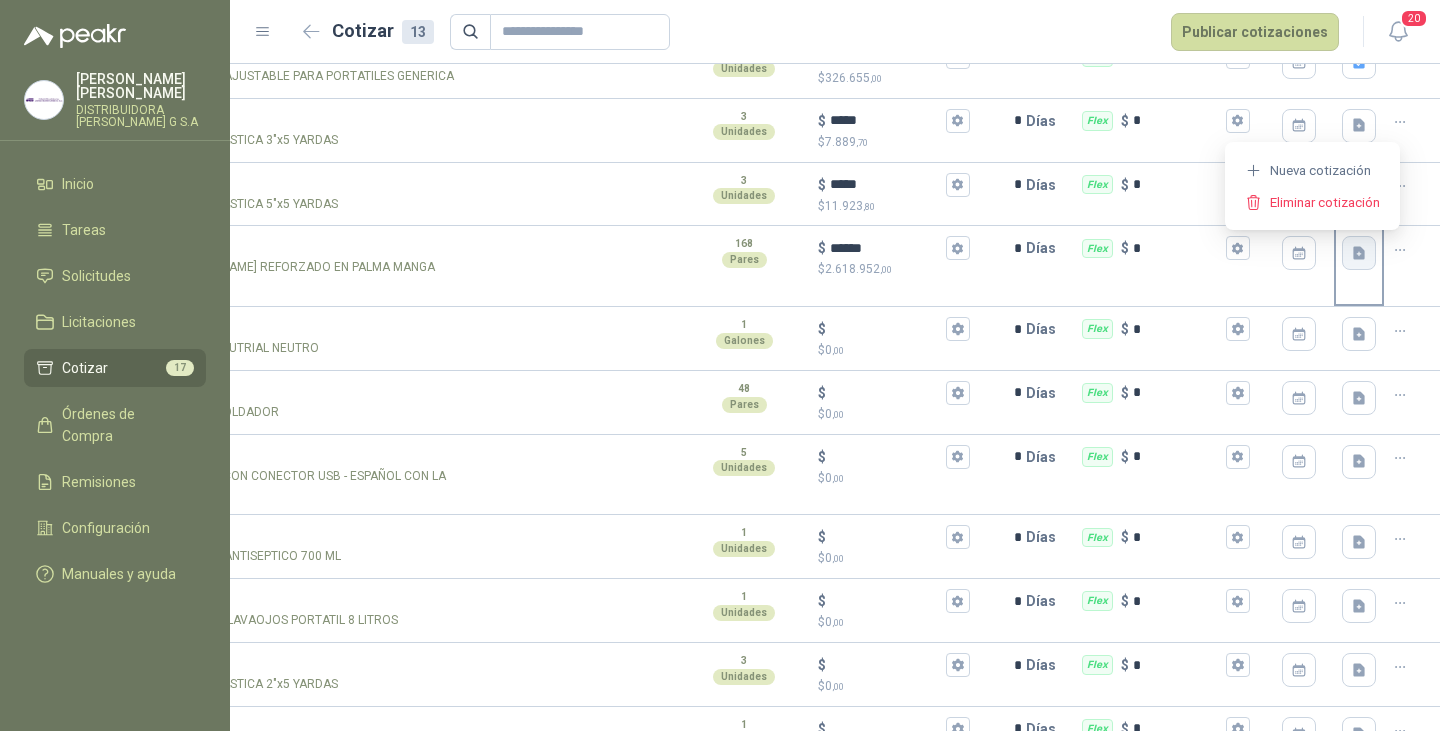 click 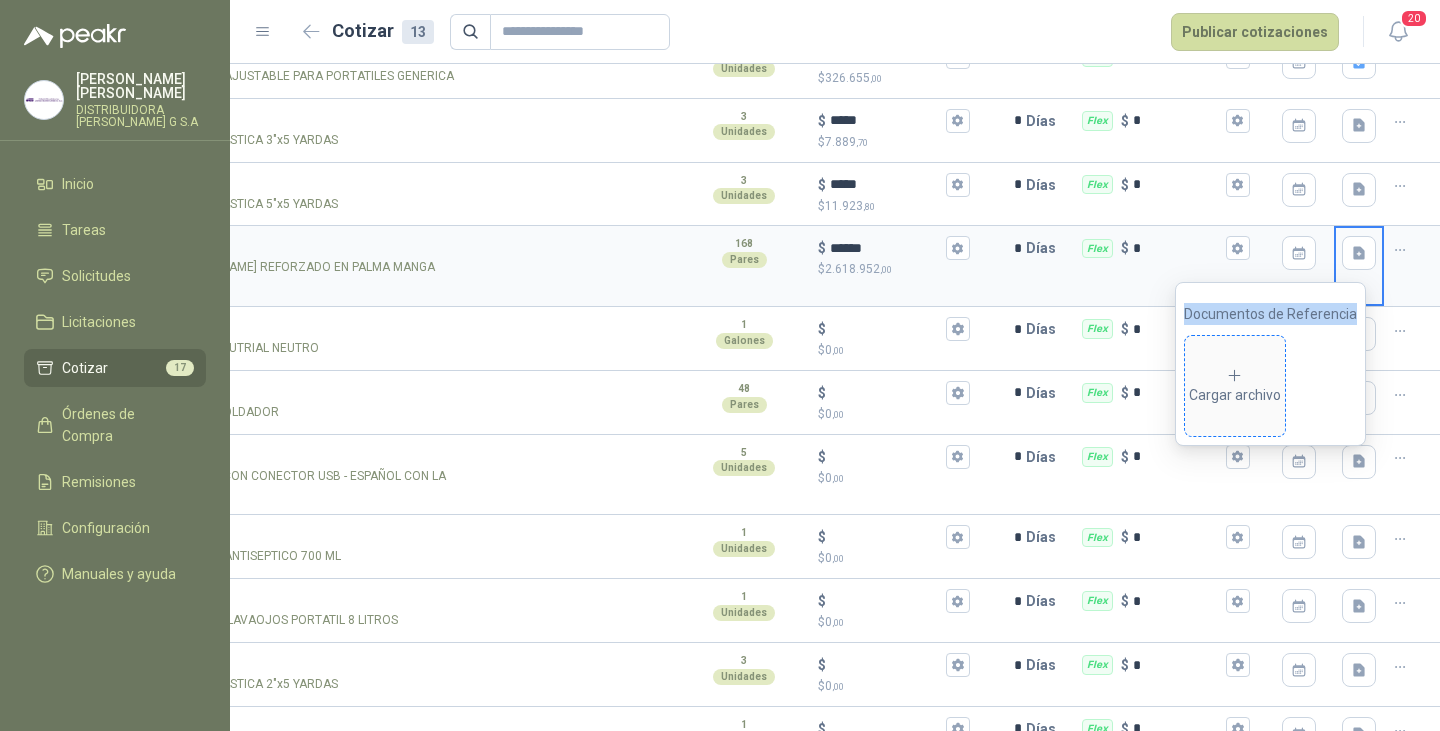 click 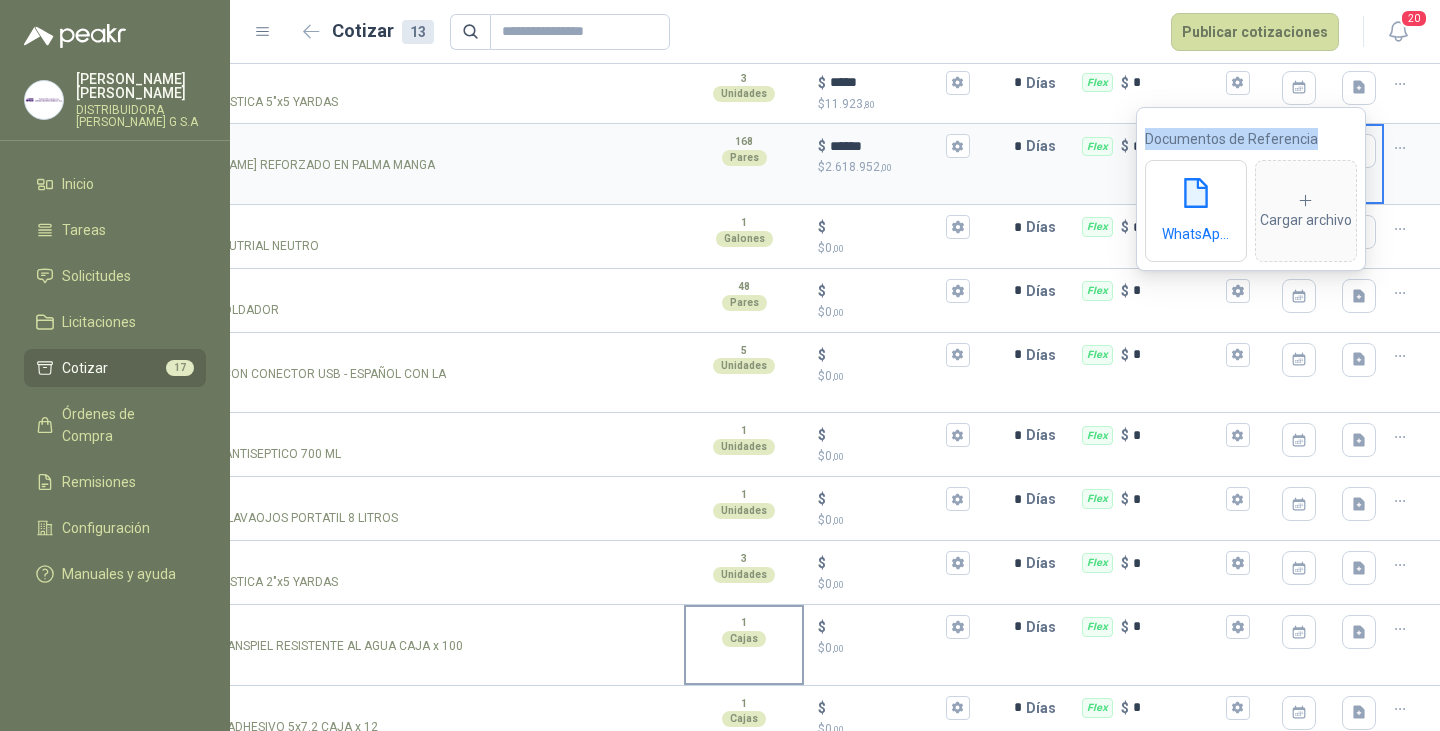 scroll, scrollTop: 430, scrollLeft: 0, axis: vertical 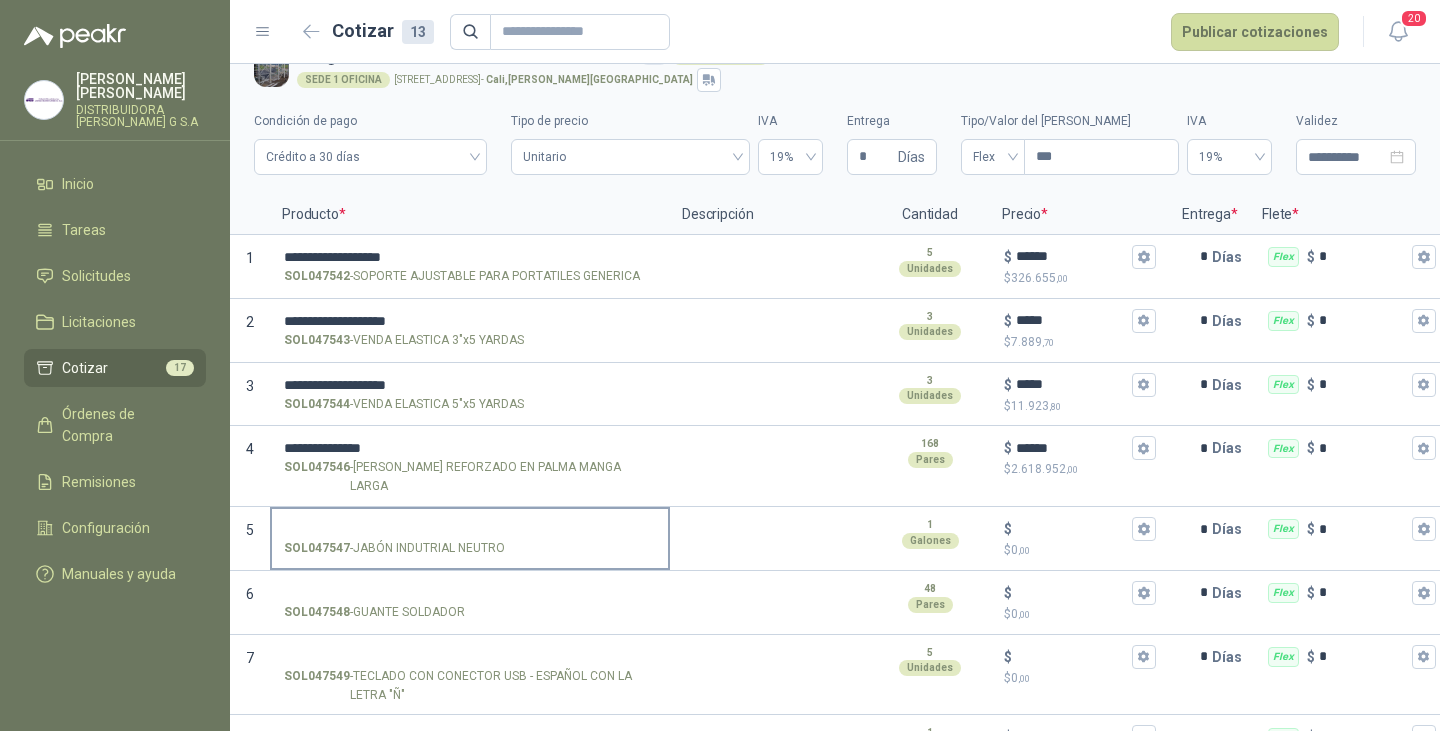 click on "SOL047547  -  JABÓN INDUTRIAL NEUTRO" at bounding box center [470, 529] 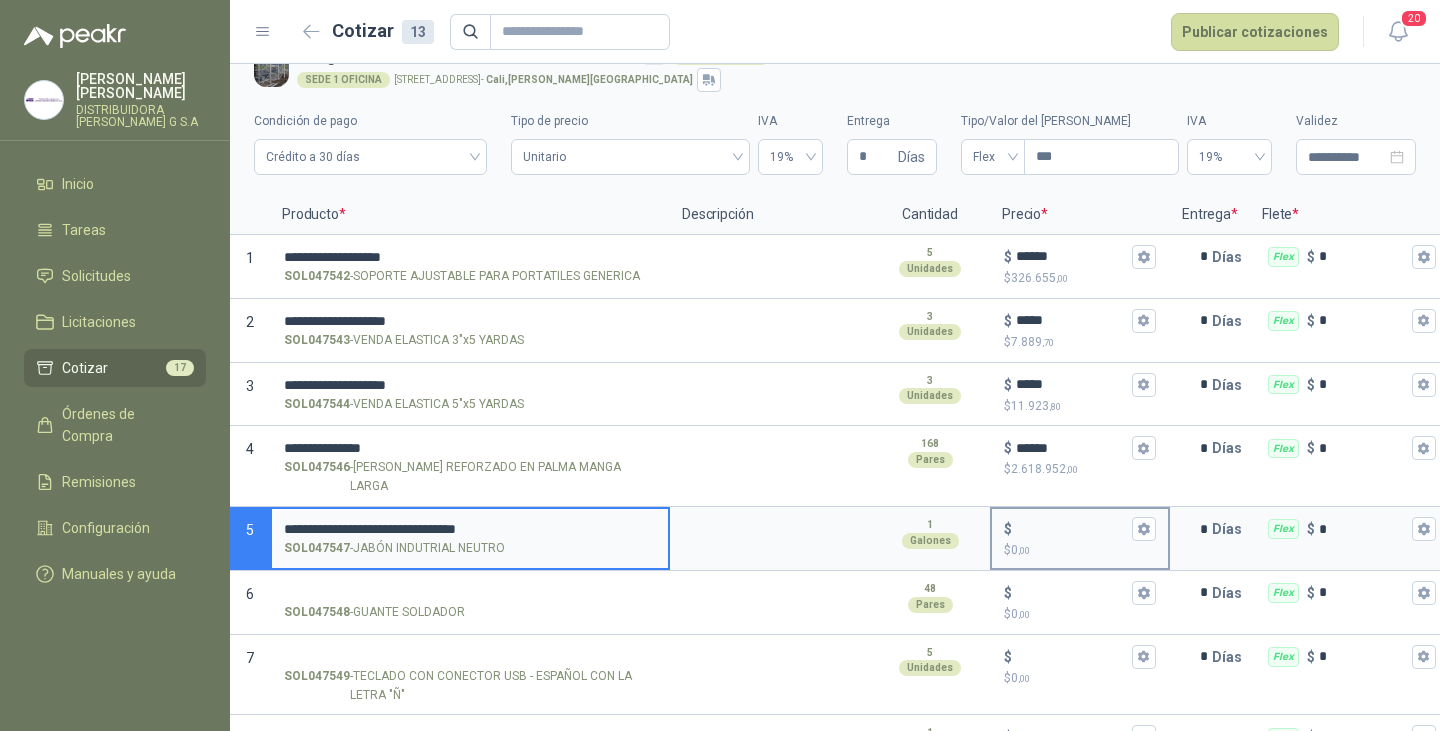 type on "**********" 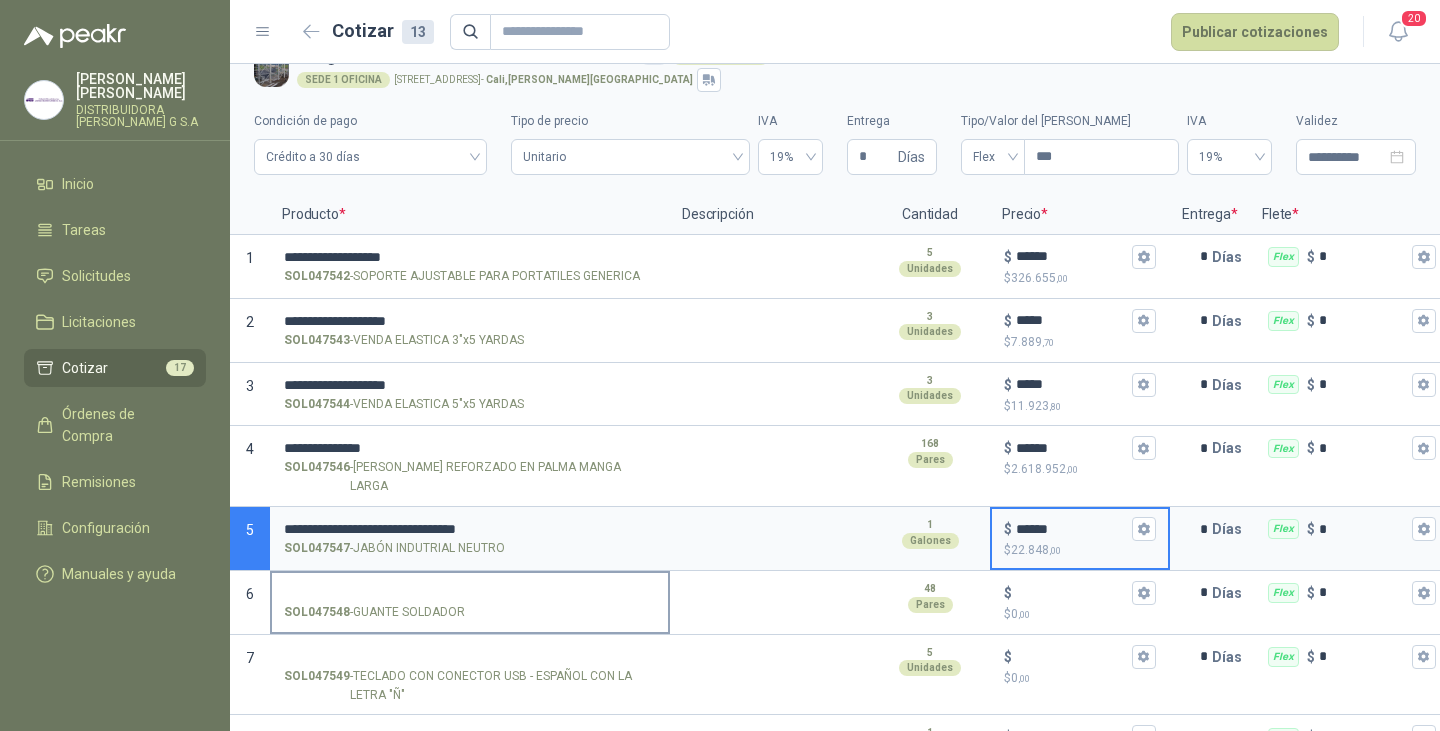 type on "******" 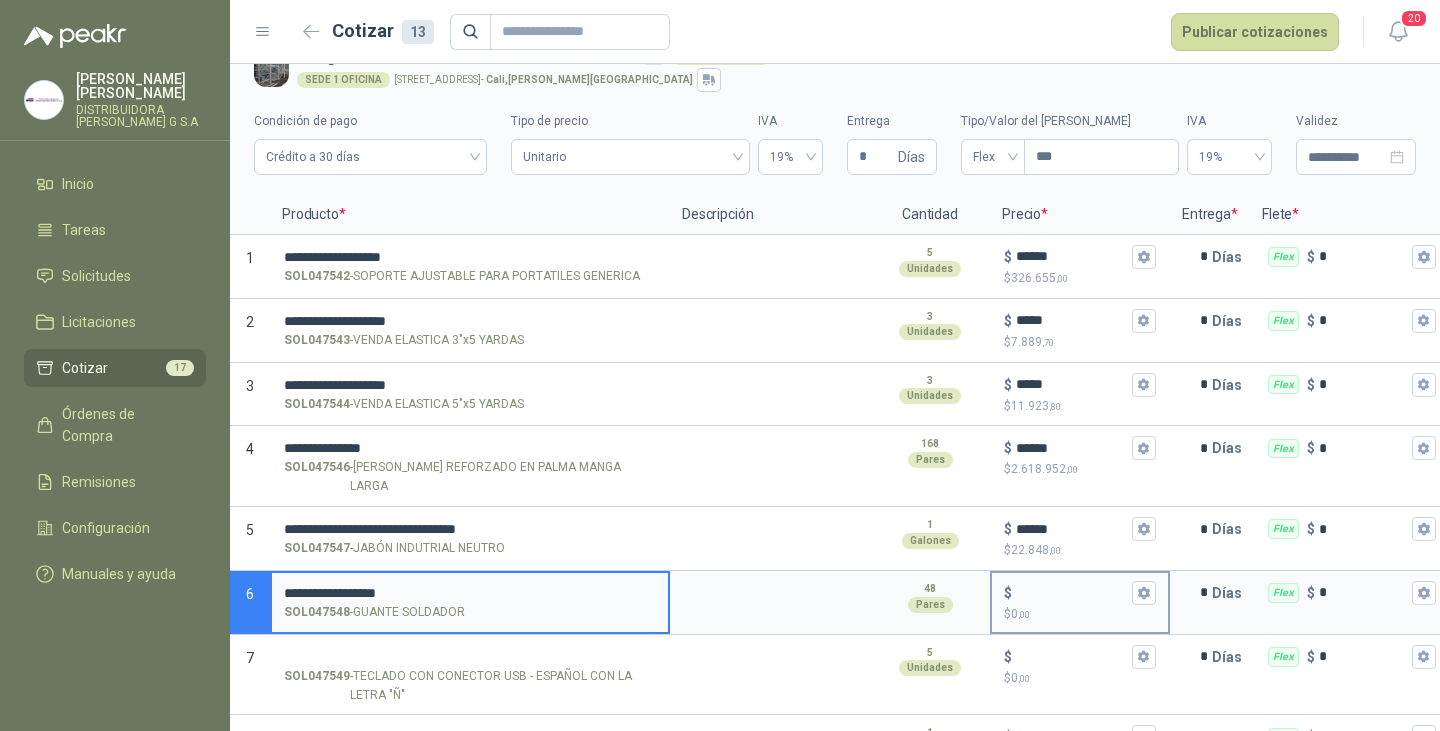 type on "**********" 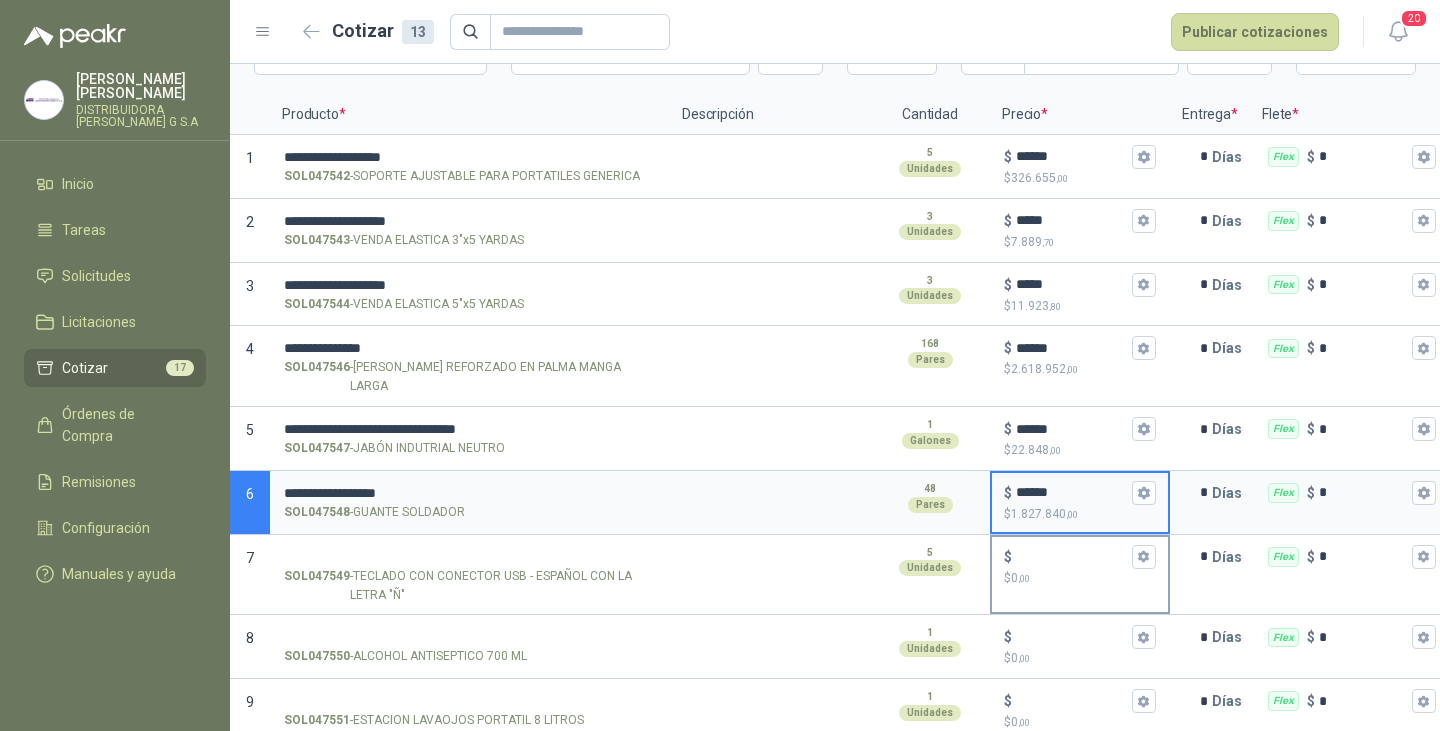 scroll, scrollTop: 430, scrollLeft: 0, axis: vertical 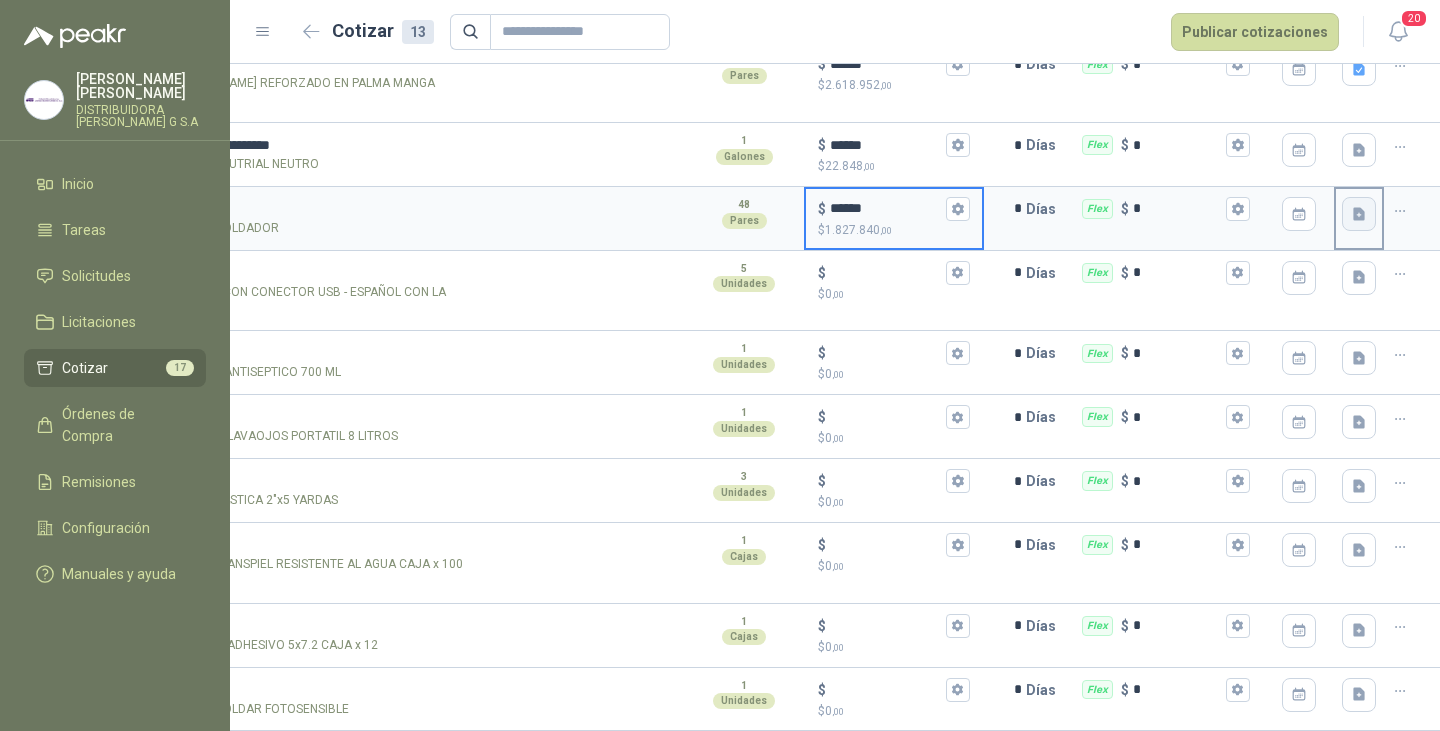 type on "******" 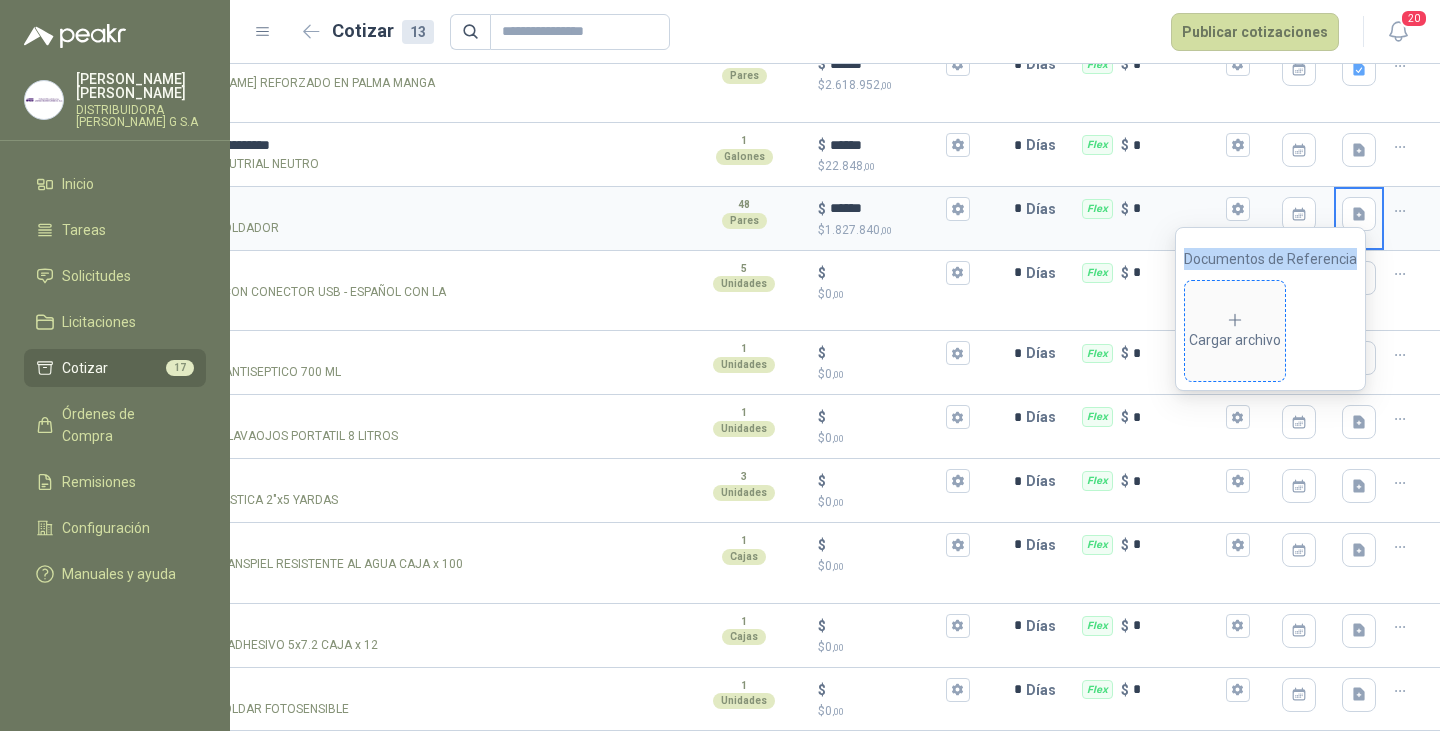 click on "Cargar archivo" at bounding box center (1235, 331) 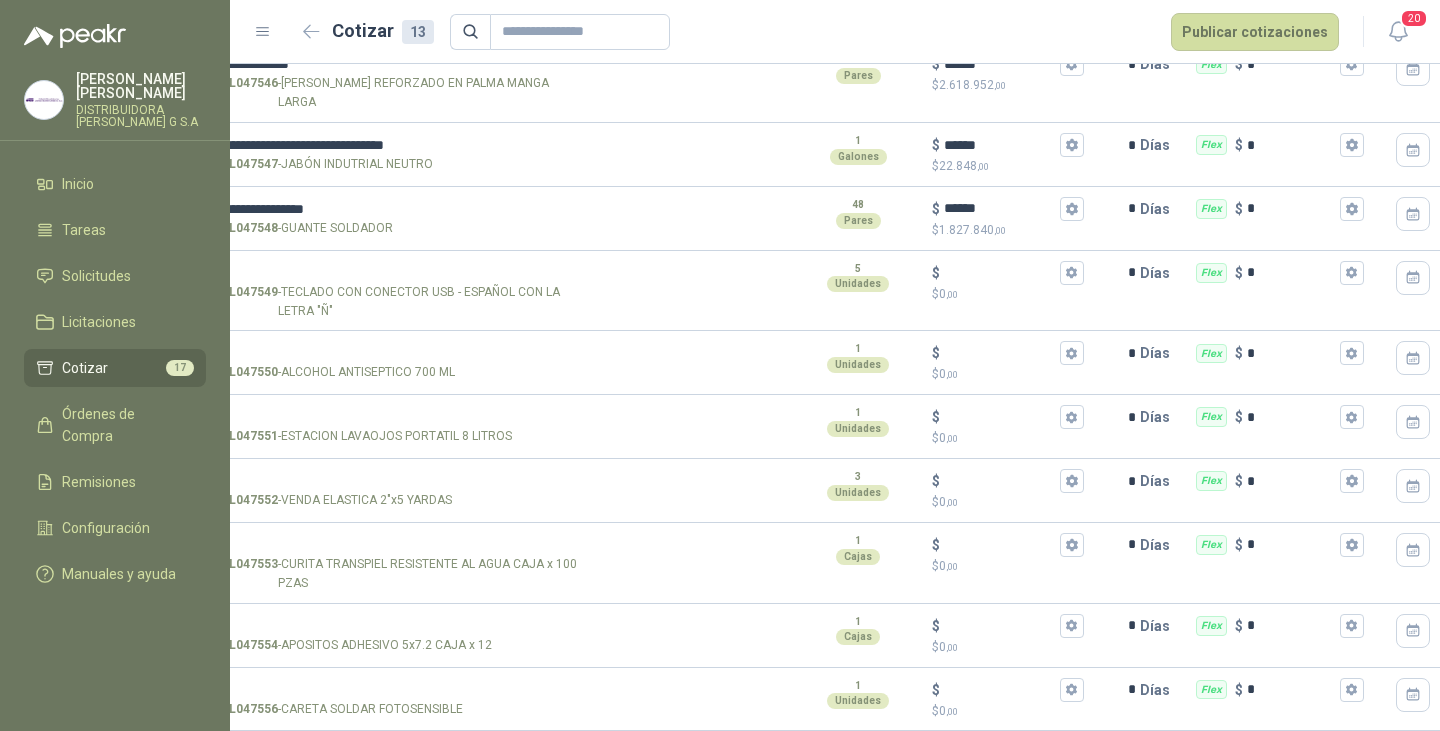 scroll, scrollTop: 0, scrollLeft: 0, axis: both 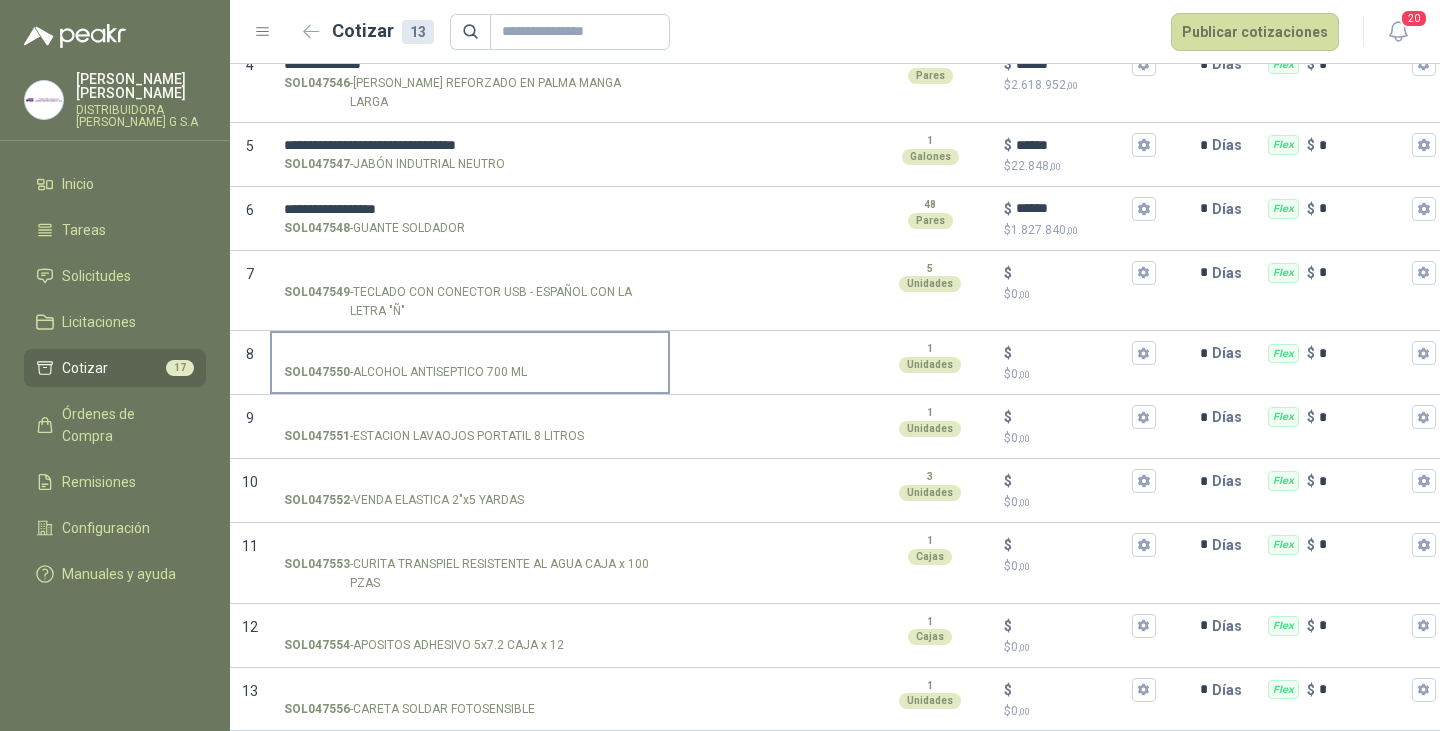 click on "SOL047550  -  ALCOHOL ANTISEPTICO 700 ML" at bounding box center (470, 353) 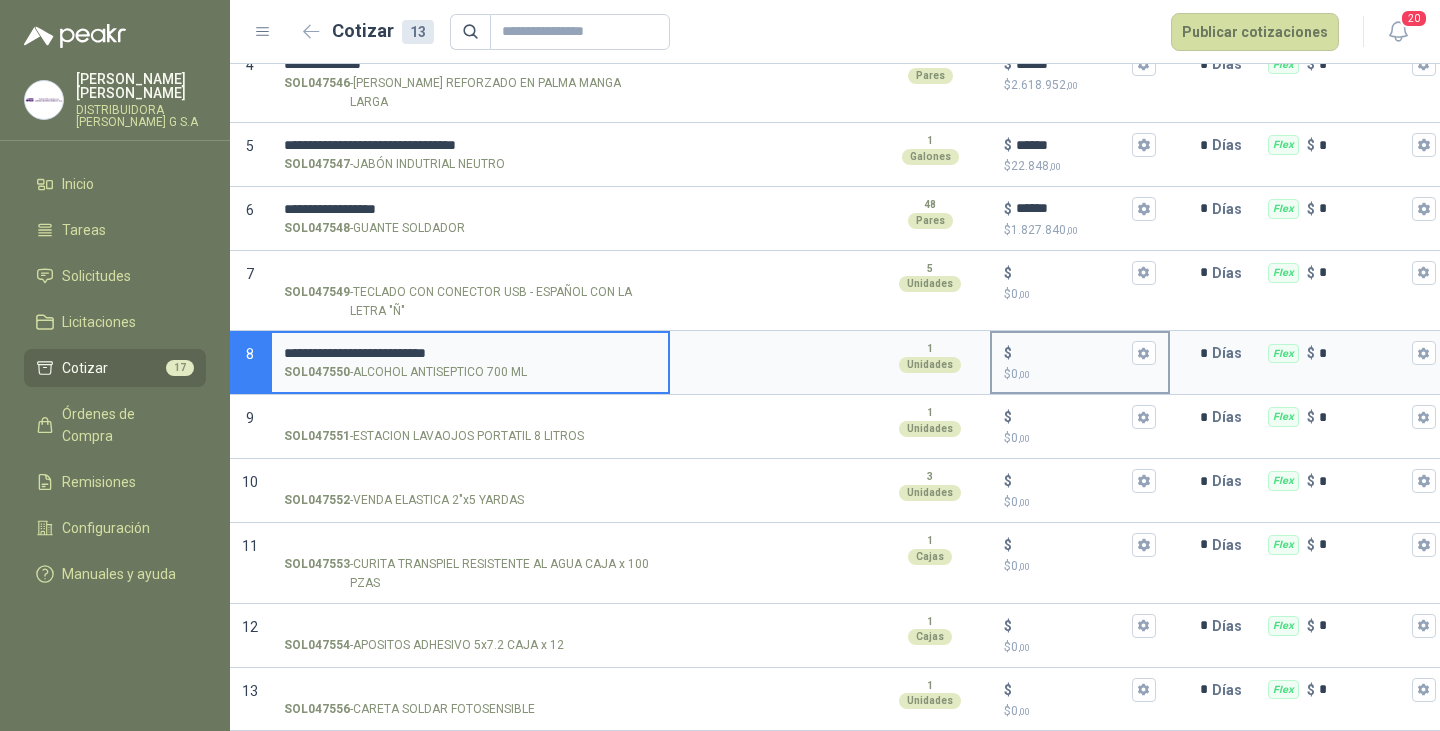 type on "**********" 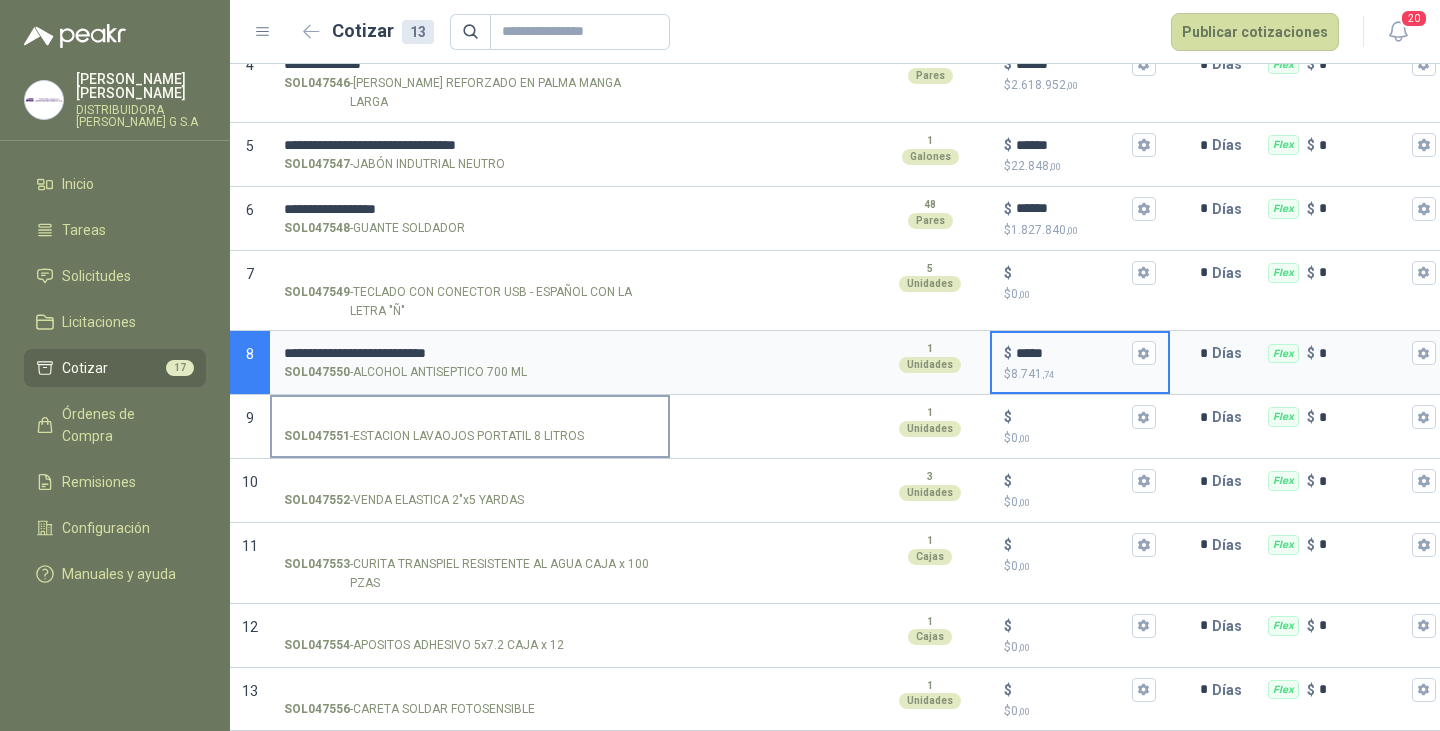type on "*****" 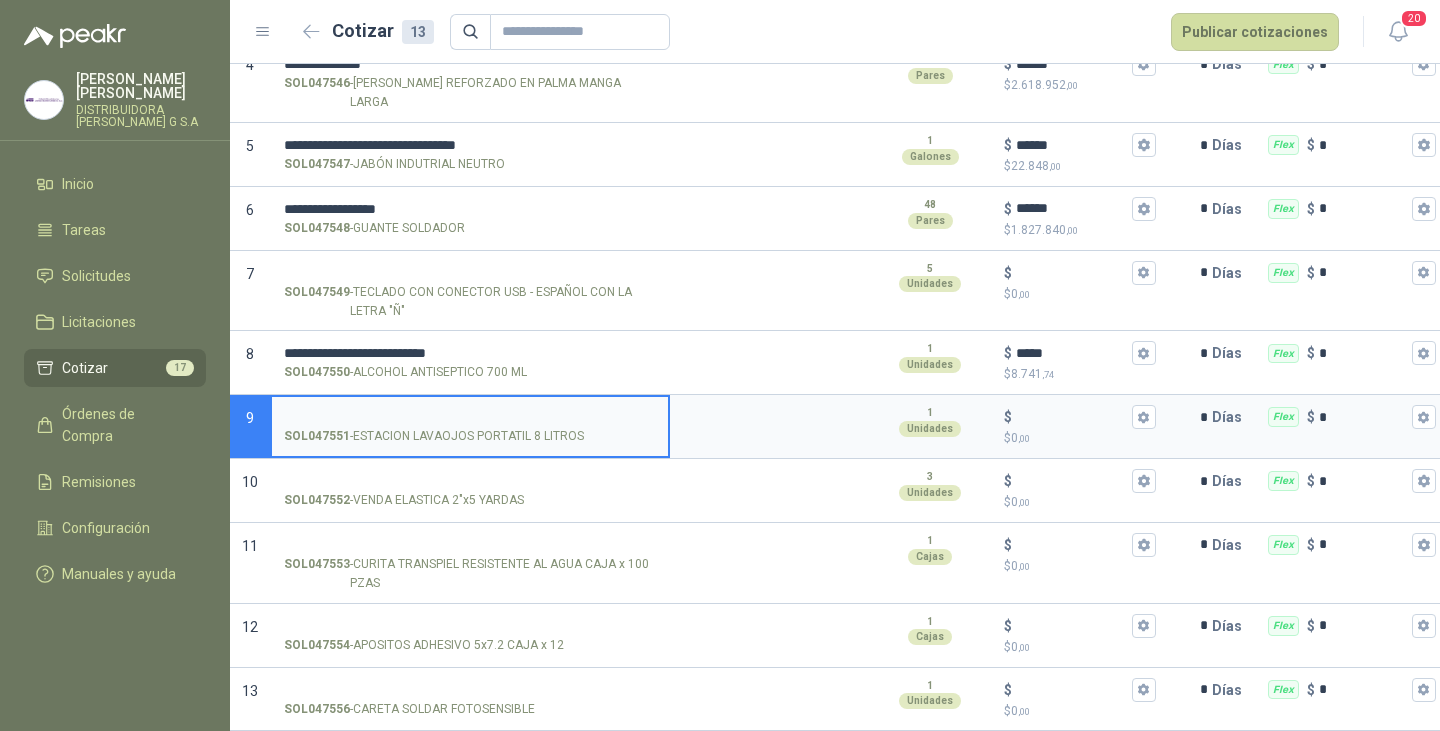 scroll, scrollTop: 0, scrollLeft: 202, axis: horizontal 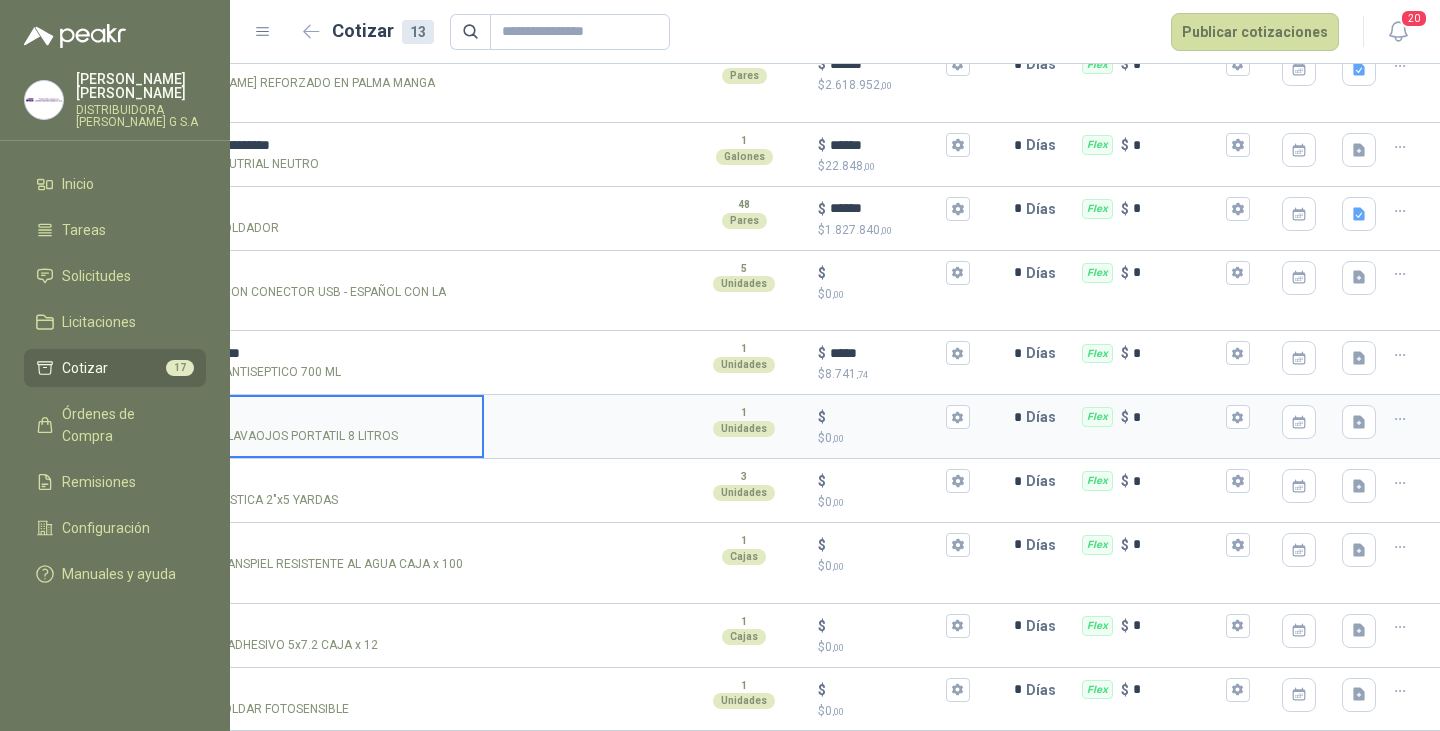 click 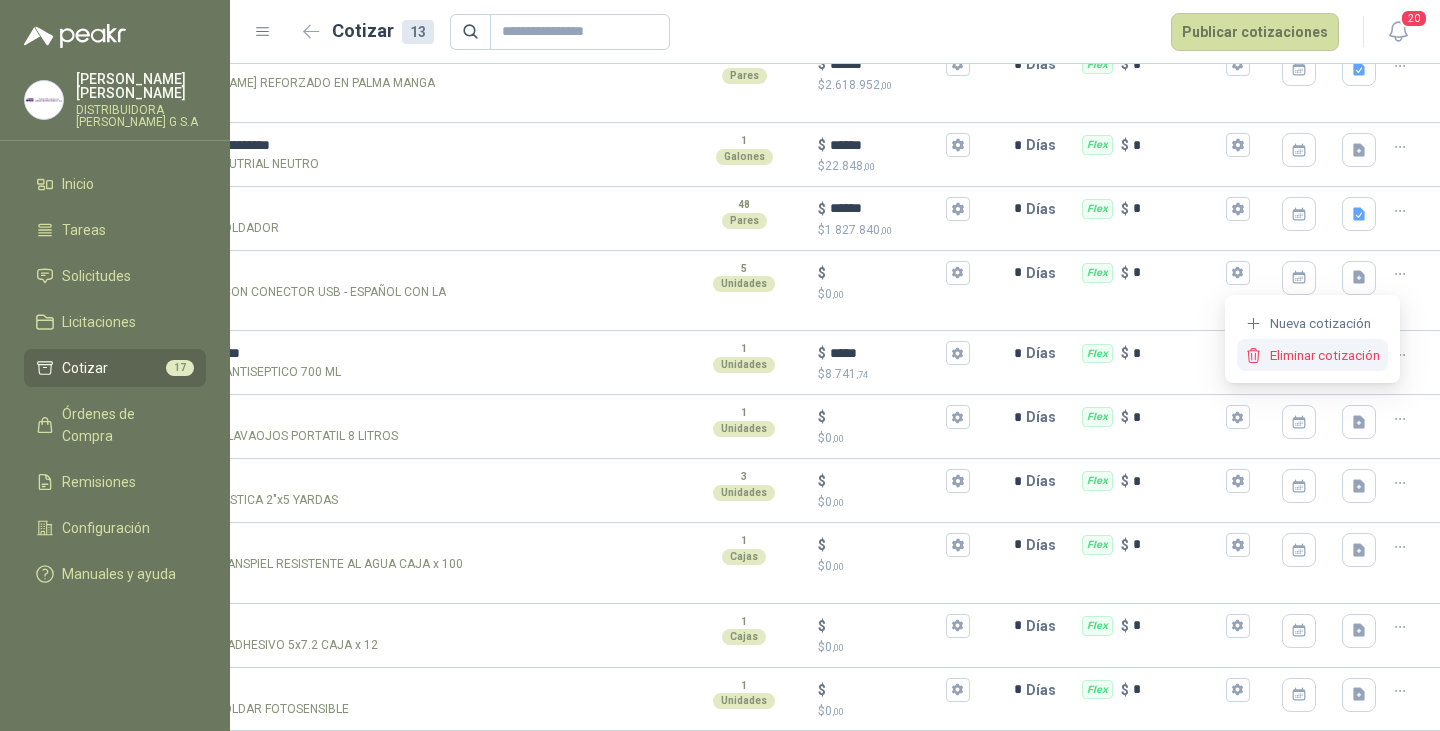 click on "Eliminar cotización" at bounding box center (1312, 355) 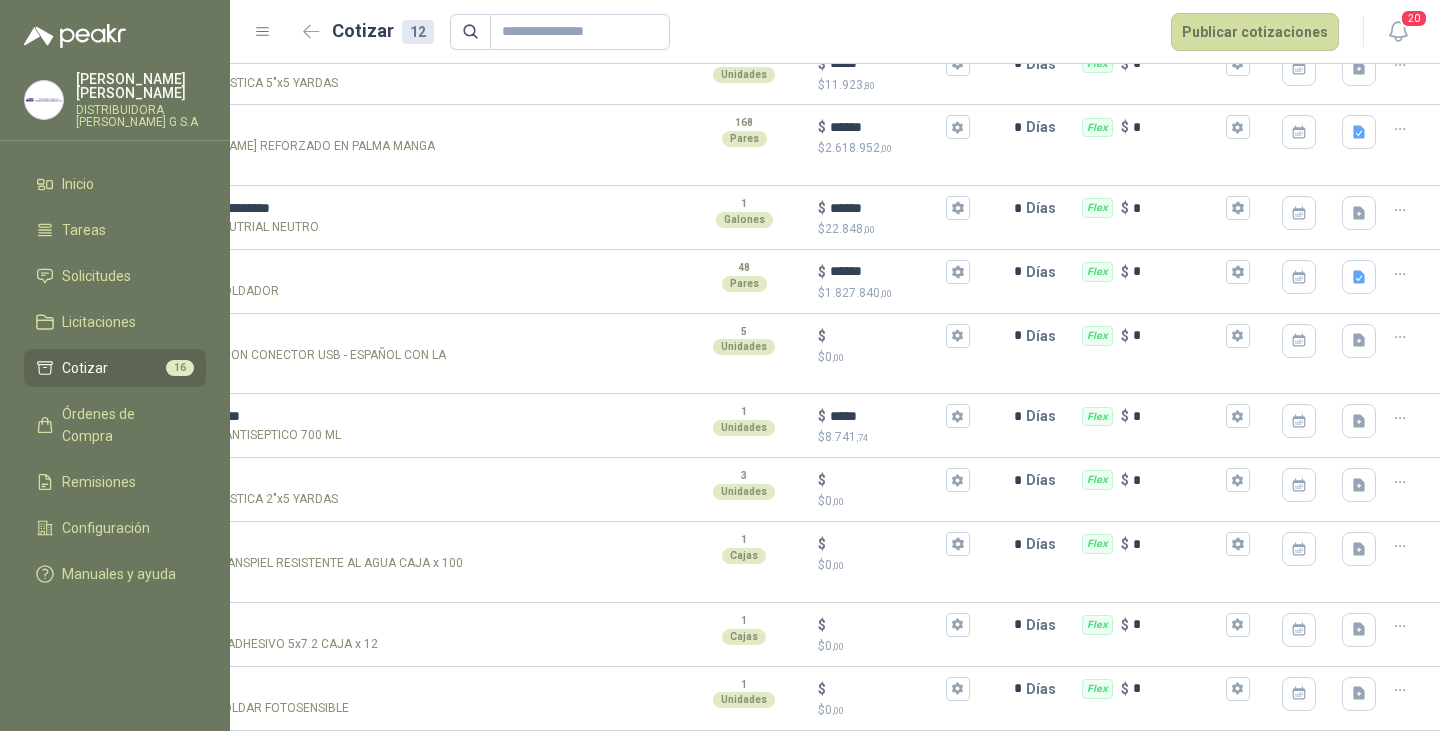 scroll, scrollTop: 367, scrollLeft: 0, axis: vertical 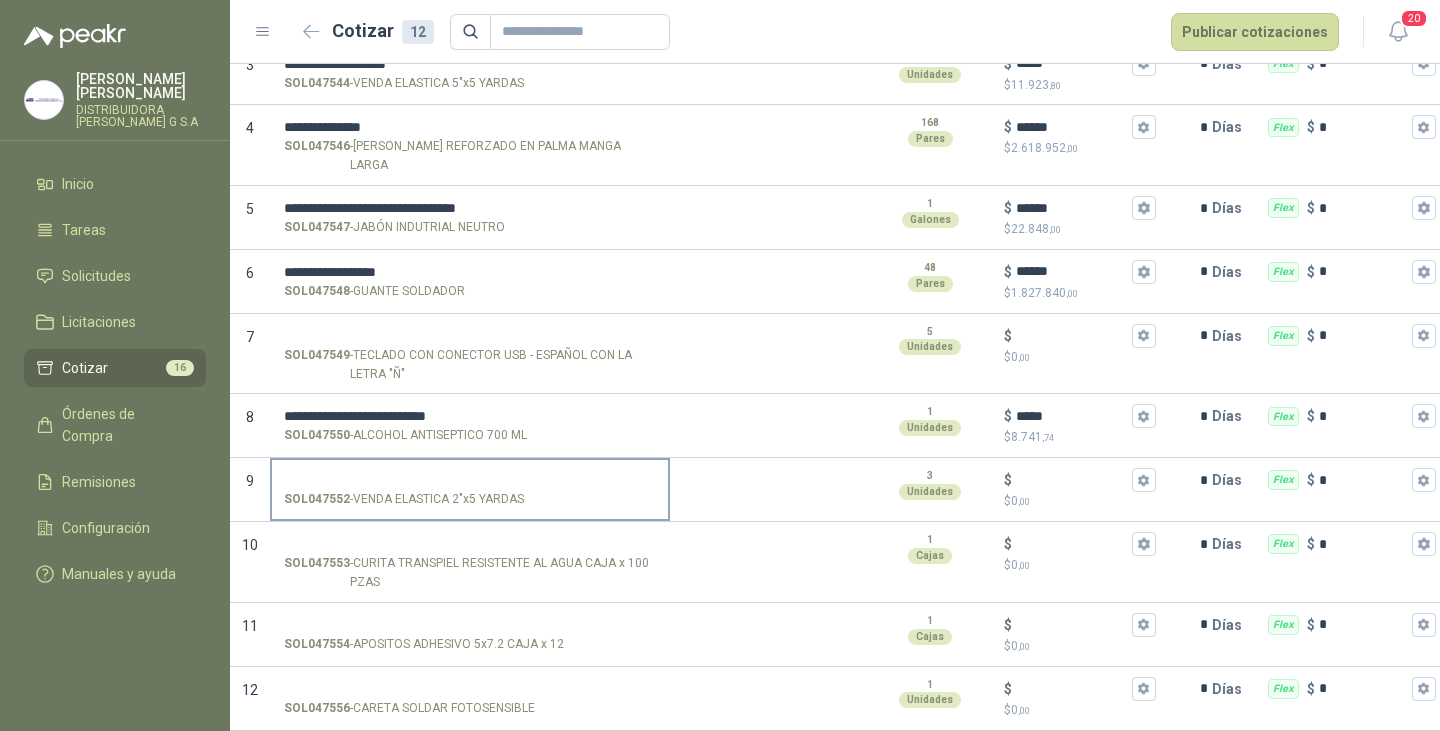 click on "SOL047552  -  VENDA ELASTICA 2"x5 YARDAS" at bounding box center (470, 480) 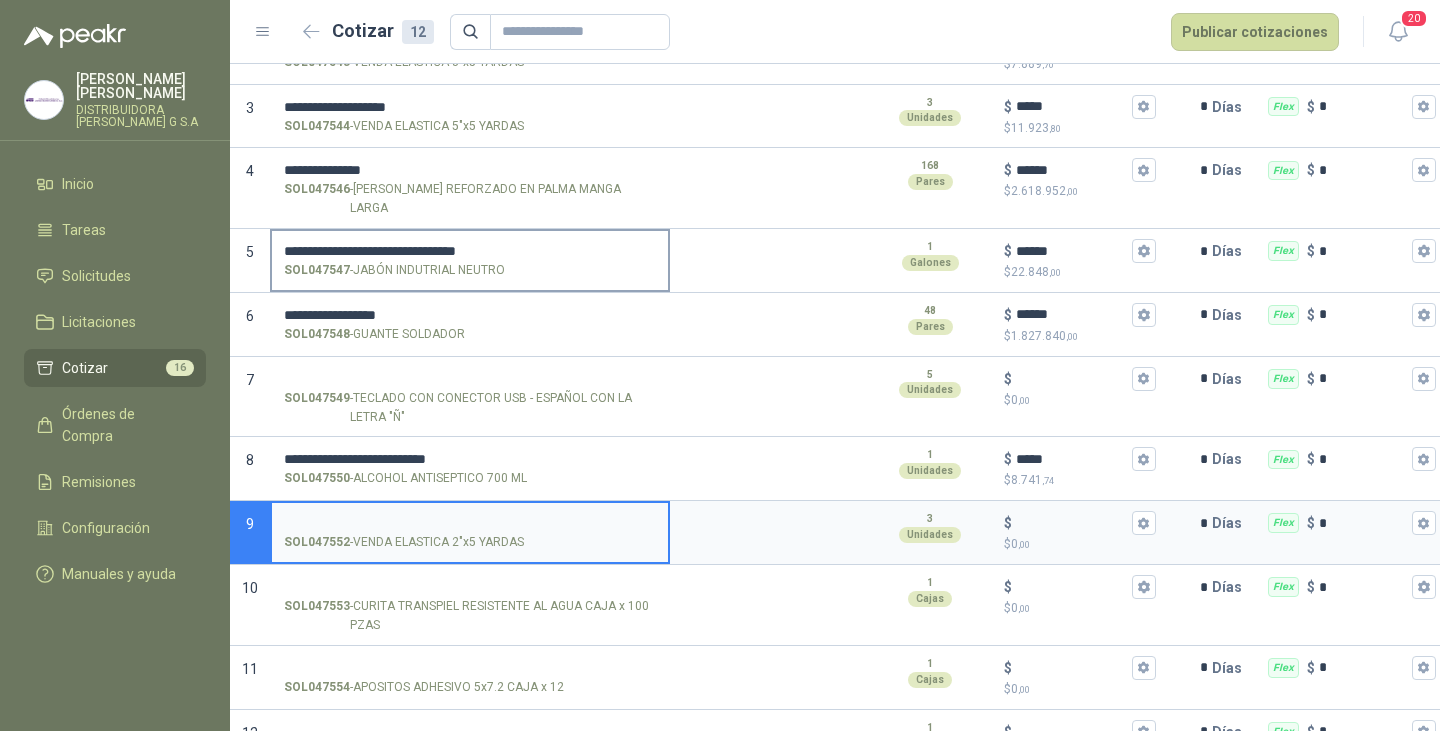 scroll, scrollTop: 267, scrollLeft: 0, axis: vertical 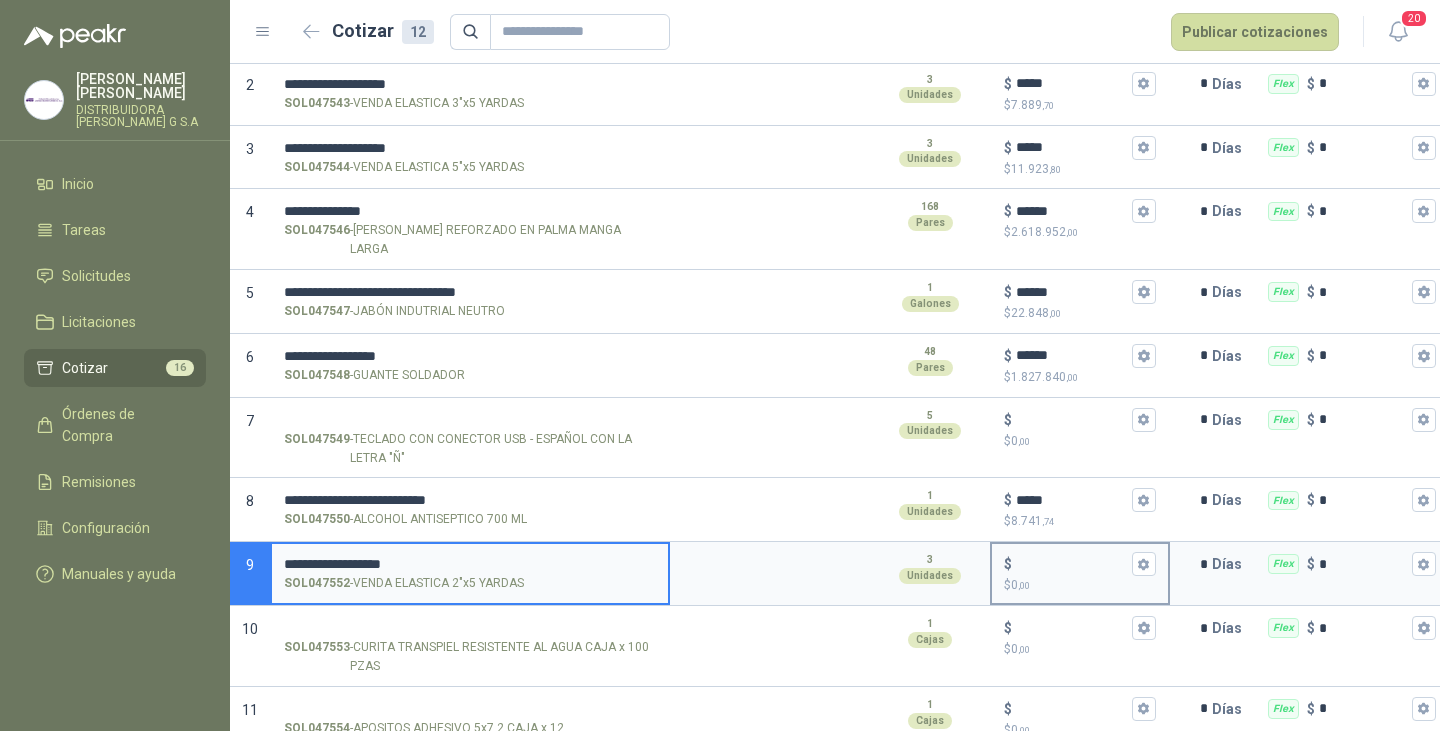 type on "**********" 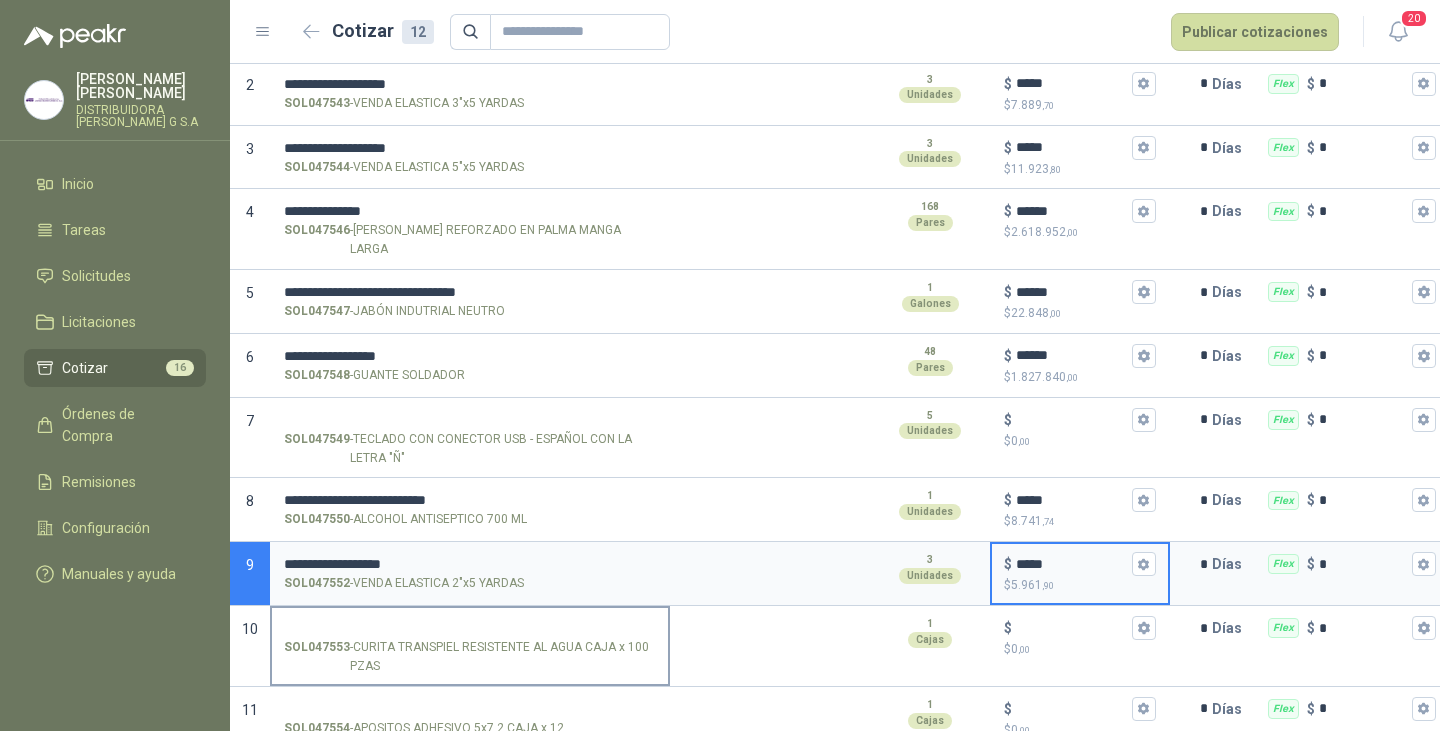 type on "*****" 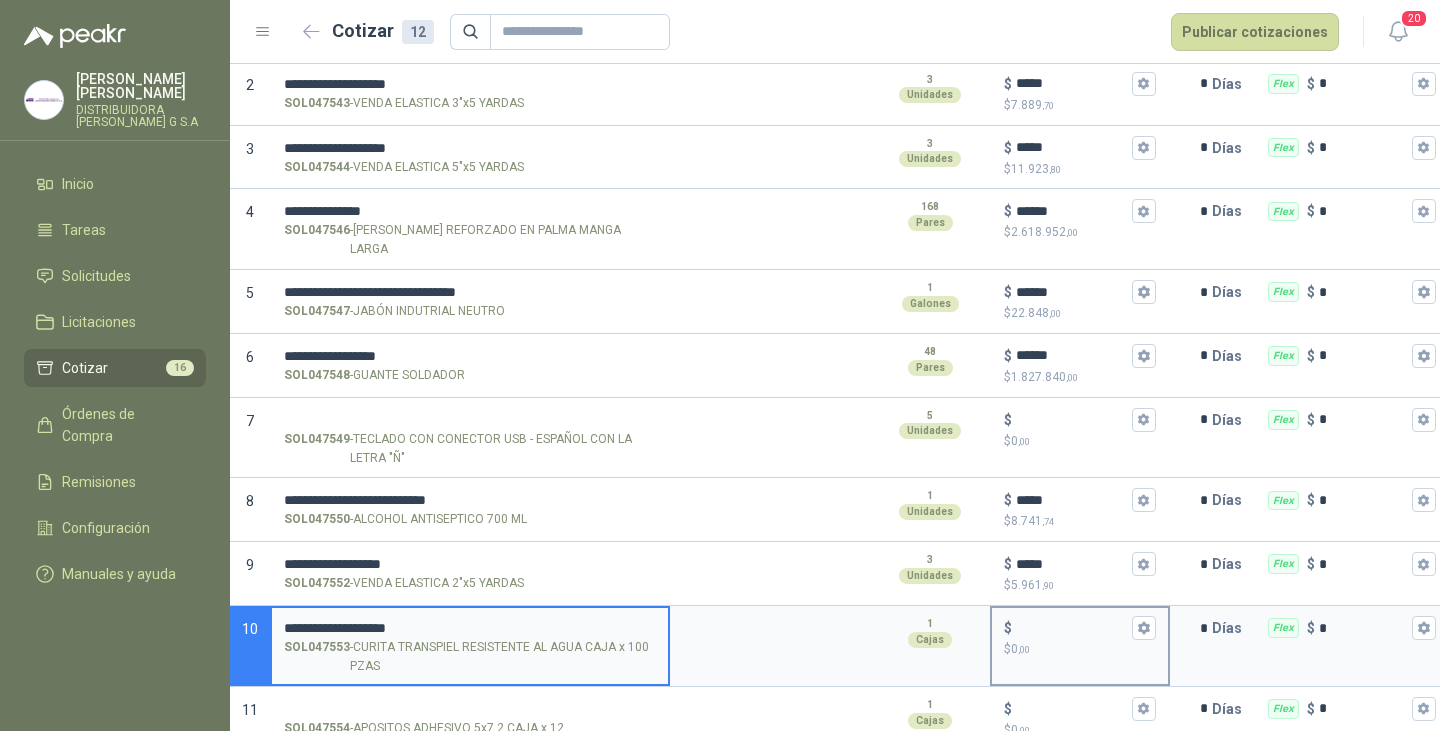 type on "**********" 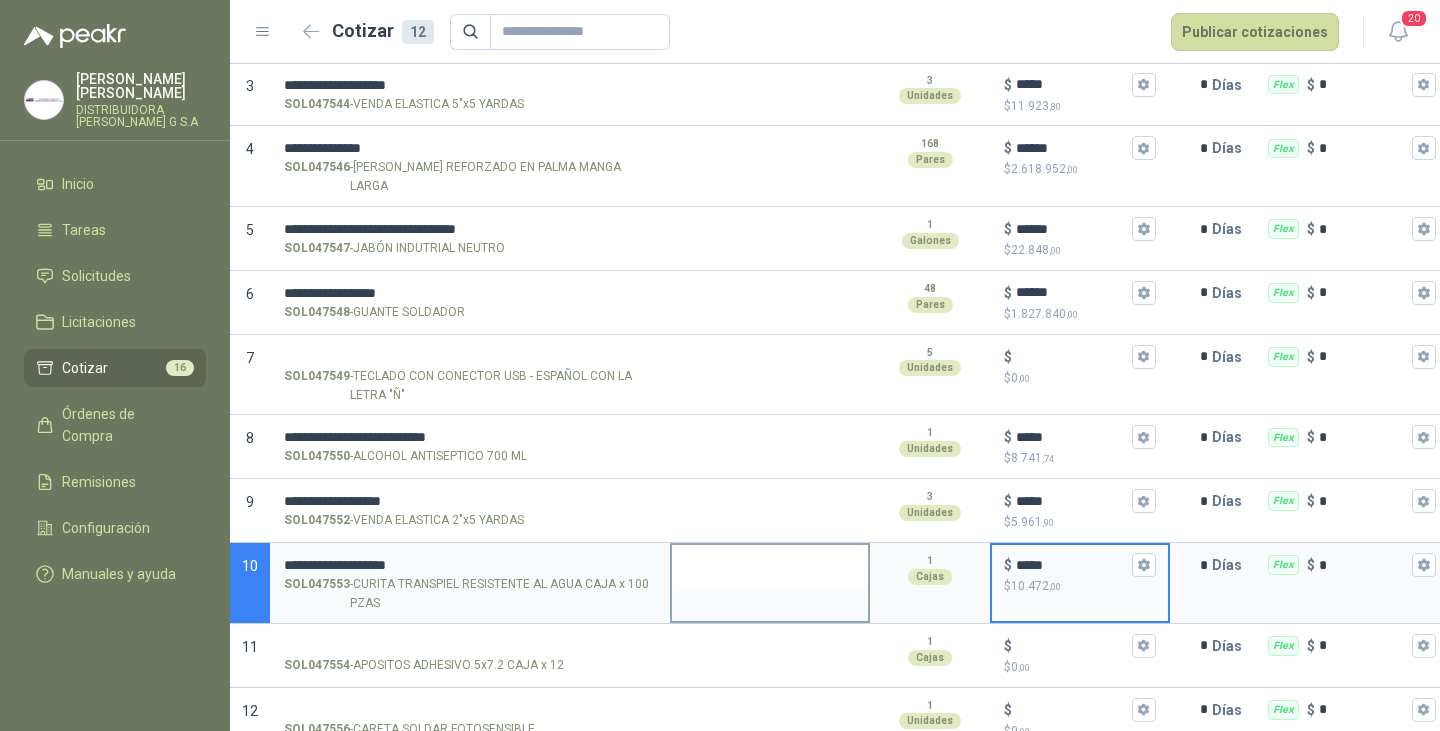 scroll, scrollTop: 367, scrollLeft: 0, axis: vertical 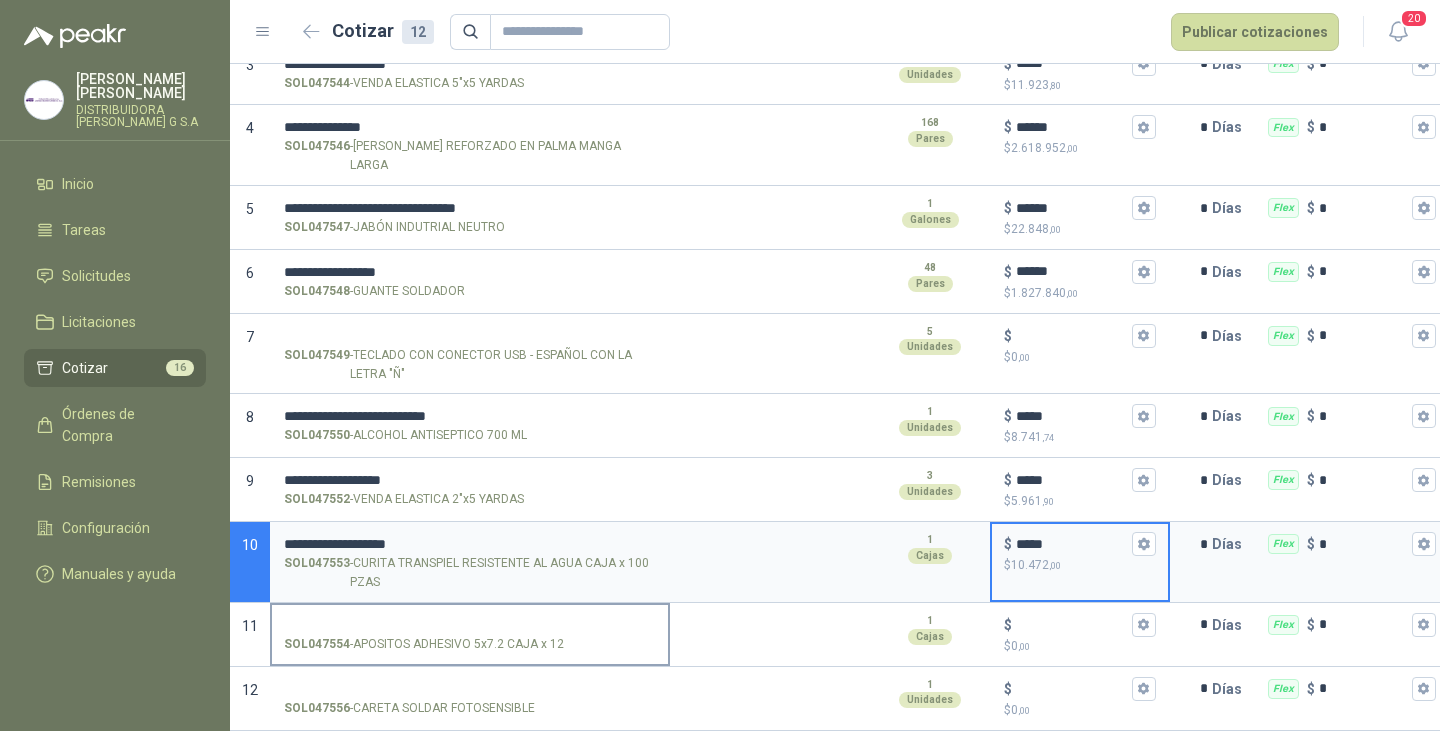 type on "*****" 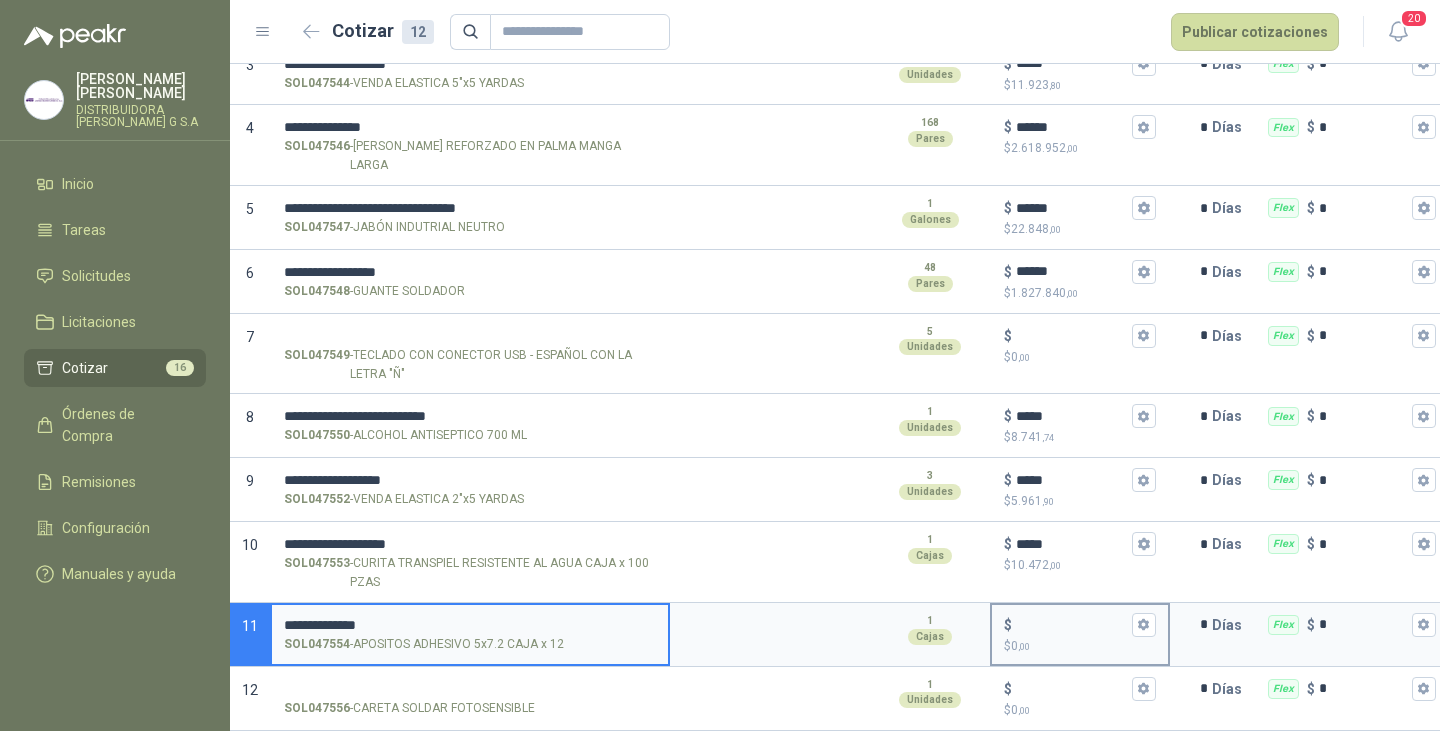 type on "**********" 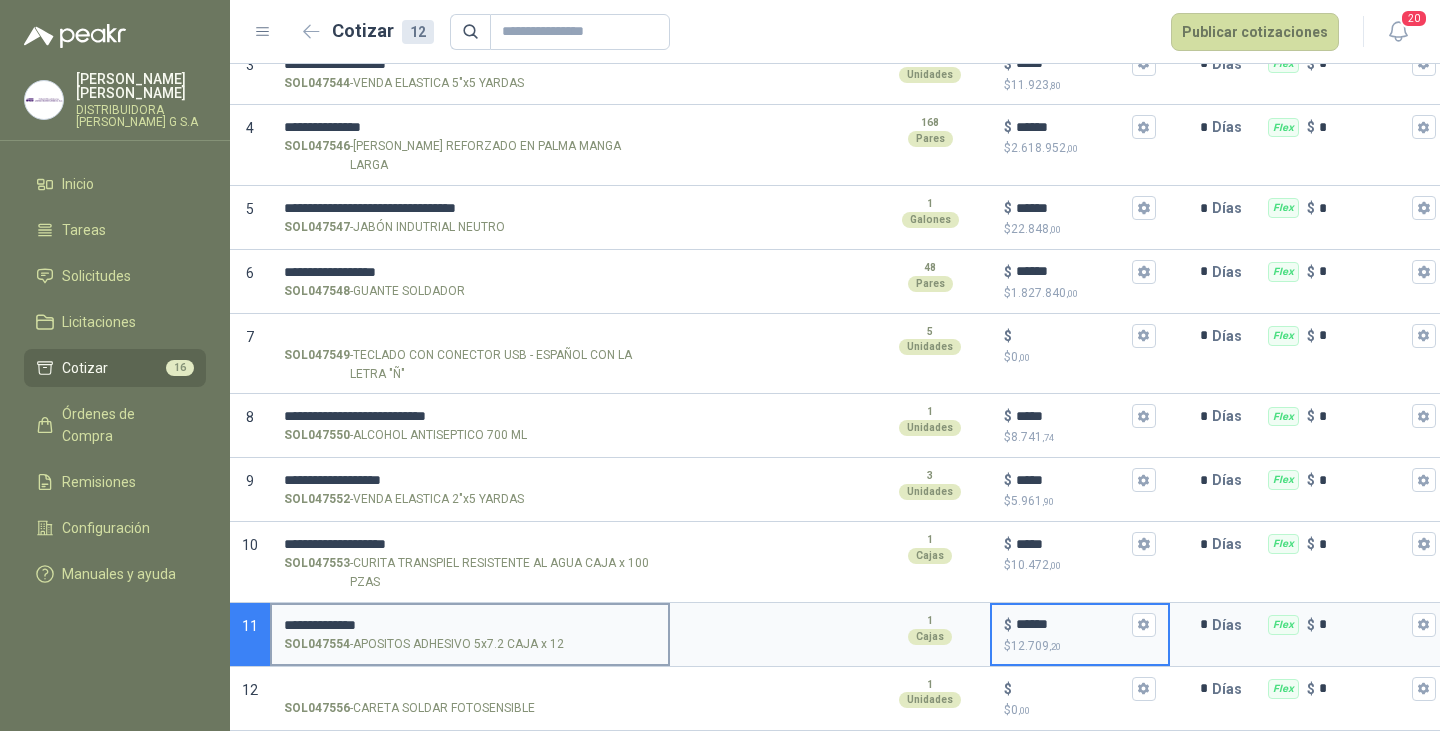 type on "******" 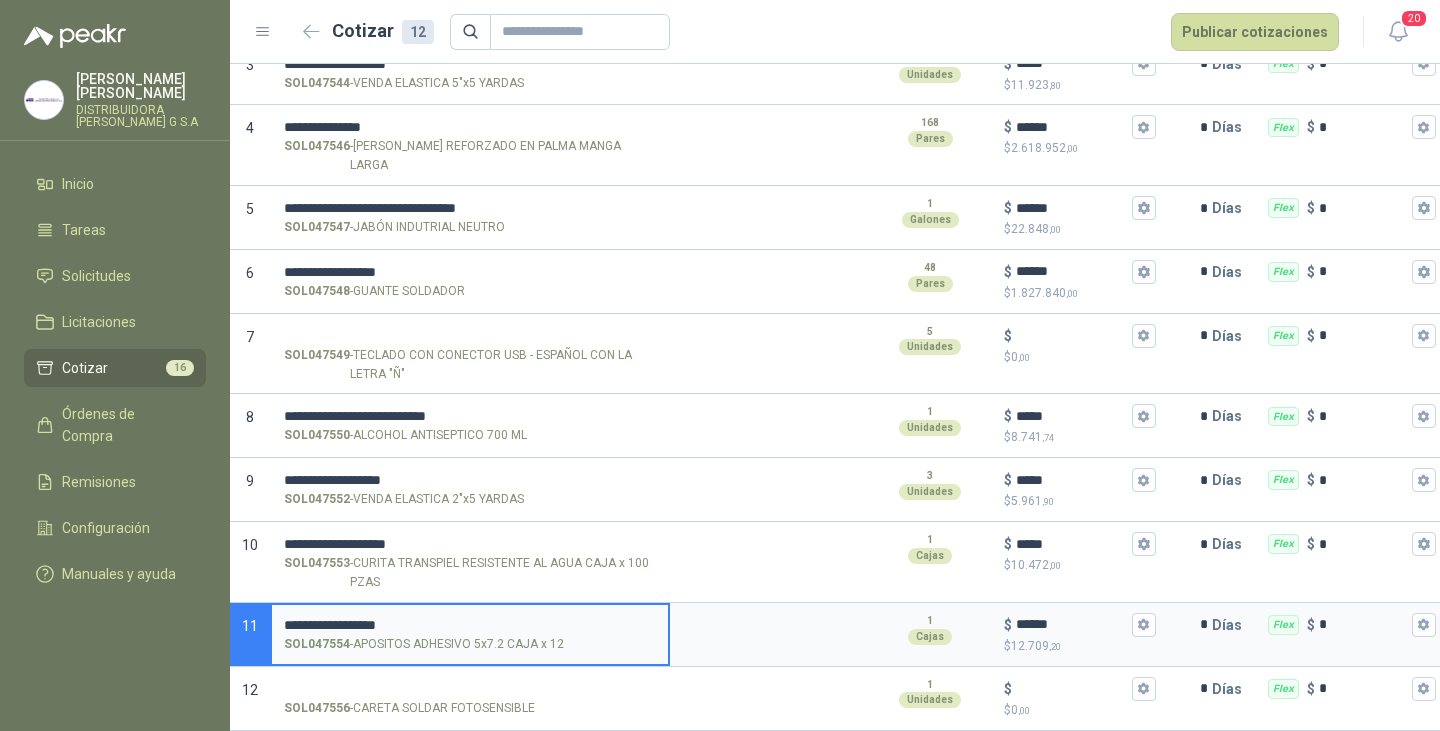 type on "**********" 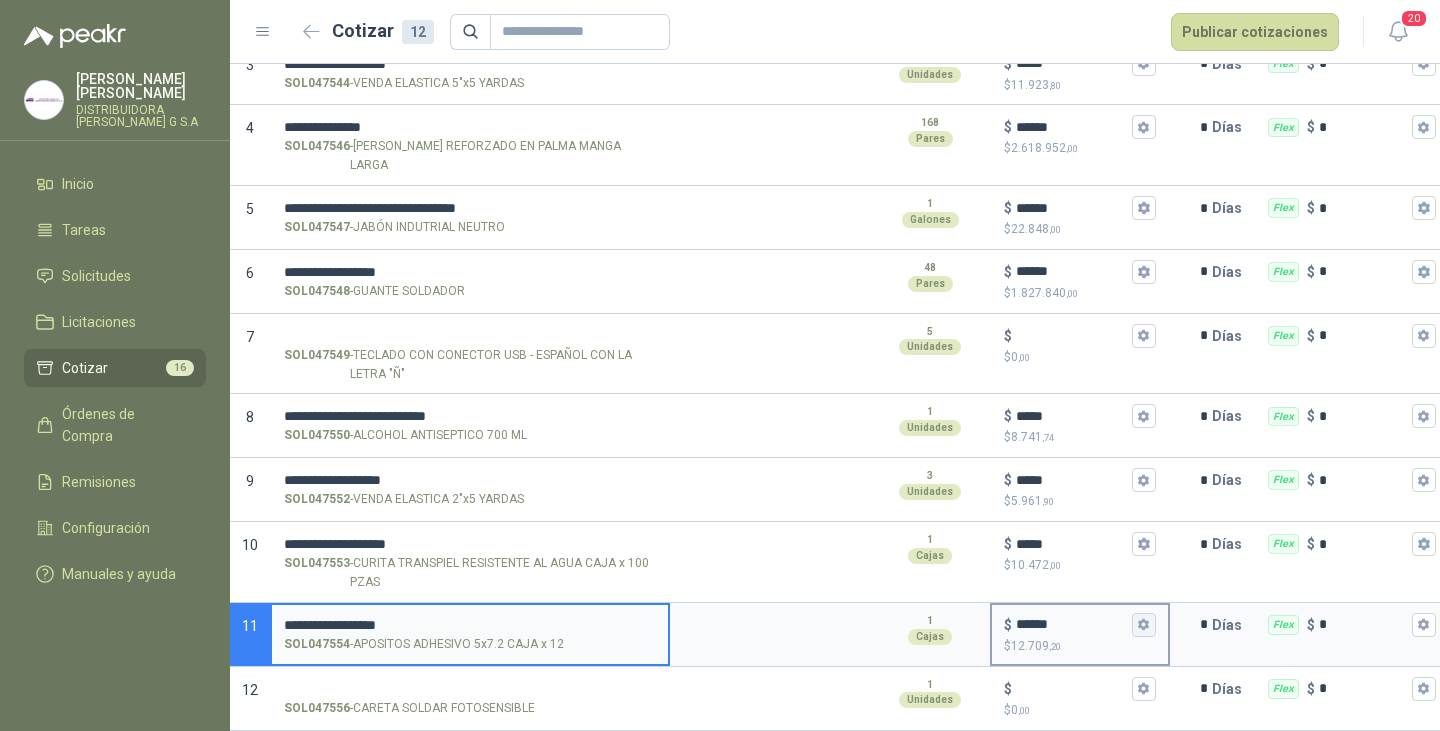 click 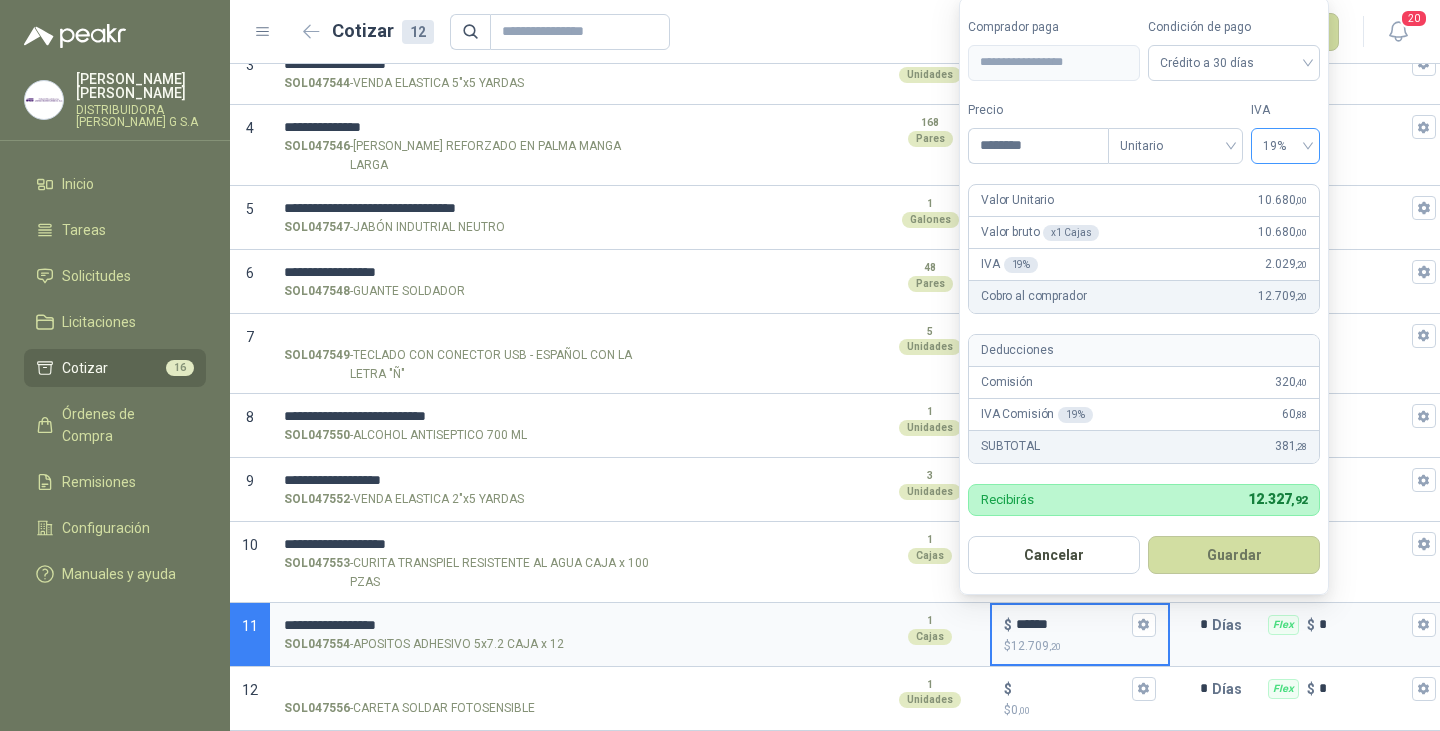 click on "19%" at bounding box center [1285, 146] 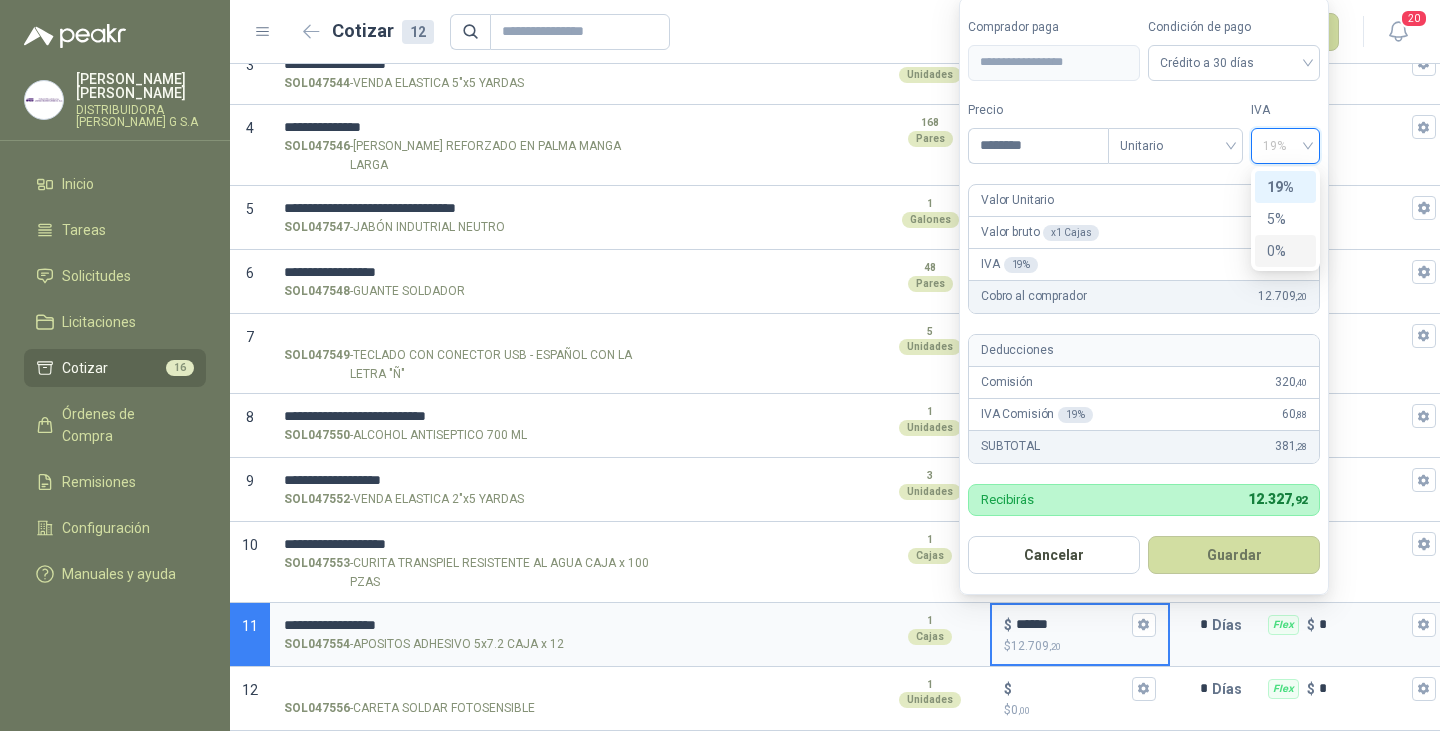 click on "0%" at bounding box center (1285, 251) 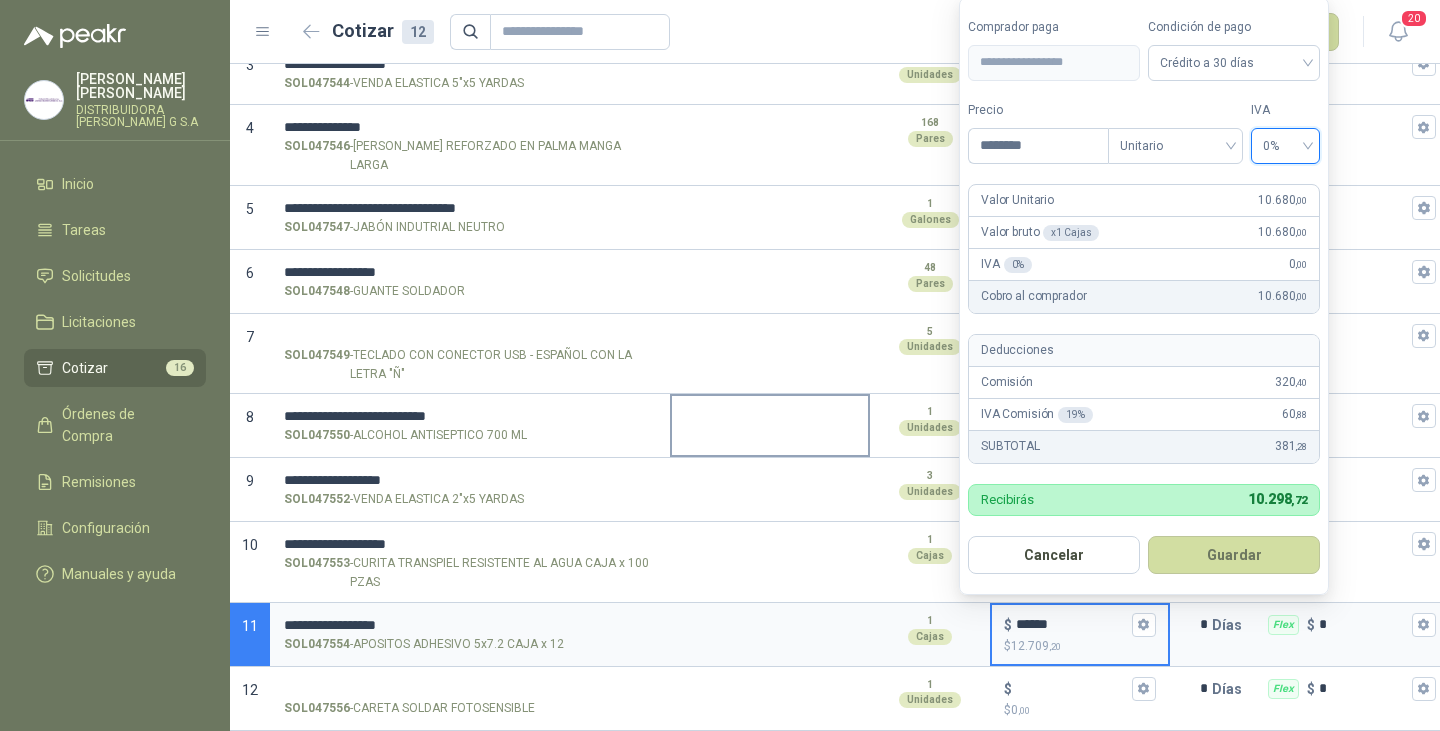 click at bounding box center (770, 419) 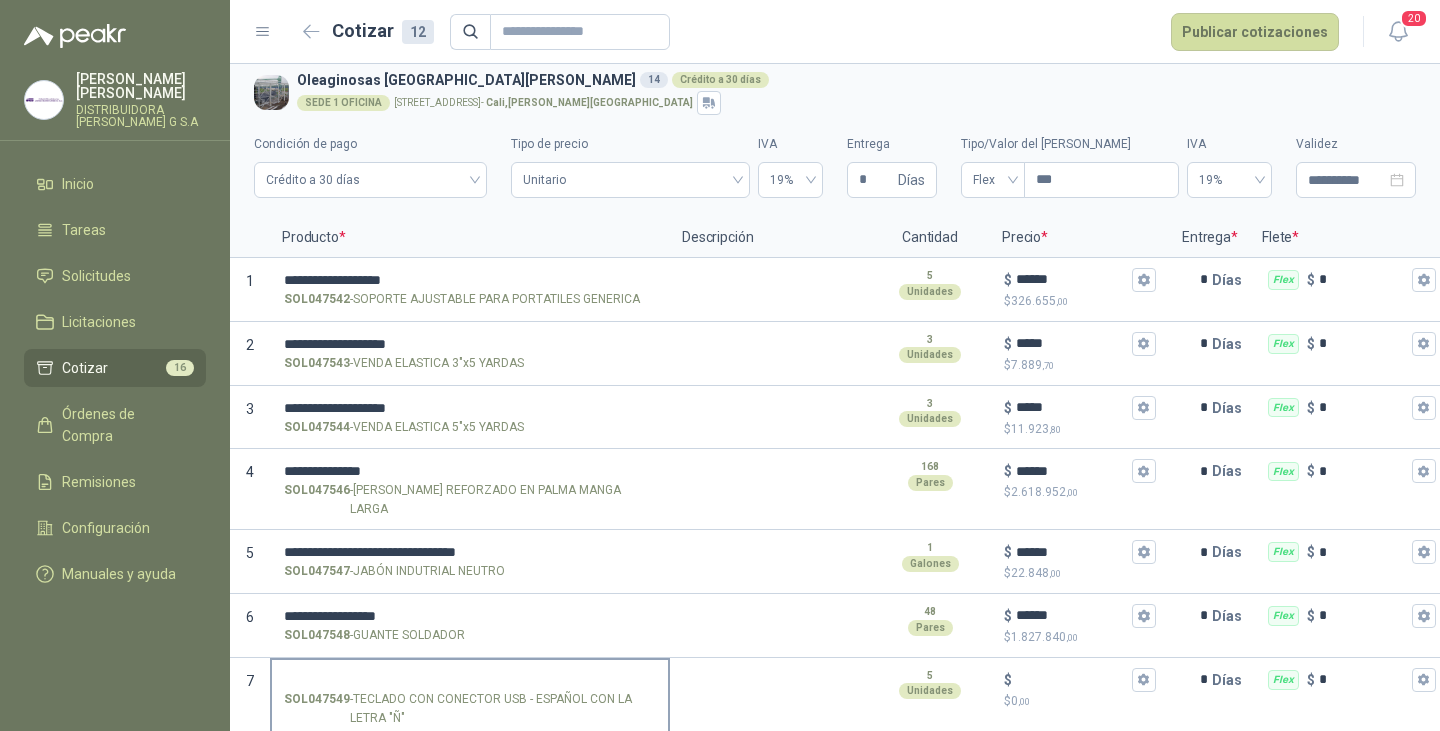 scroll, scrollTop: 0, scrollLeft: 0, axis: both 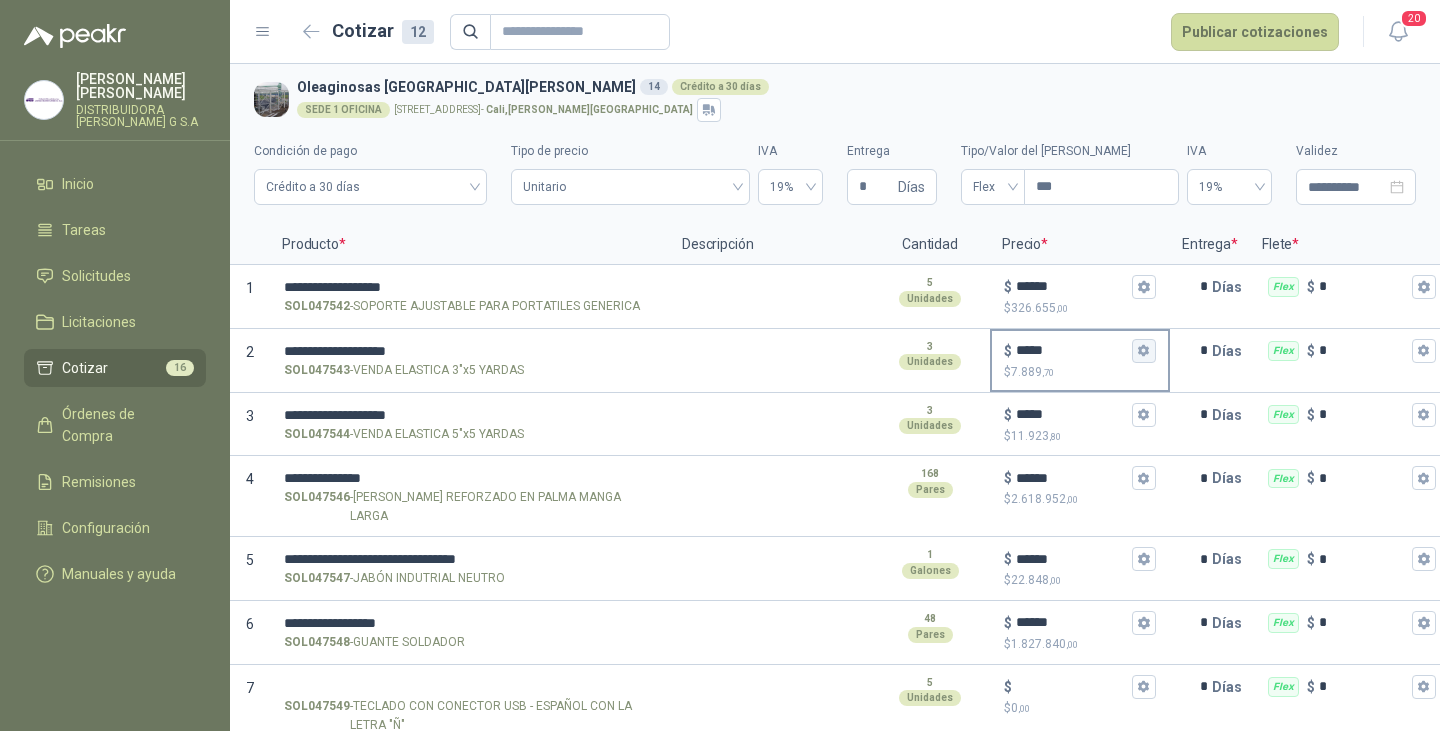 click 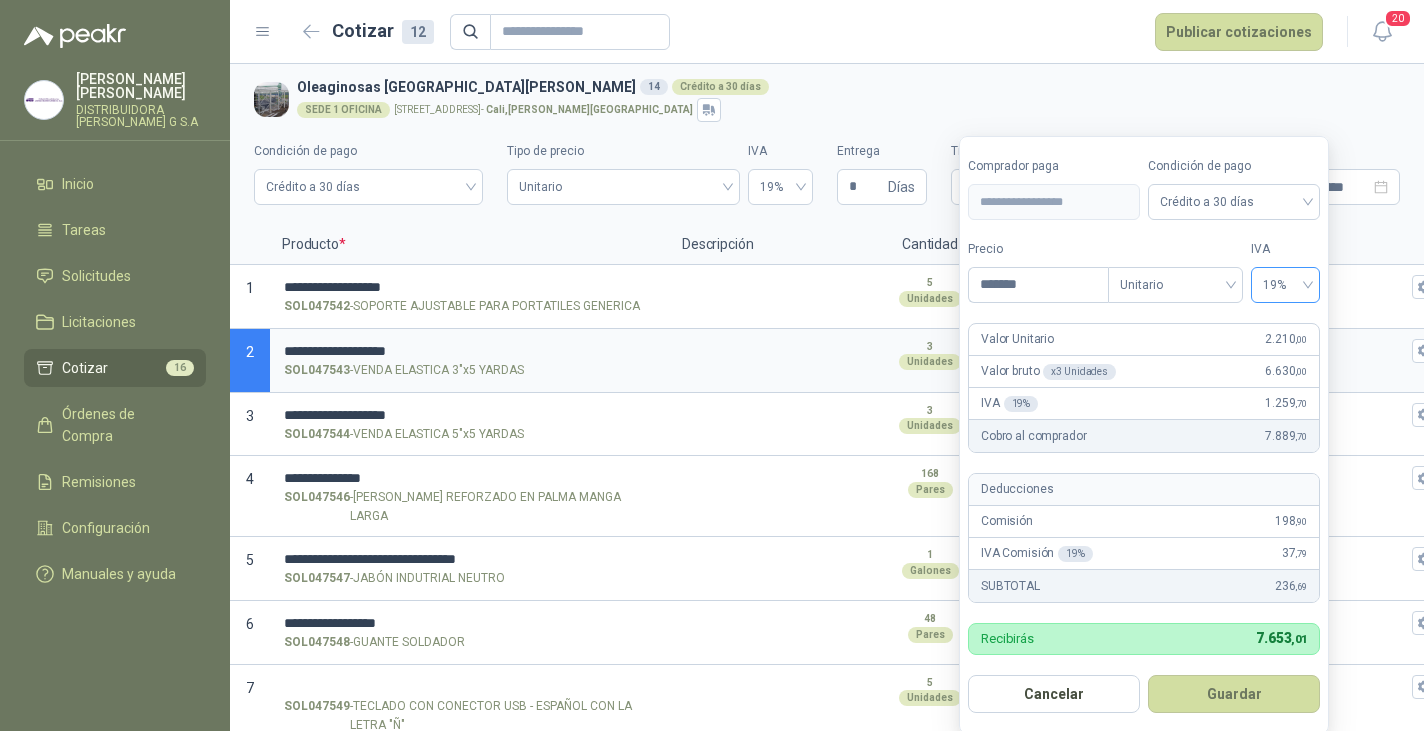 click on "19%" at bounding box center [1285, 285] 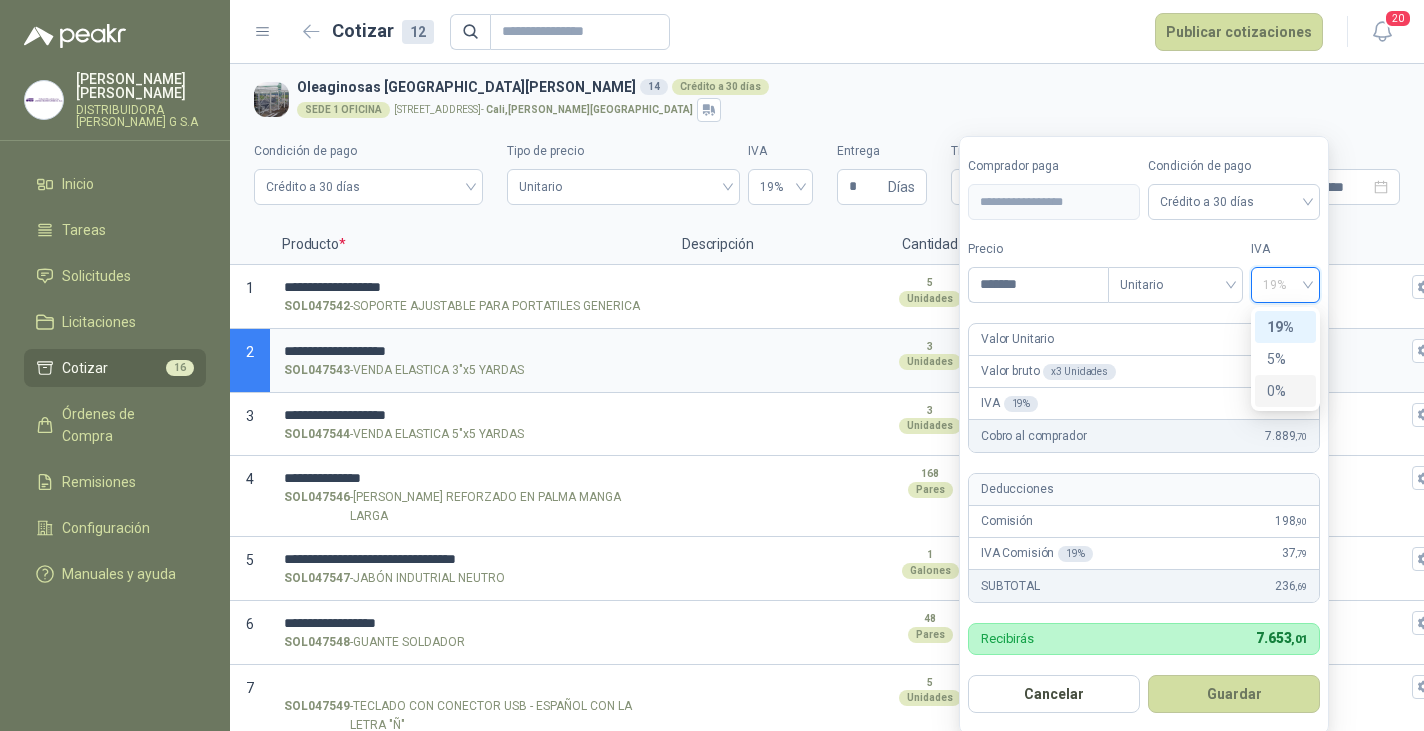 click on "0%" at bounding box center [1285, 391] 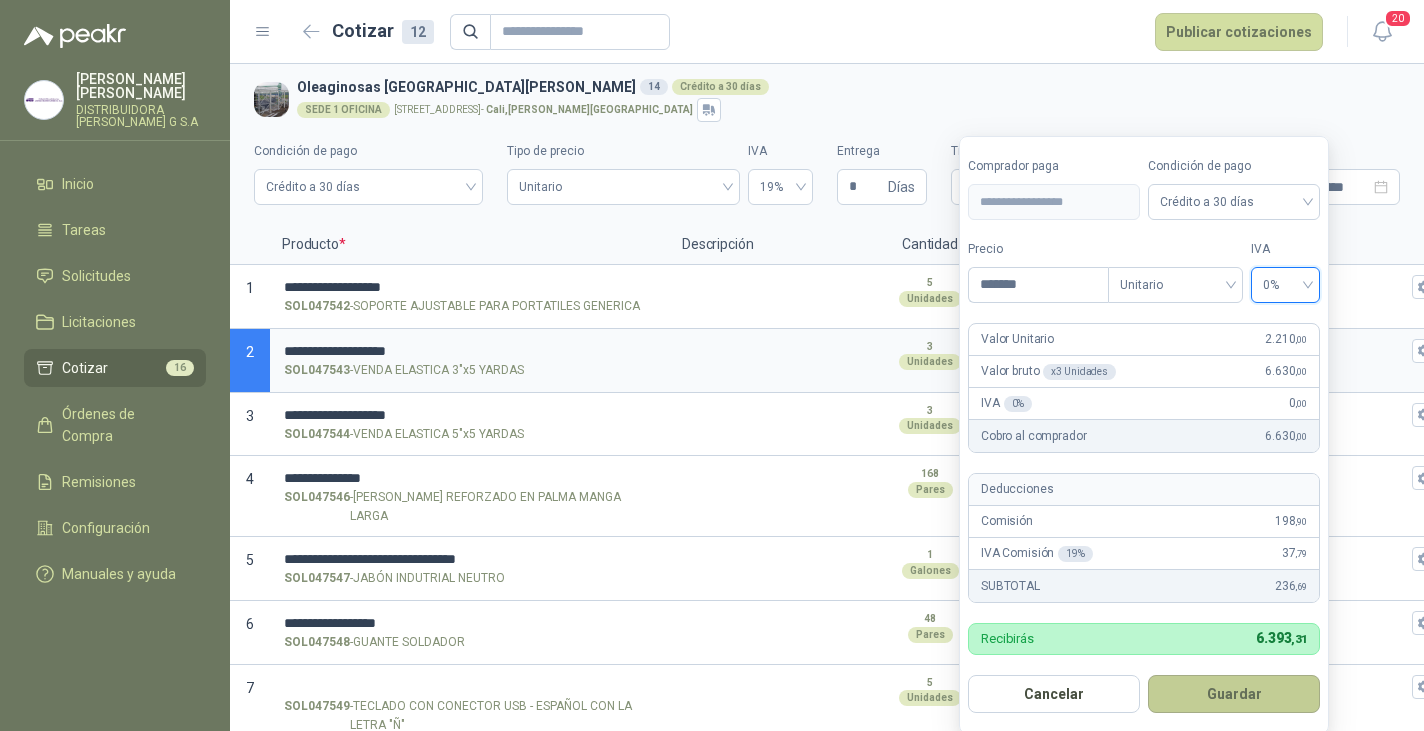 click on "Guardar" at bounding box center (1234, 694) 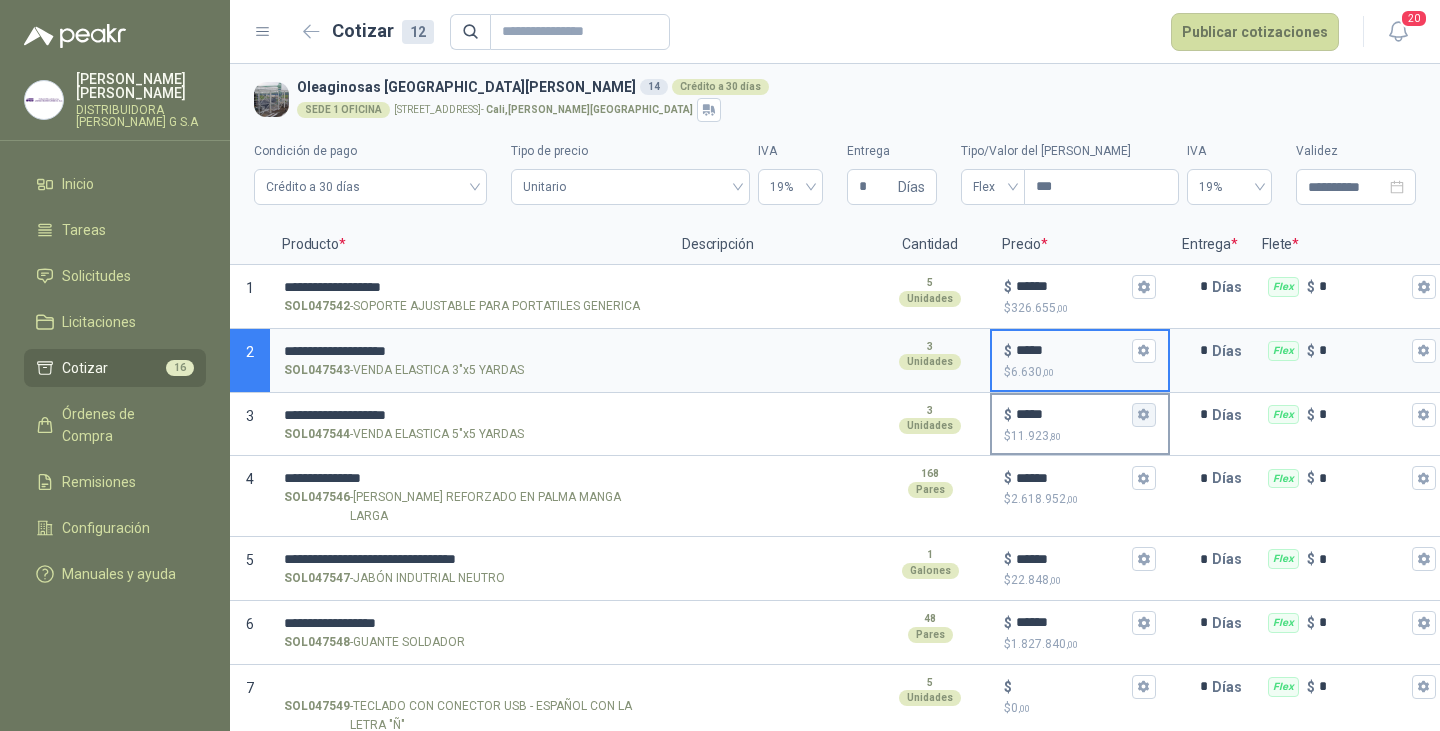 click 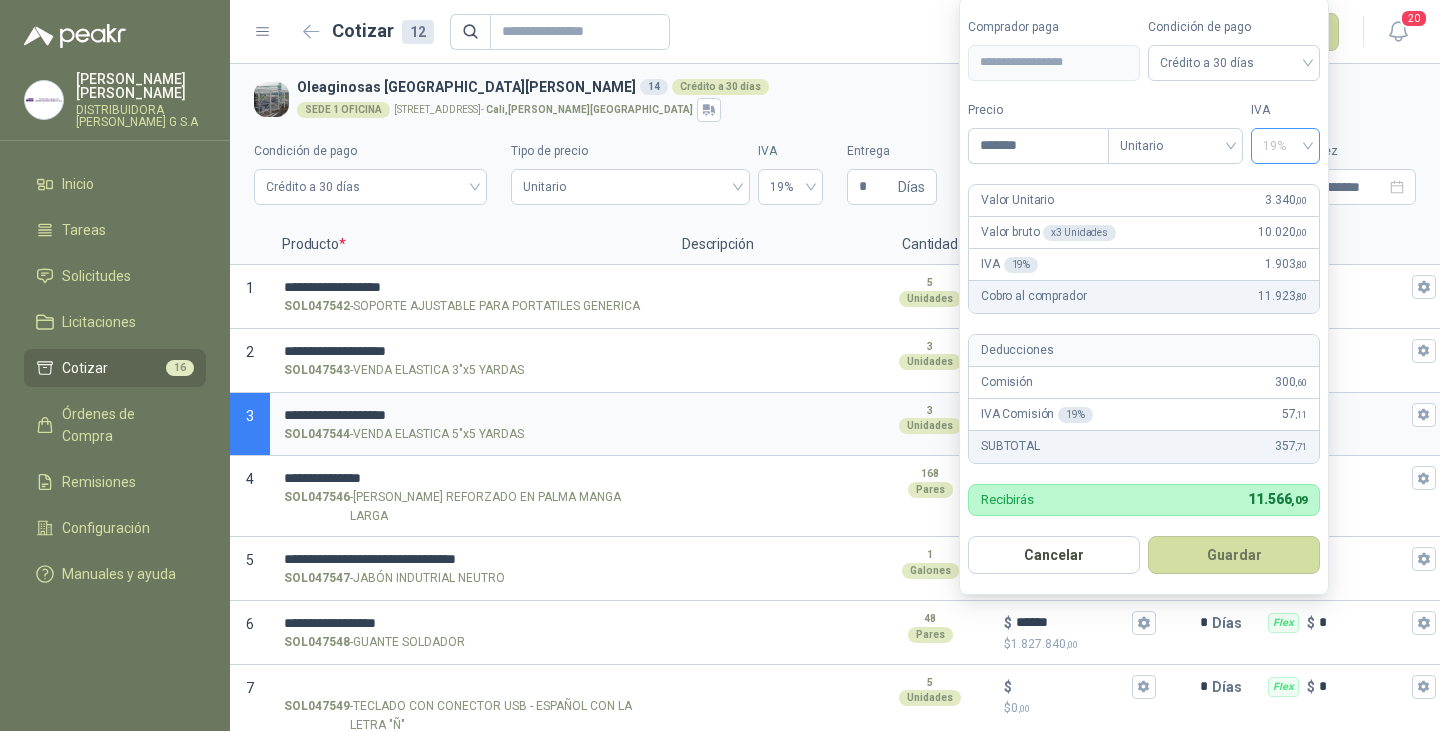 click on "19%" at bounding box center [1285, 146] 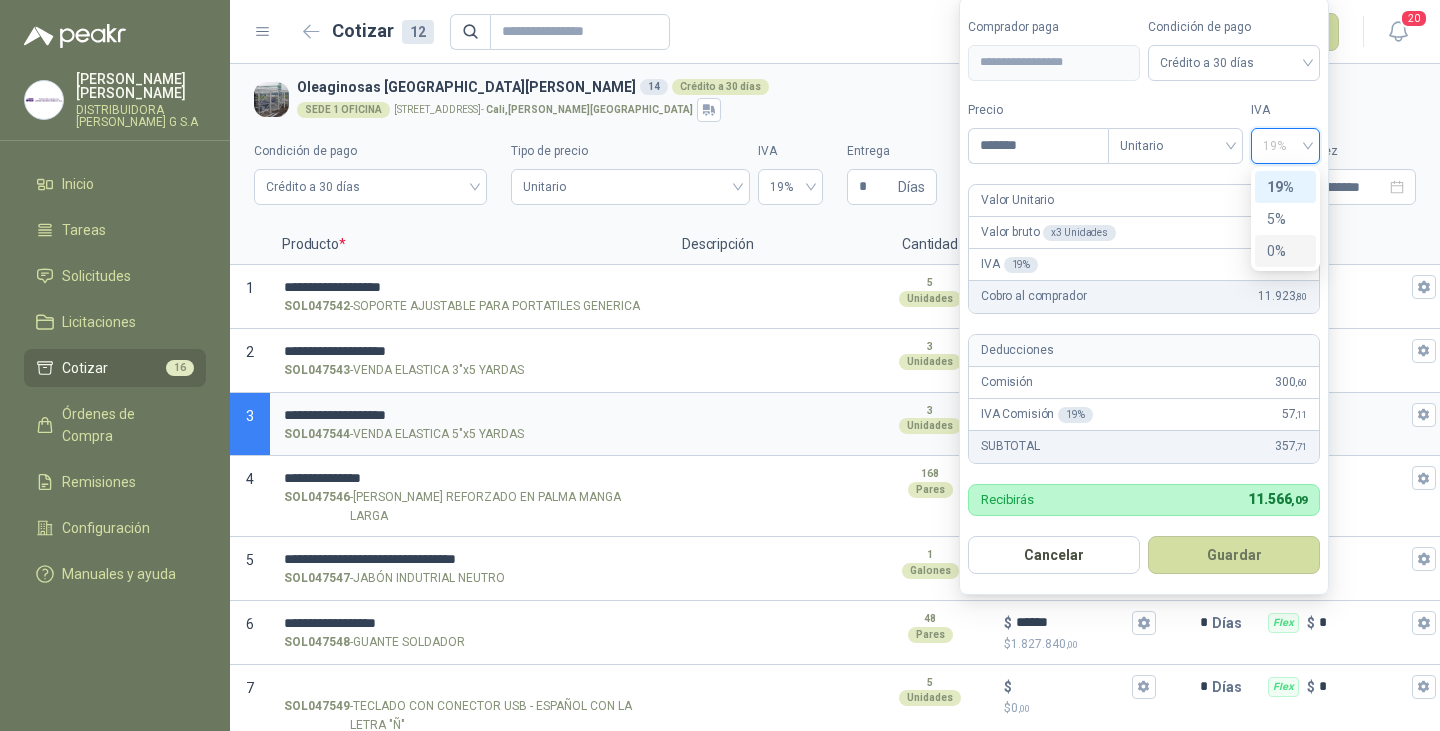click on "0%" at bounding box center [1285, 251] 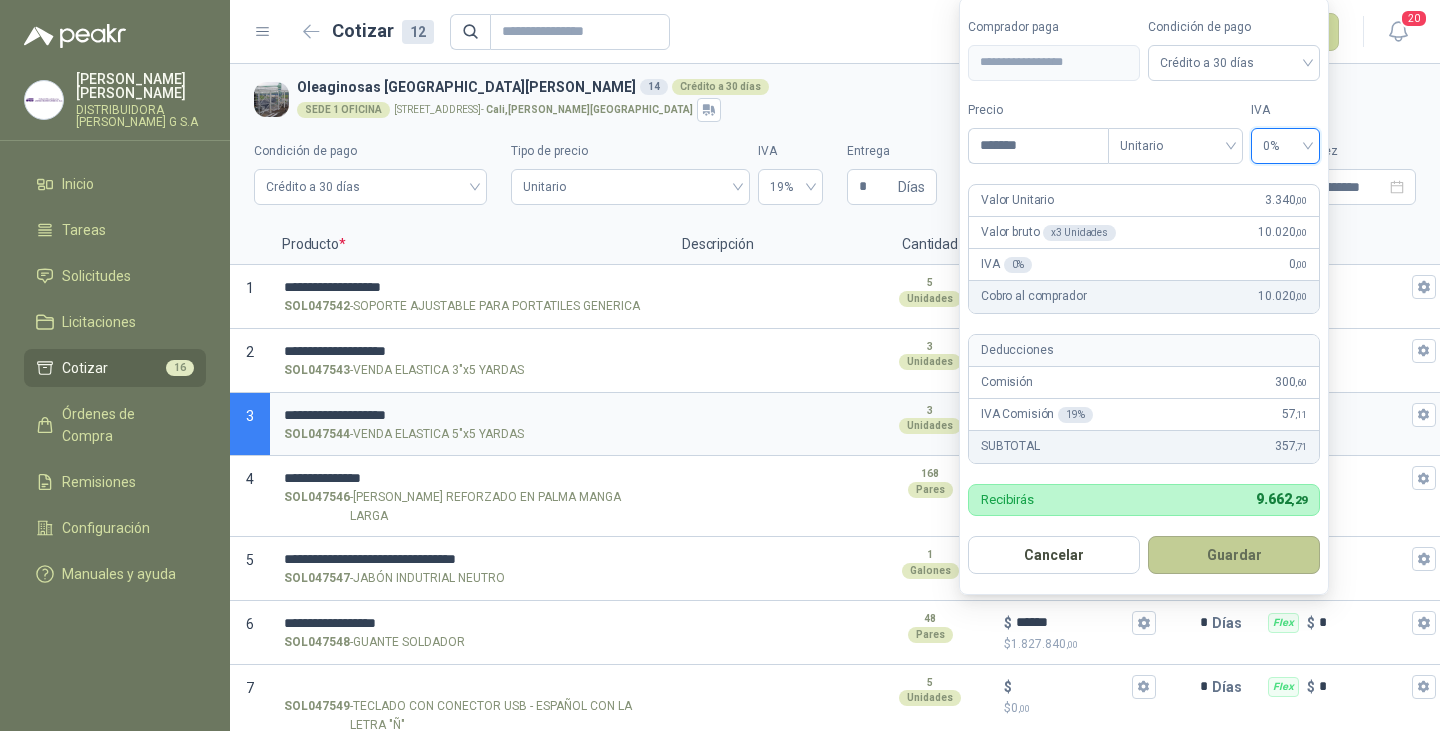 click on "Guardar" at bounding box center (1234, 555) 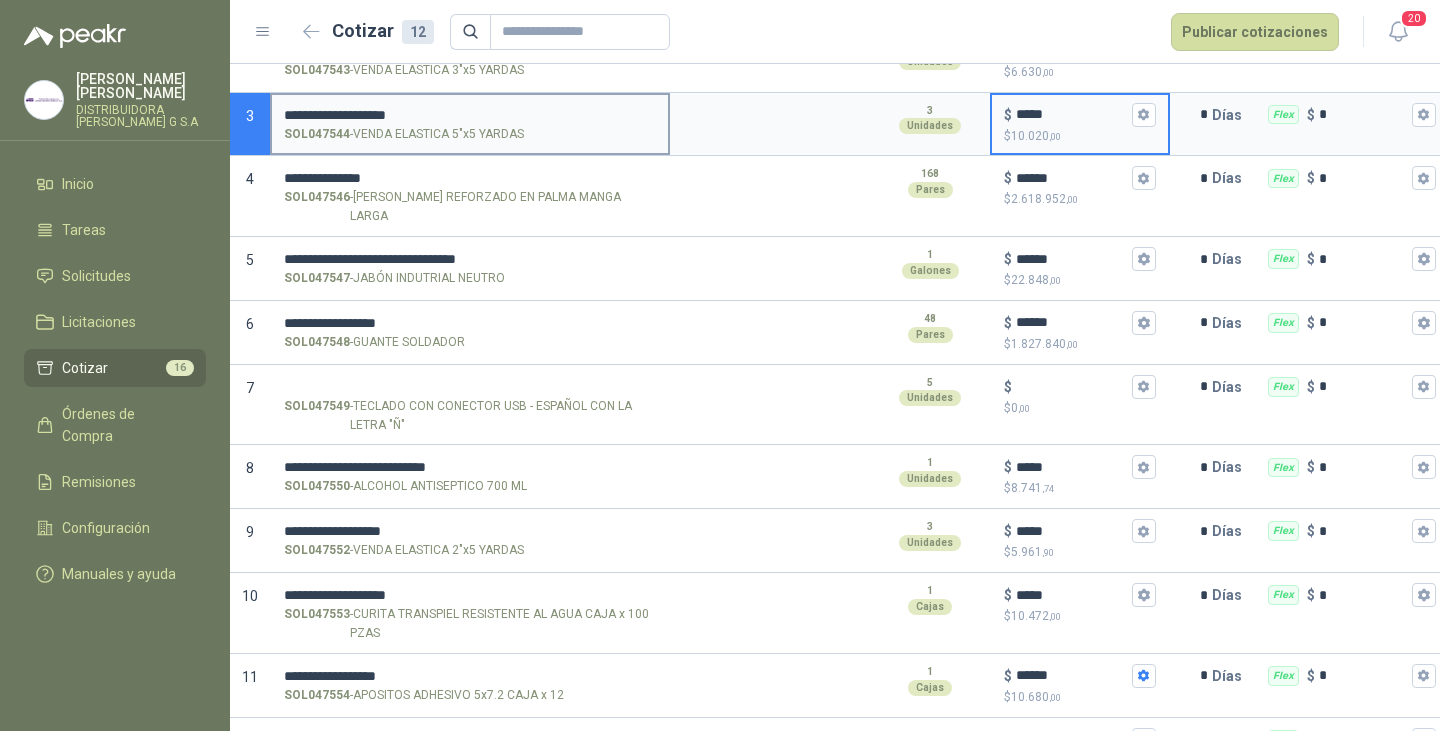 scroll, scrollTop: 367, scrollLeft: 0, axis: vertical 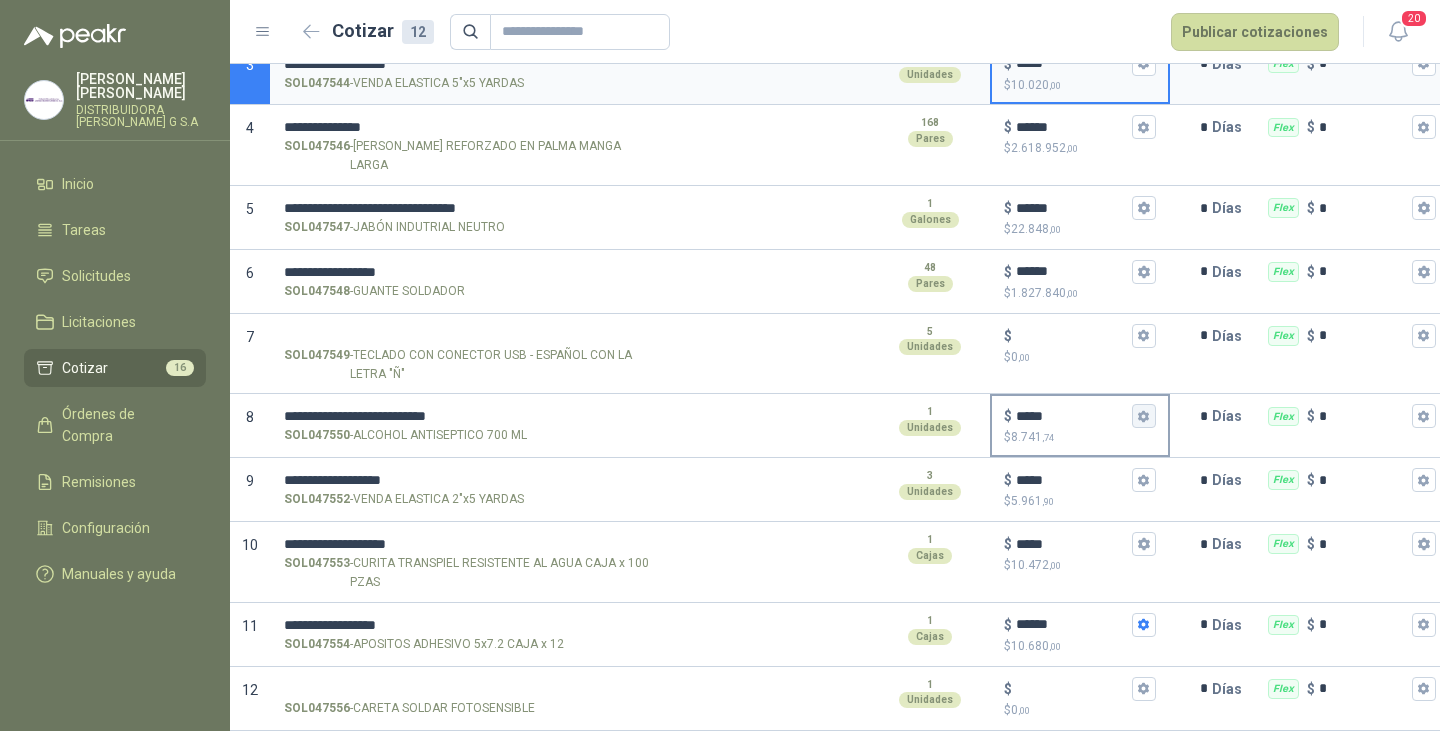 click 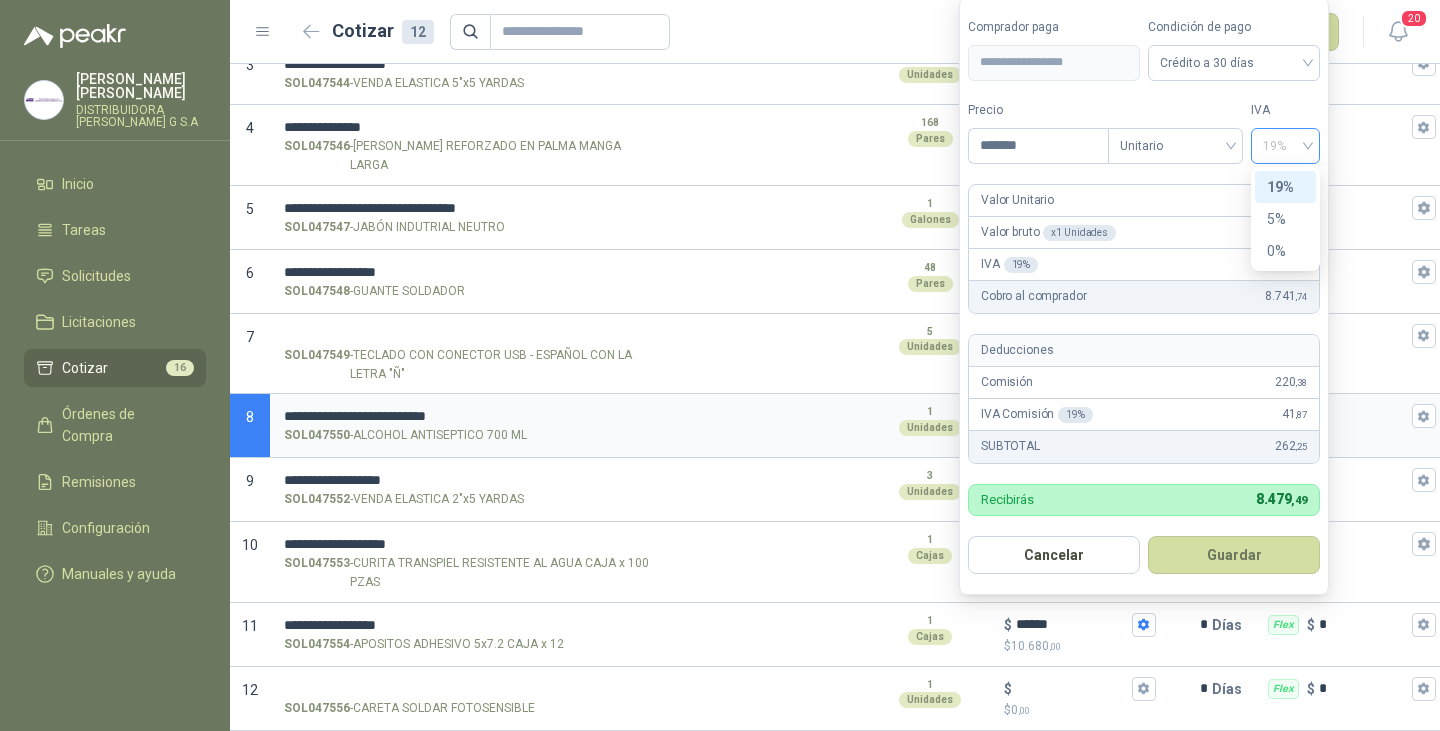 click on "19%" at bounding box center (1285, 146) 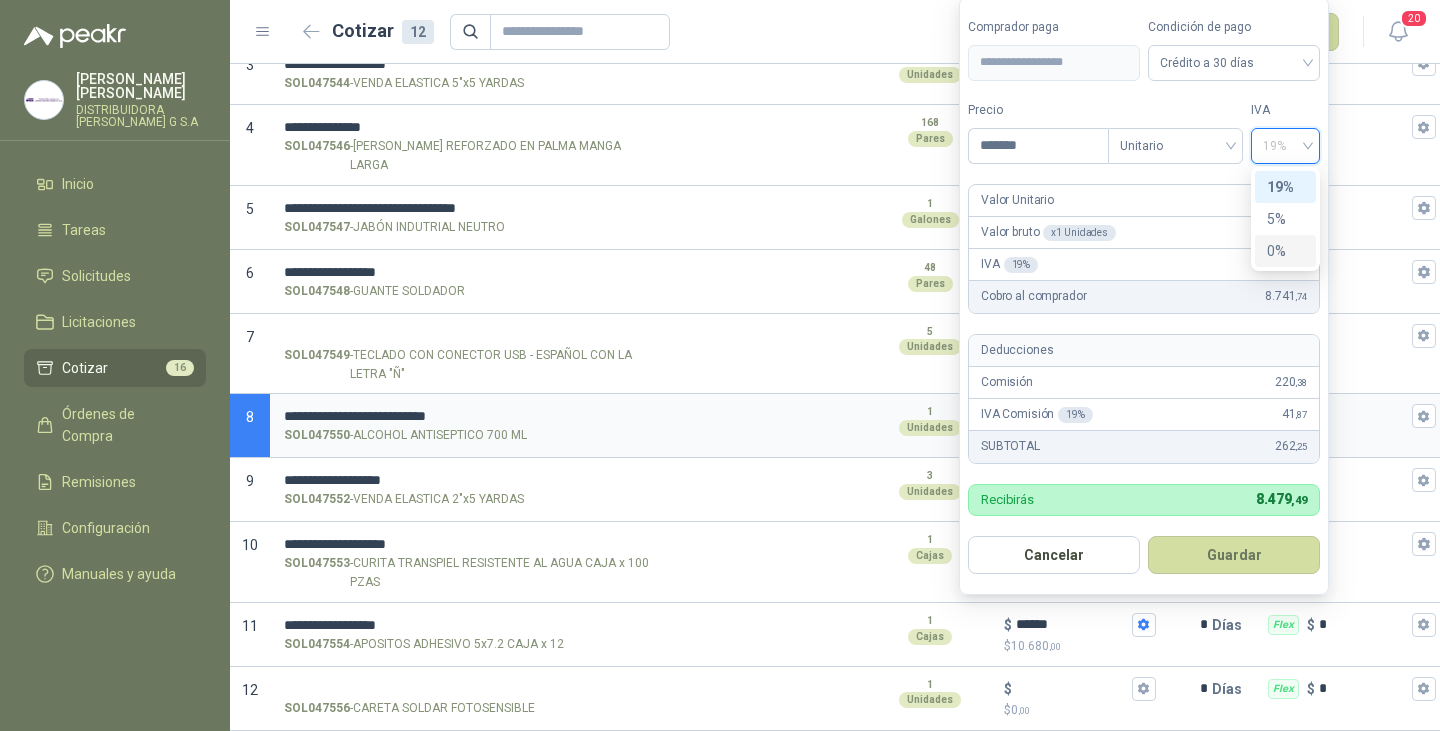 click on "0%" at bounding box center [1285, 251] 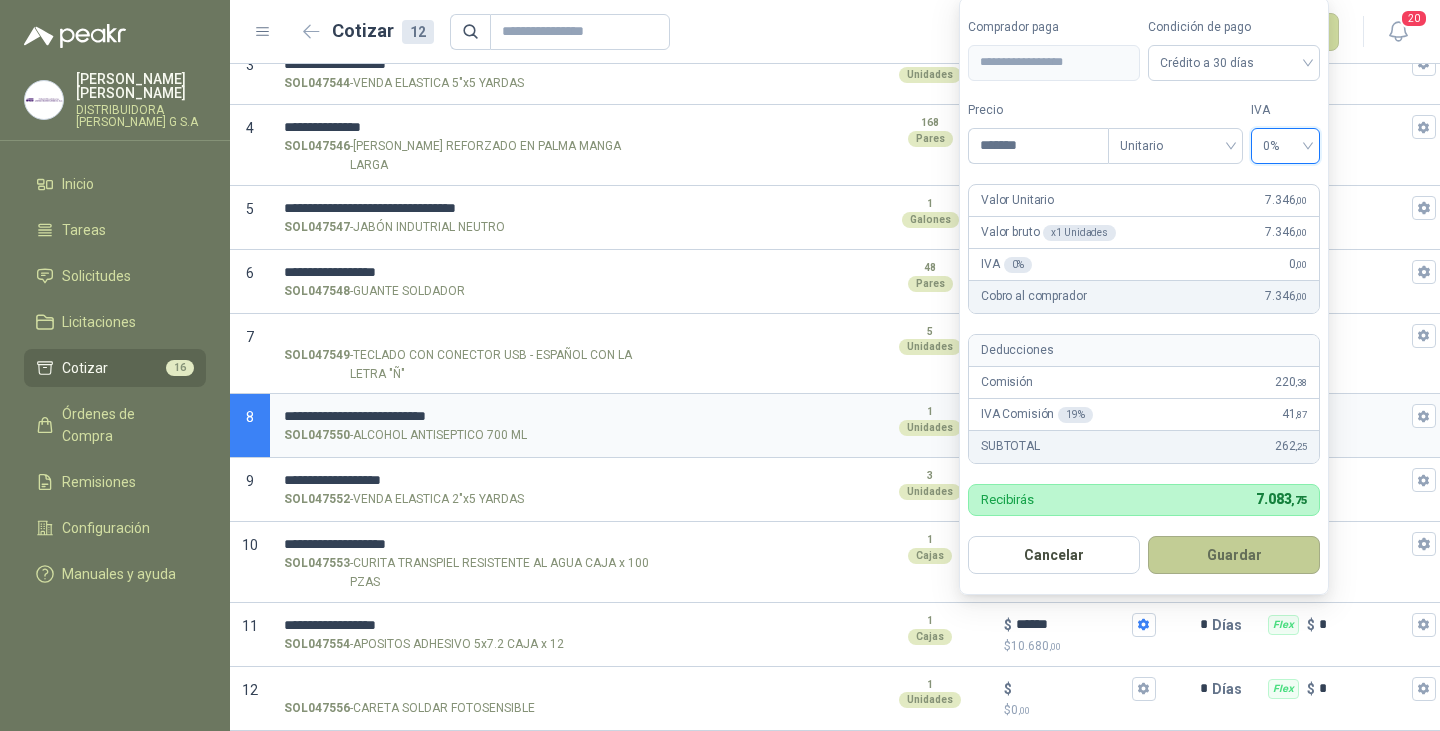 click on "Guardar" at bounding box center [1234, 555] 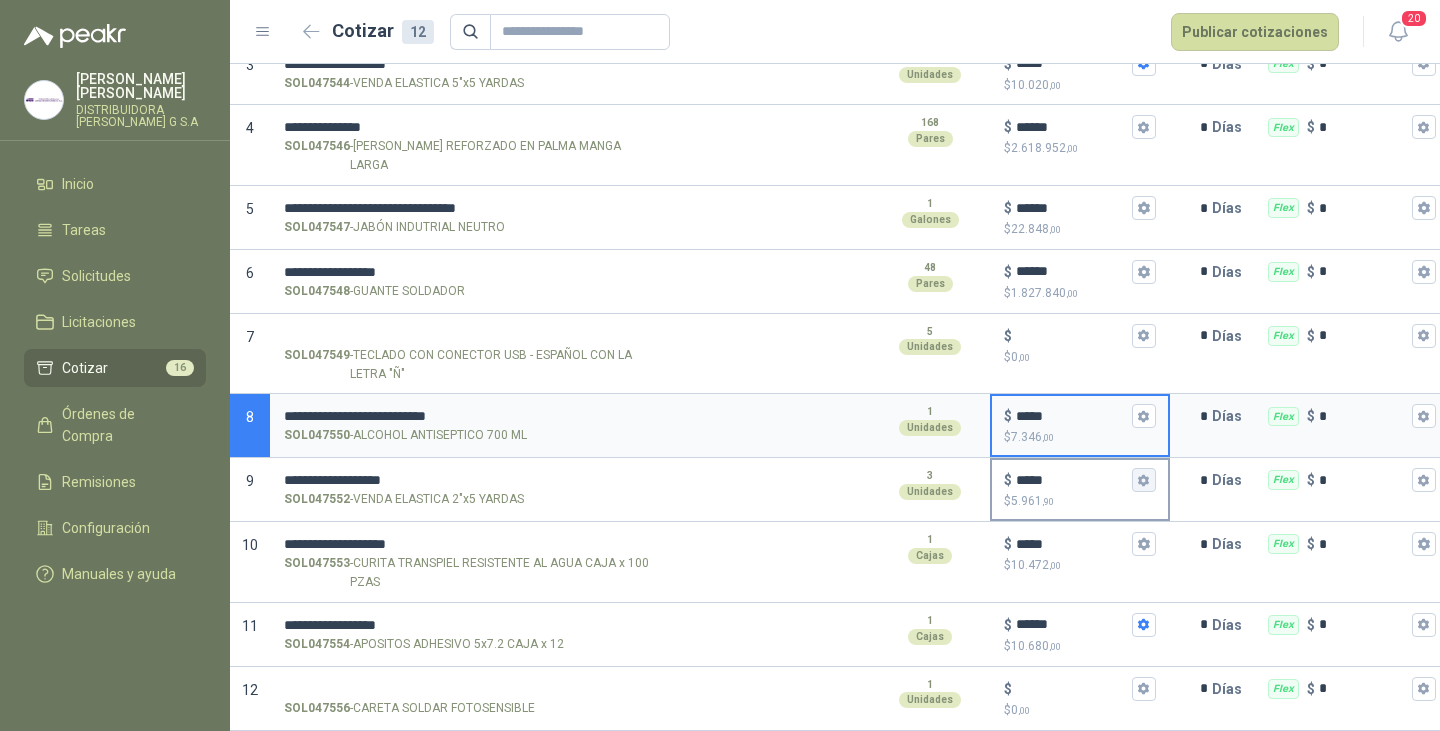 click 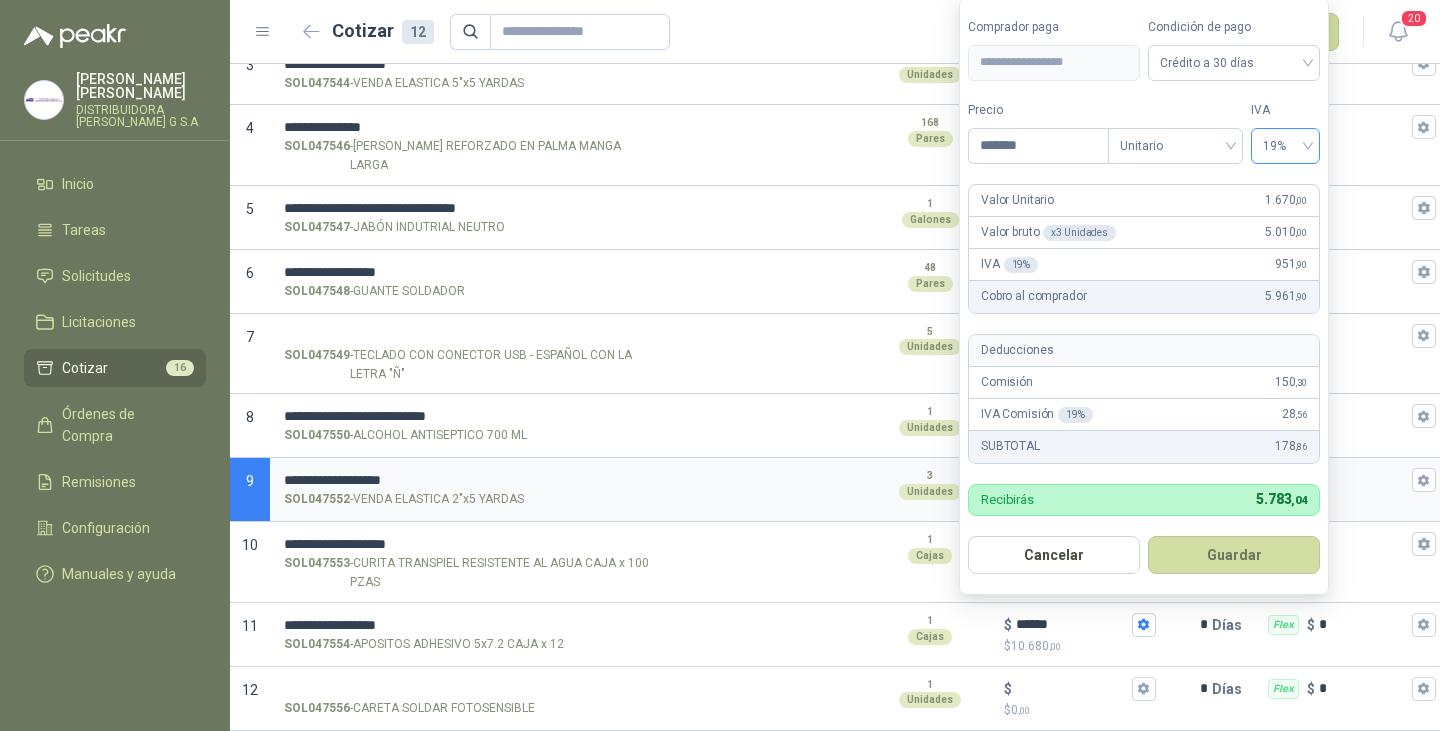 click on "19%" at bounding box center (1285, 146) 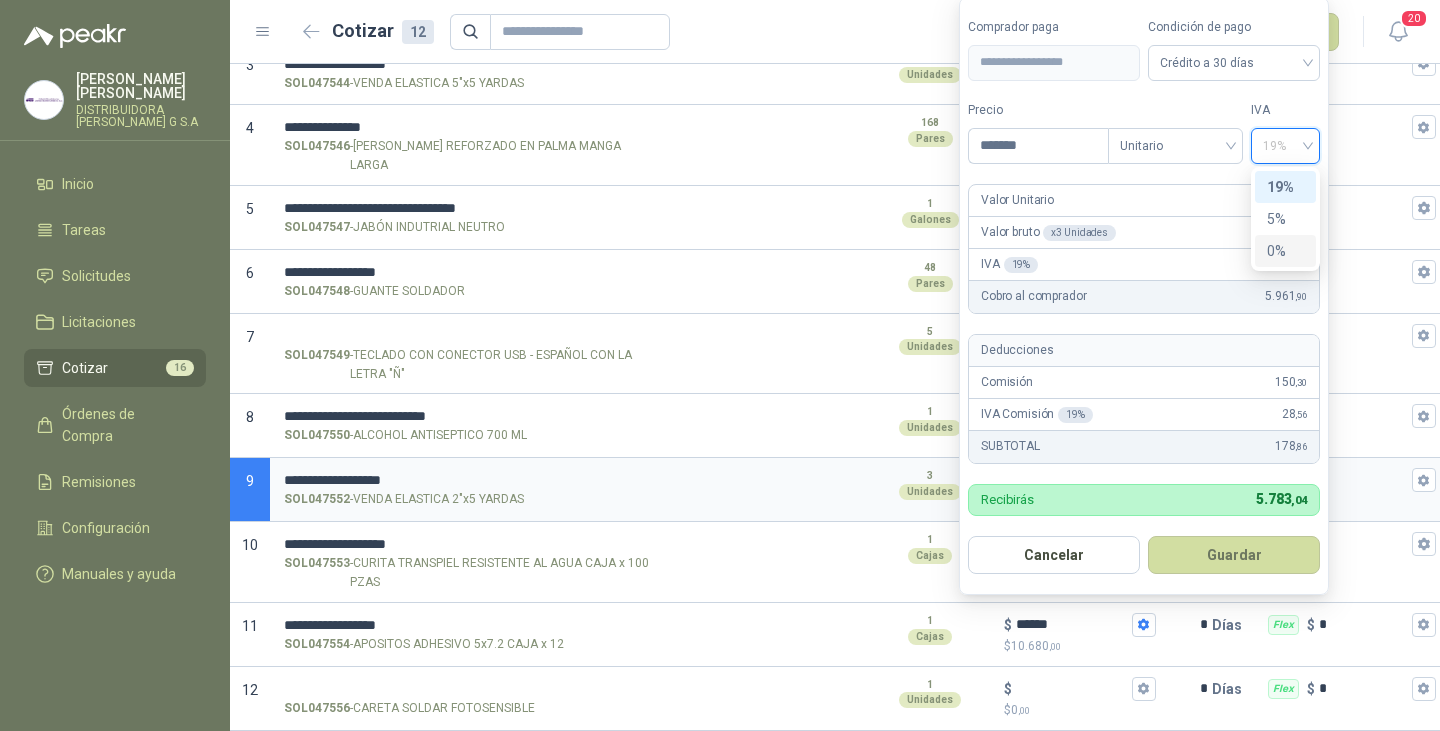 click on "0%" at bounding box center (1285, 251) 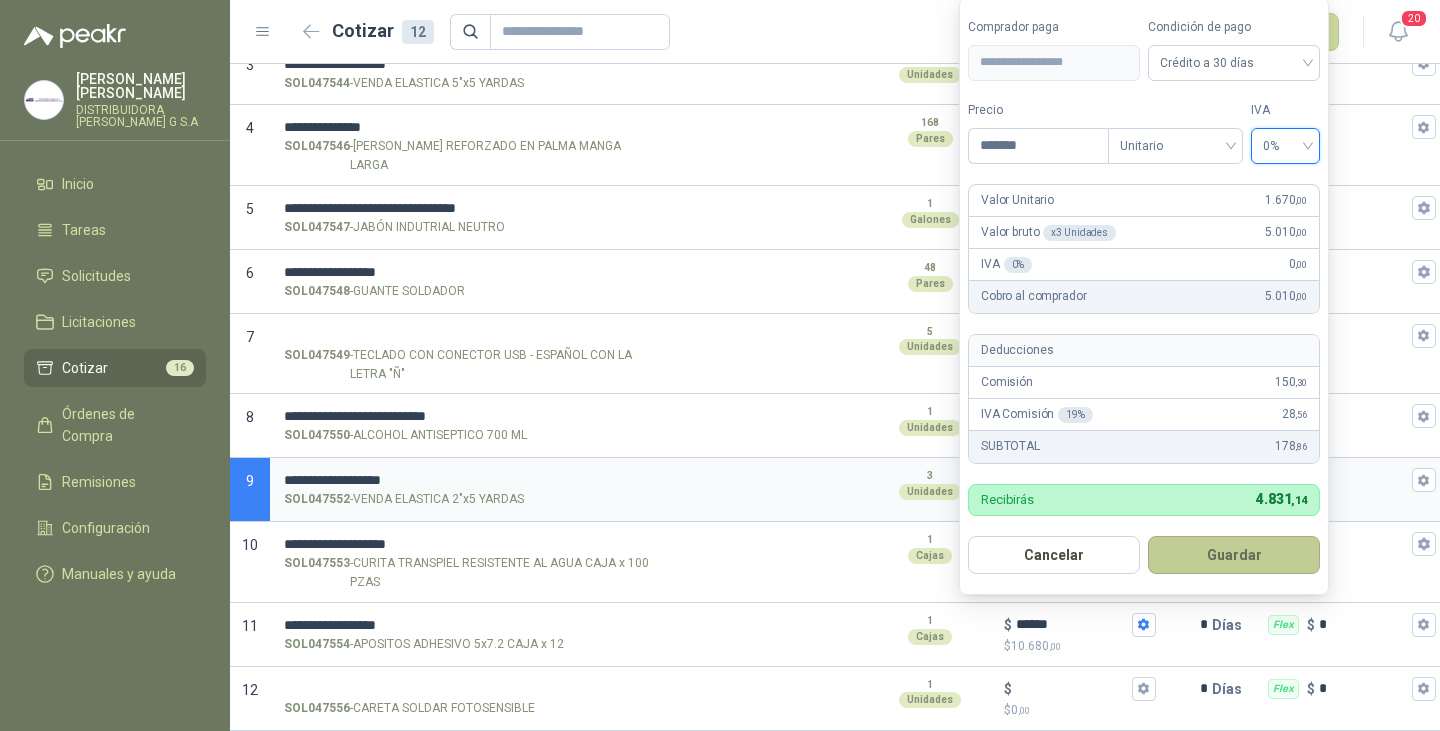 click on "Guardar" at bounding box center [1234, 555] 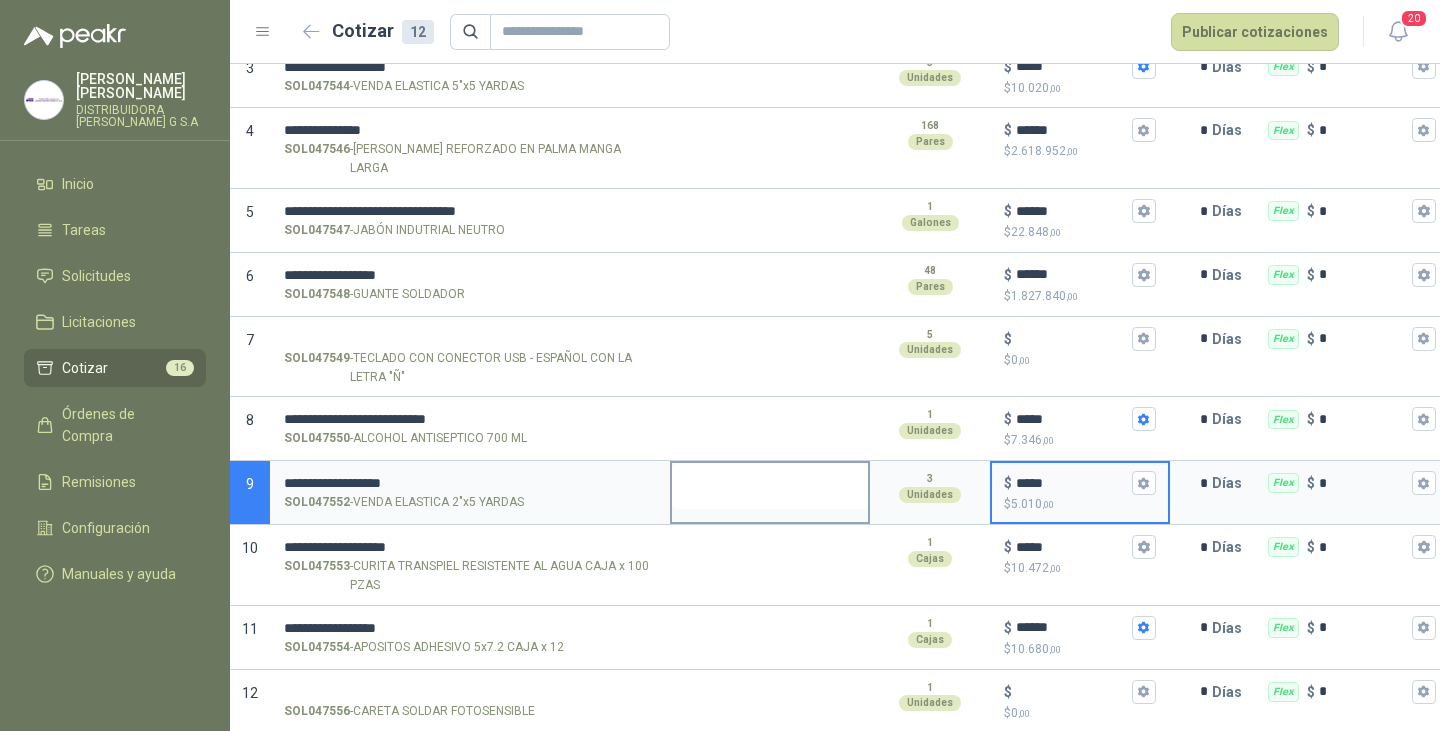 scroll, scrollTop: 367, scrollLeft: 0, axis: vertical 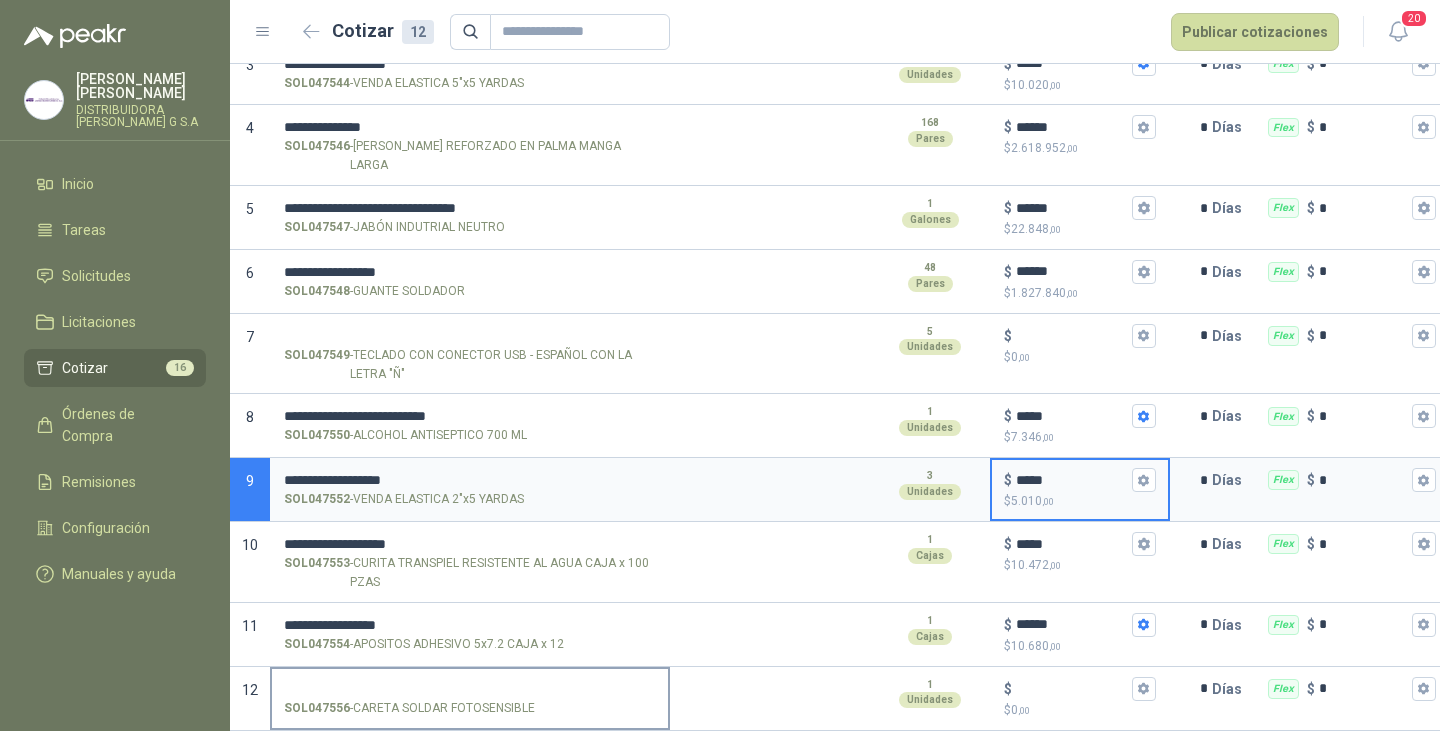 click on "SOL047556  -  CARETA SOLDAR FOTOSENSIBLE" at bounding box center [470, 689] 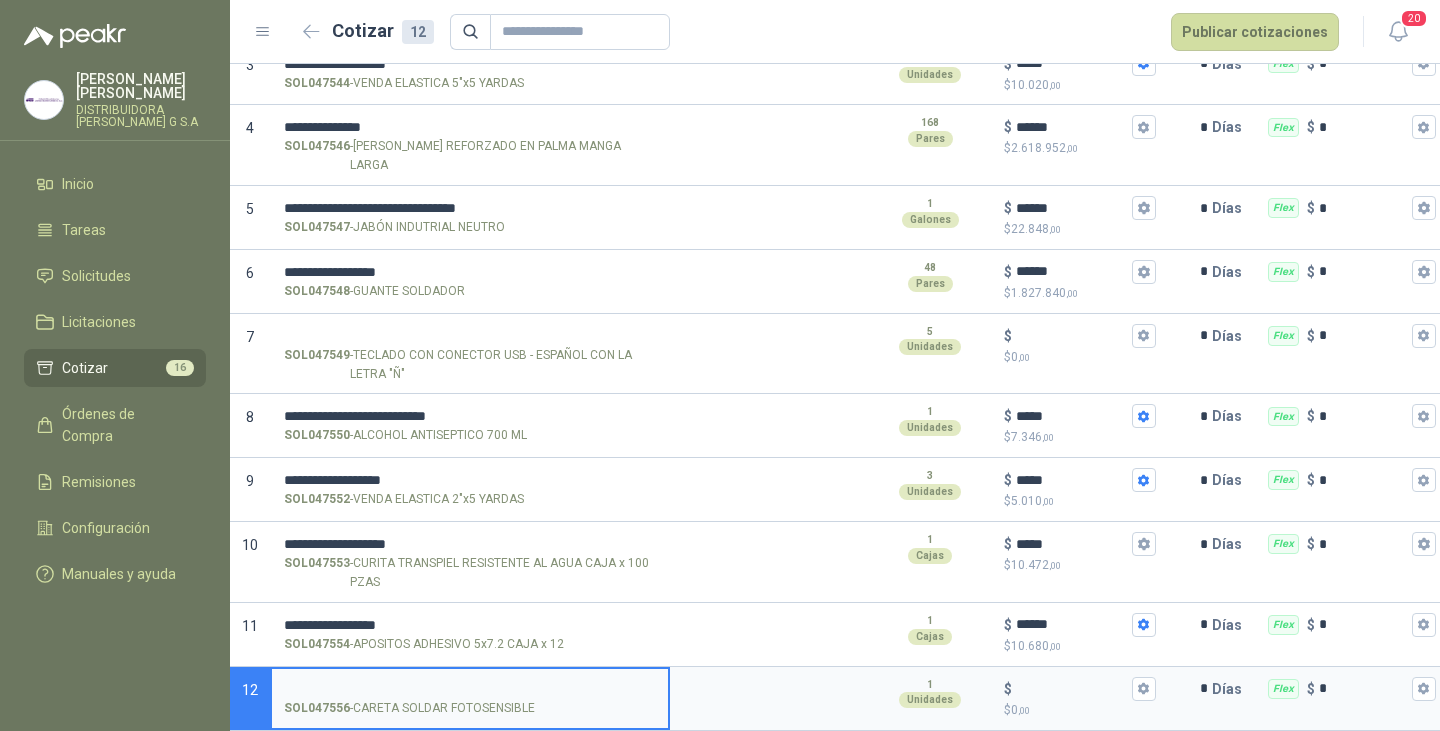 click on "SOL047556  -  CARETA SOLDAR FOTOSENSIBLE" at bounding box center [470, 689] 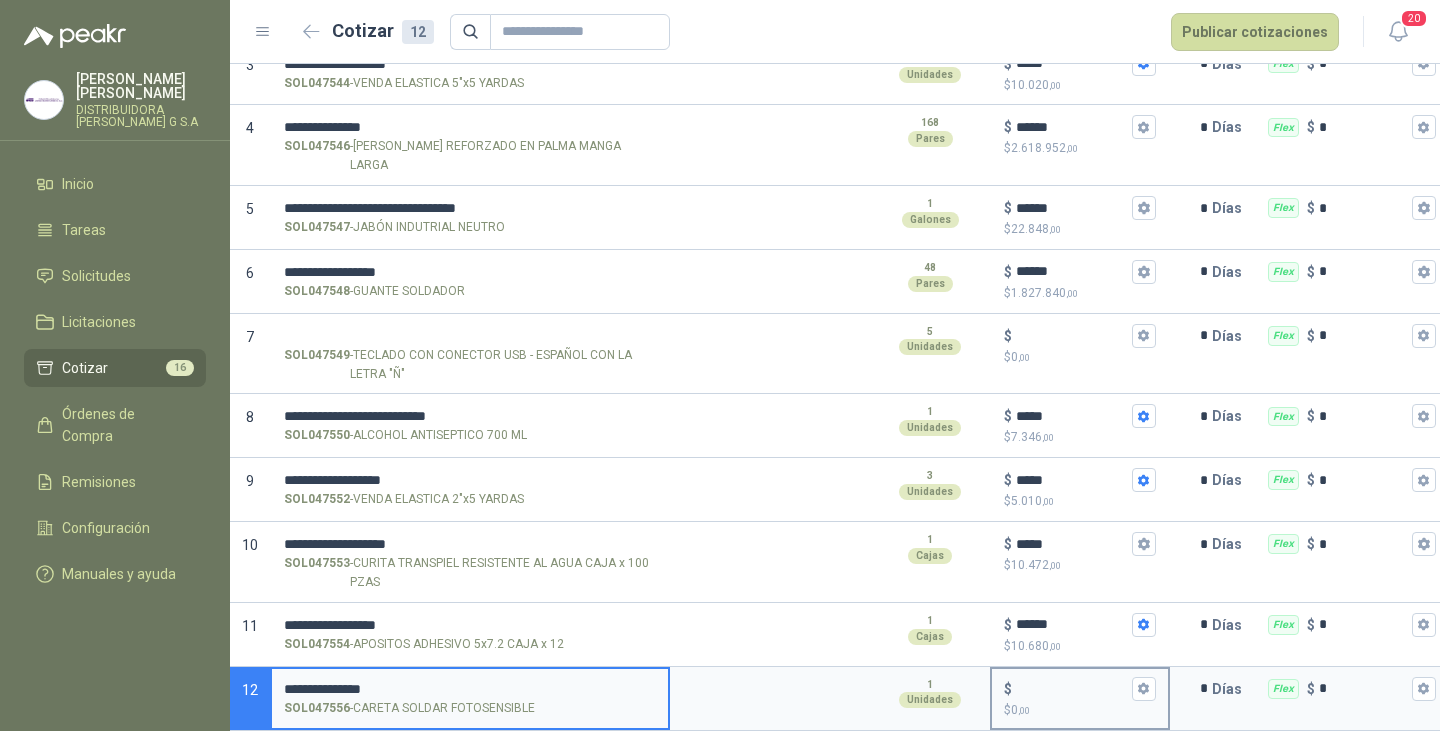 type on "**********" 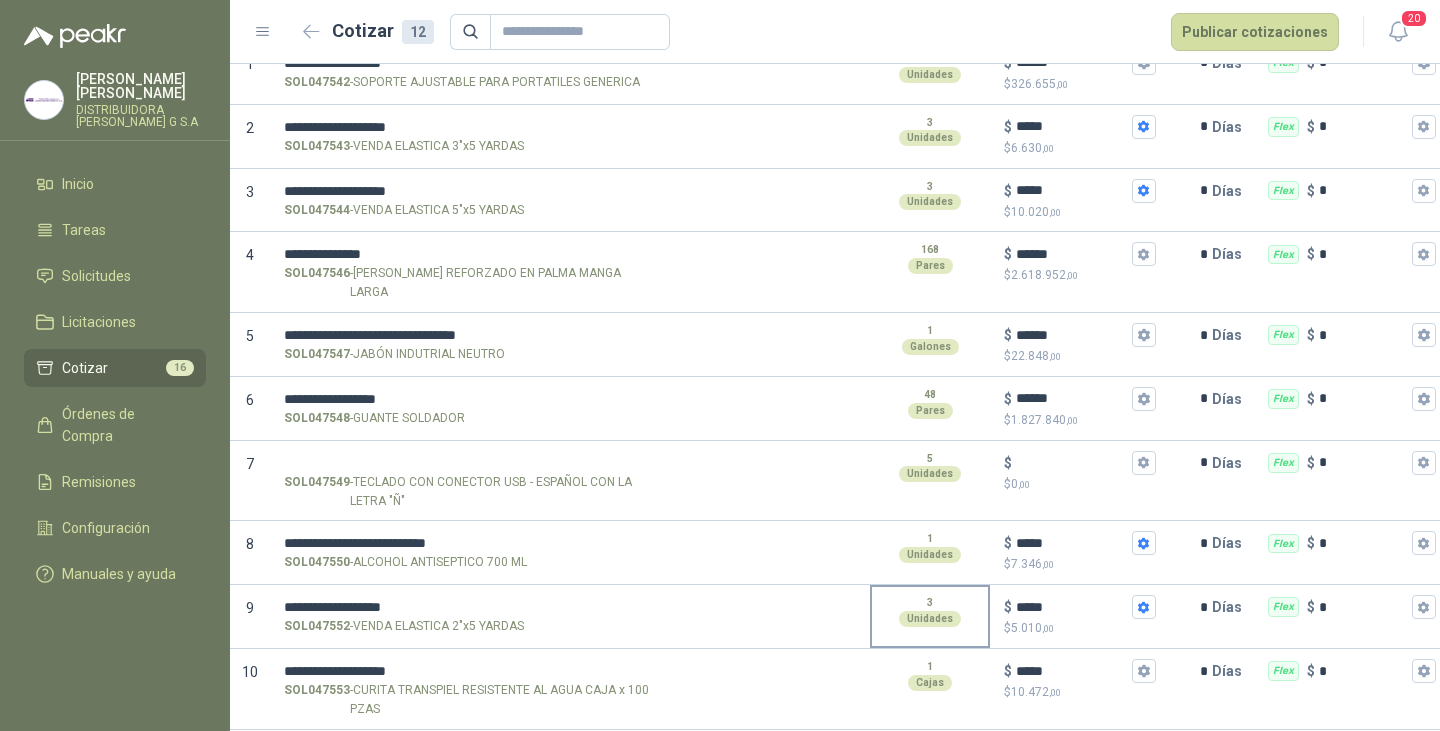 scroll, scrollTop: 367, scrollLeft: 0, axis: vertical 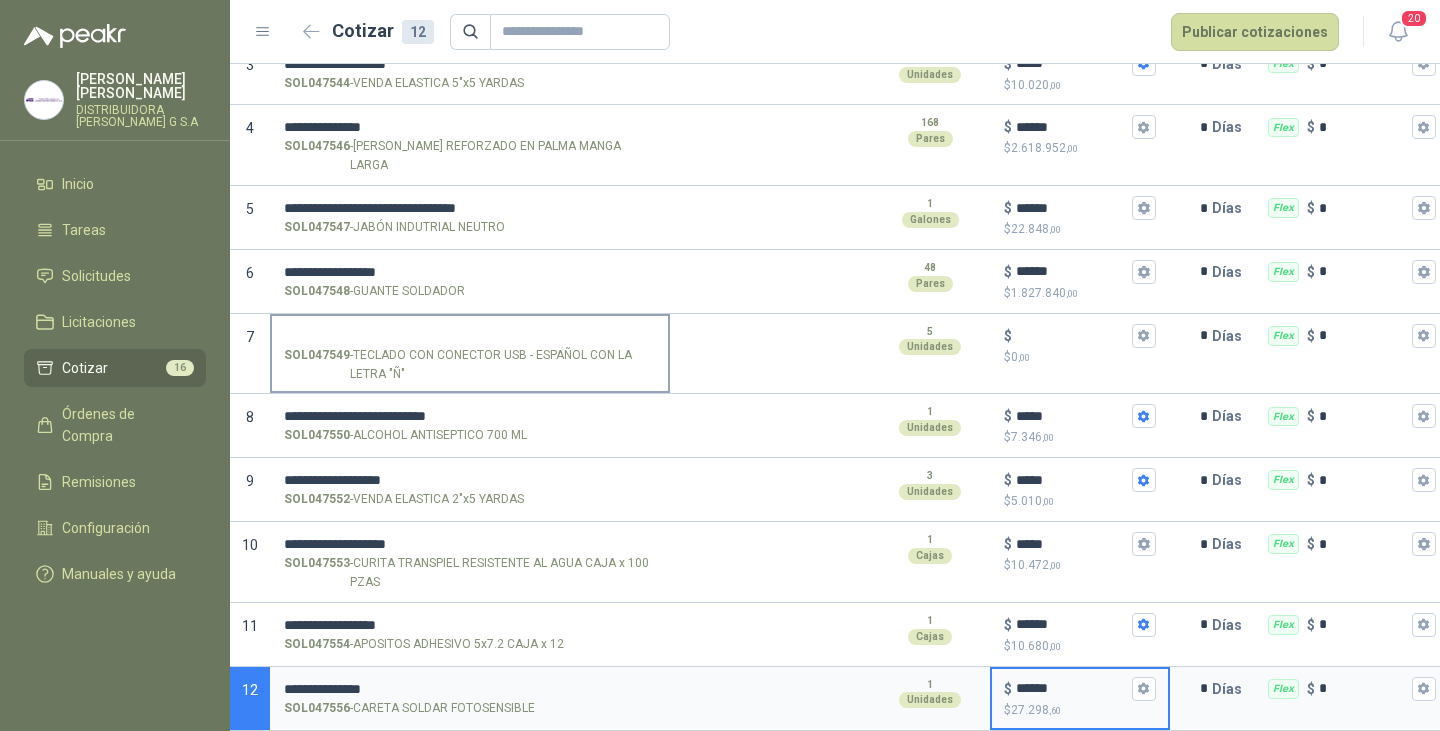 type on "******" 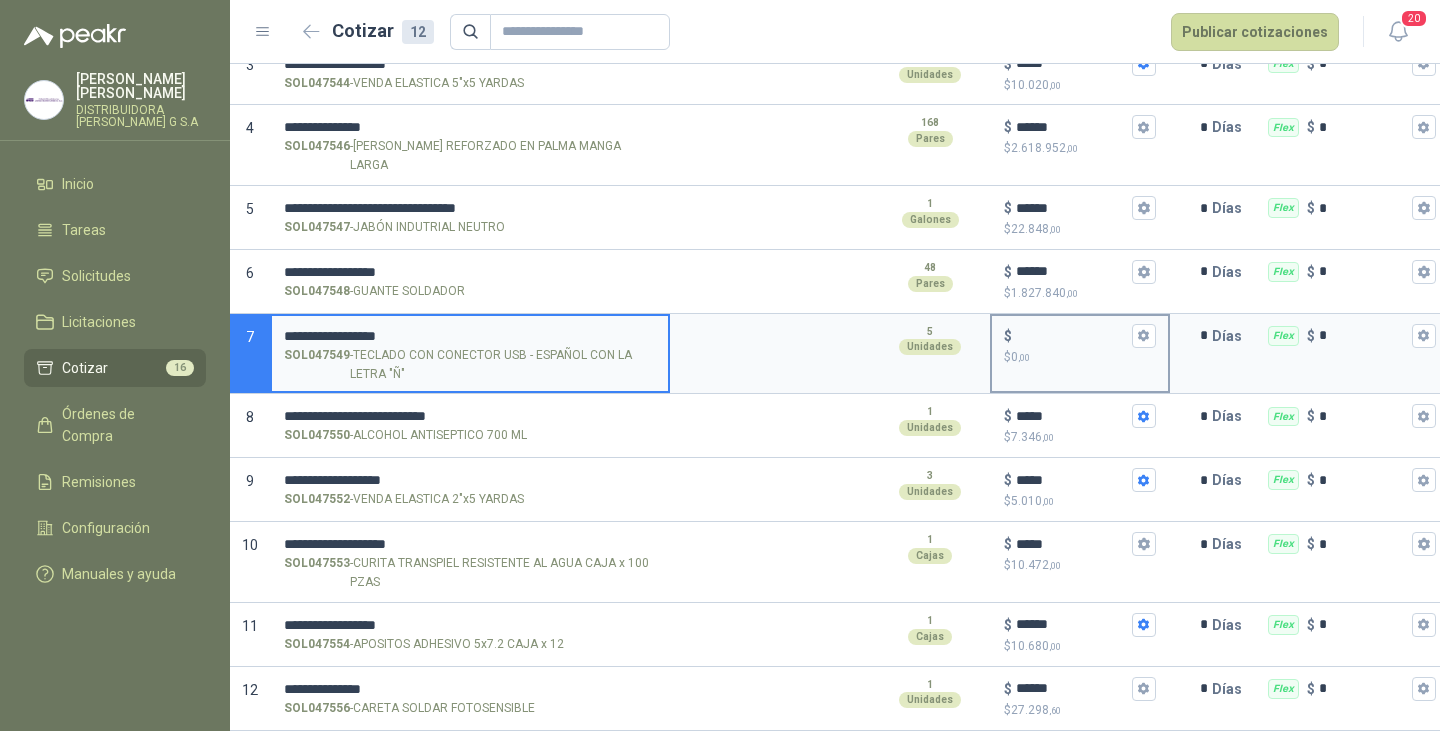 type on "**********" 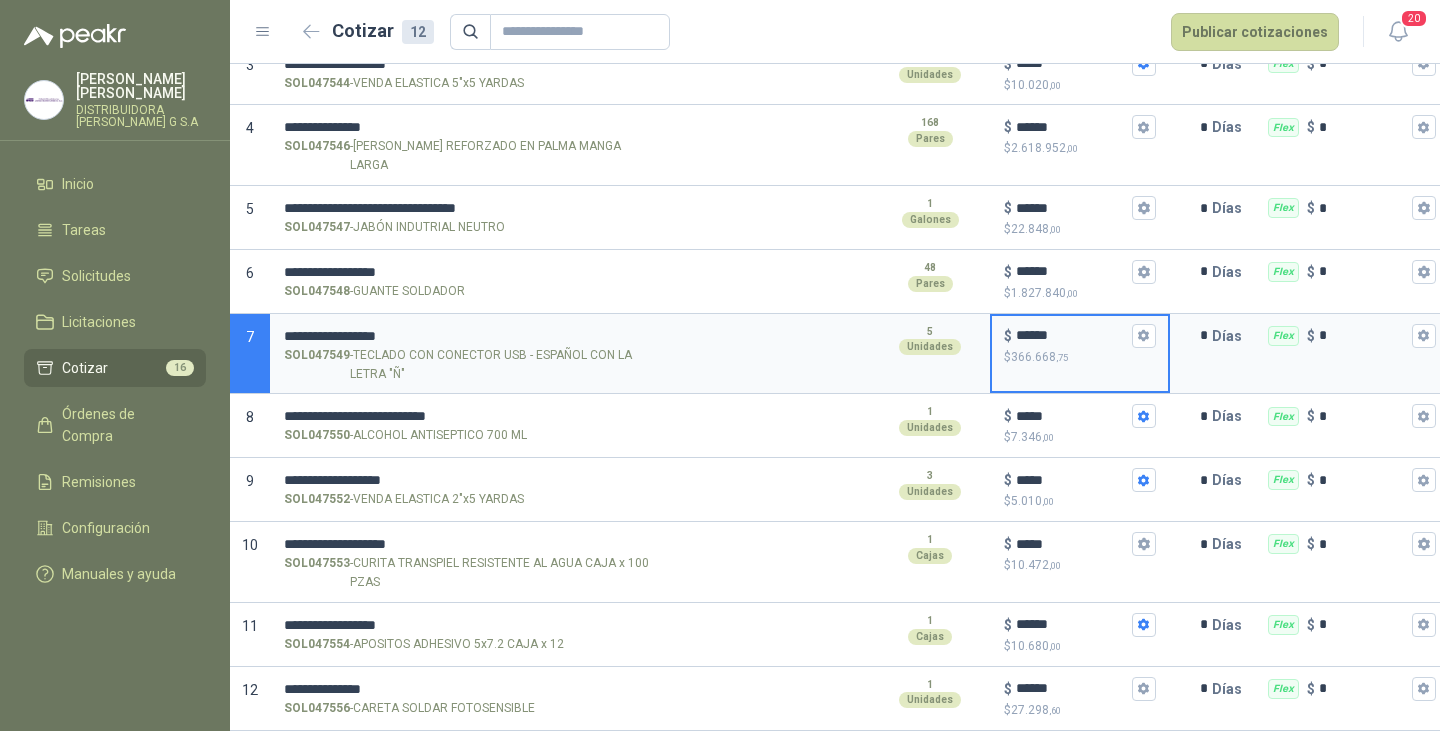 scroll, scrollTop: 0, scrollLeft: 202, axis: horizontal 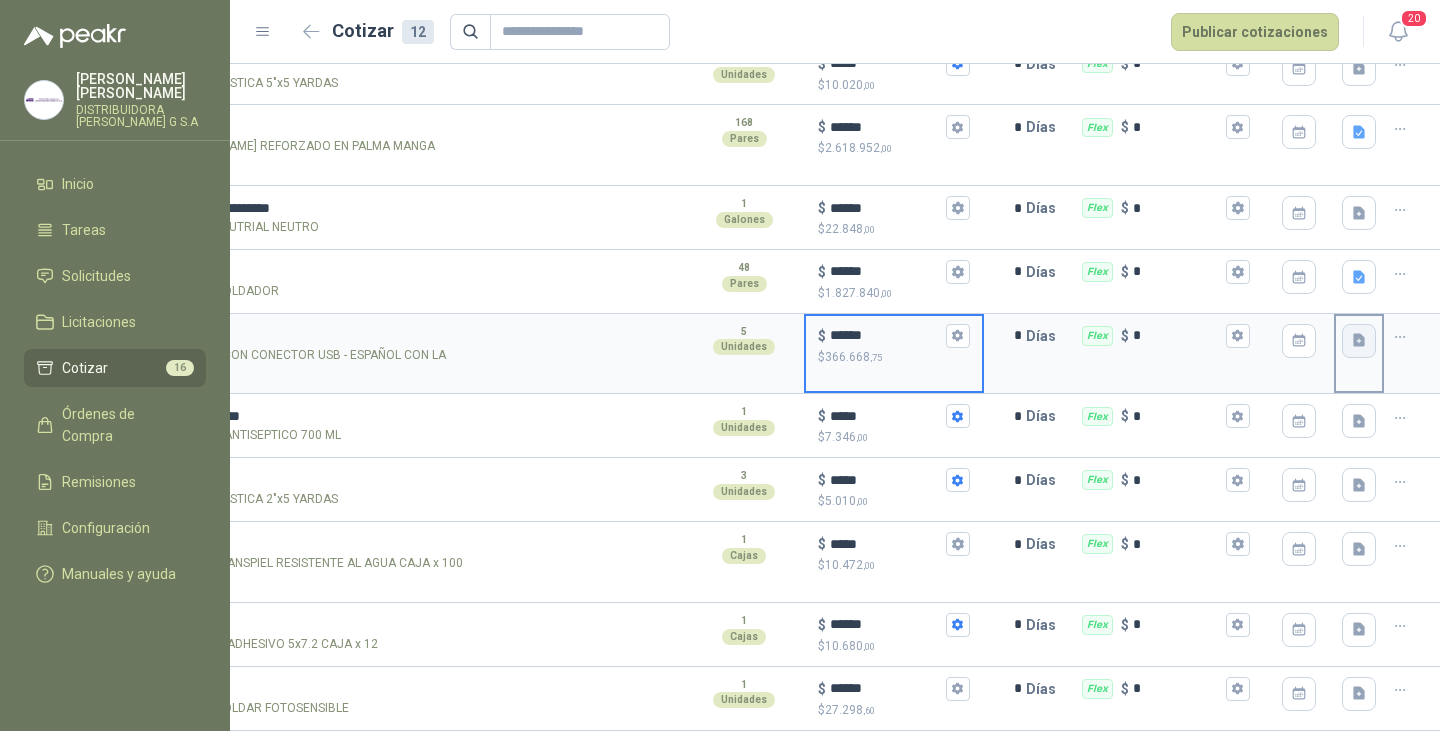 type on "******" 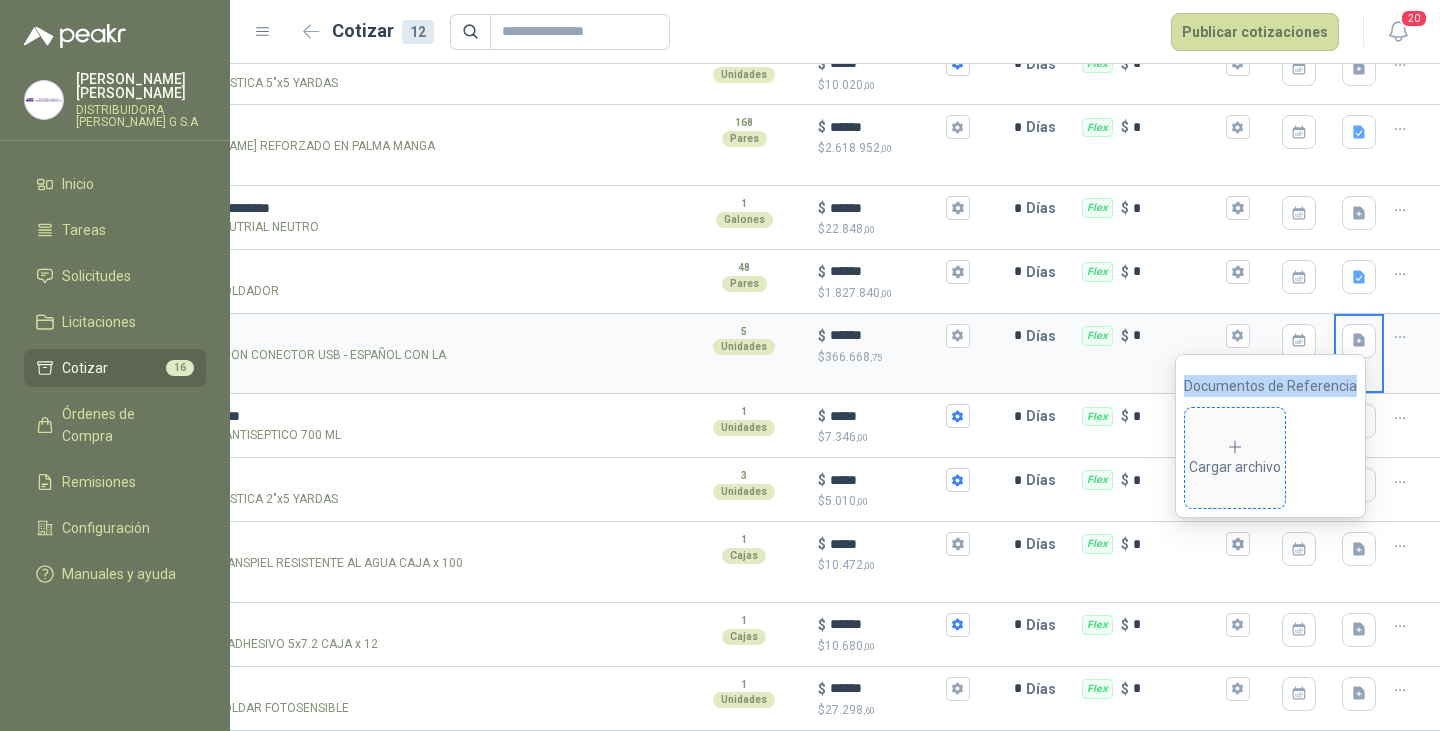 click on "Cargar archivo" at bounding box center (1235, 458) 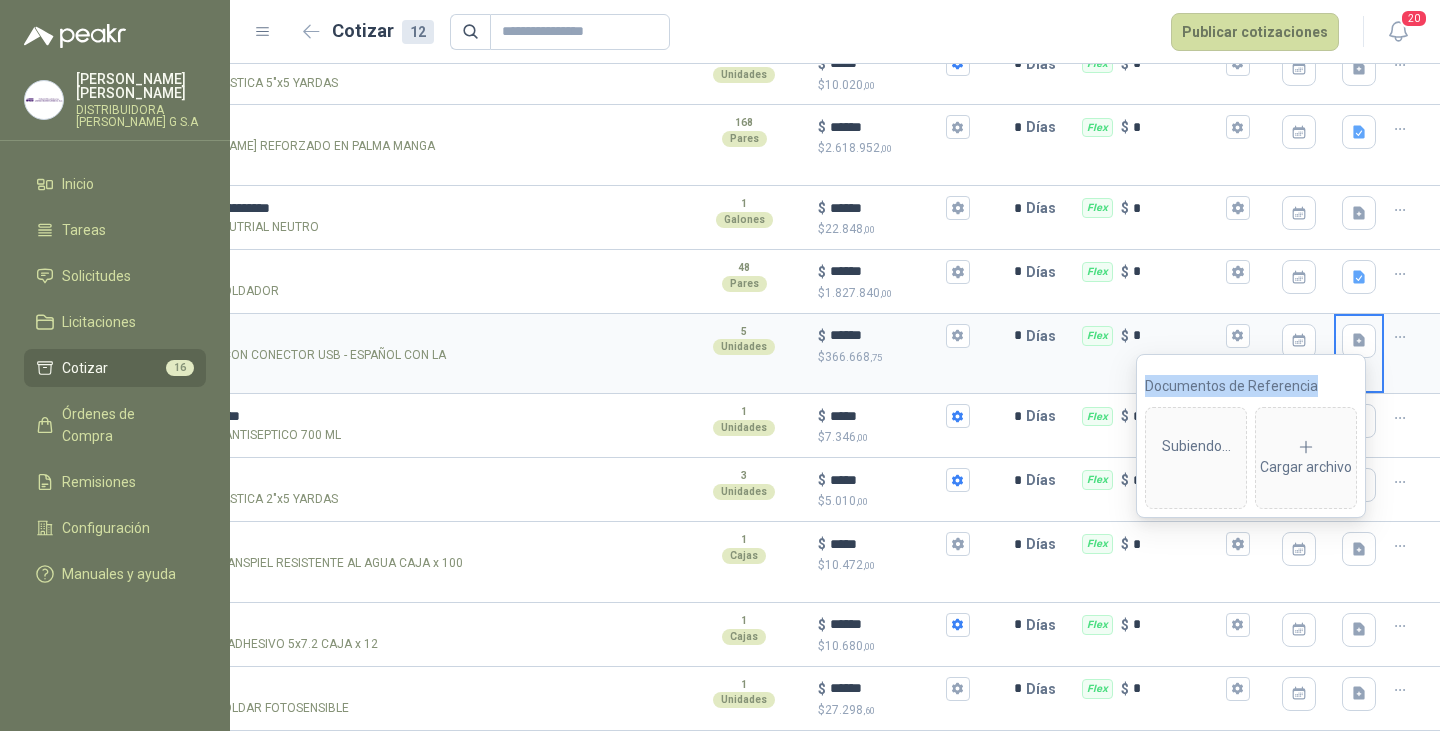 click 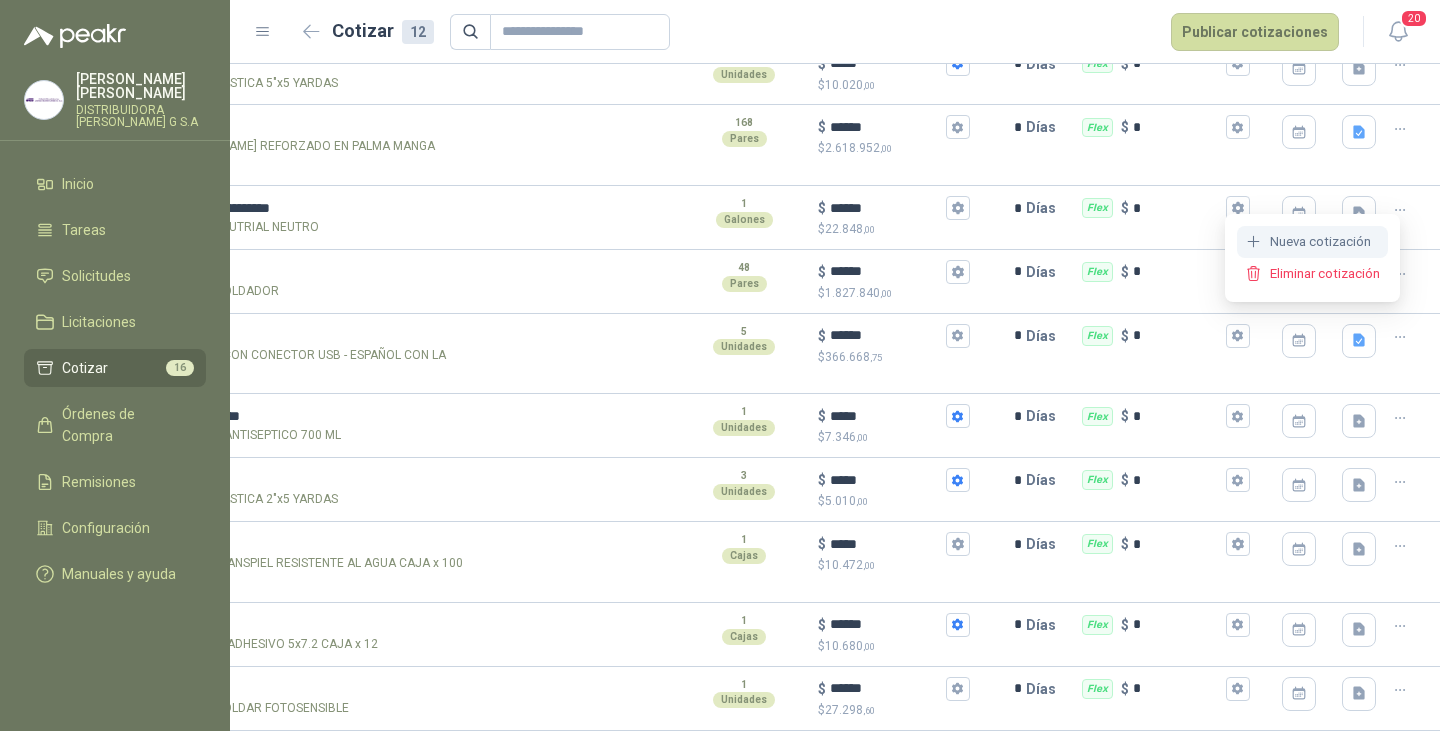 click on "Nueva cotización" at bounding box center (1312, 242) 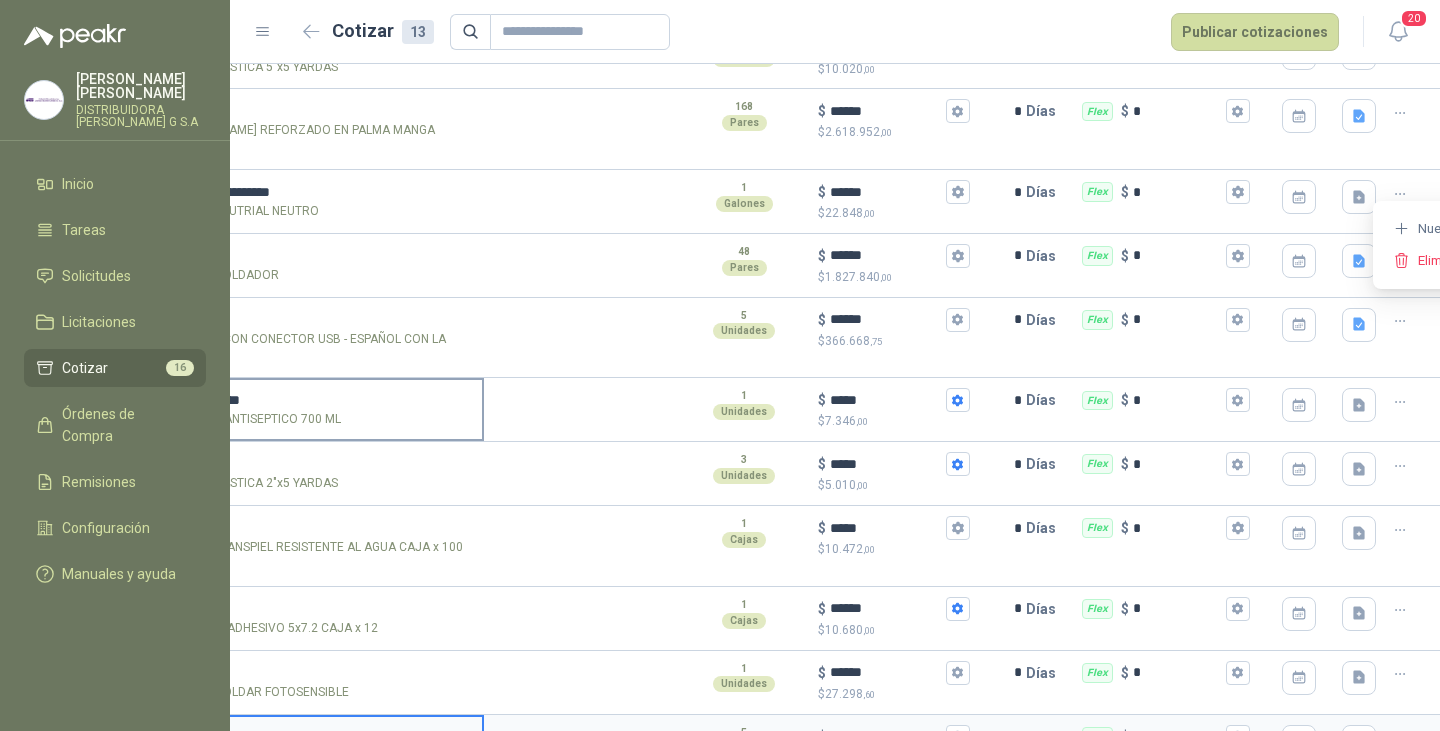 type 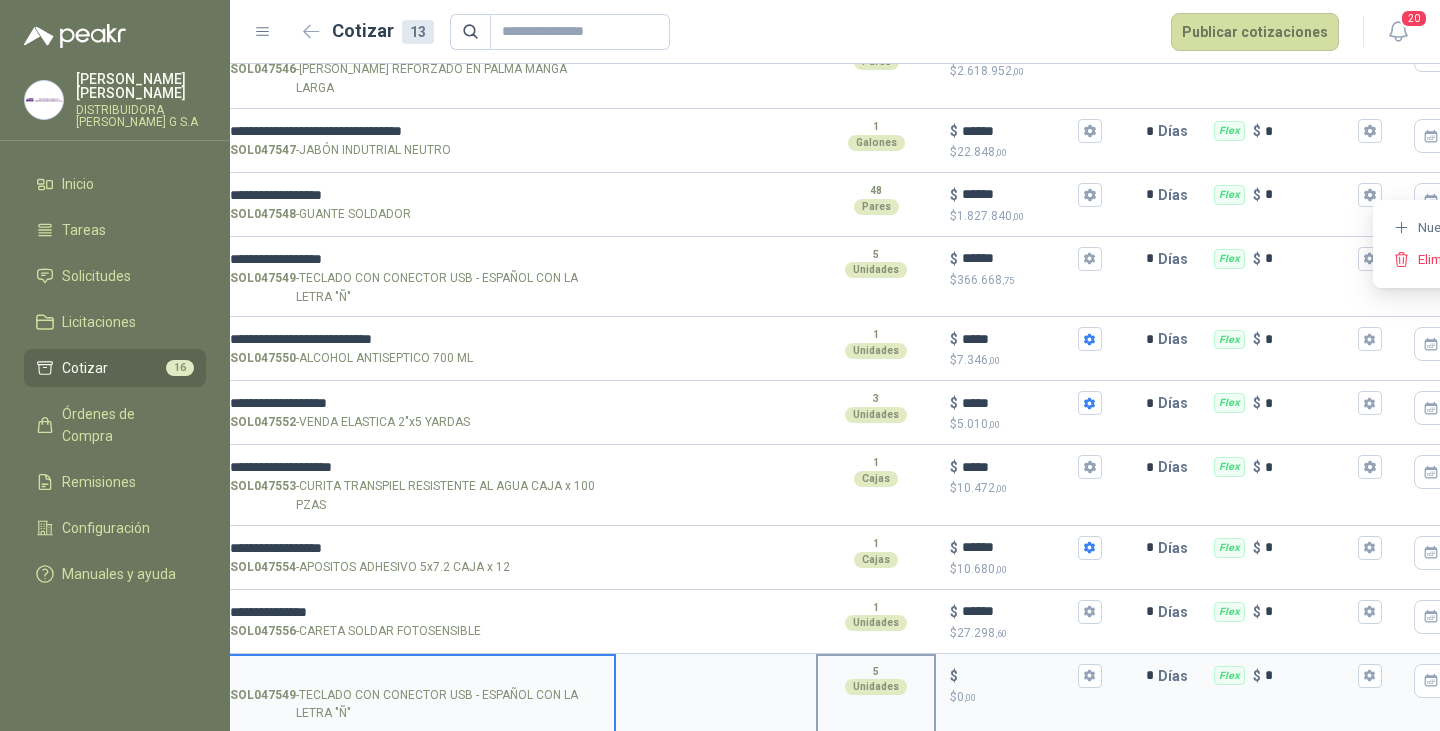scroll, scrollTop: 447, scrollLeft: 0, axis: vertical 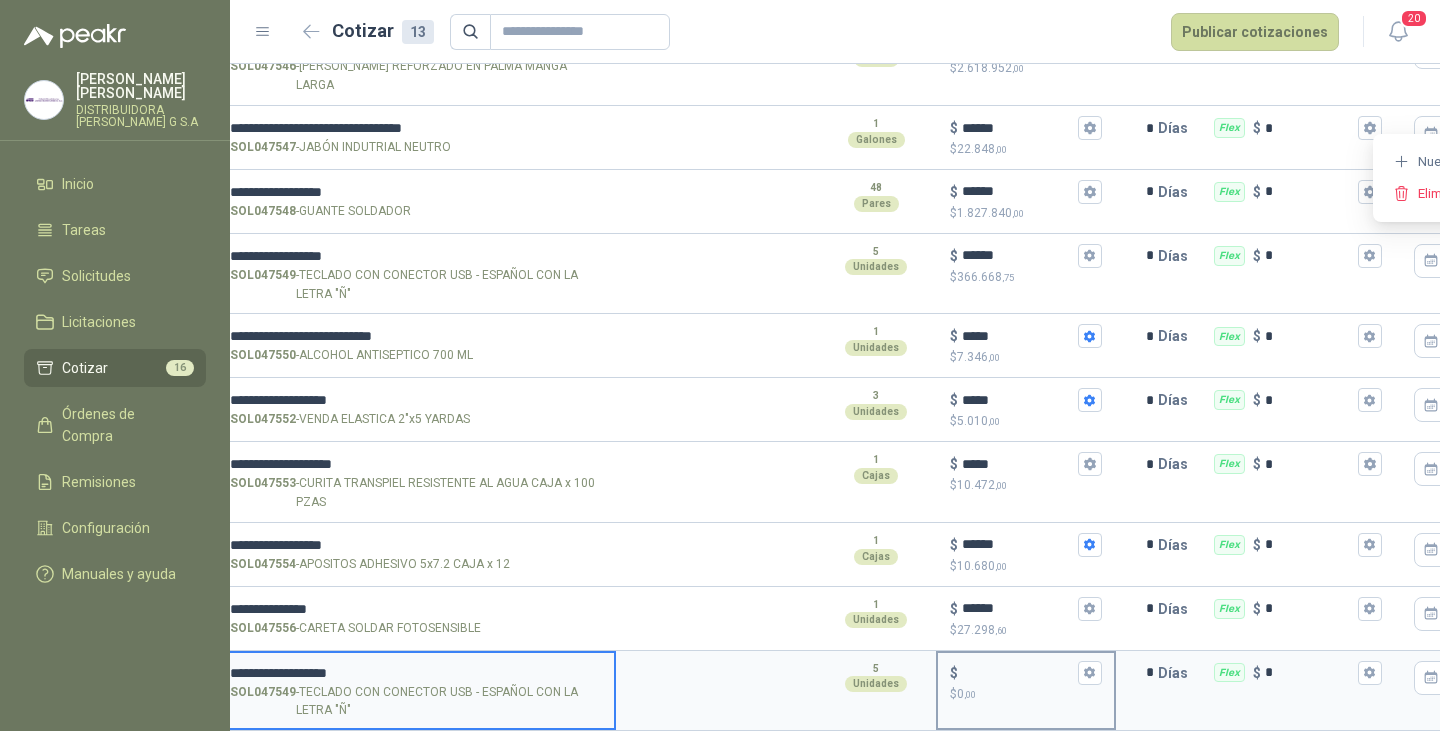 type on "**********" 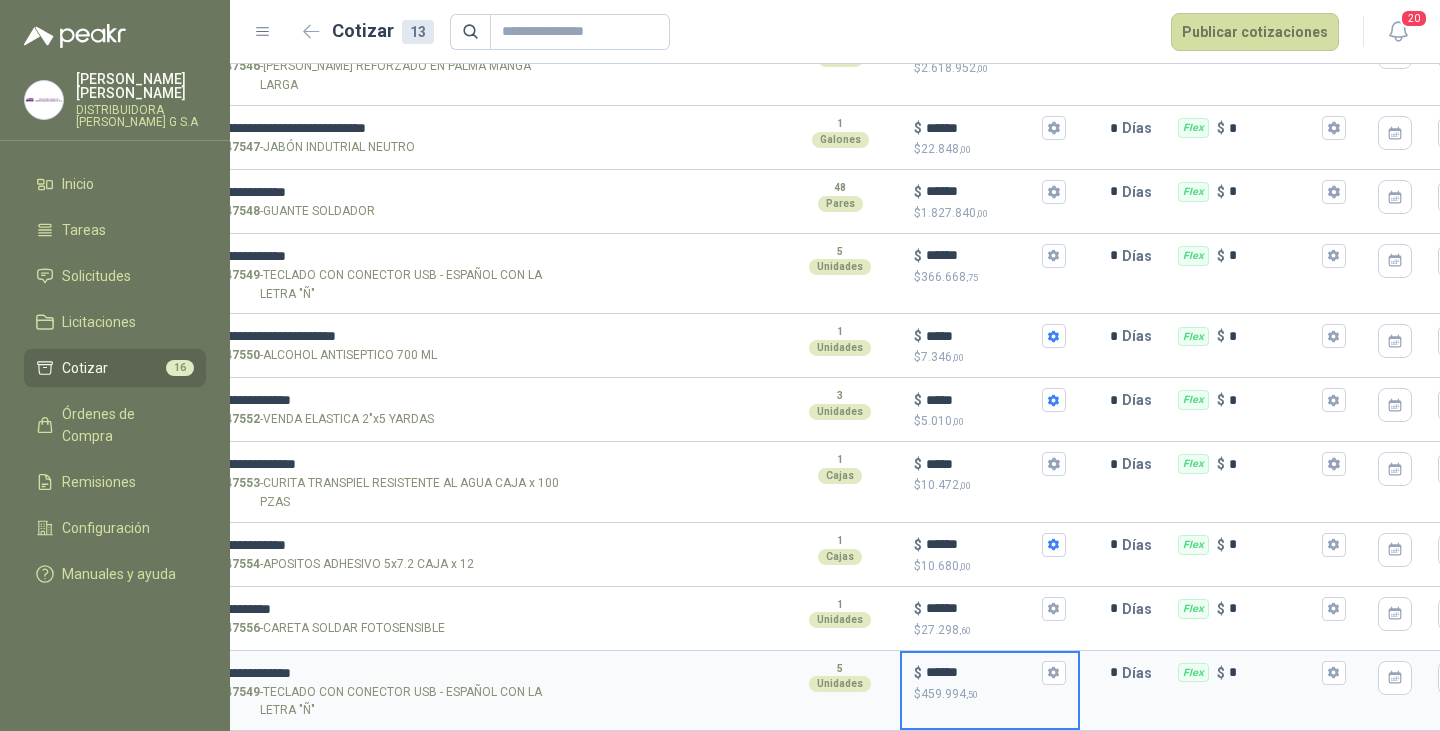 scroll, scrollTop: 0, scrollLeft: 202, axis: horizontal 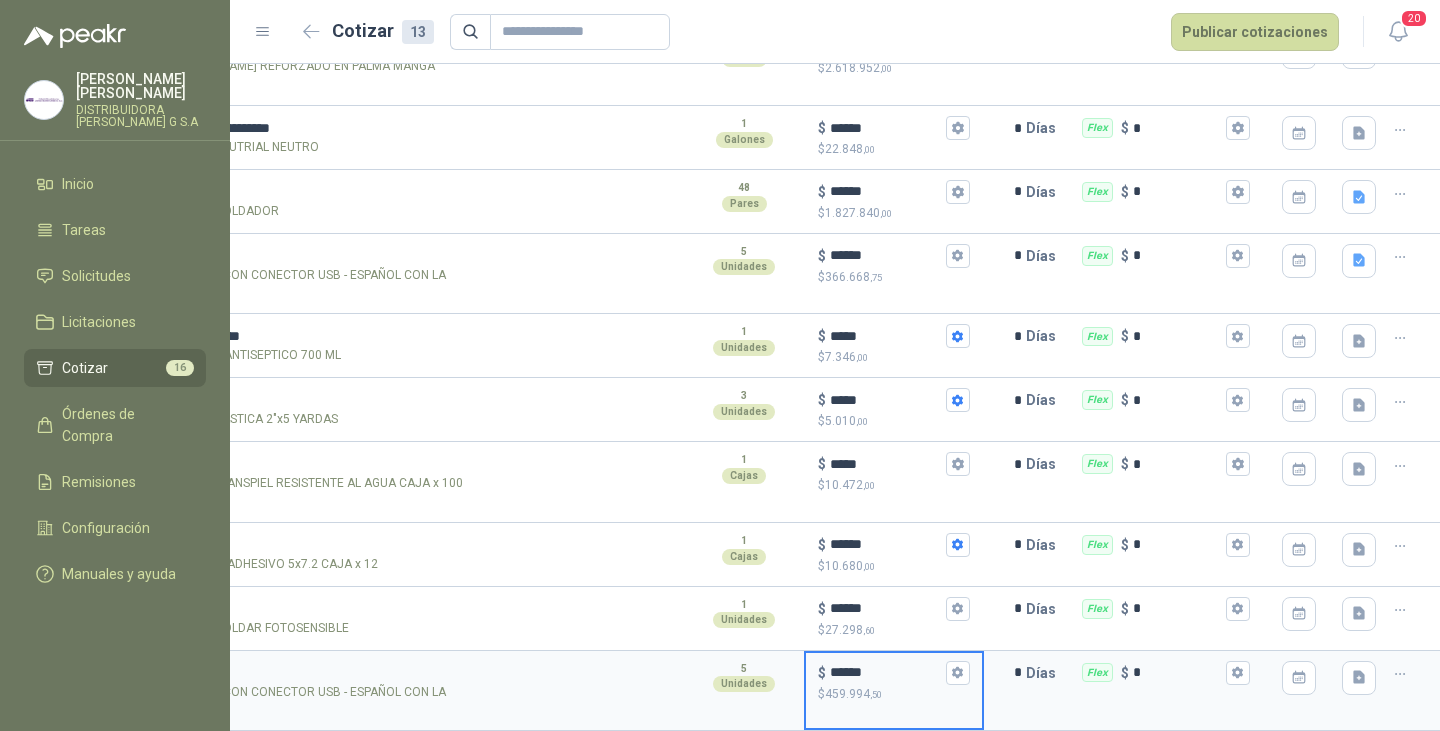 type on "******" 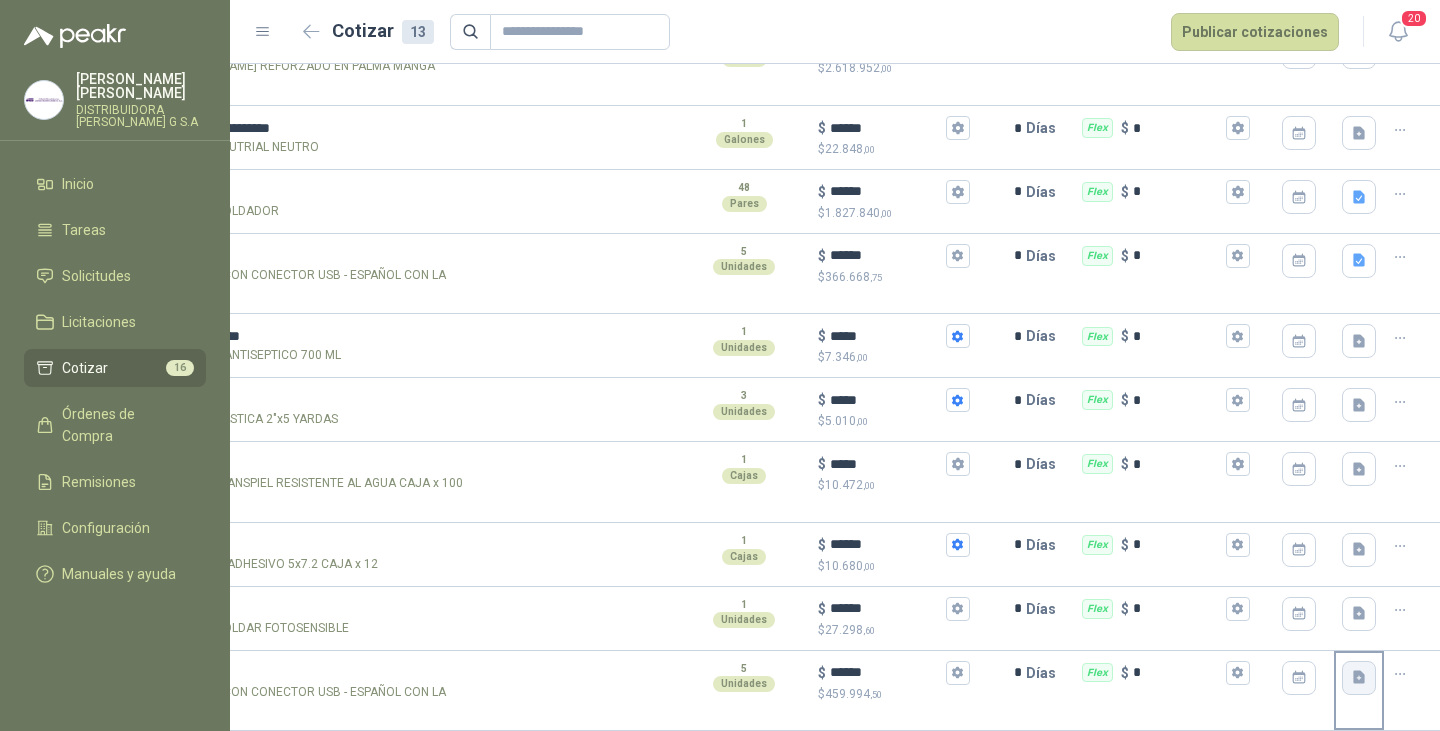 click 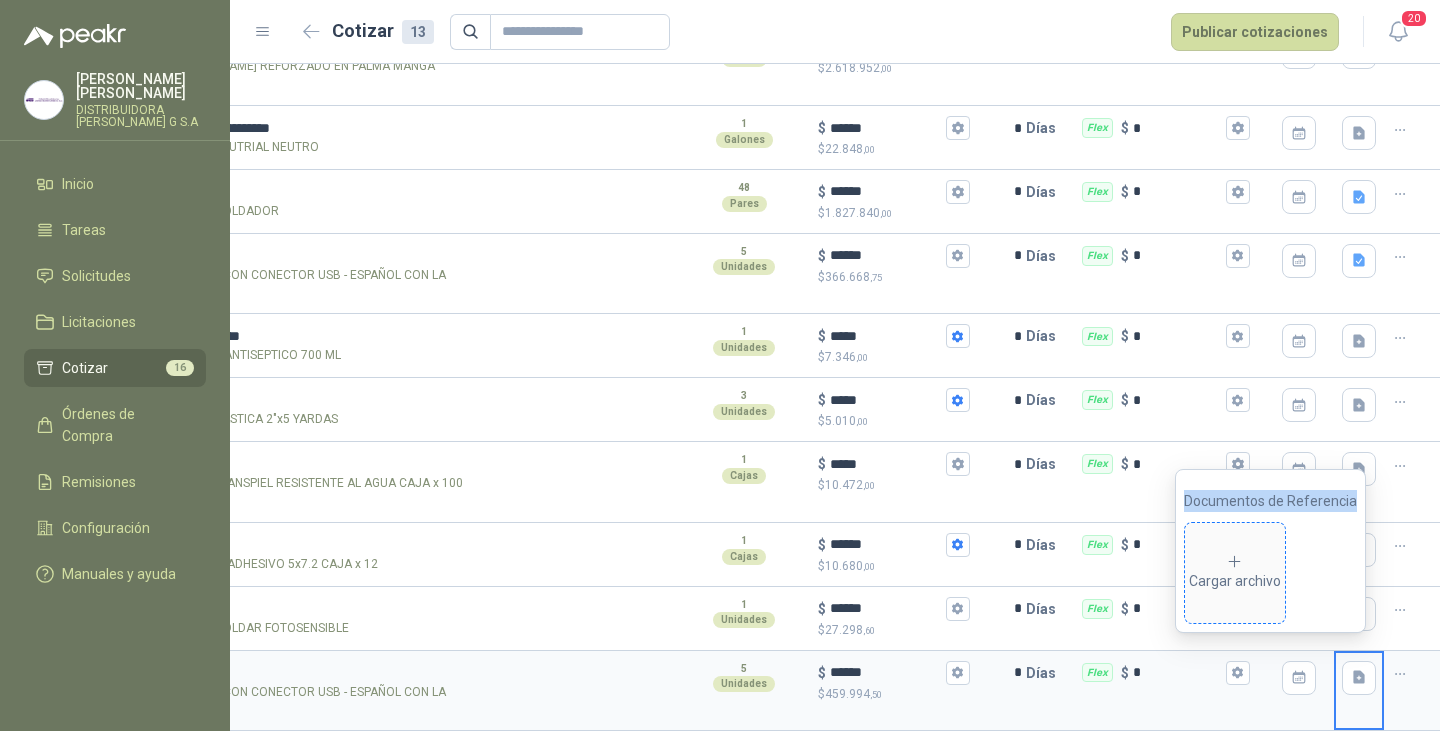 click on "Cargar archivo" at bounding box center [1235, 573] 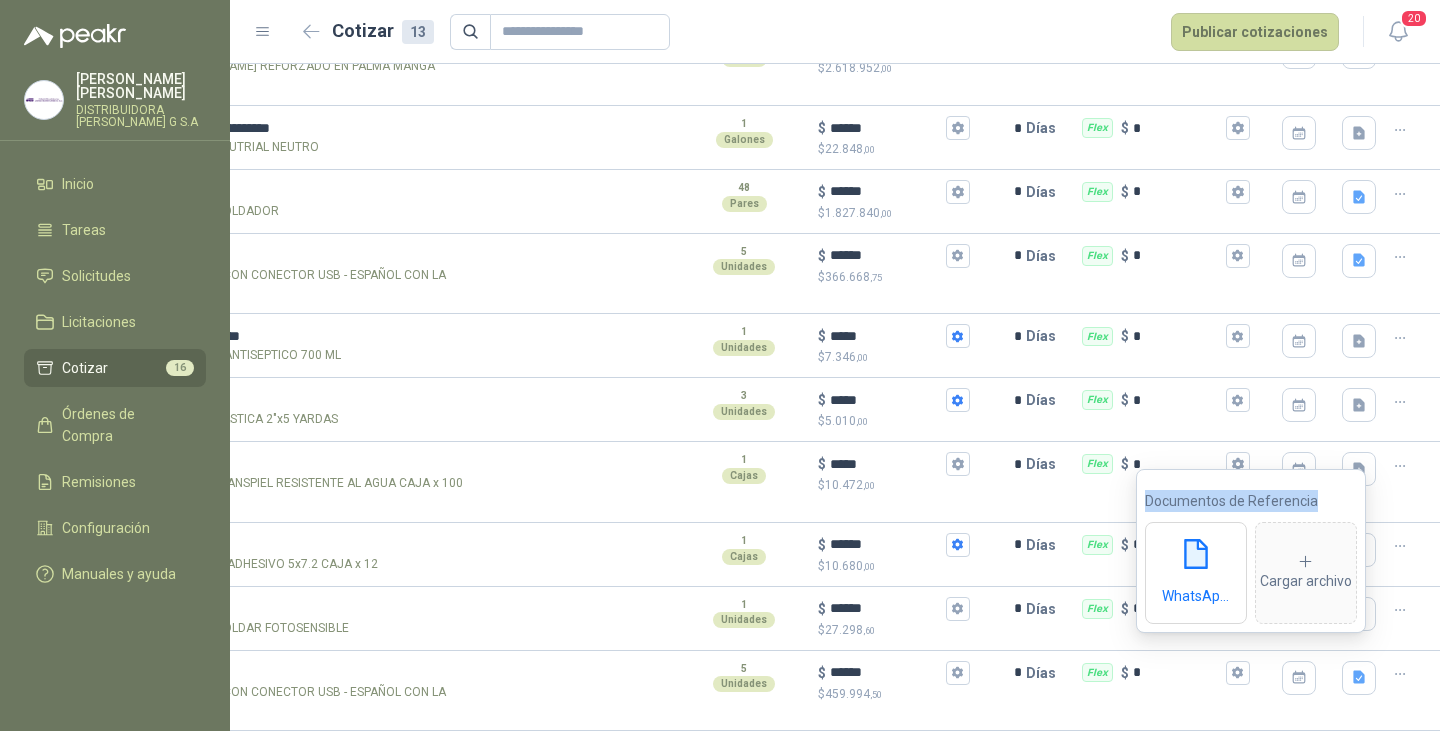 scroll, scrollTop: 0, scrollLeft: 0, axis: both 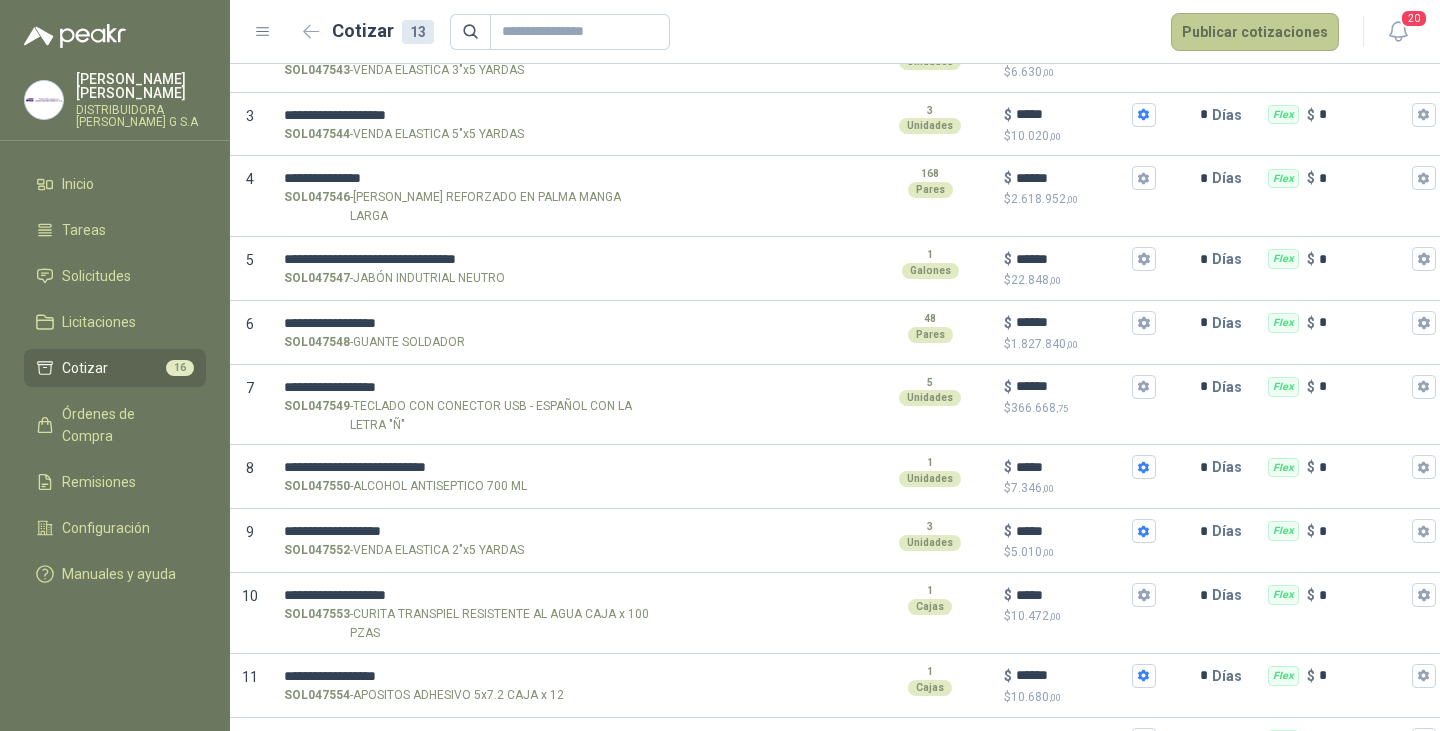 click on "Publicar cotizaciones" at bounding box center (1255, 32) 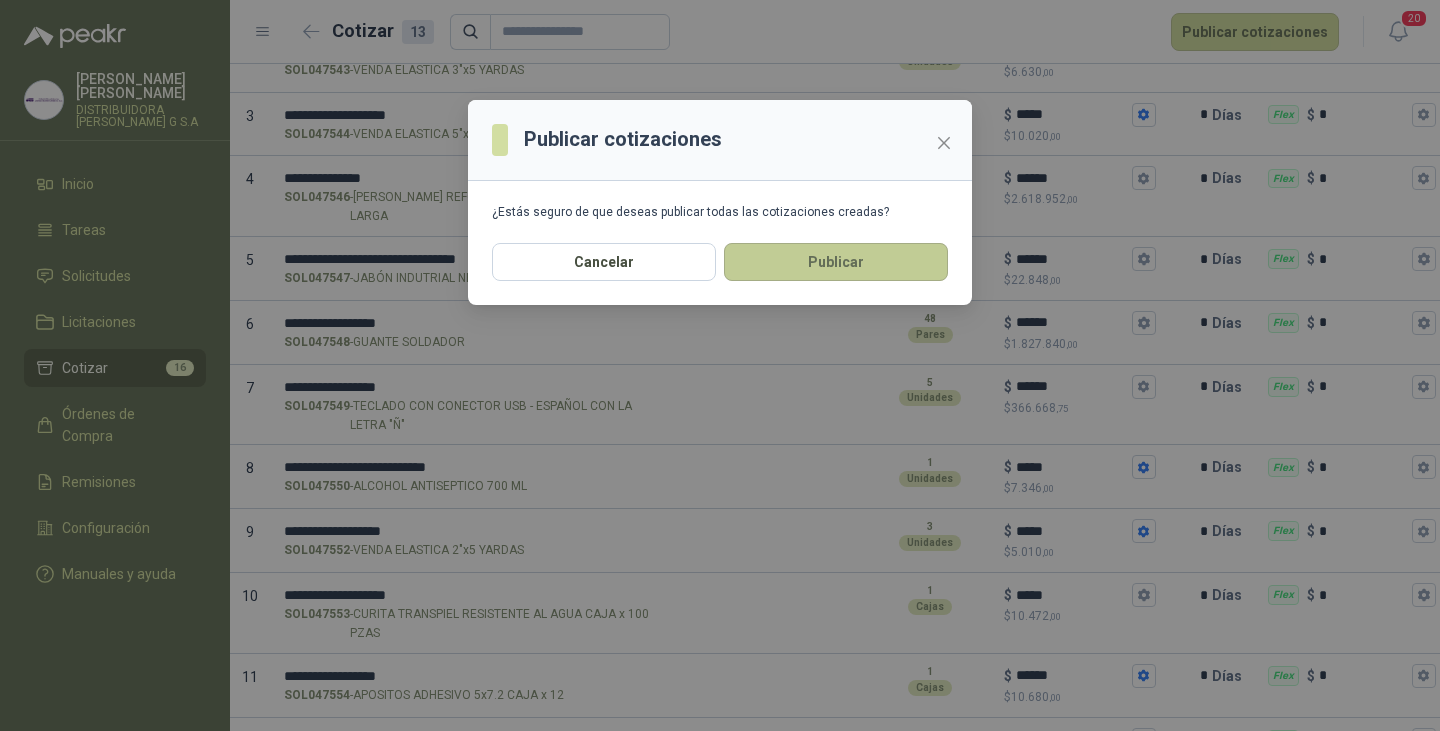 click on "Publicar" at bounding box center [836, 262] 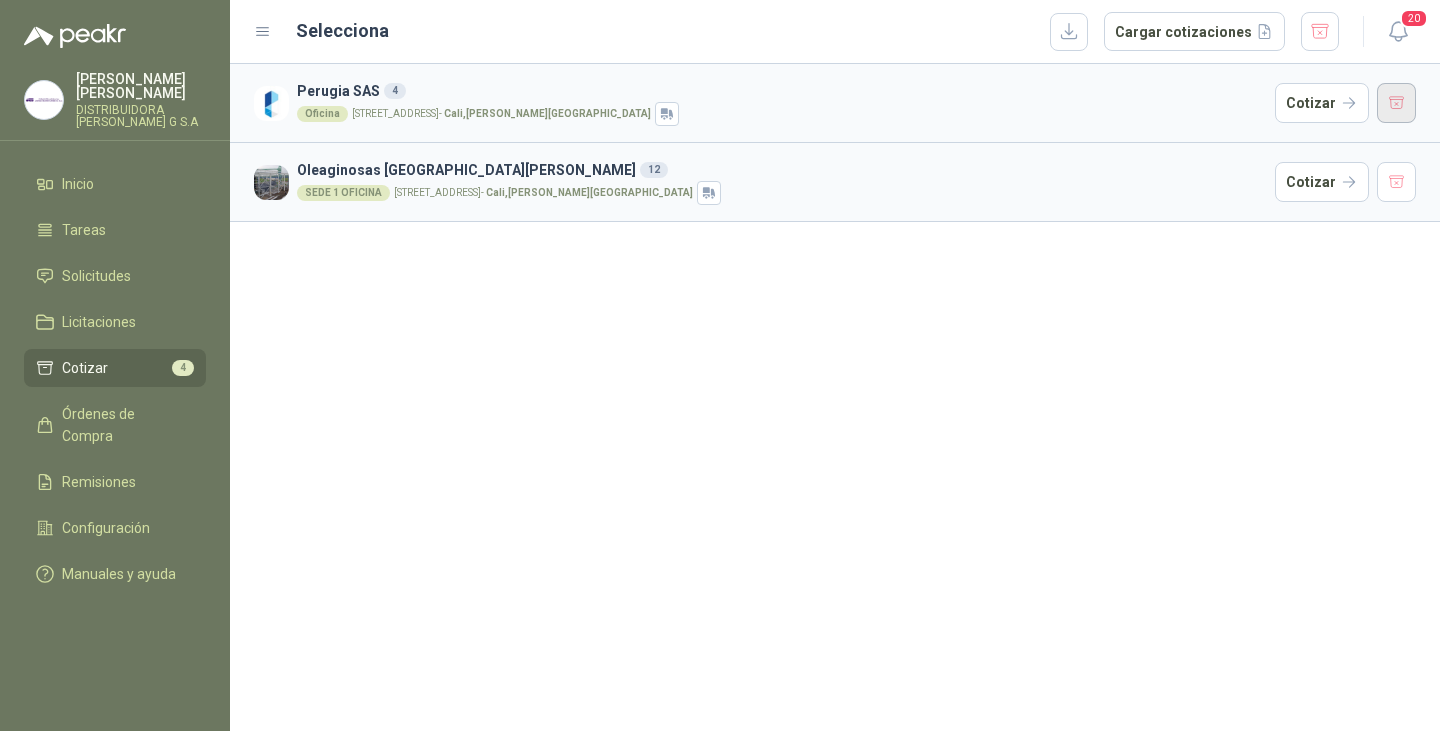 click at bounding box center (1397, 103) 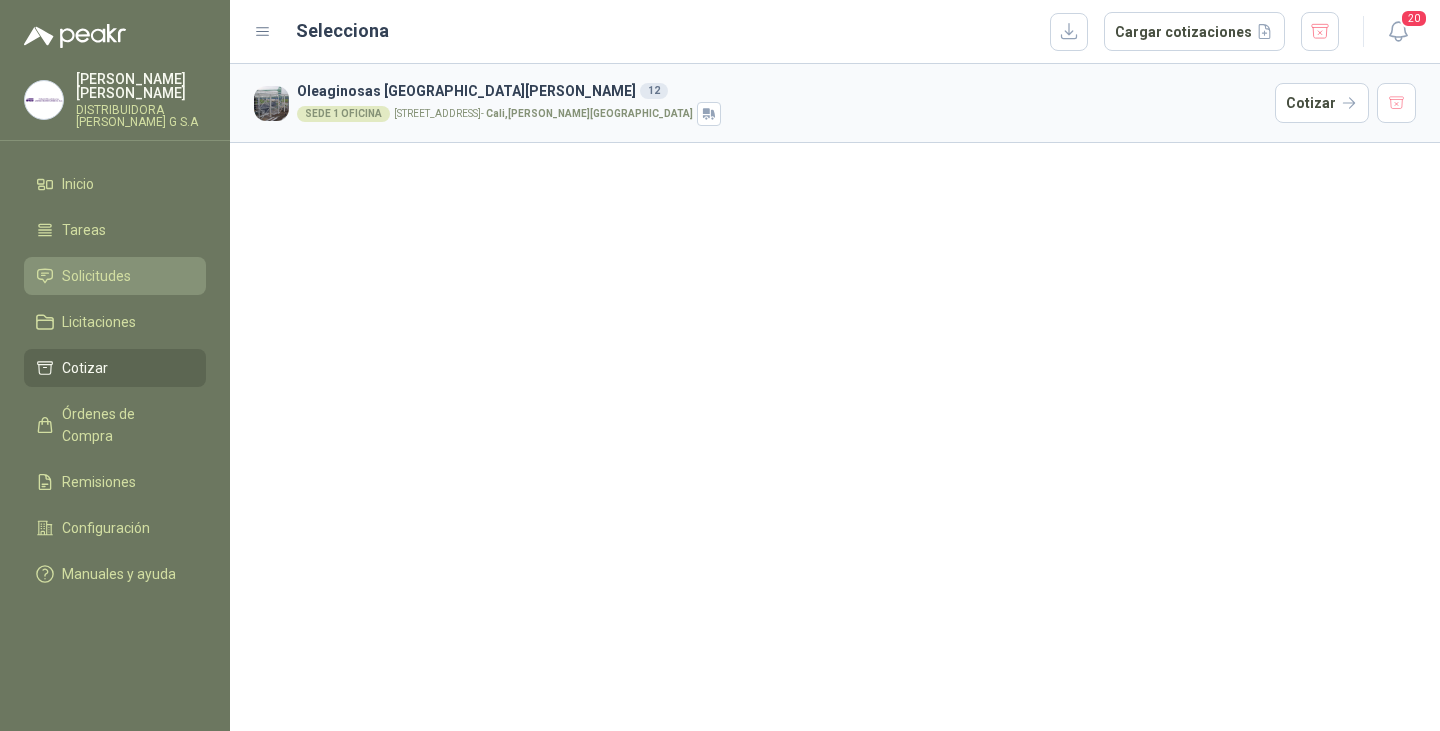 click on "Solicitudes" at bounding box center [96, 276] 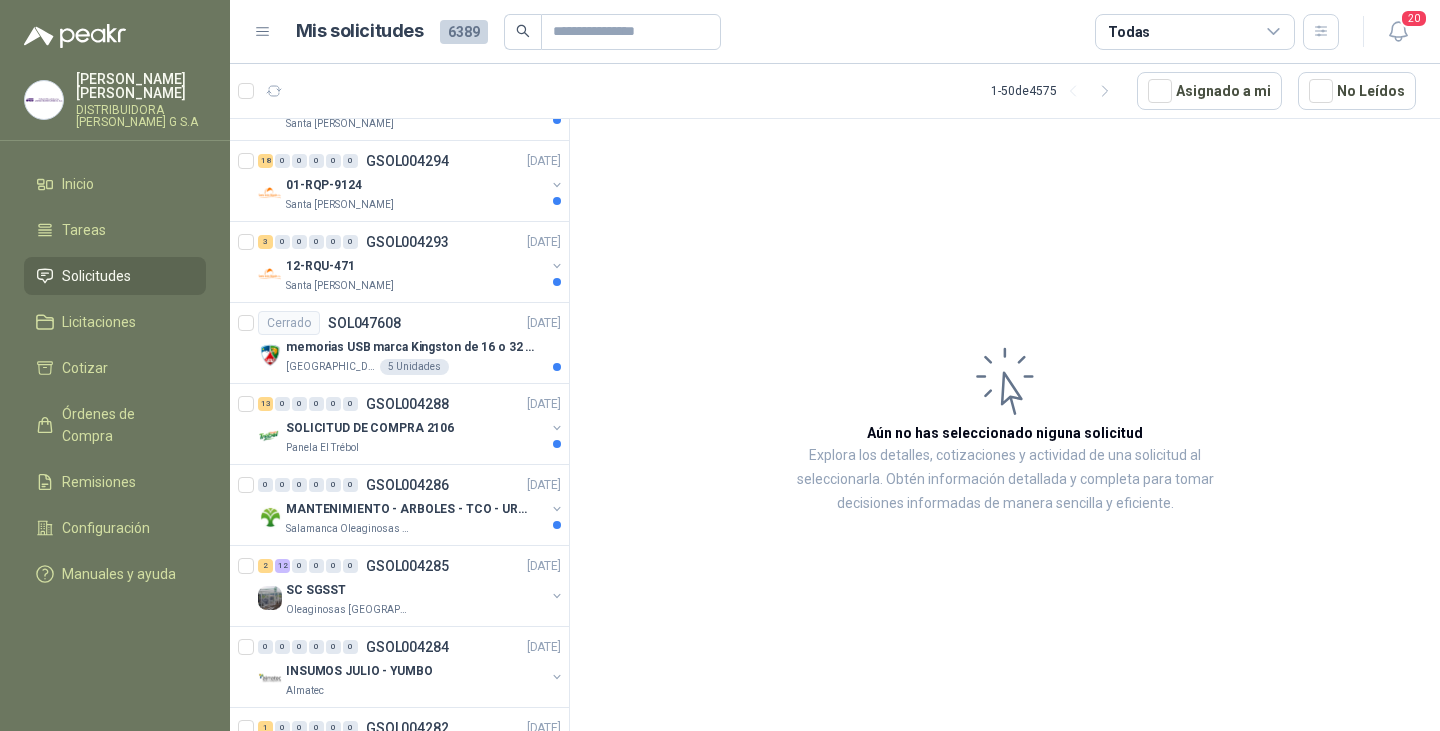 scroll, scrollTop: 3286, scrollLeft: 0, axis: vertical 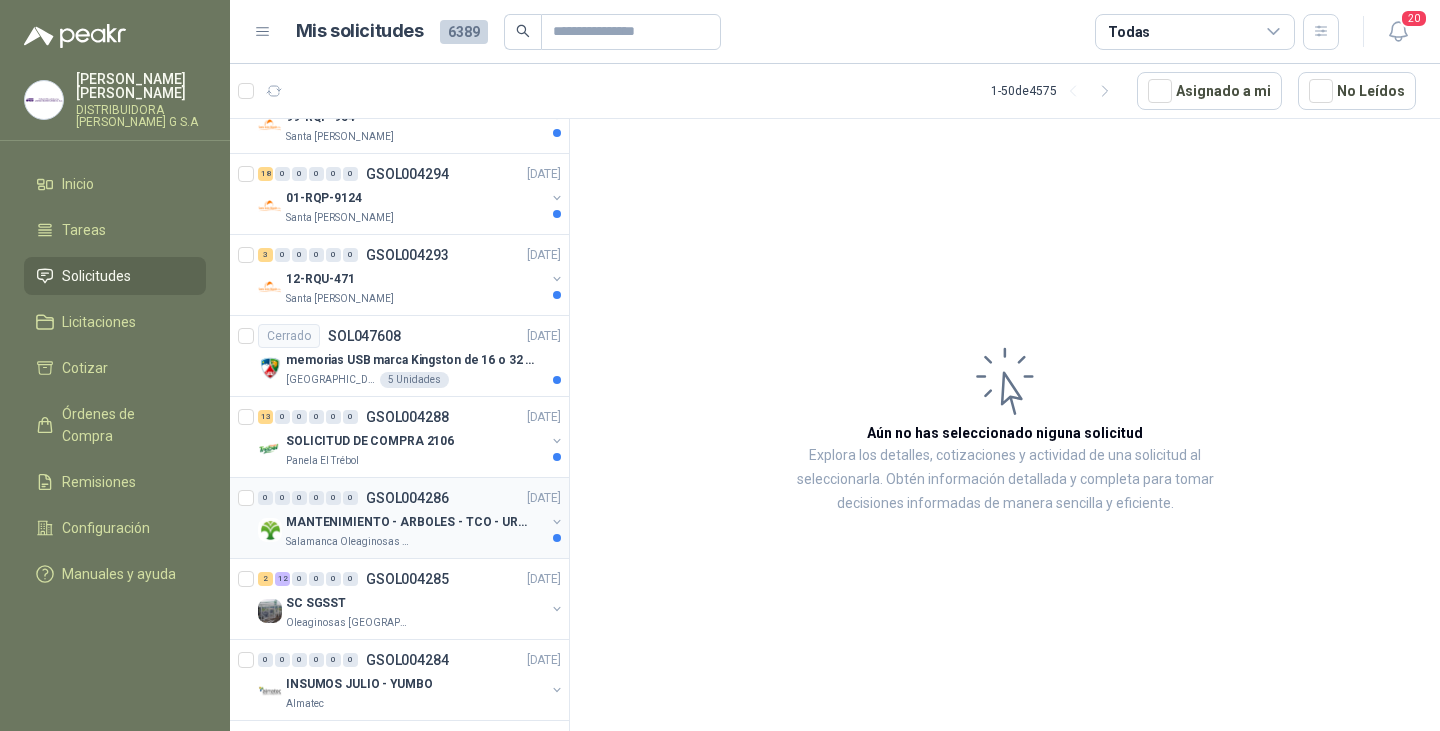 click on "MANTENIMIENTO - ARBOLES  - TCO - URGENTE" at bounding box center (410, 522) 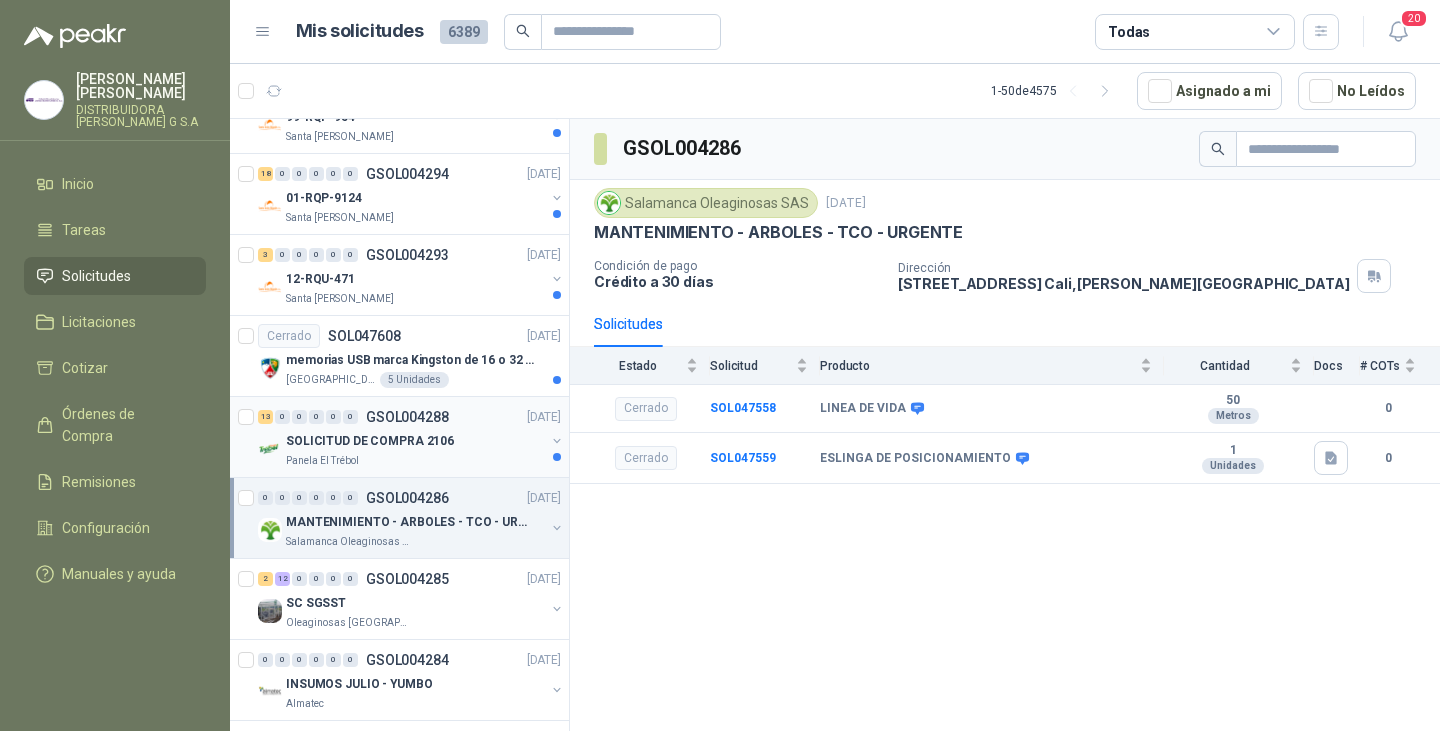 click on "SOLICITUD DE COMPRA 2106" at bounding box center [370, 441] 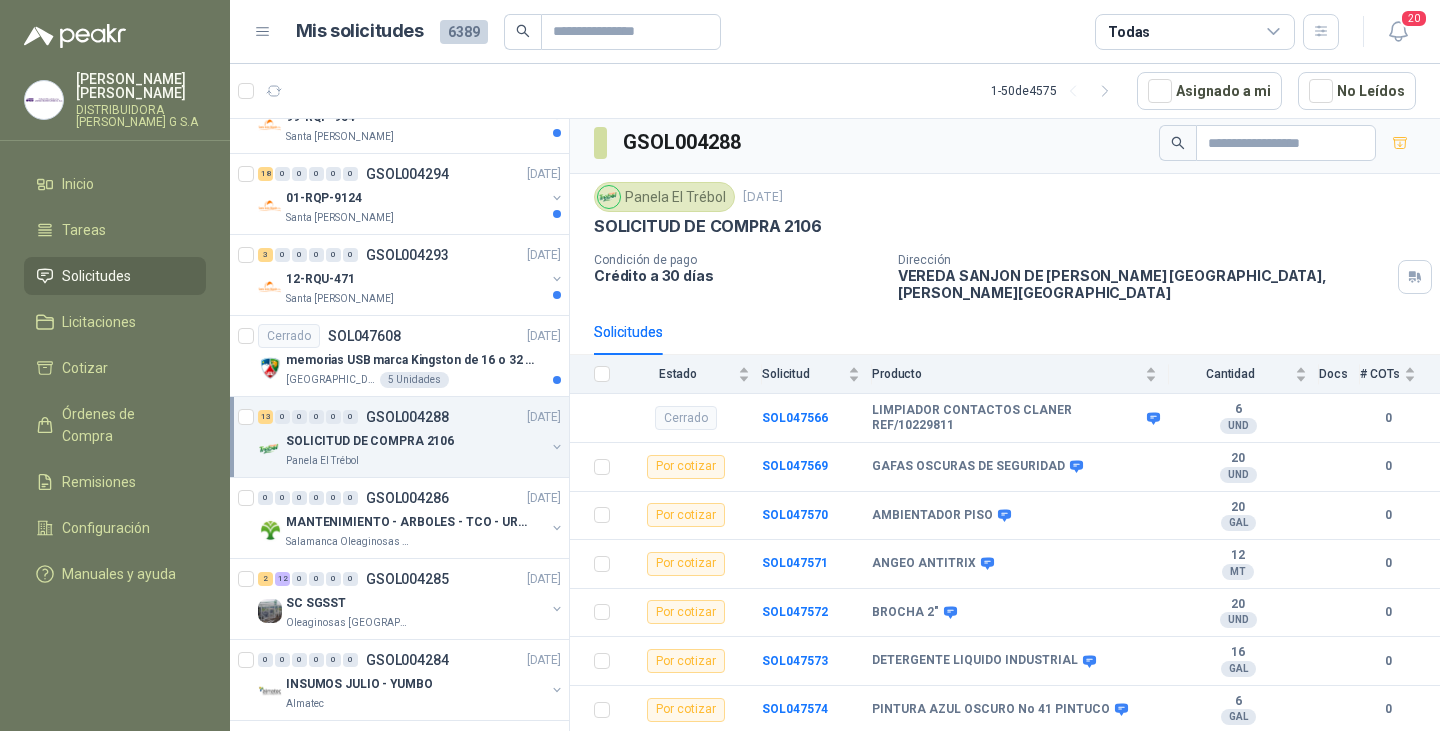 scroll, scrollTop: 0, scrollLeft: 0, axis: both 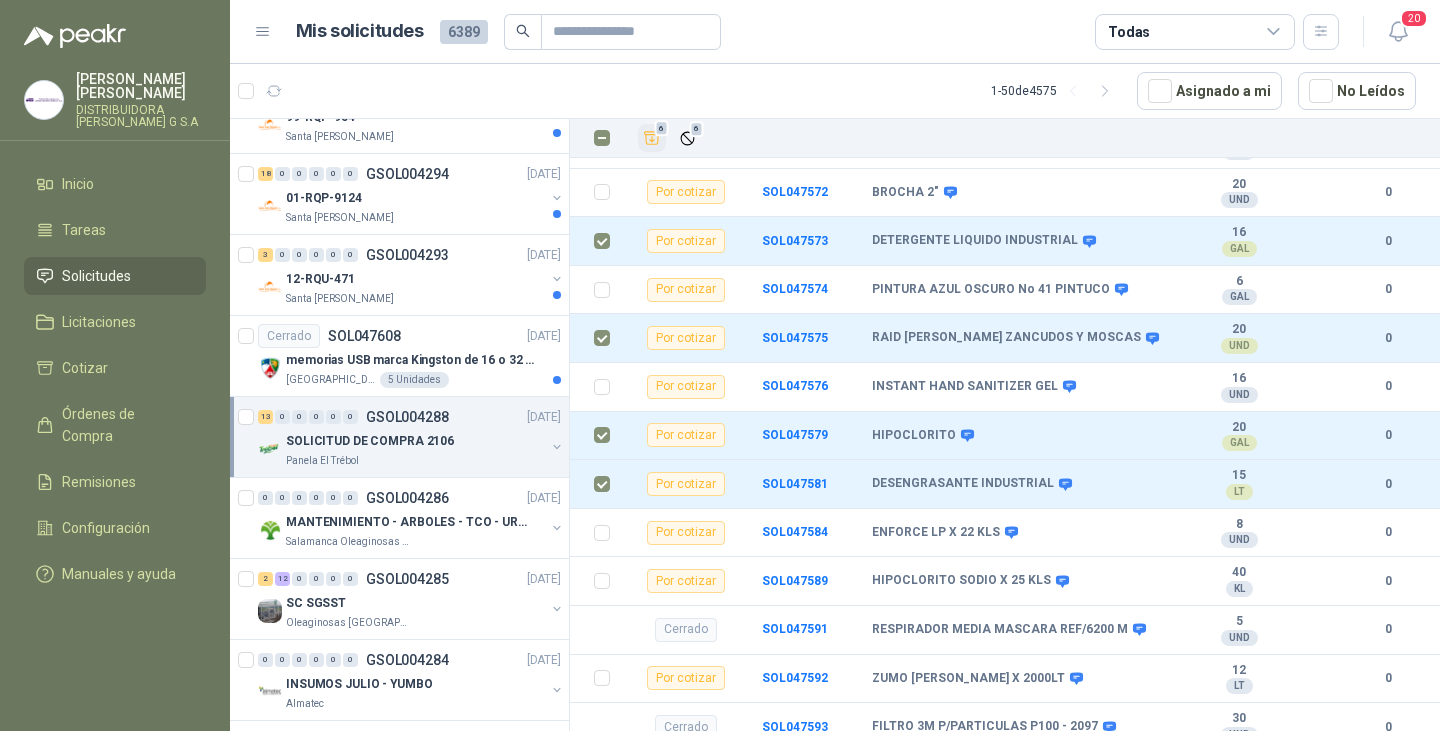 click 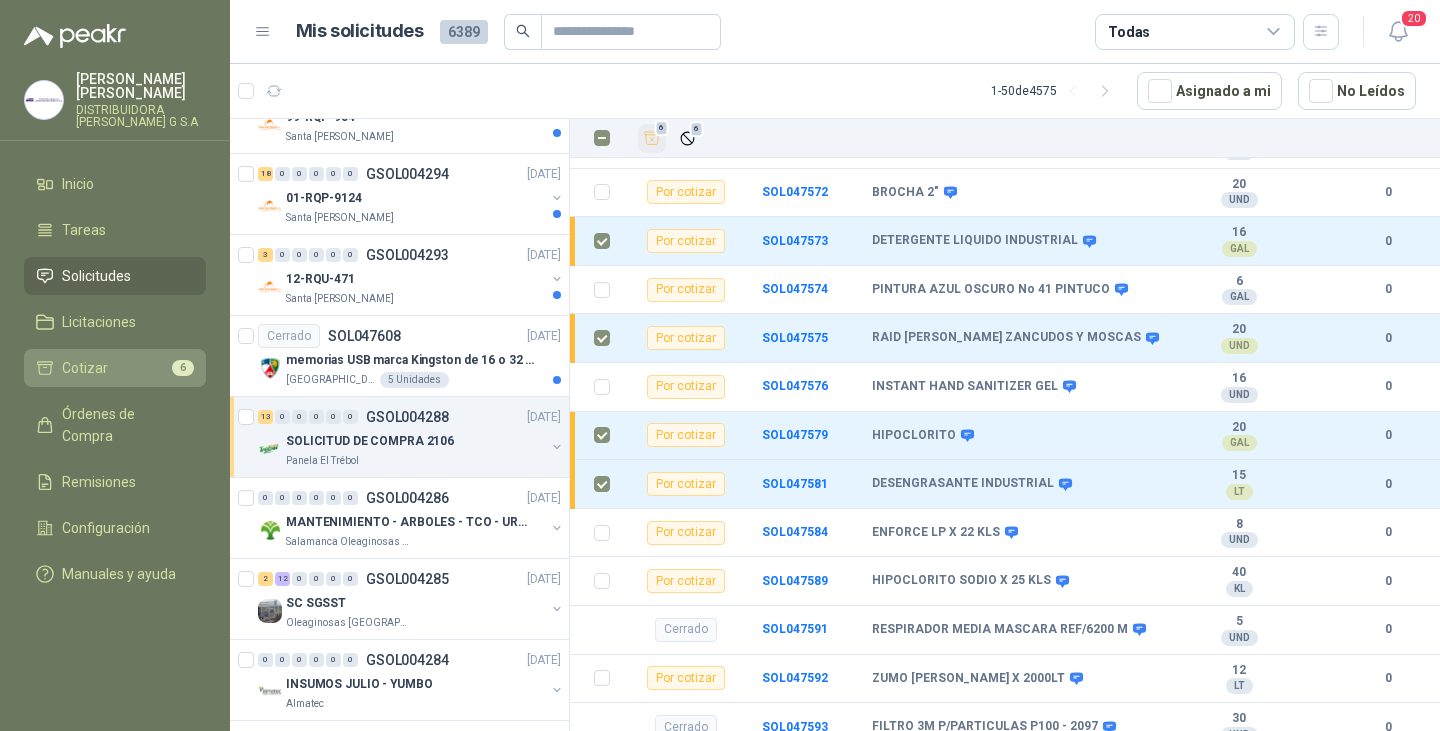click on "Cotizar" at bounding box center (85, 368) 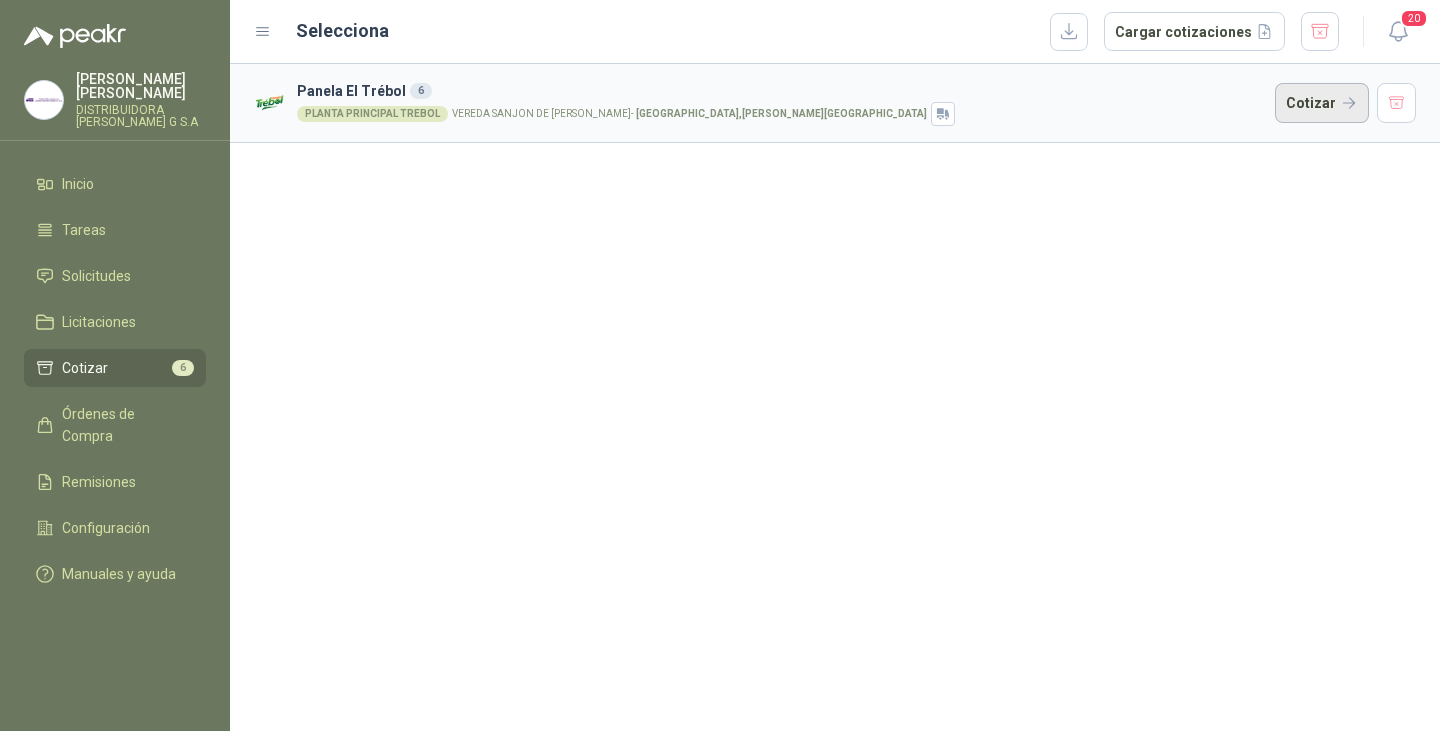 click on "Cotizar" at bounding box center [1322, 103] 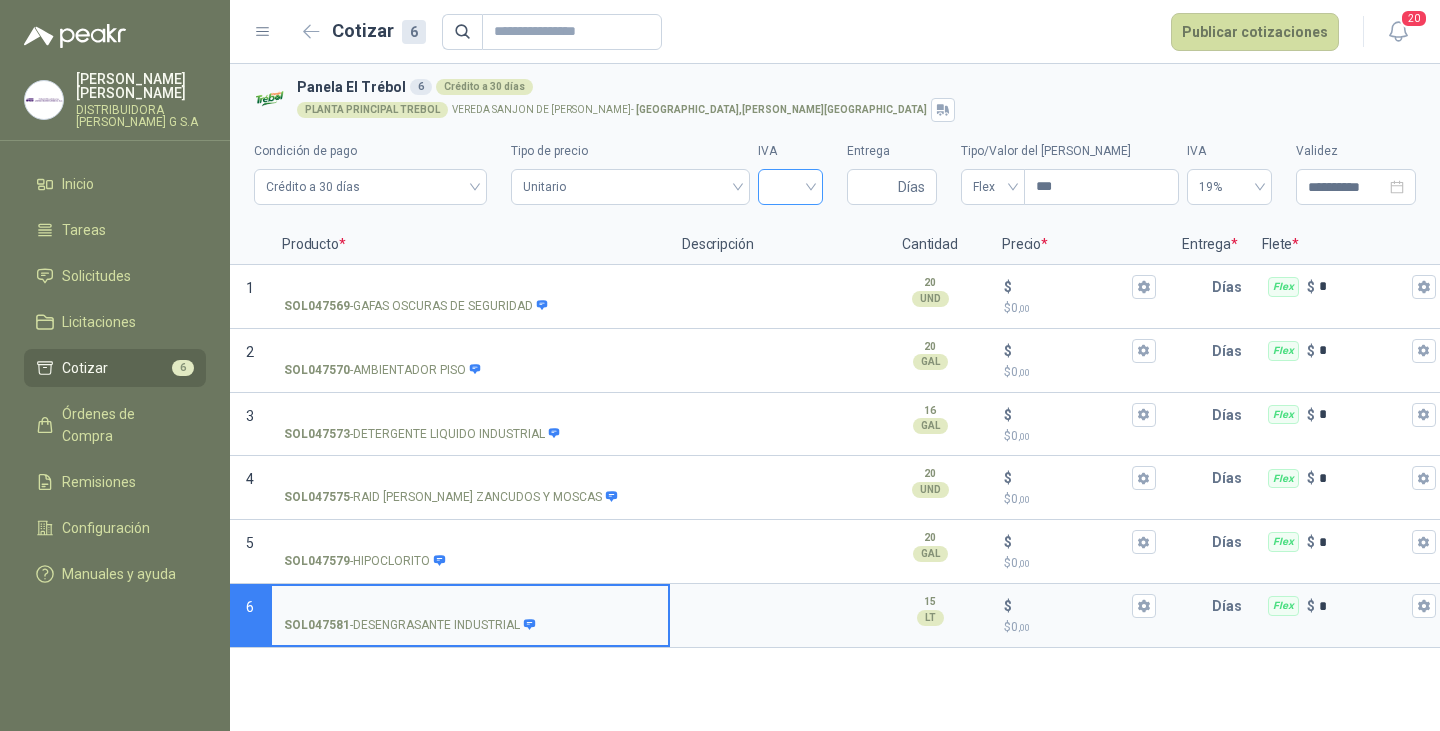 click at bounding box center [790, 187] 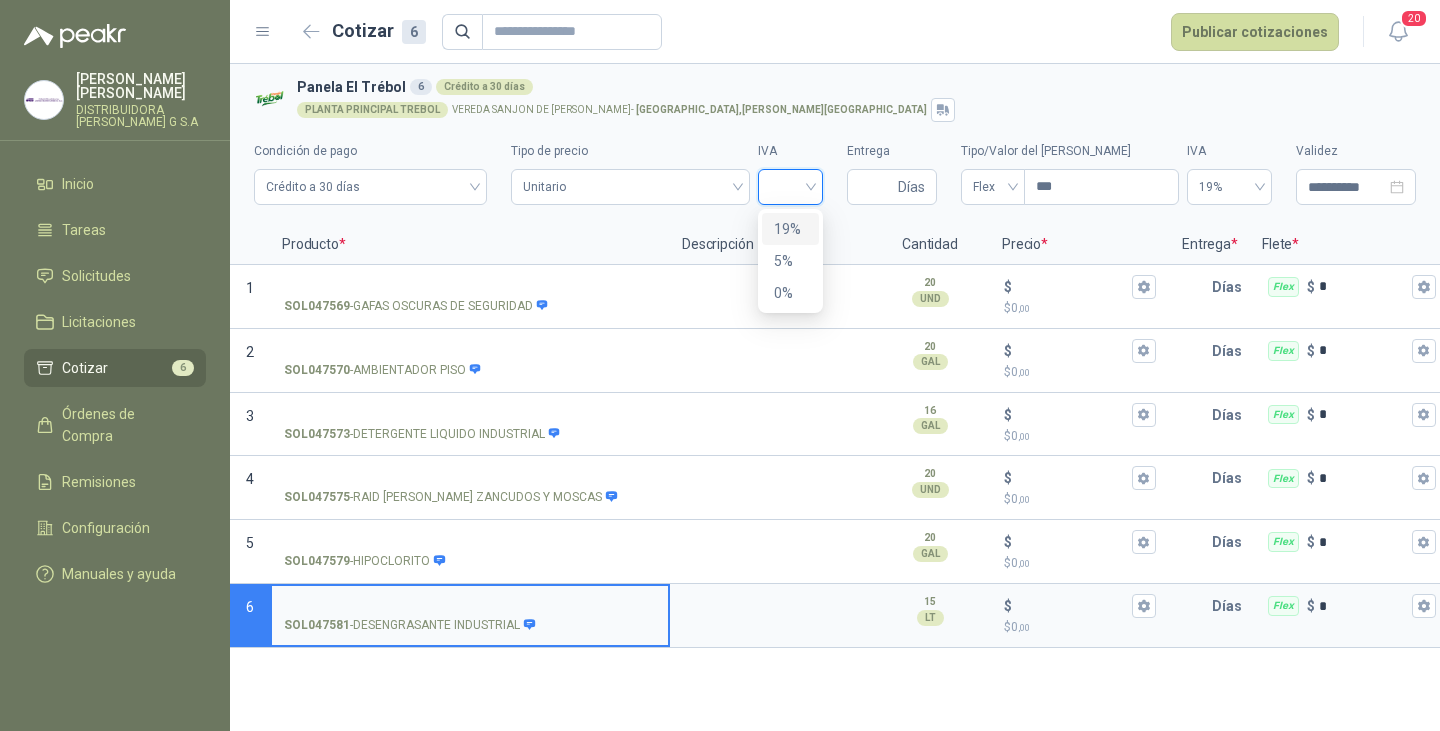 click on "19%" at bounding box center [790, 229] 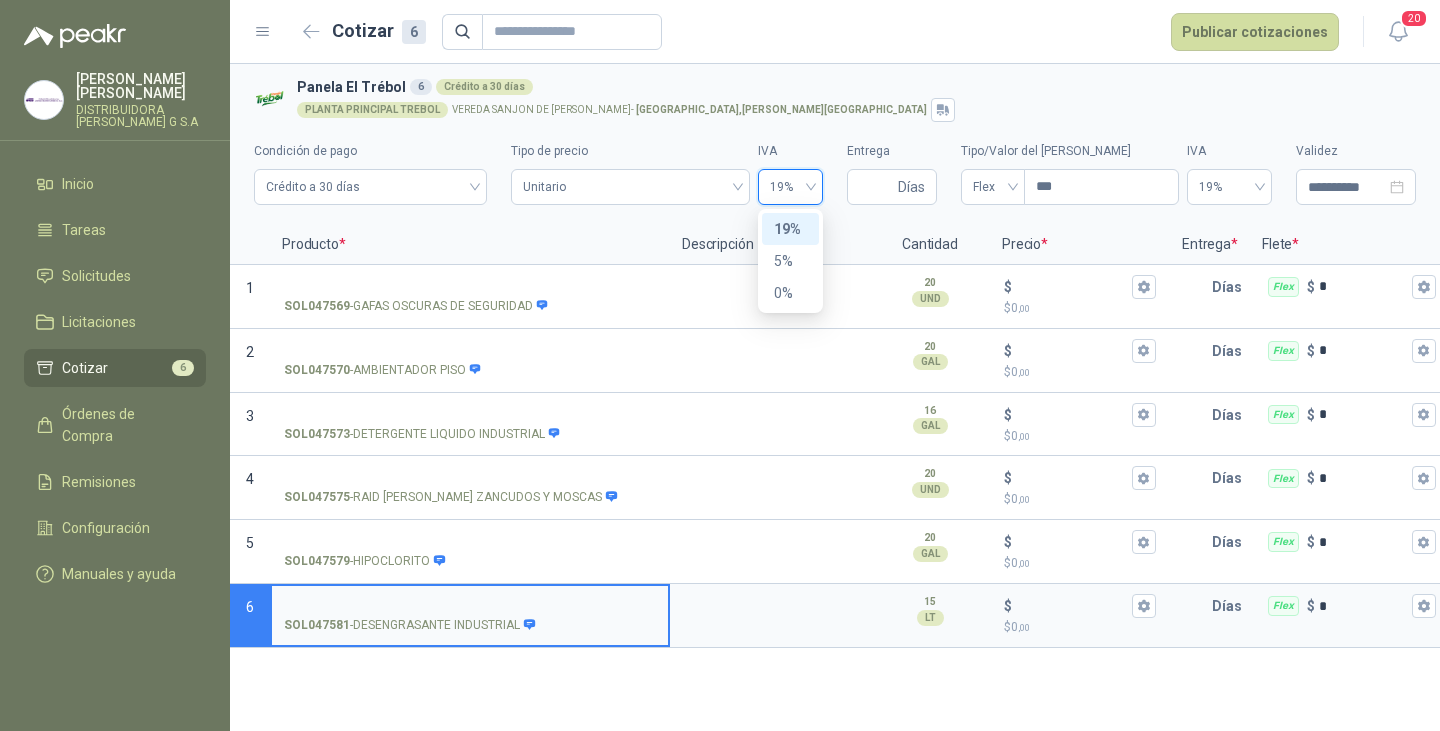 type 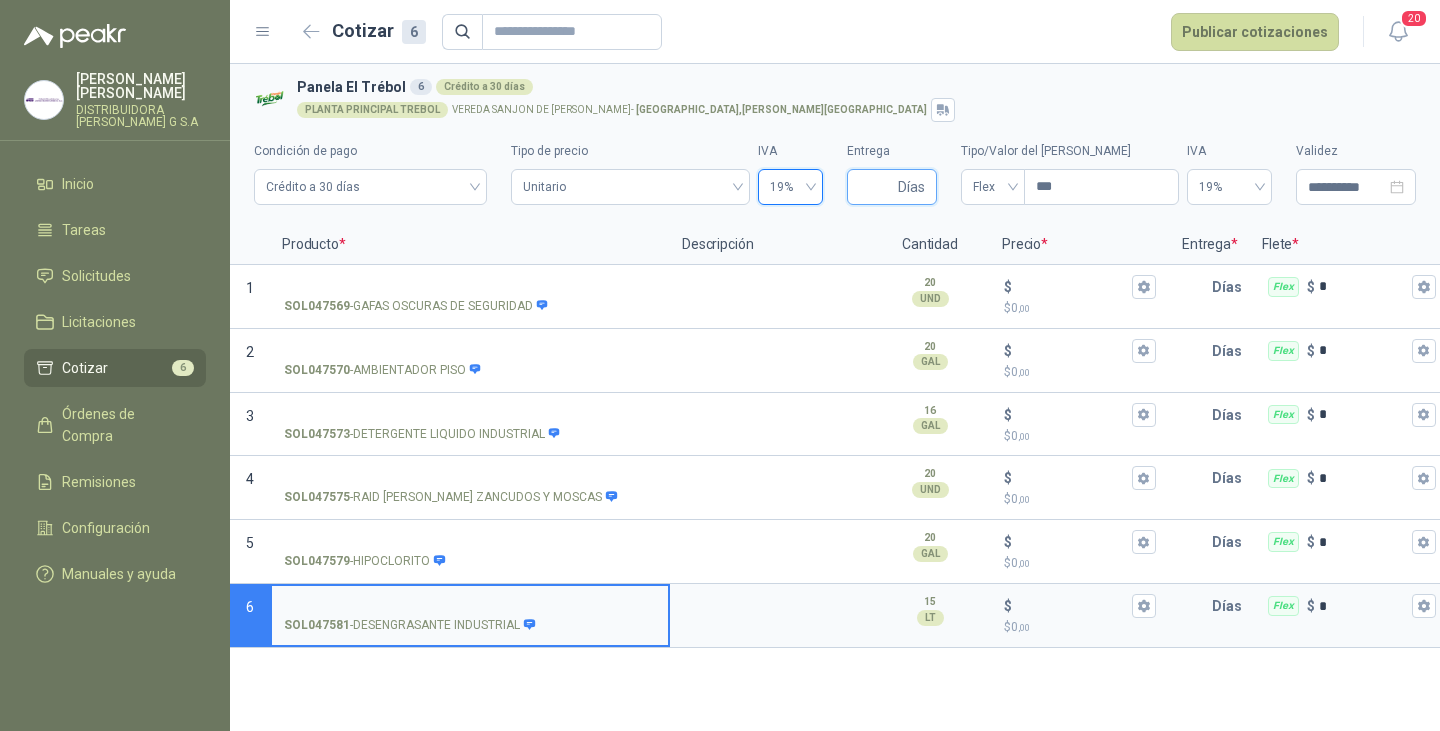 click on "Entrega" at bounding box center (876, 187) 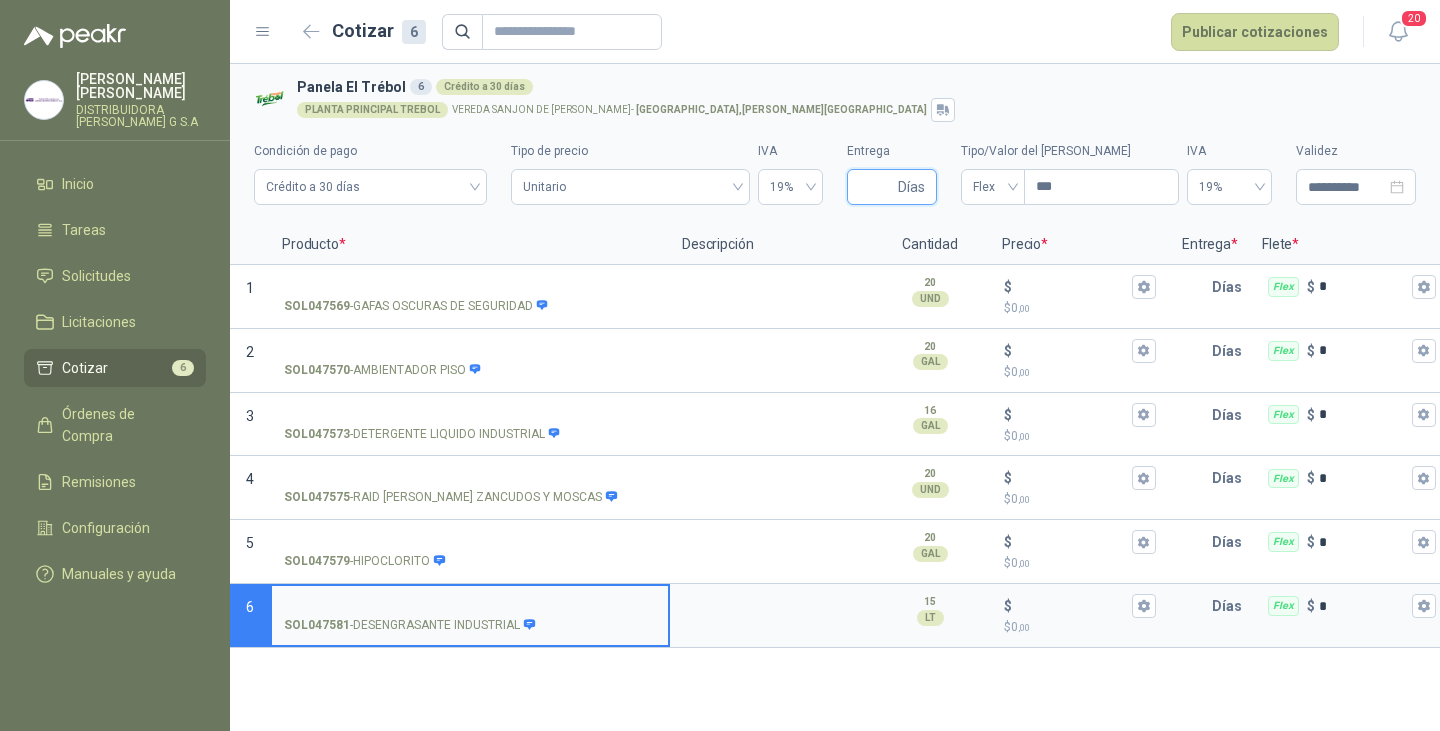 type on "*" 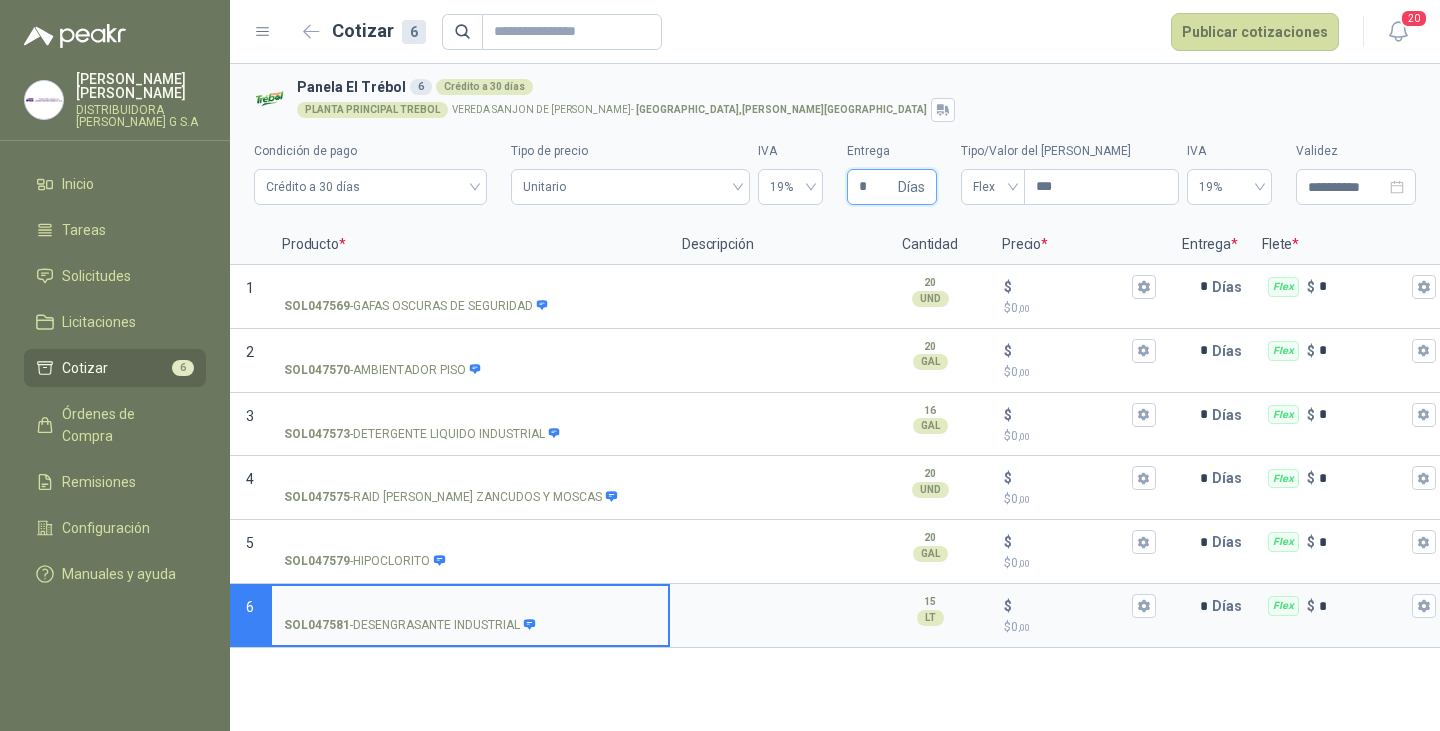 type 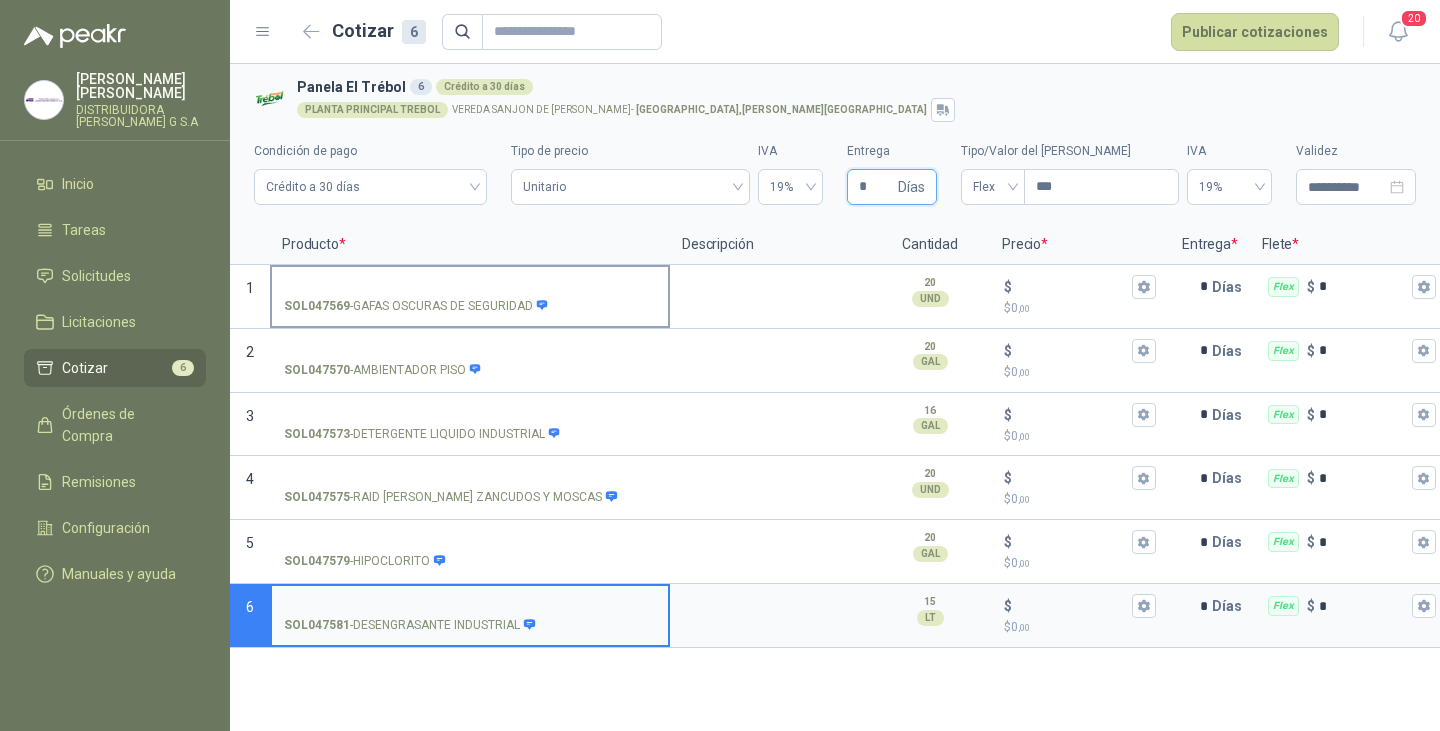 type on "*" 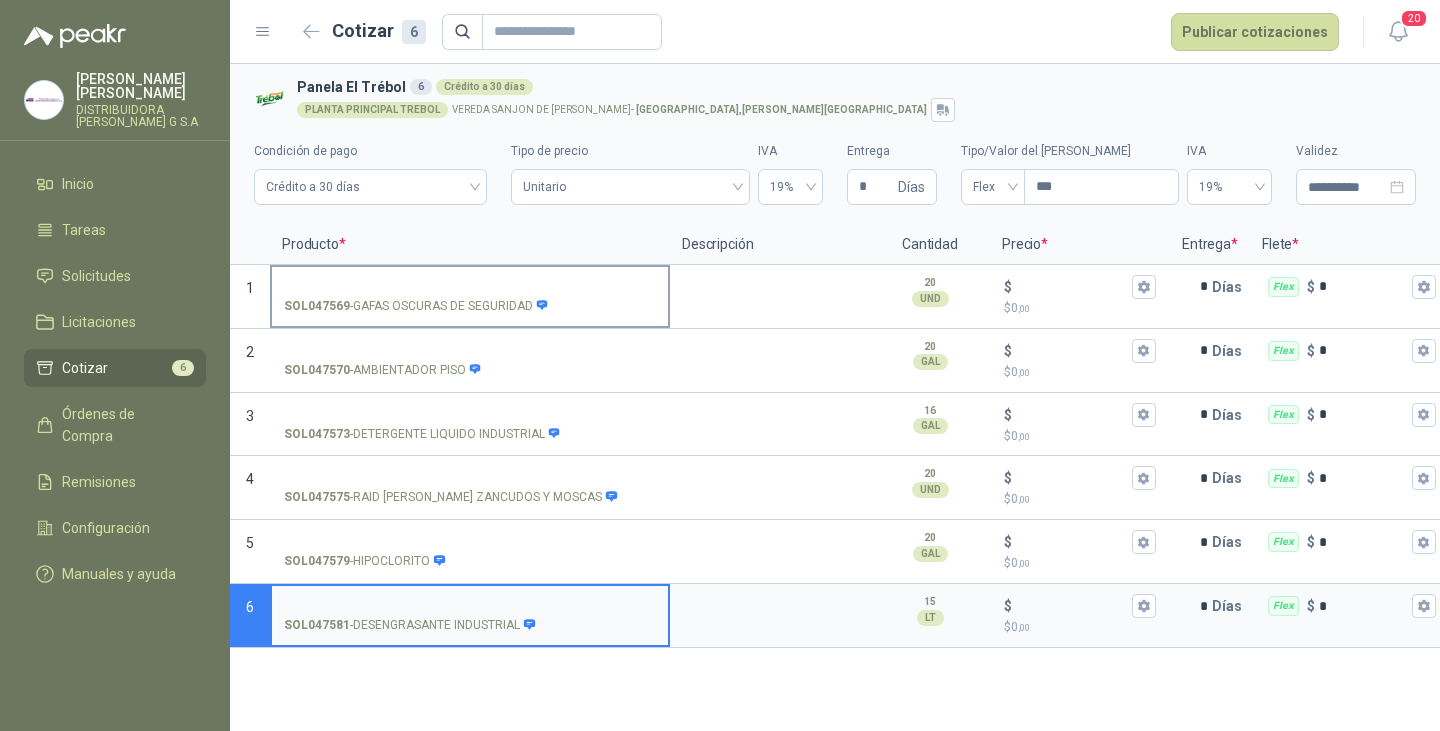 click on "SOL047569  -  GAFAS OSCURAS DE SEGURIDAD" at bounding box center (470, 287) 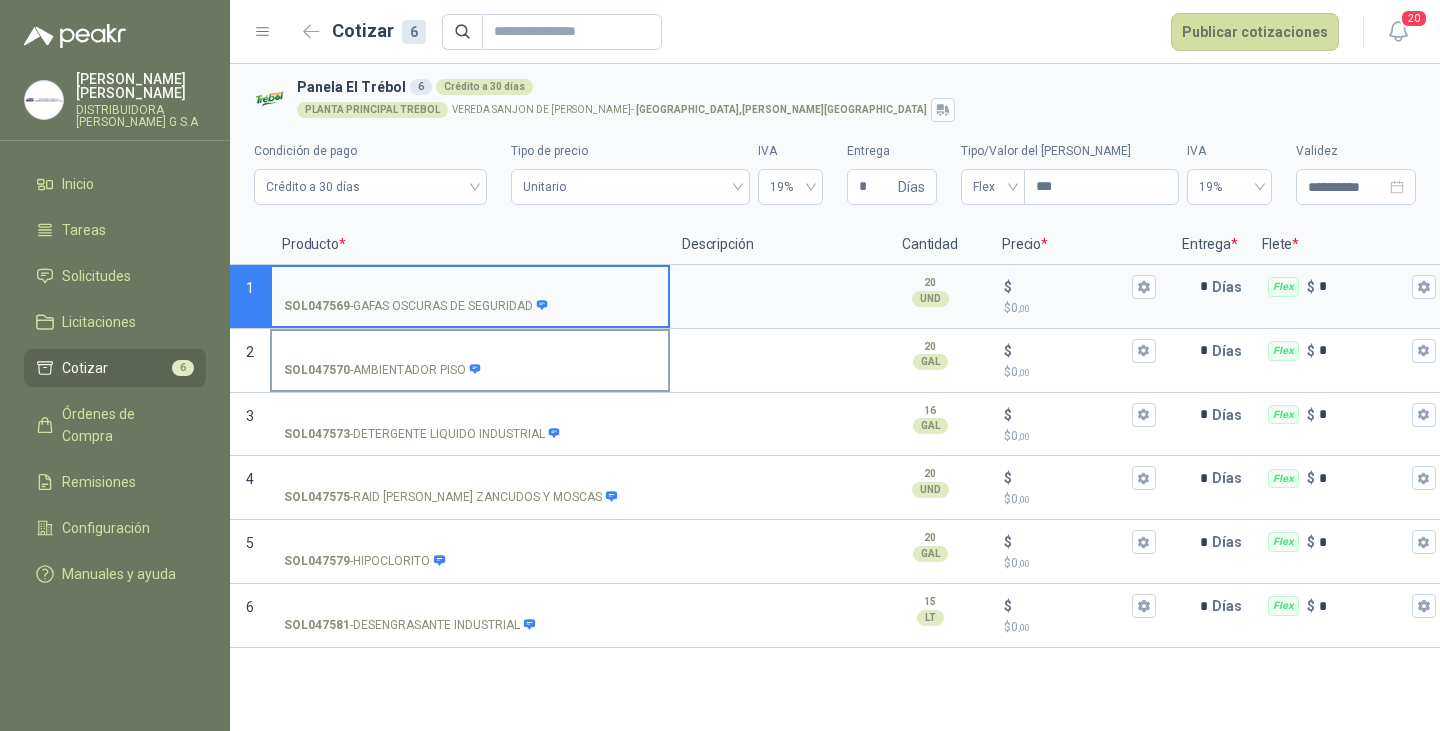click on "SOL047570  -  AMBIENTADOR PISO" at bounding box center (470, 351) 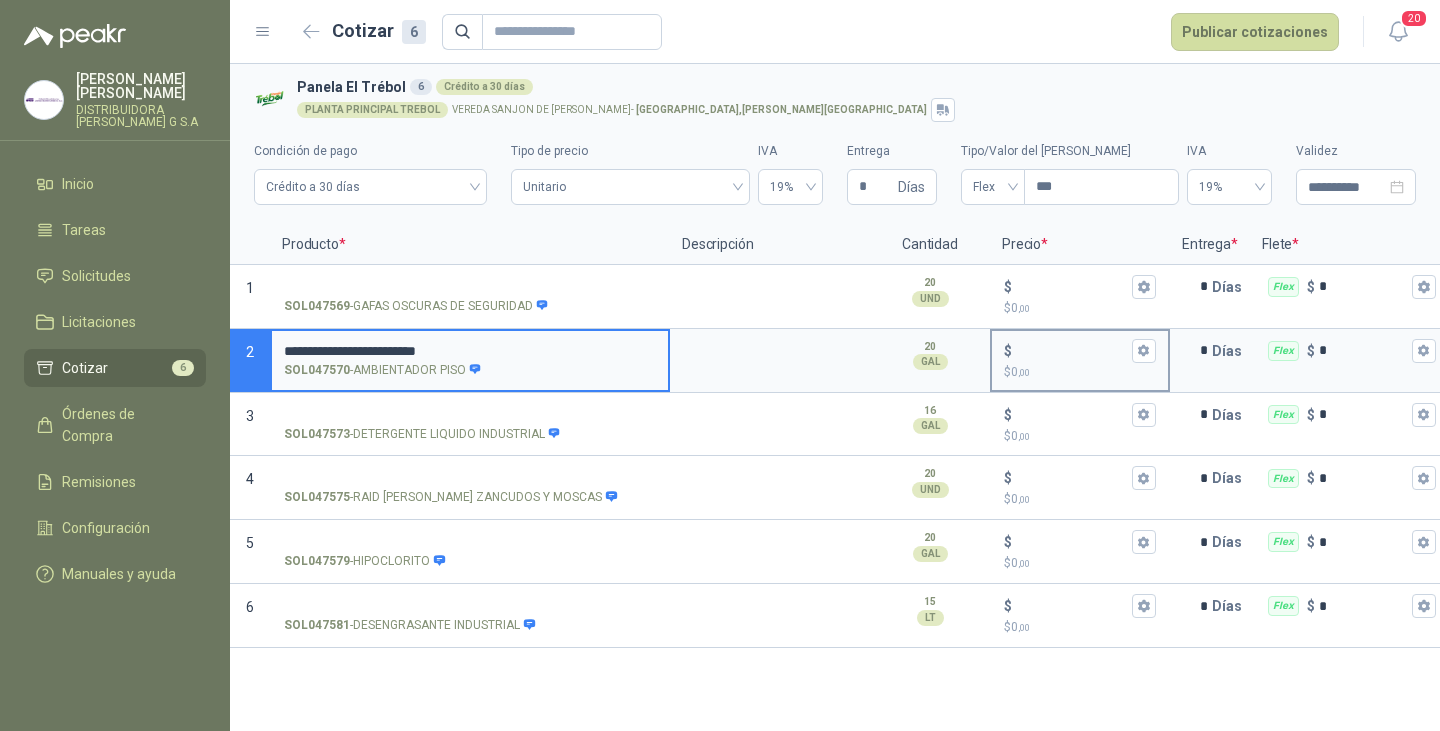 type on "**********" 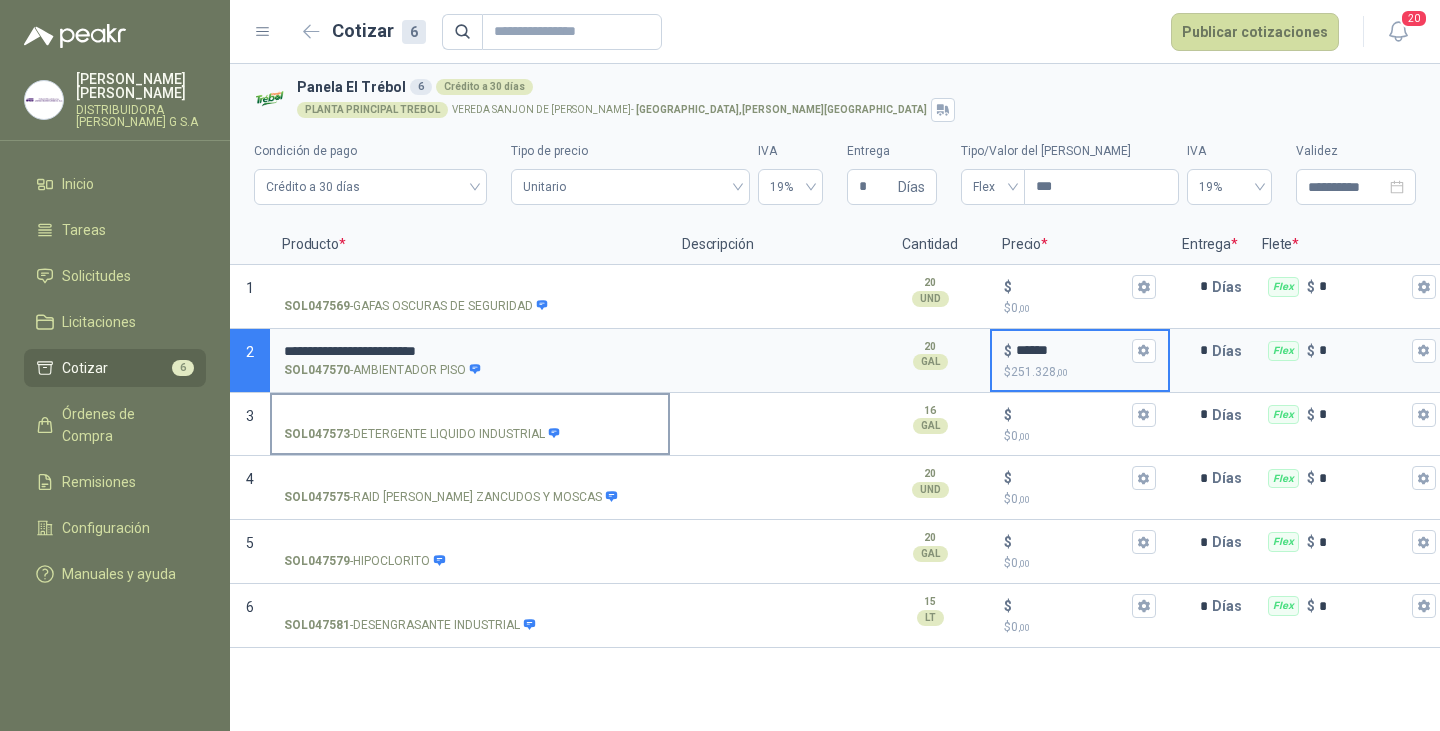 type on "******" 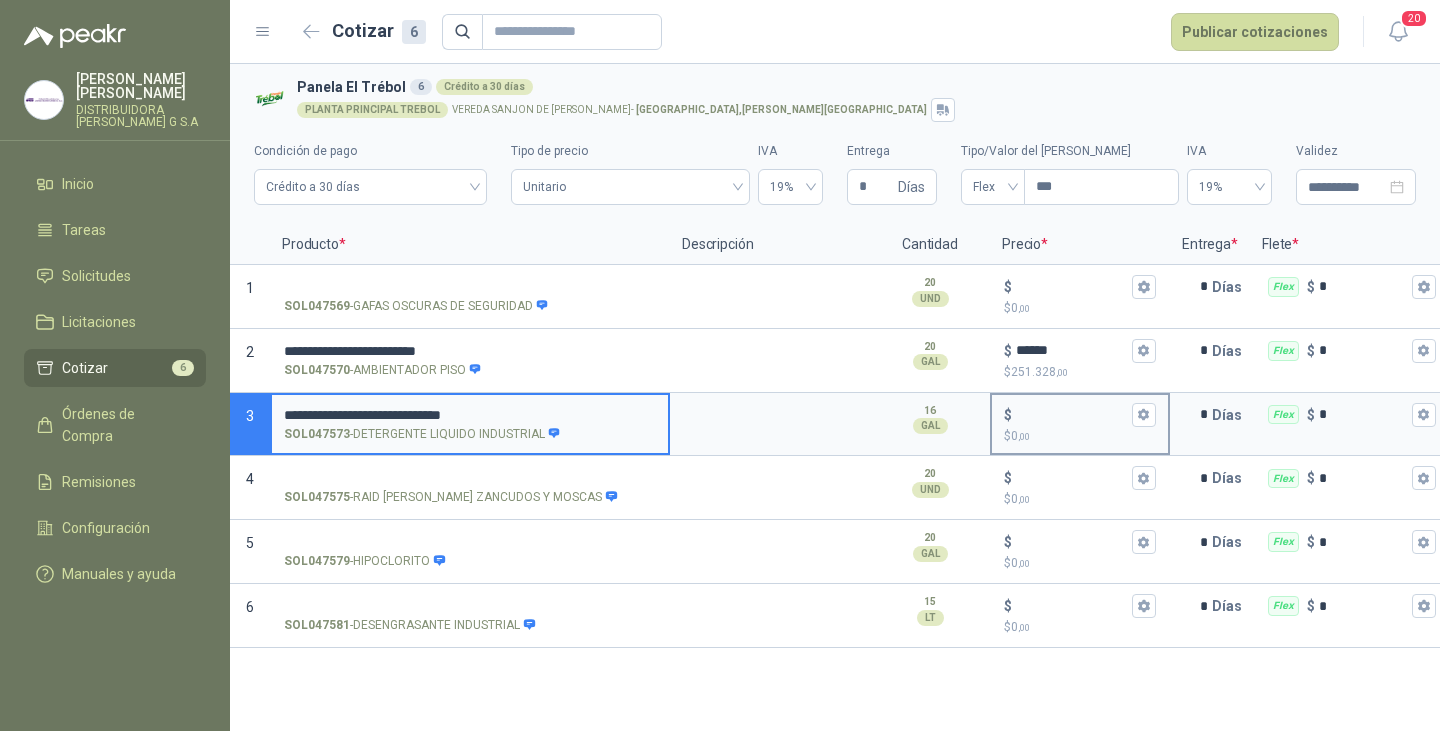 type on "**********" 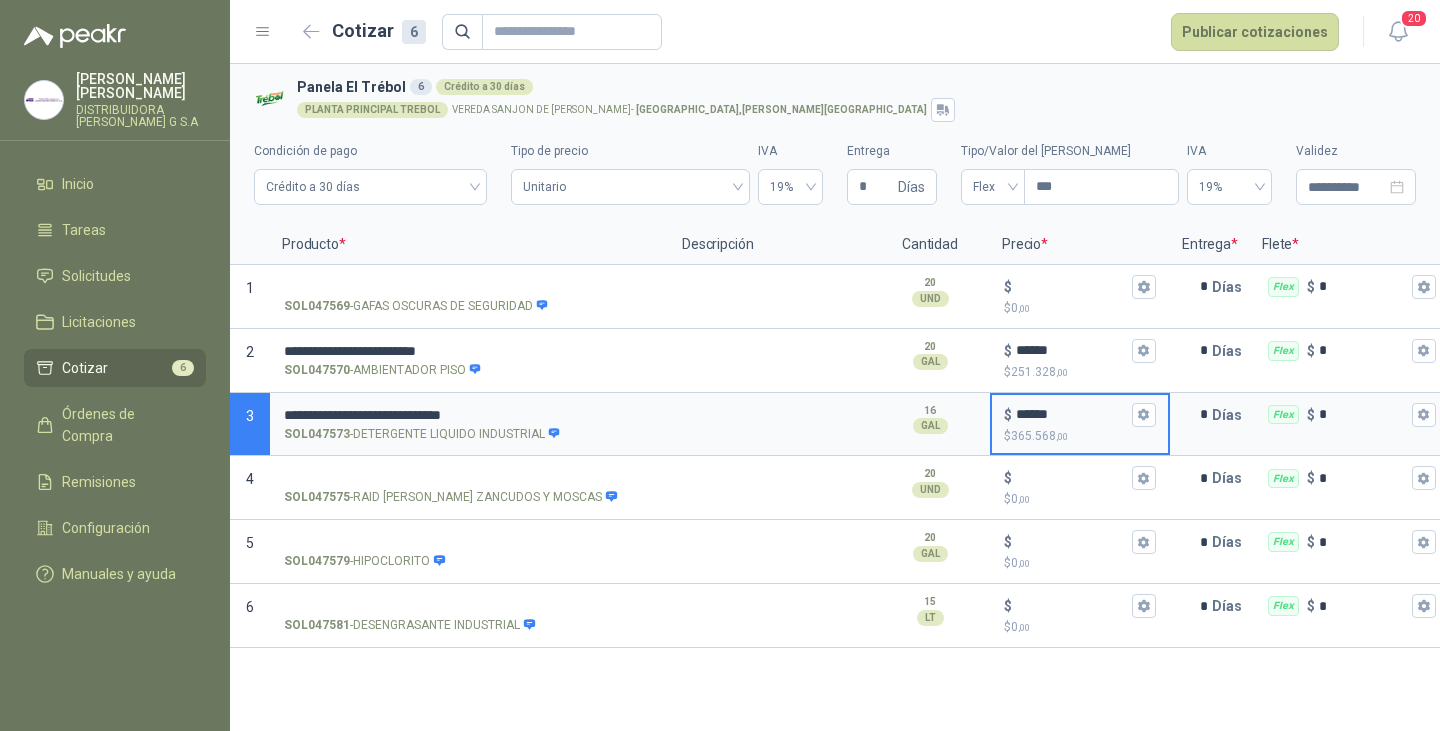 type on "******" 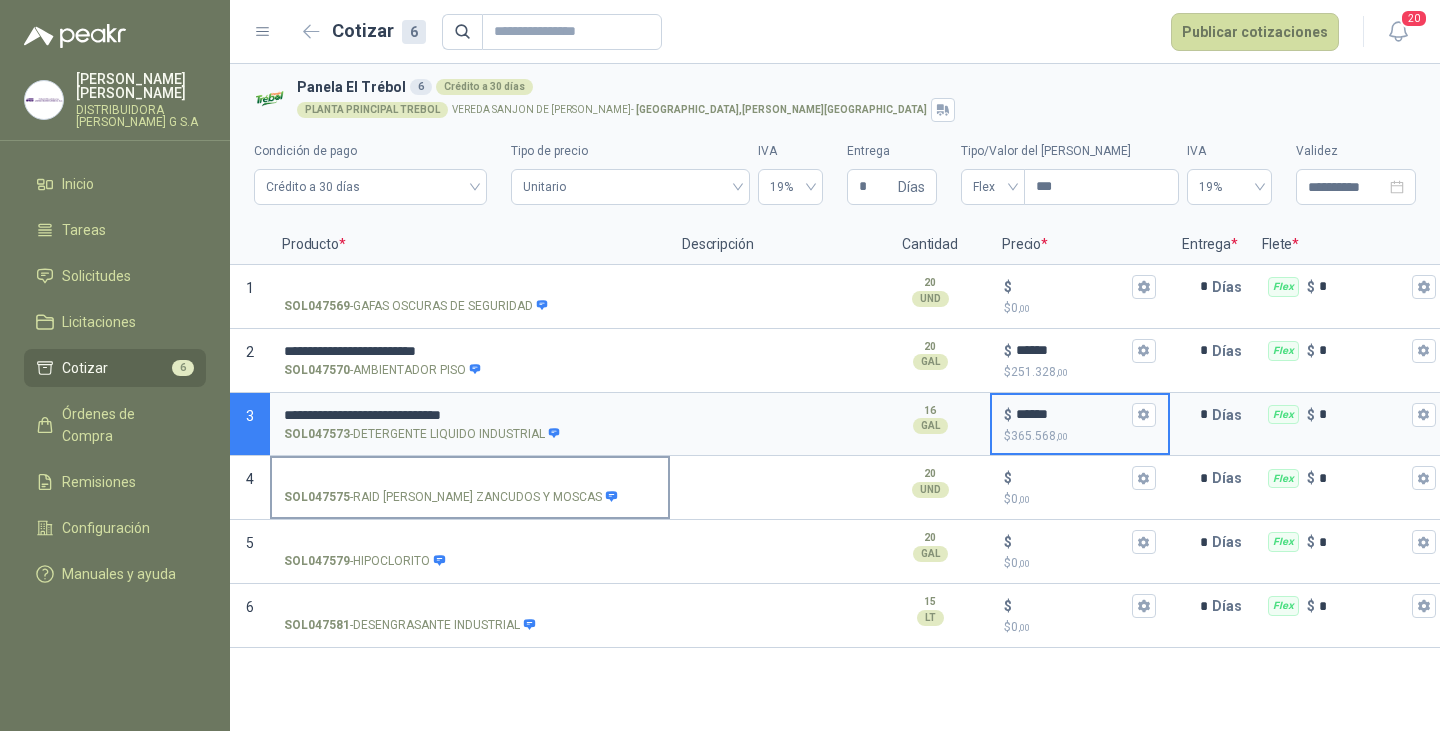click on "SOL047575  -  RAID [PERSON_NAME] ZANCUDOS Y MOSCAS" at bounding box center (470, 478) 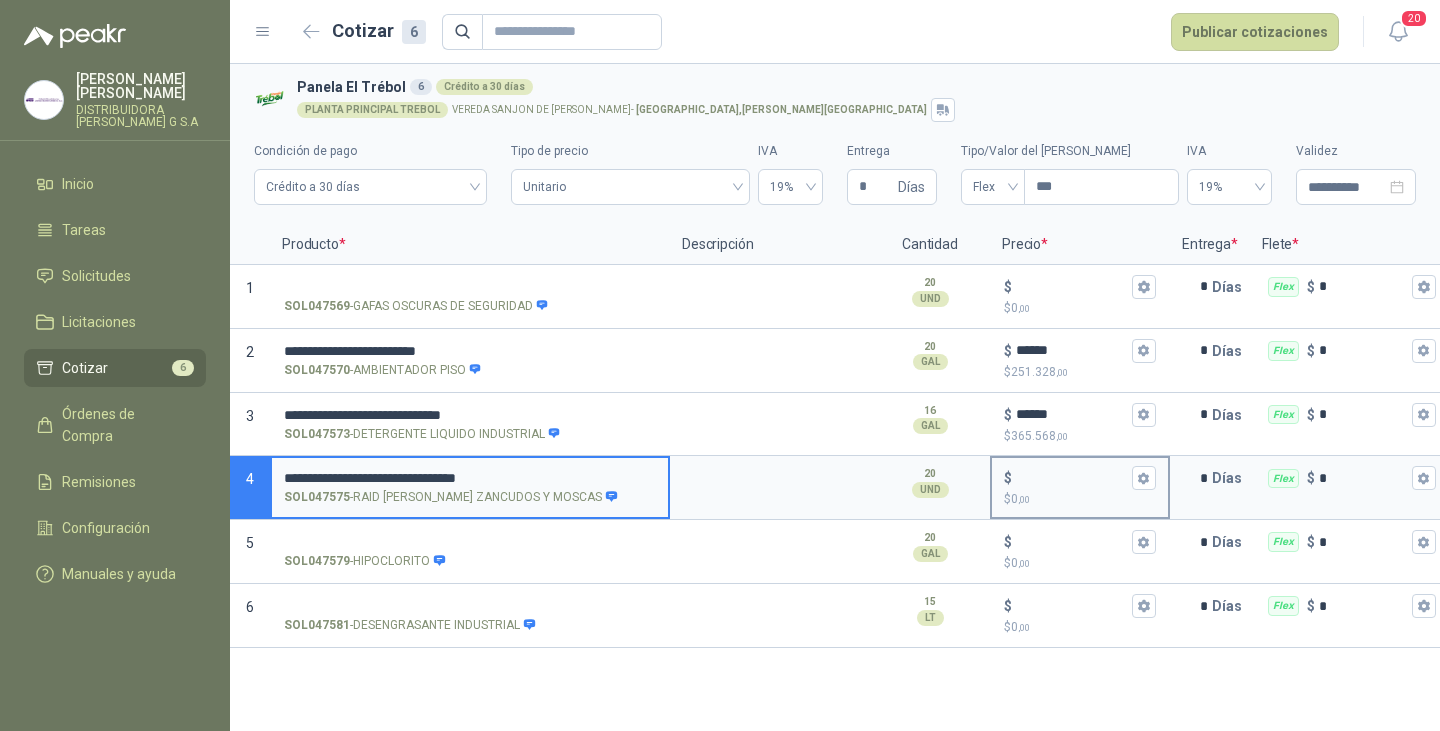 type on "**********" 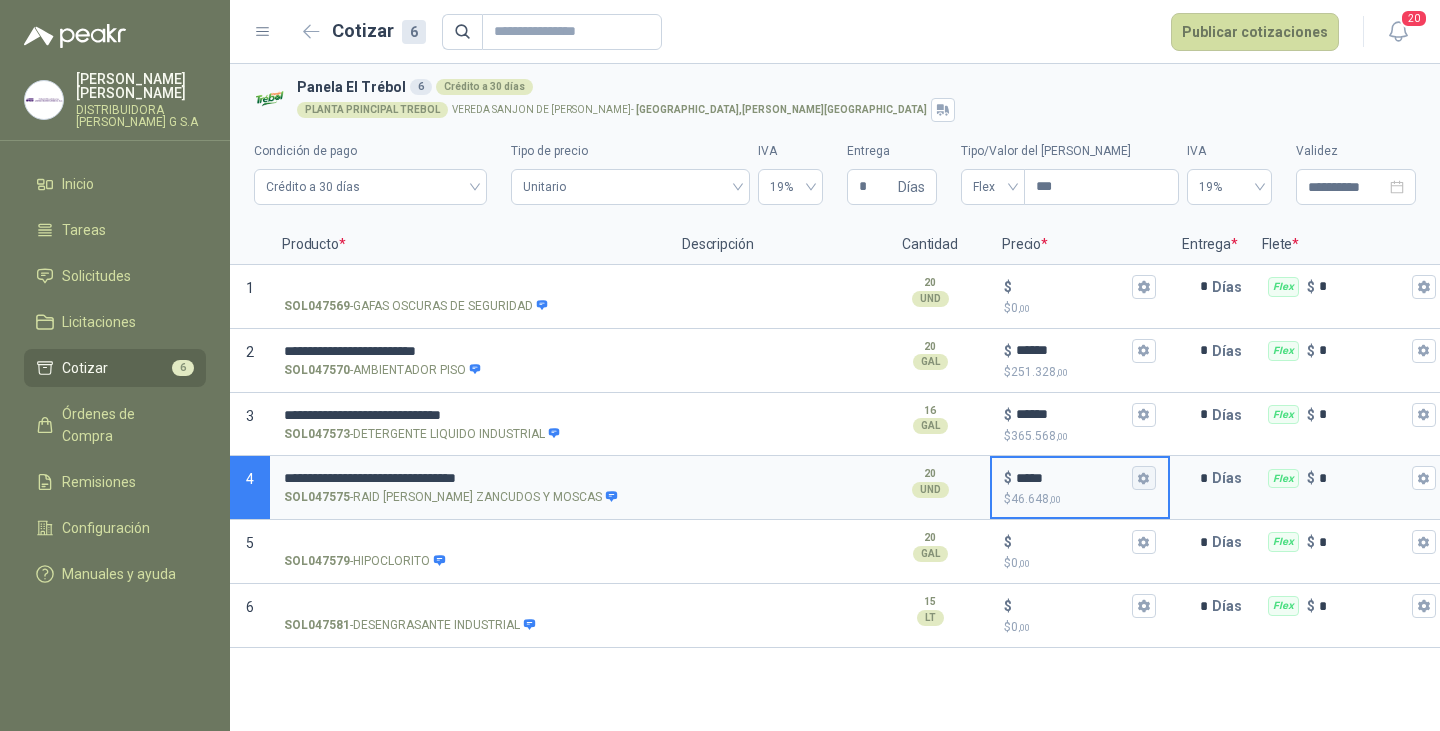 click 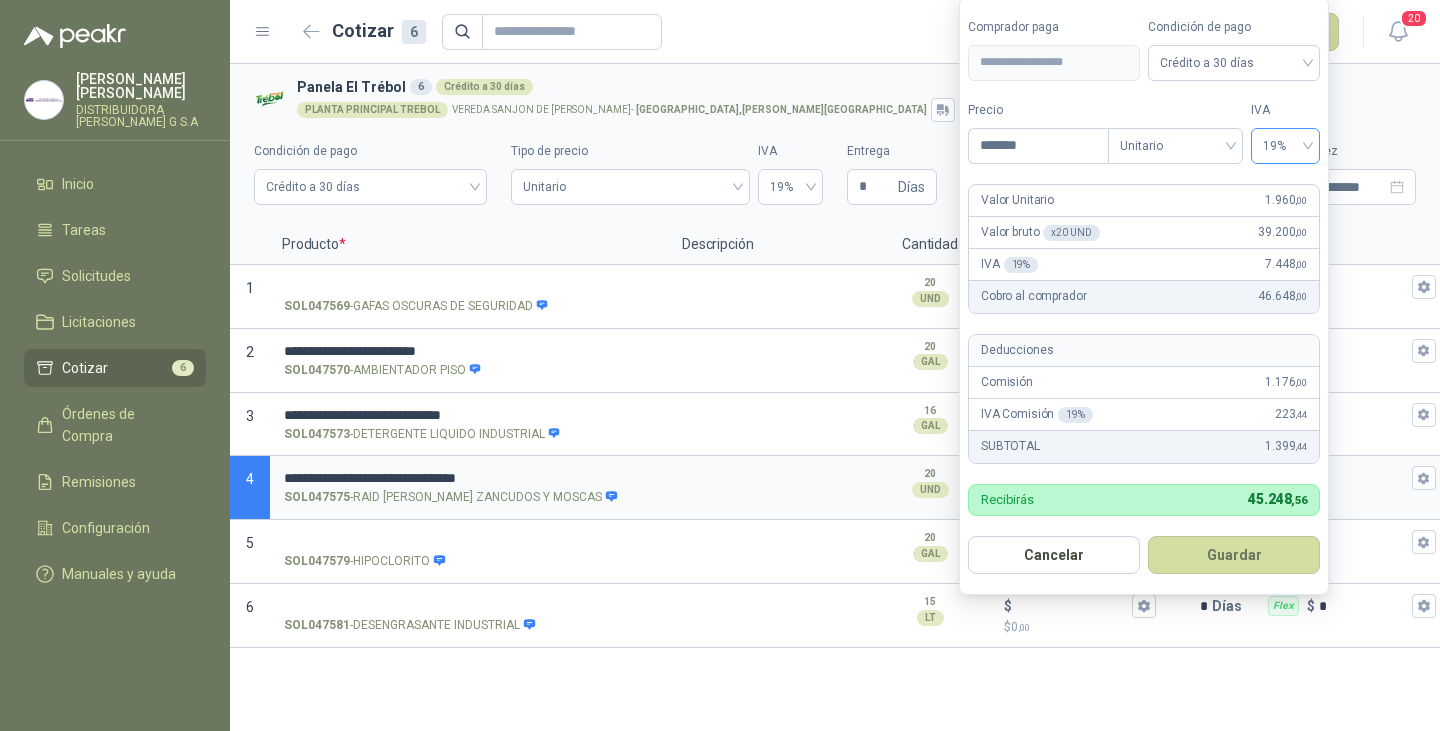 click on "19%" at bounding box center [1285, 146] 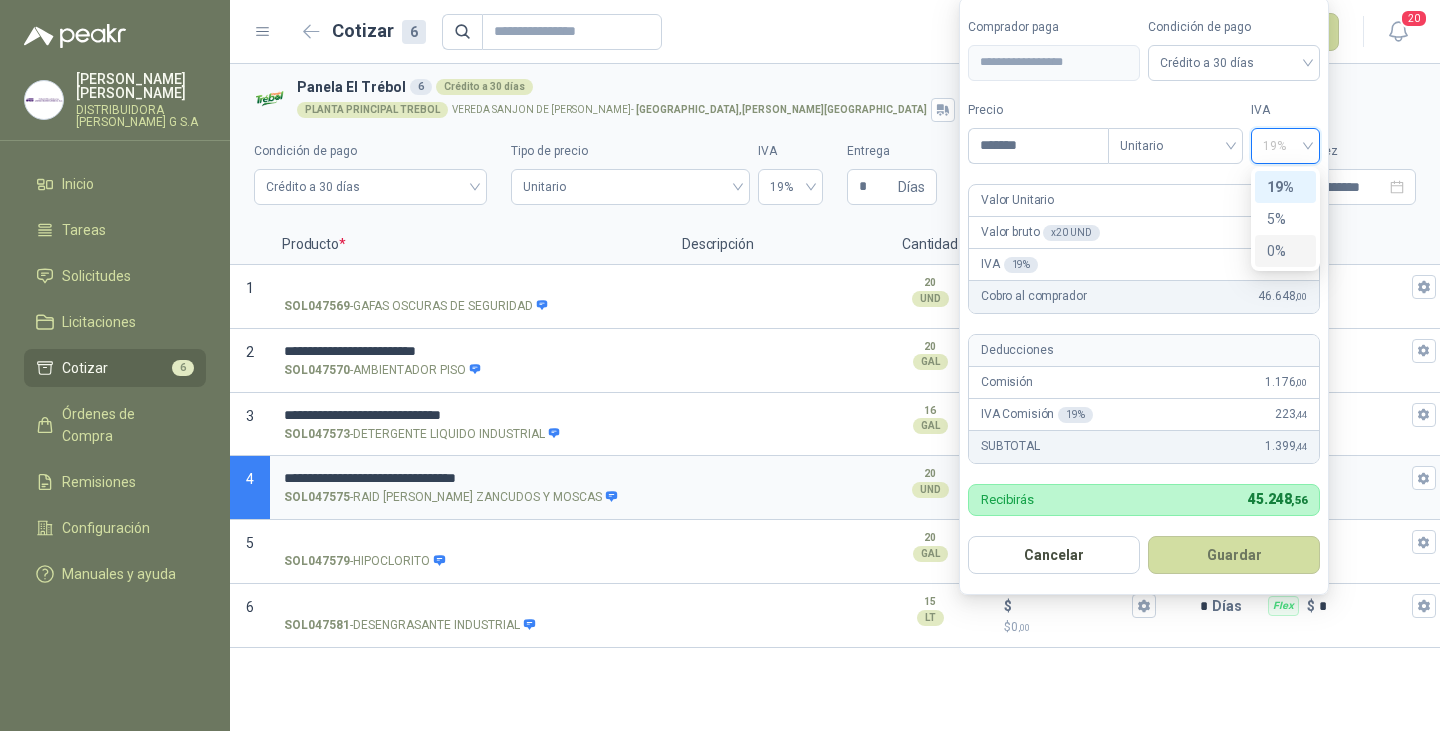 click on "0%" at bounding box center (1285, 251) 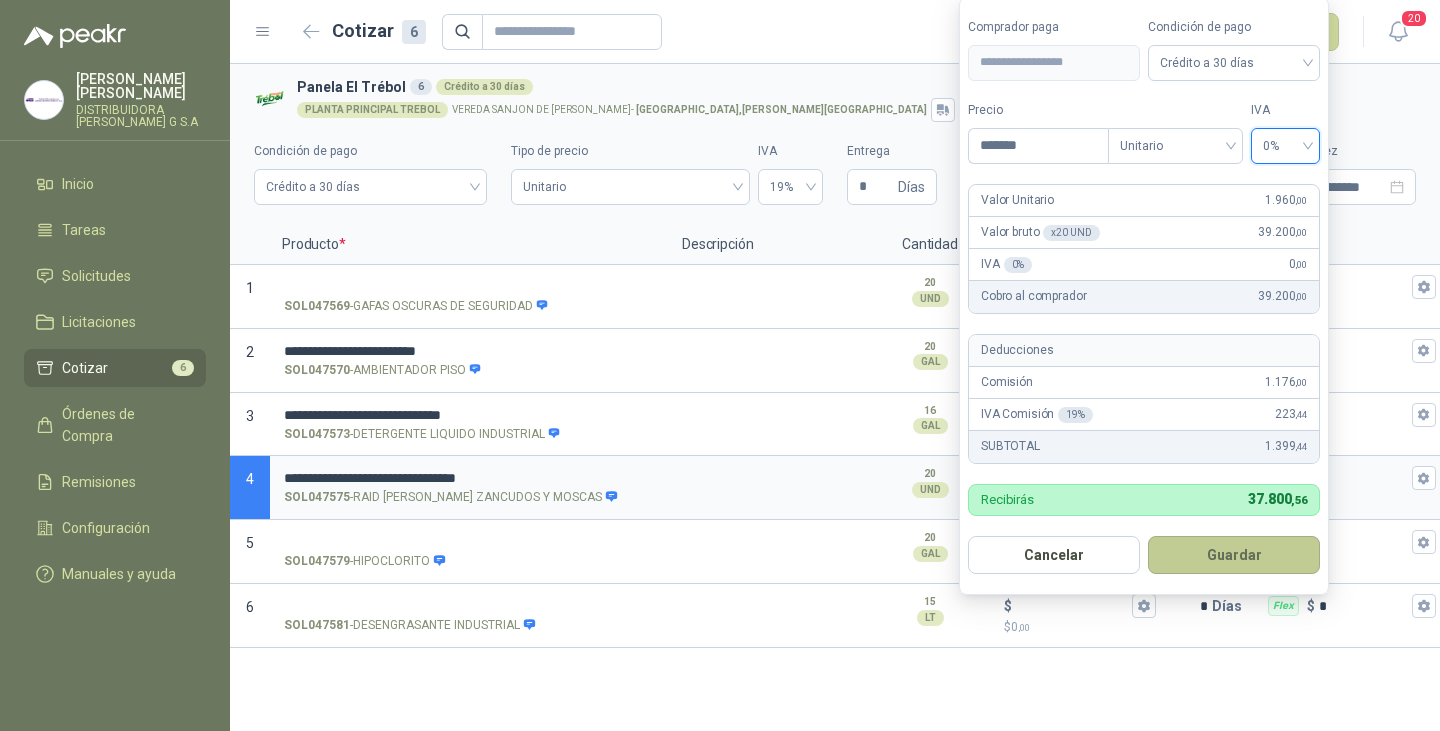 click on "Guardar" at bounding box center [1234, 555] 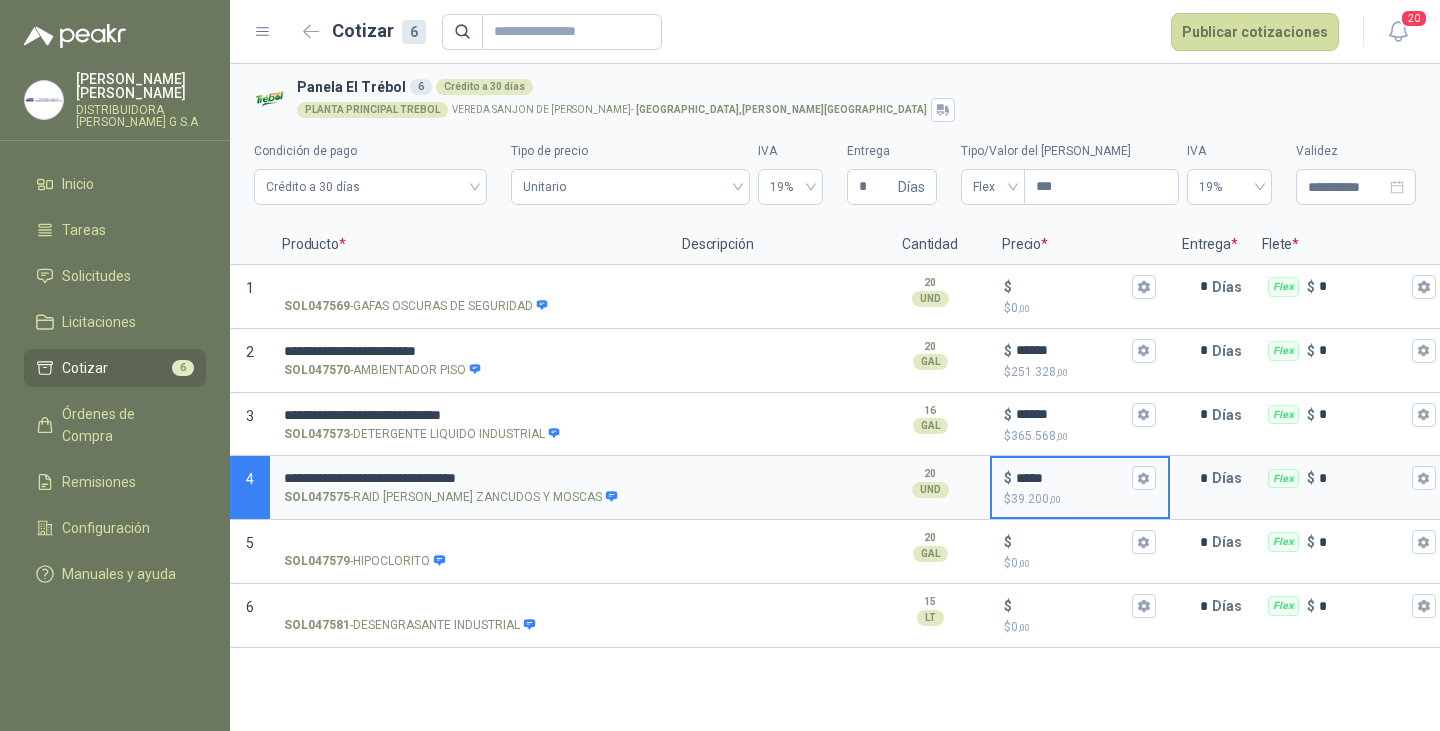 click on "*****" at bounding box center [1072, 478] 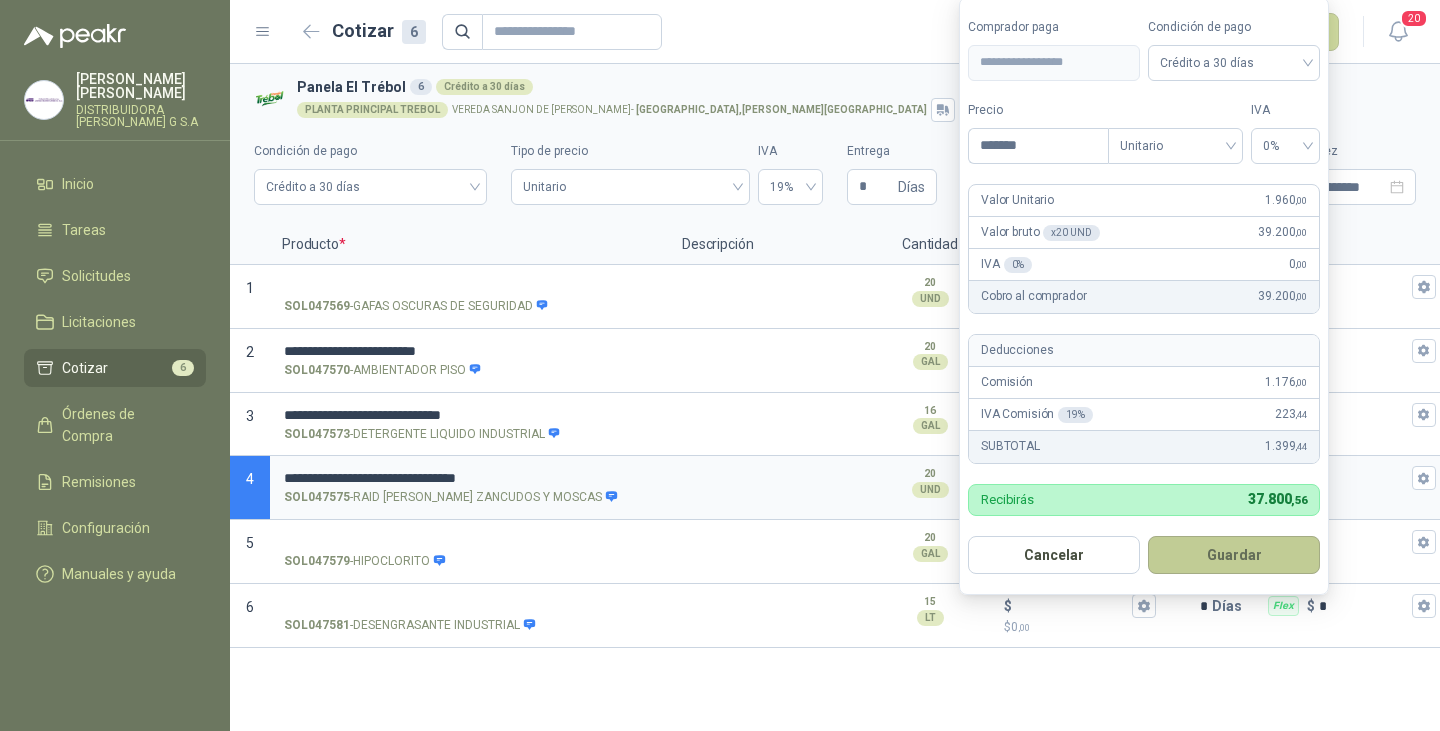 click on "Guardar" at bounding box center [1234, 555] 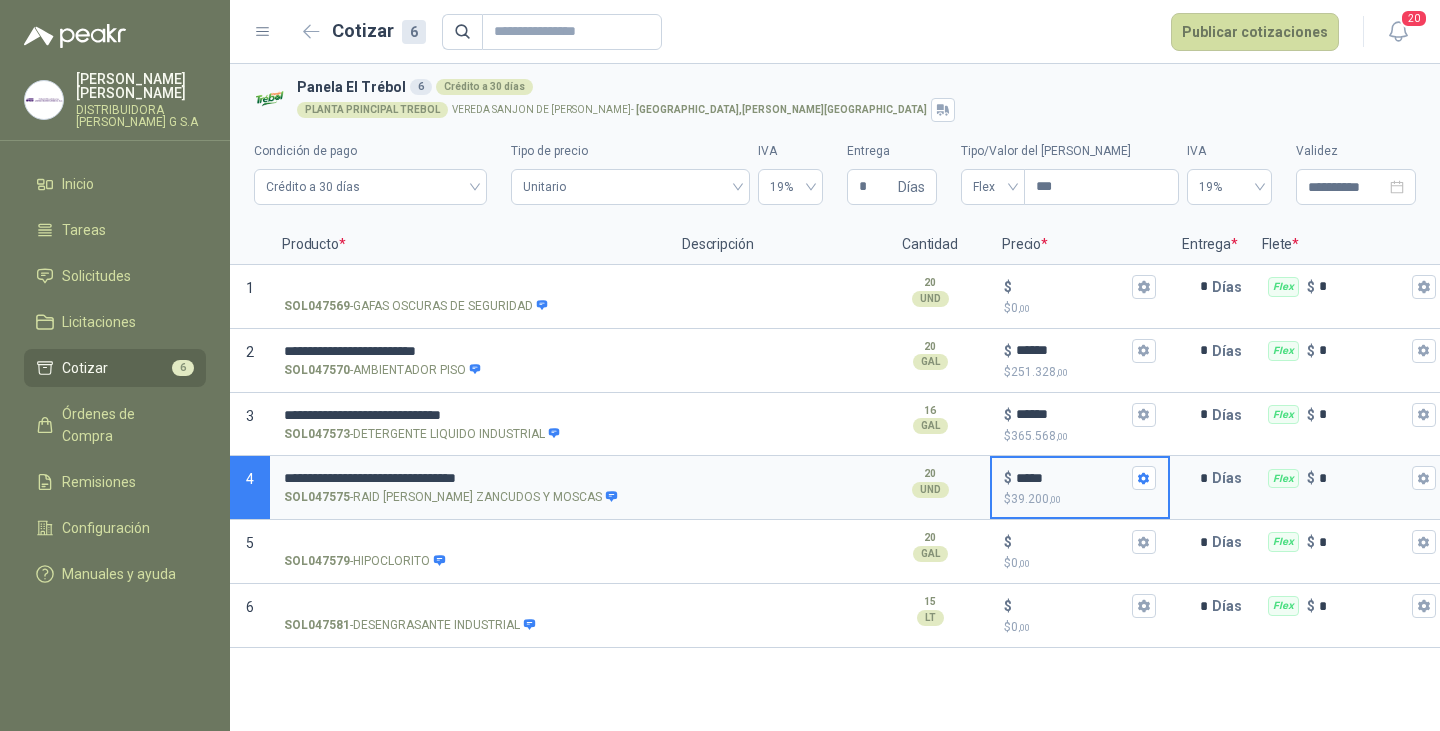 click on "*****" at bounding box center [1072, 478] 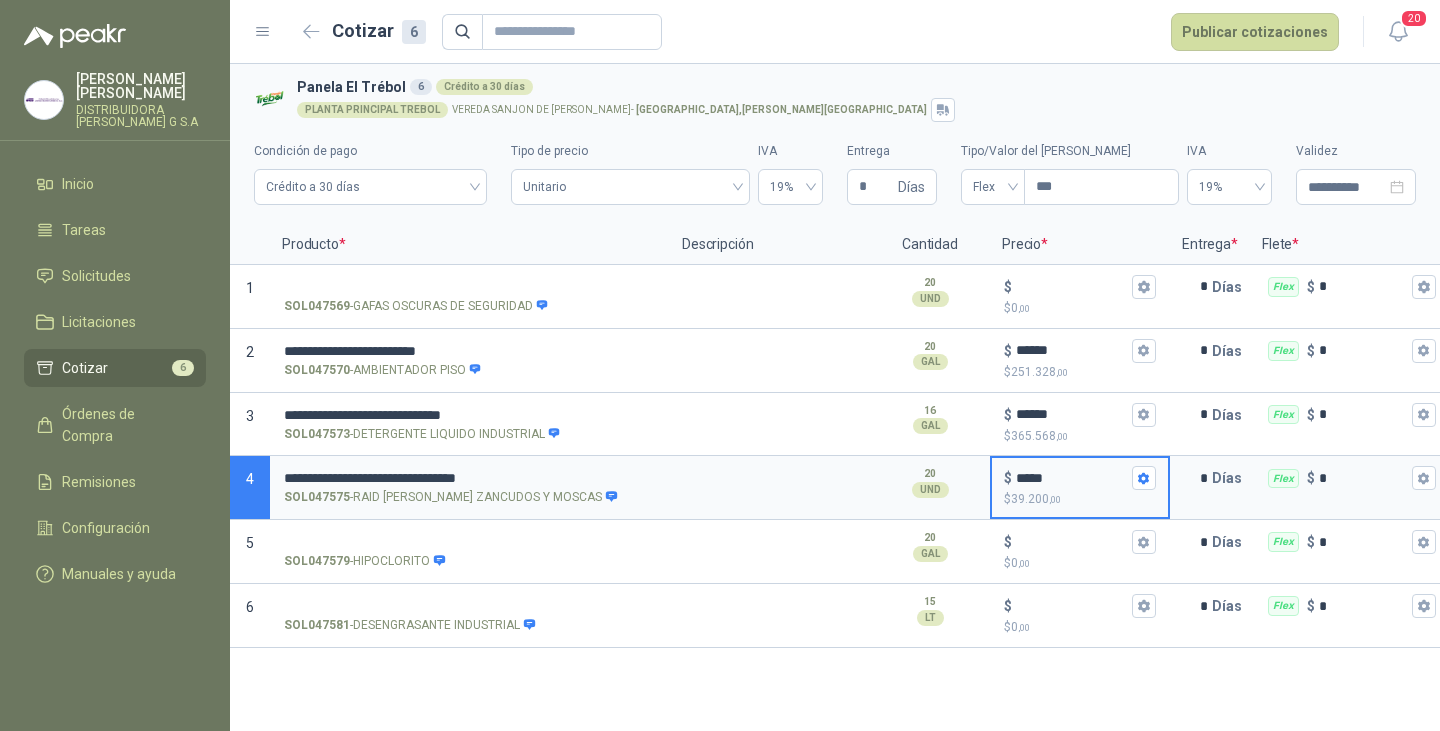 click on "*****" at bounding box center (1072, 478) 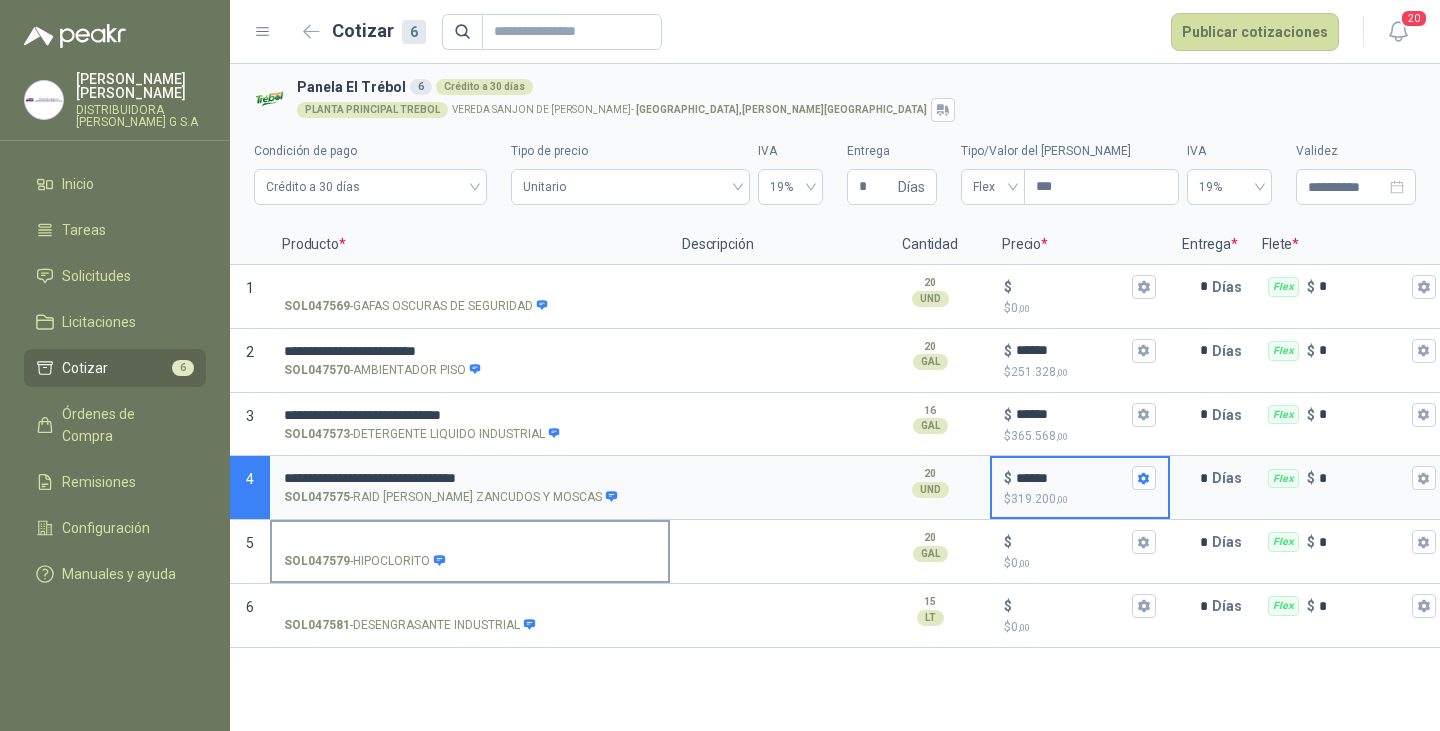 type on "******" 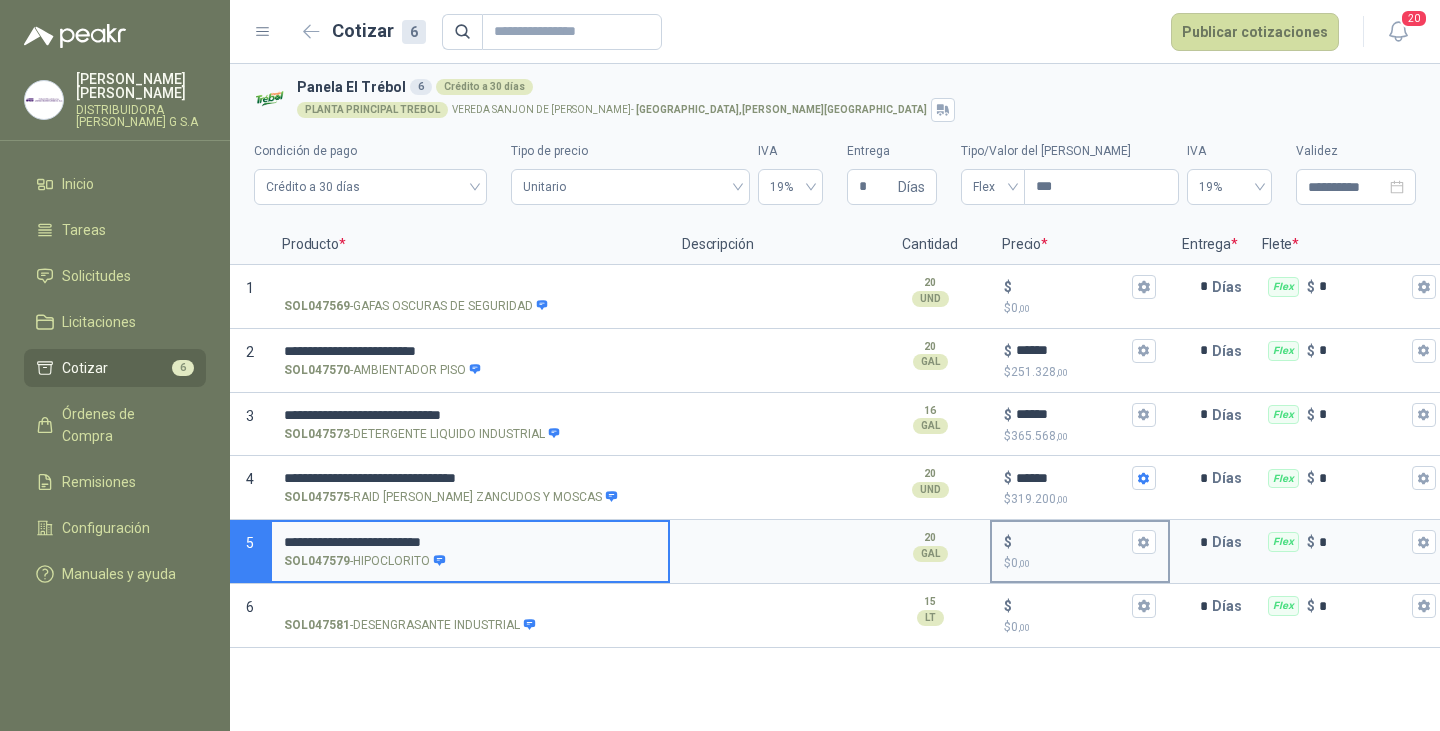 type on "**********" 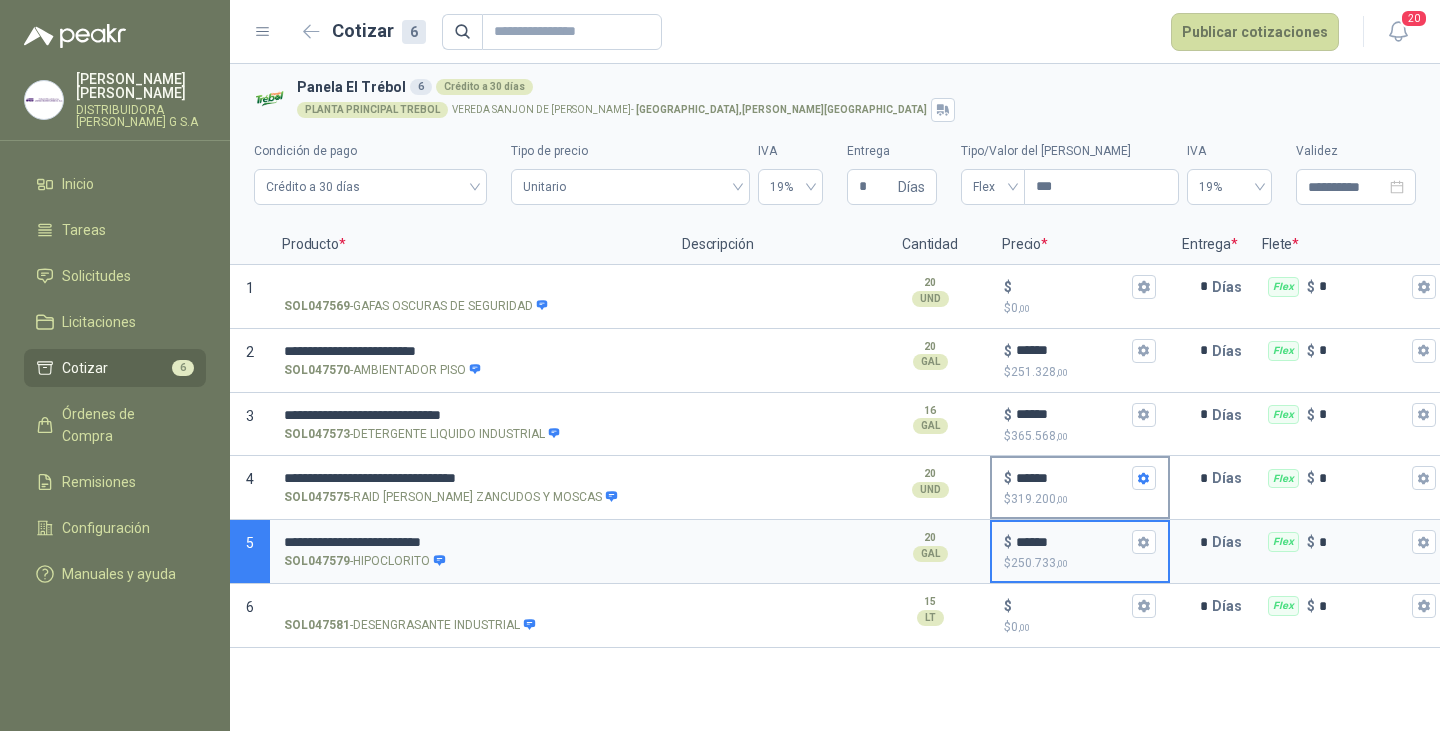 type on "******" 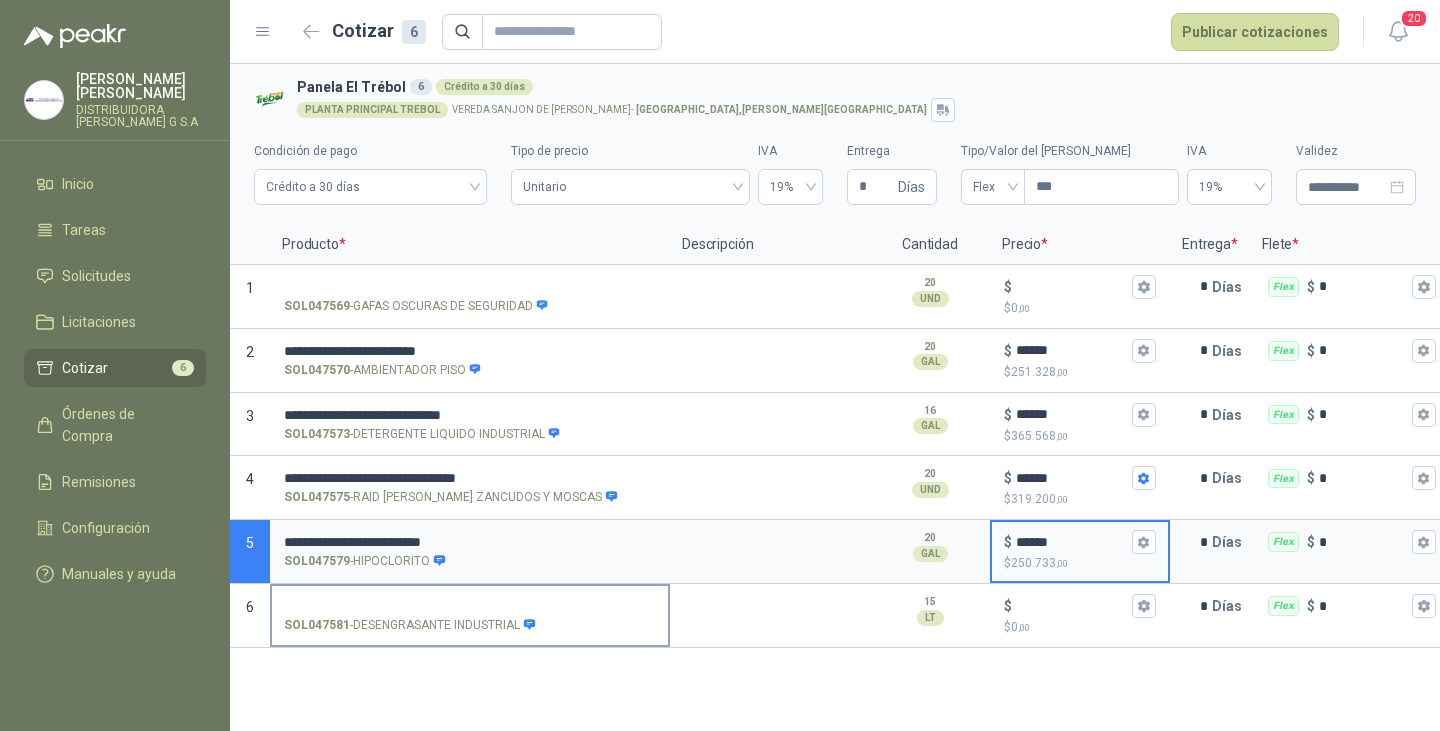click on "SOL047581  -  DESENGRASANTE INDUSTRIAL" at bounding box center (470, 606) 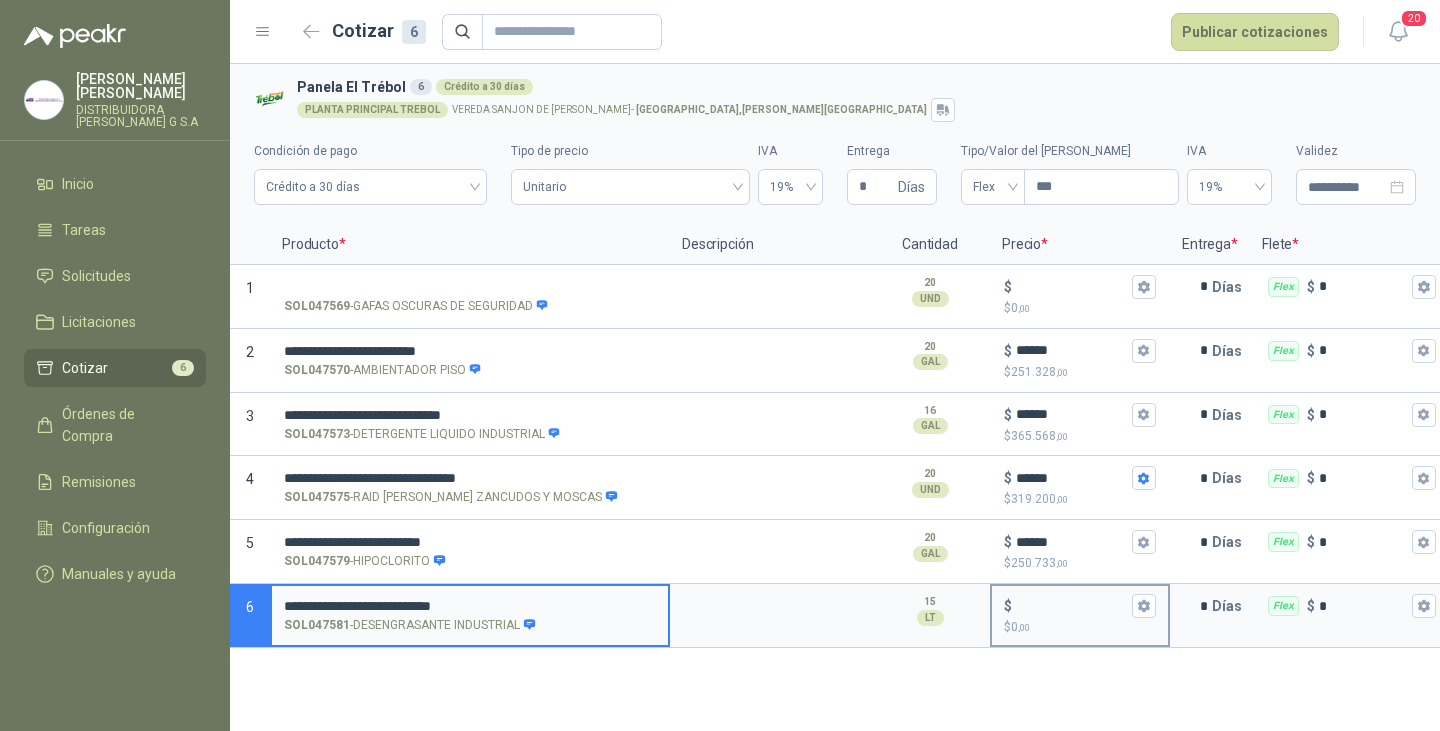 type on "**********" 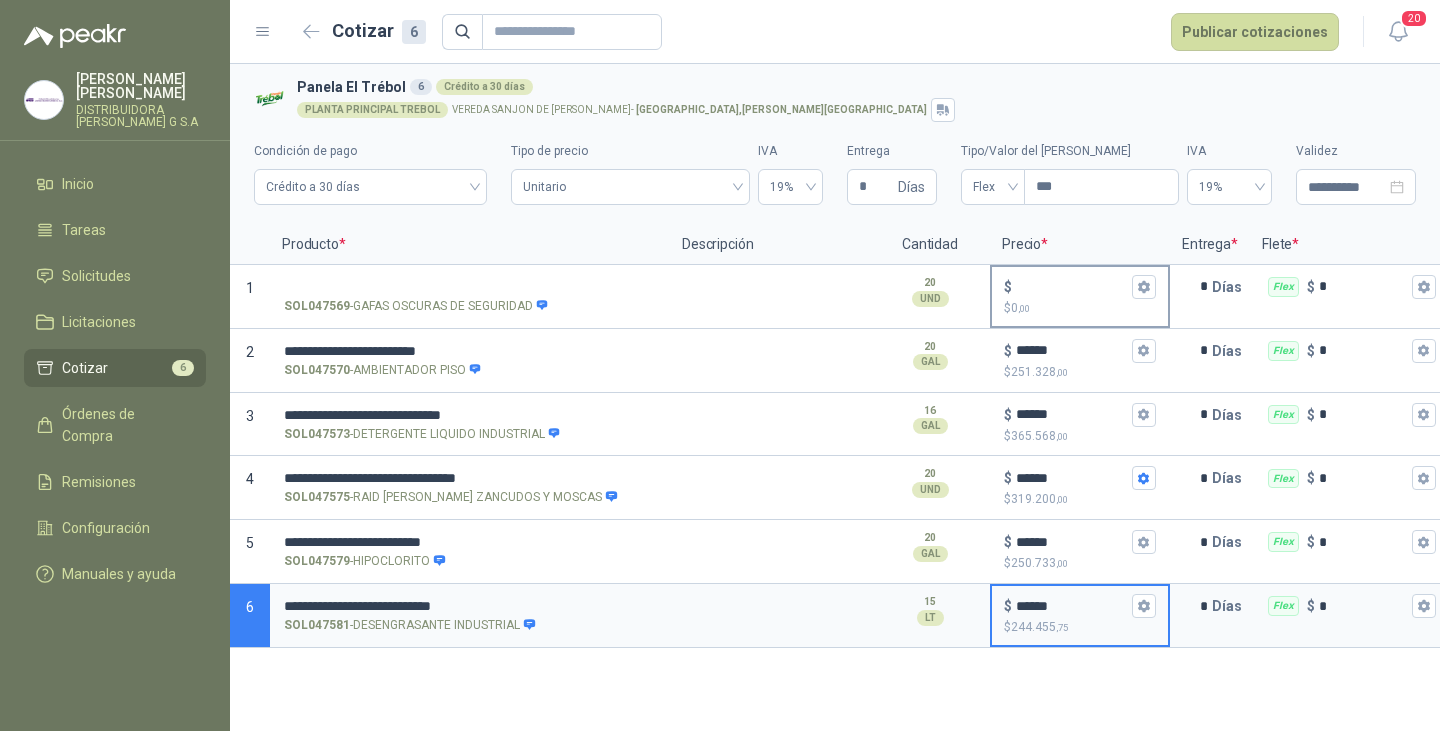 type on "******" 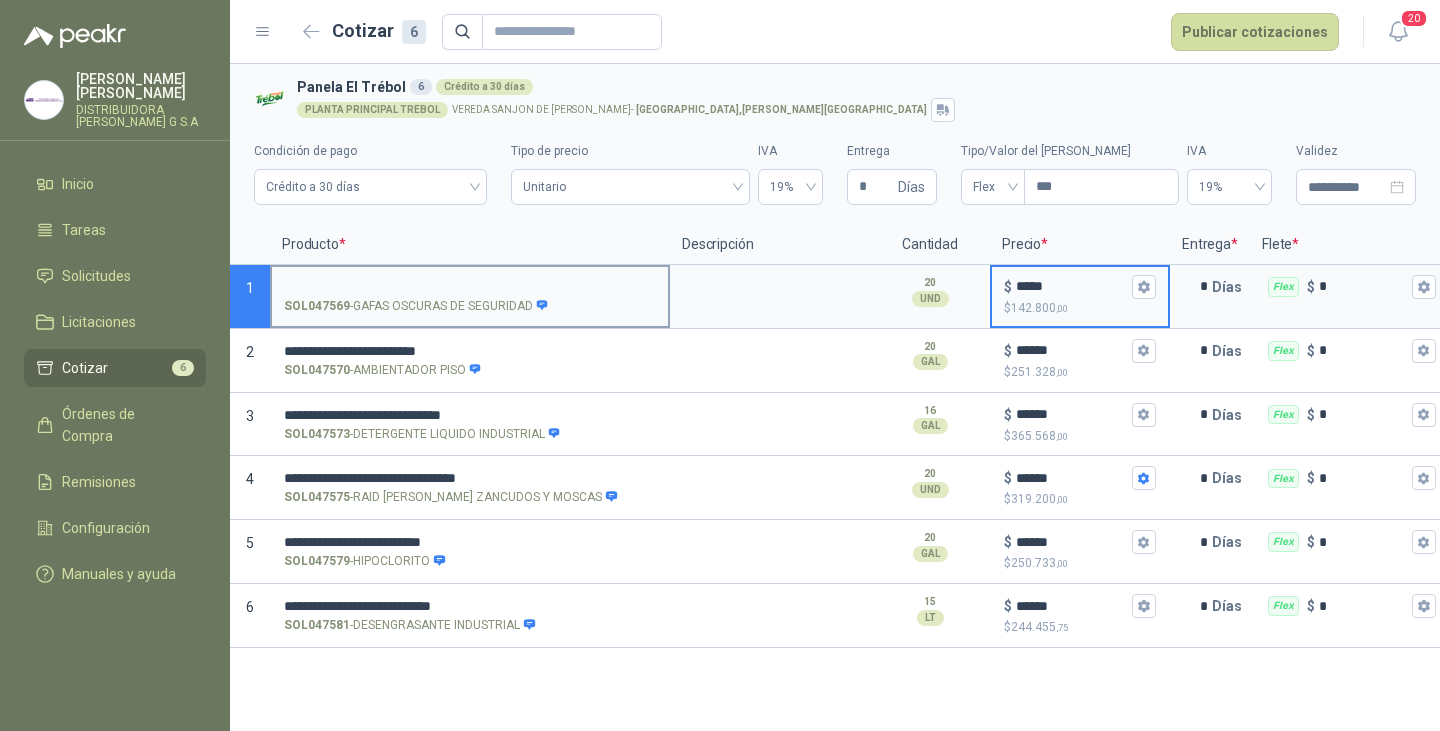 type on "*****" 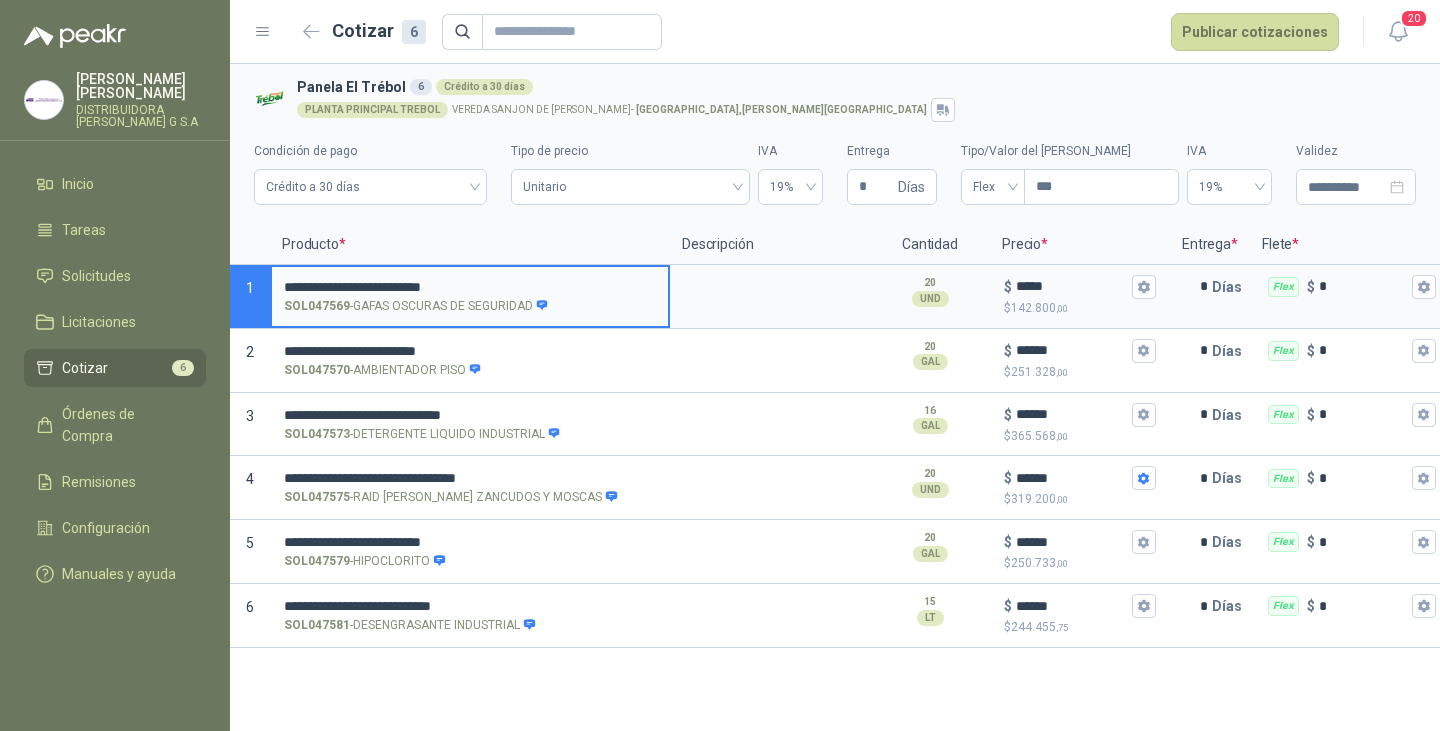 scroll, scrollTop: 0, scrollLeft: 186, axis: horizontal 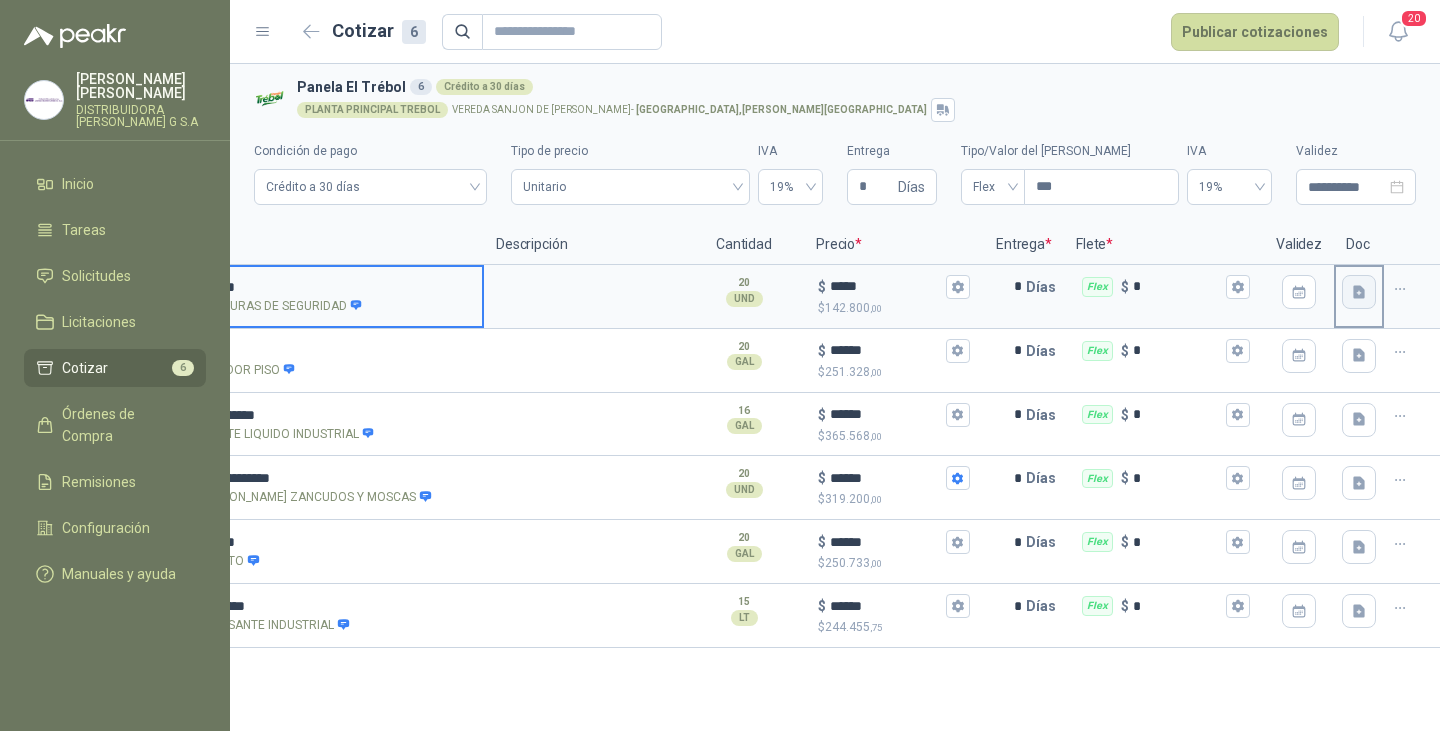 type on "**********" 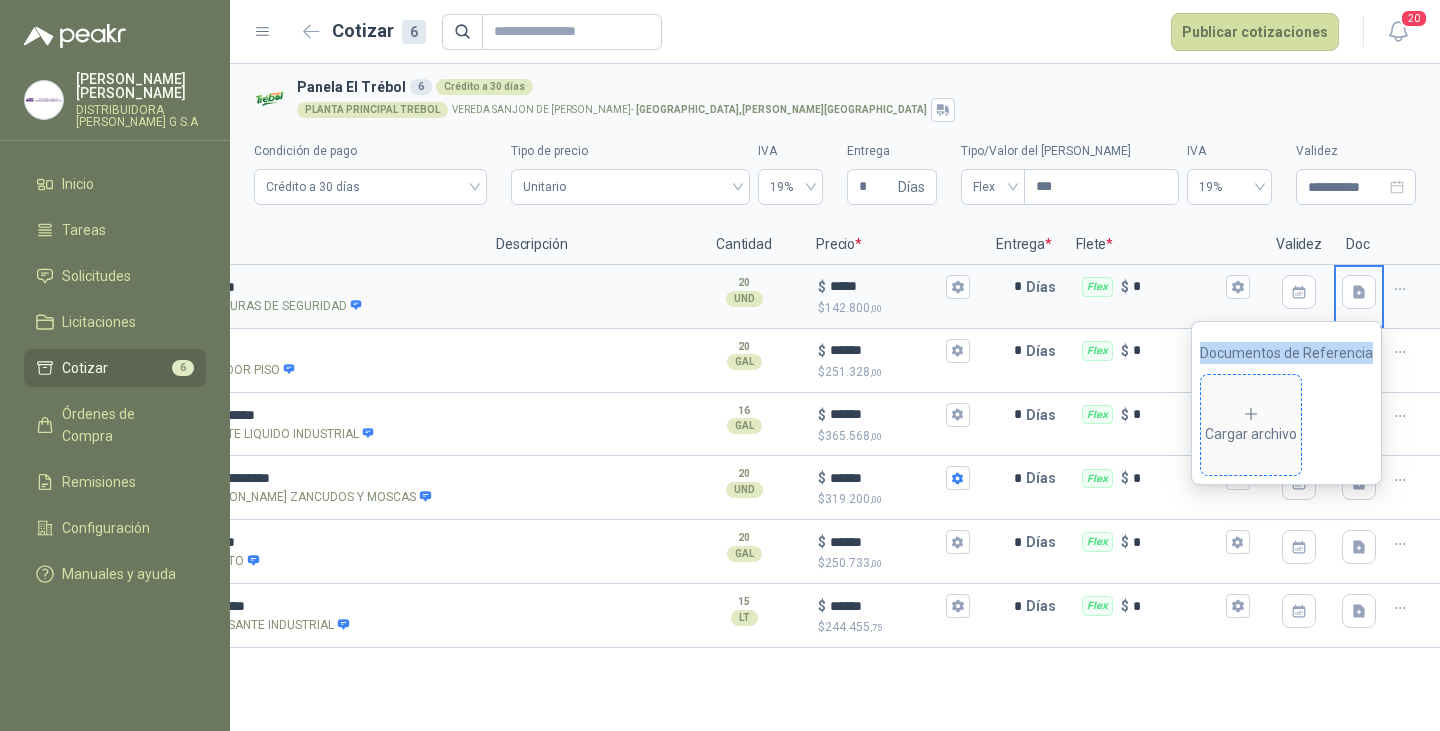 click on "Cargar archivo" at bounding box center [1251, 425] 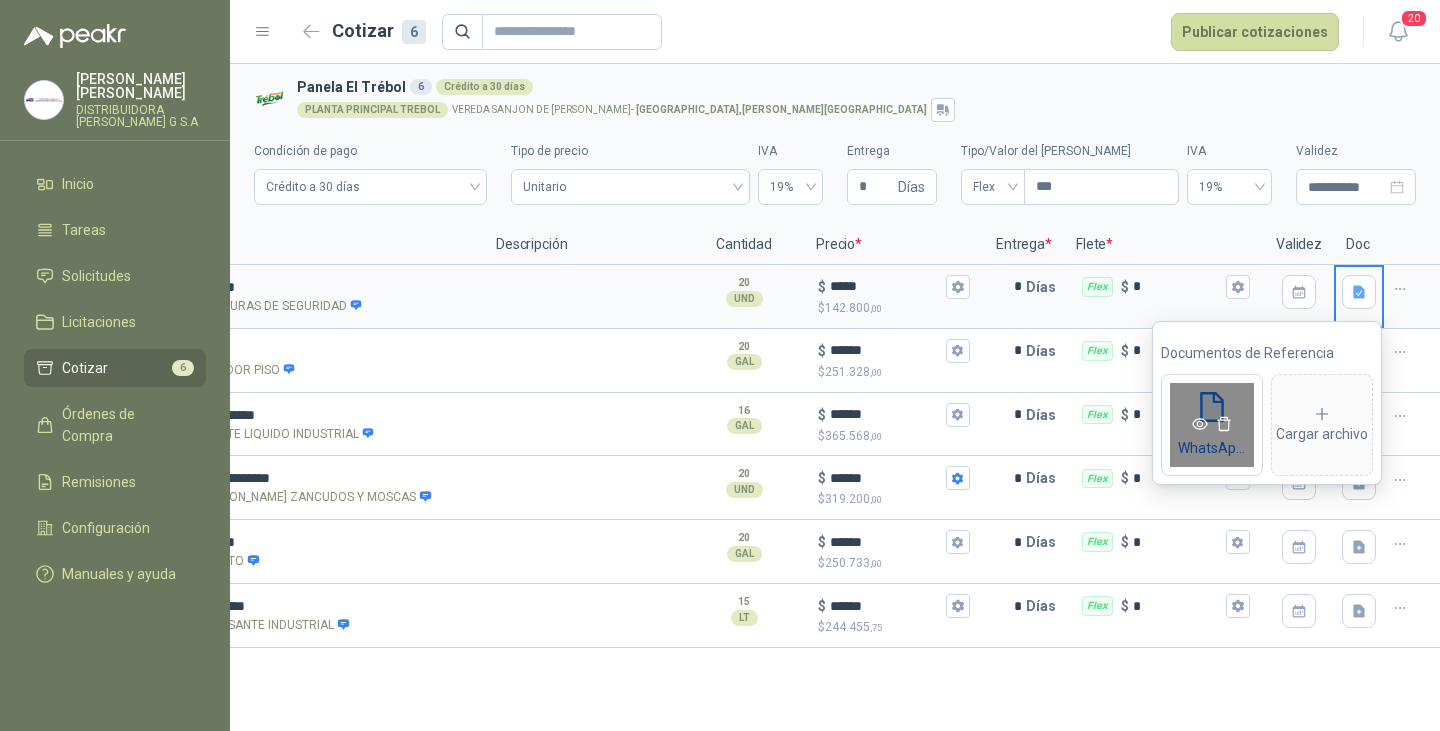 click 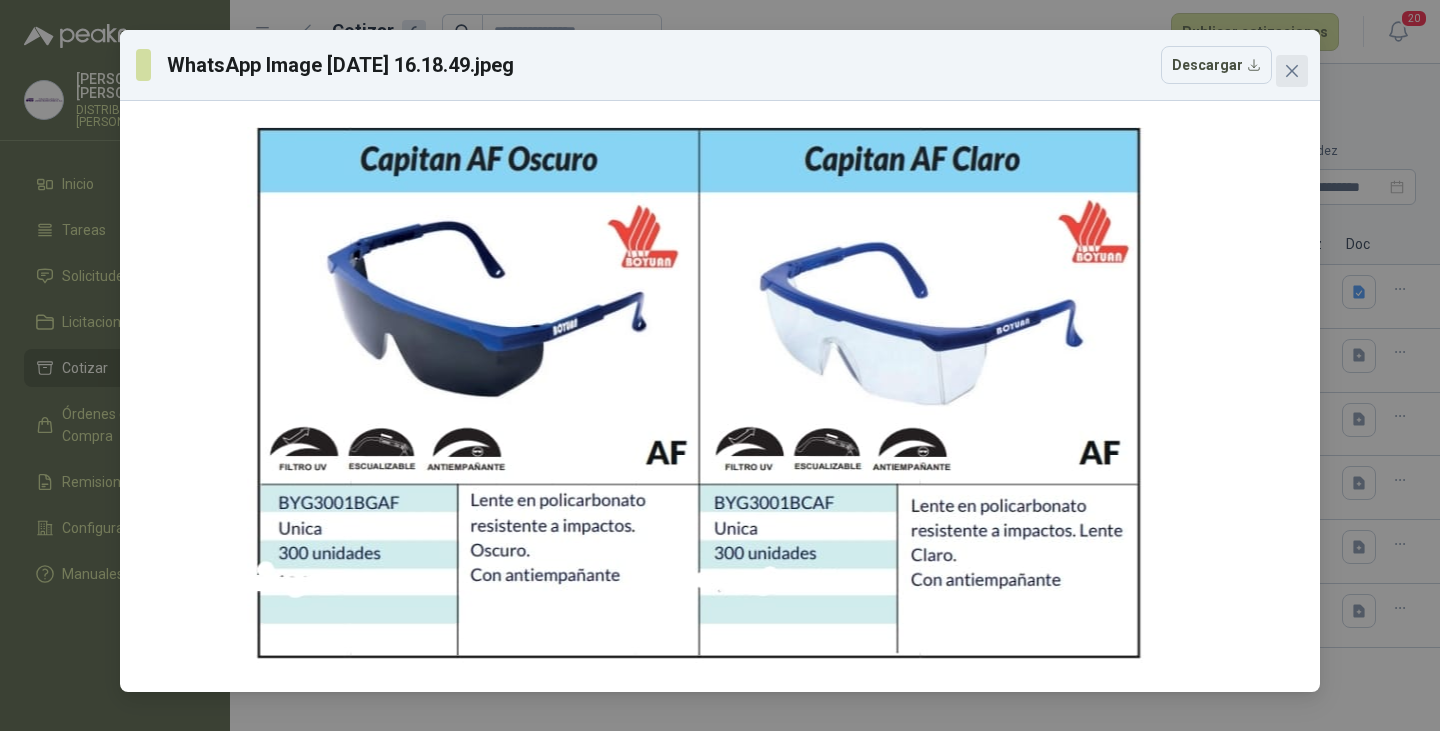 click at bounding box center (1292, 71) 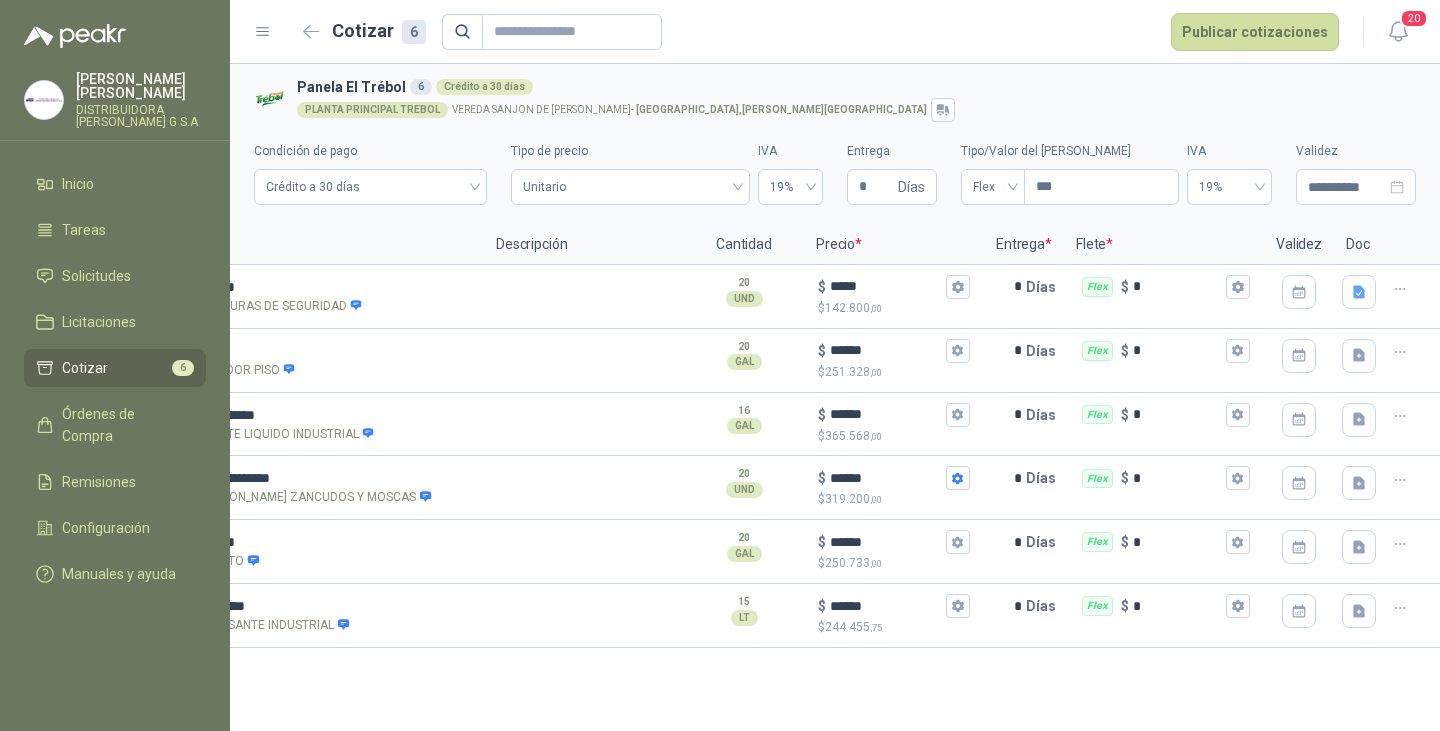 scroll, scrollTop: 0, scrollLeft: 0, axis: both 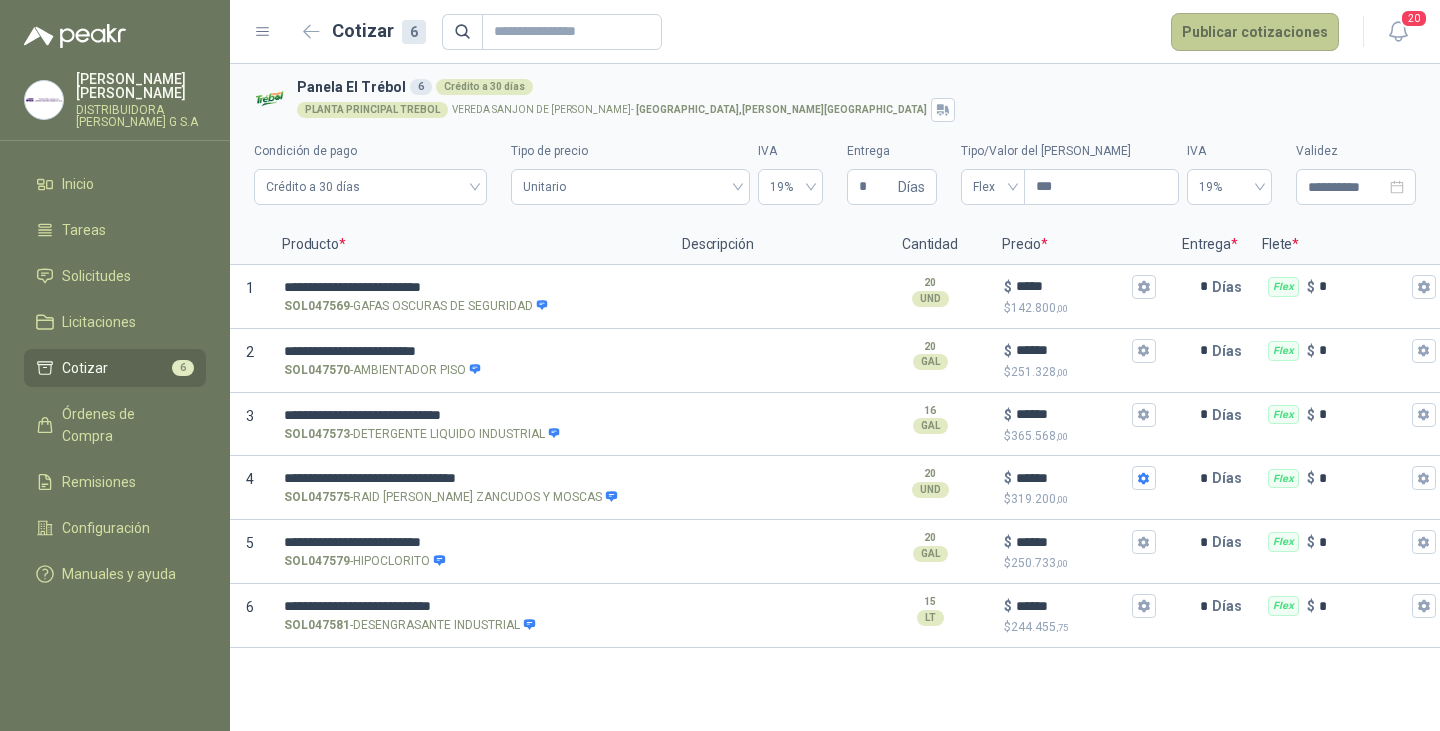 click on "Publicar cotizaciones" at bounding box center (1255, 32) 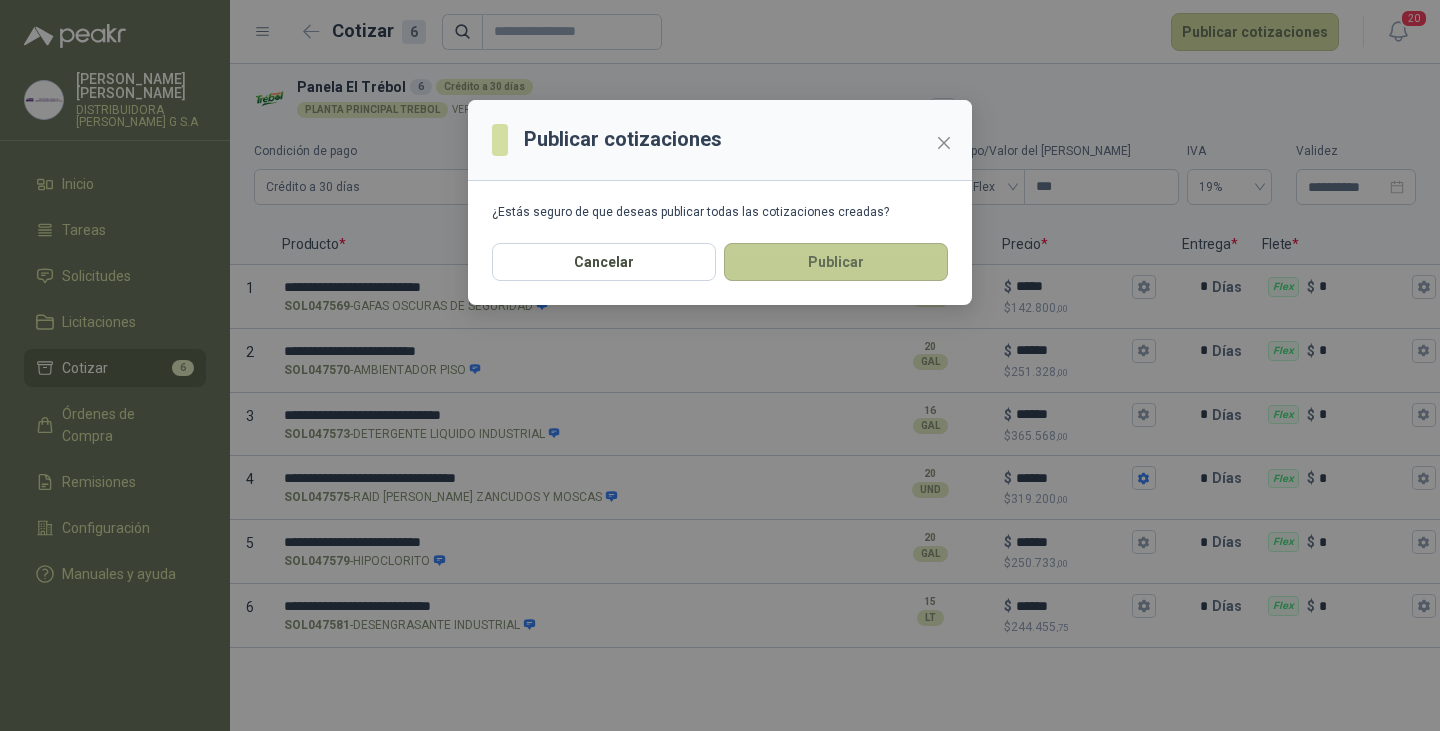click on "Publicar" at bounding box center [836, 262] 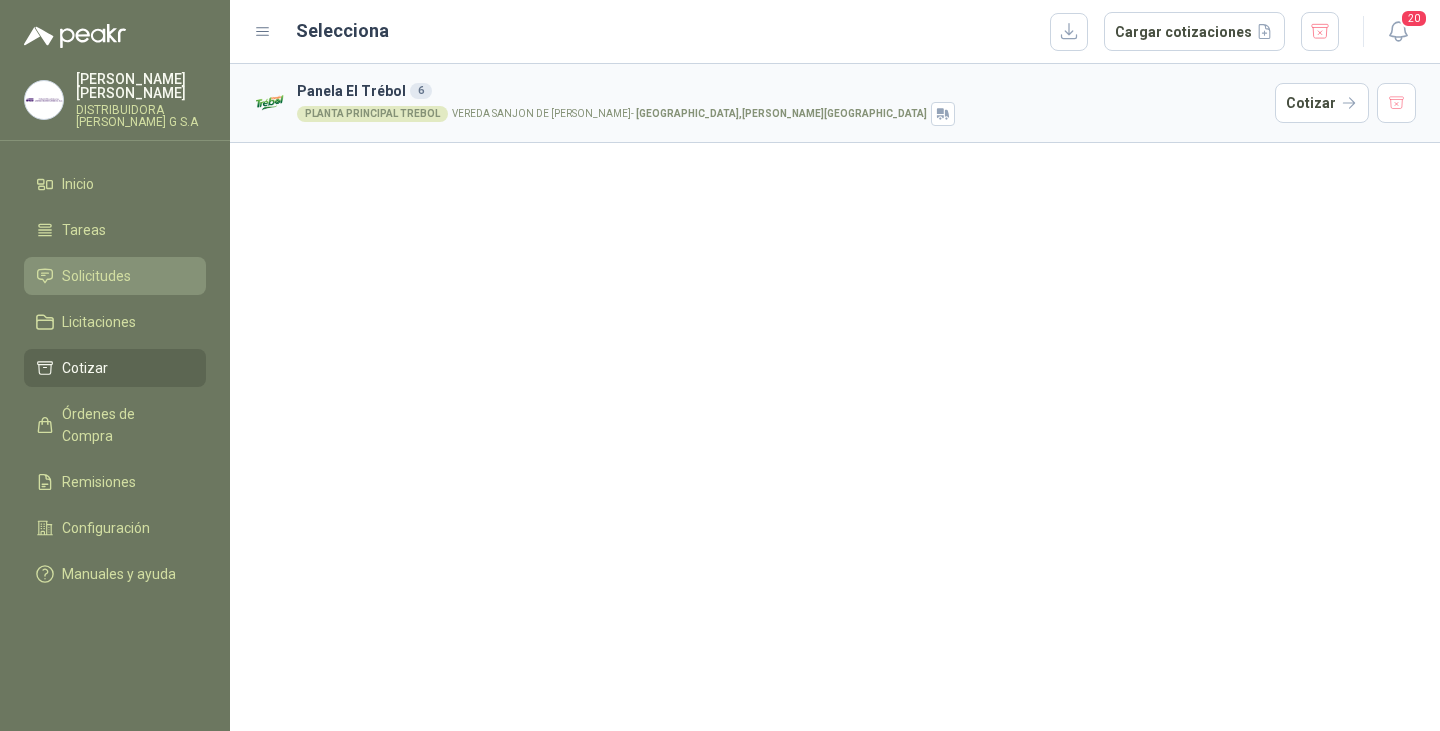 click on "Solicitudes" at bounding box center (96, 276) 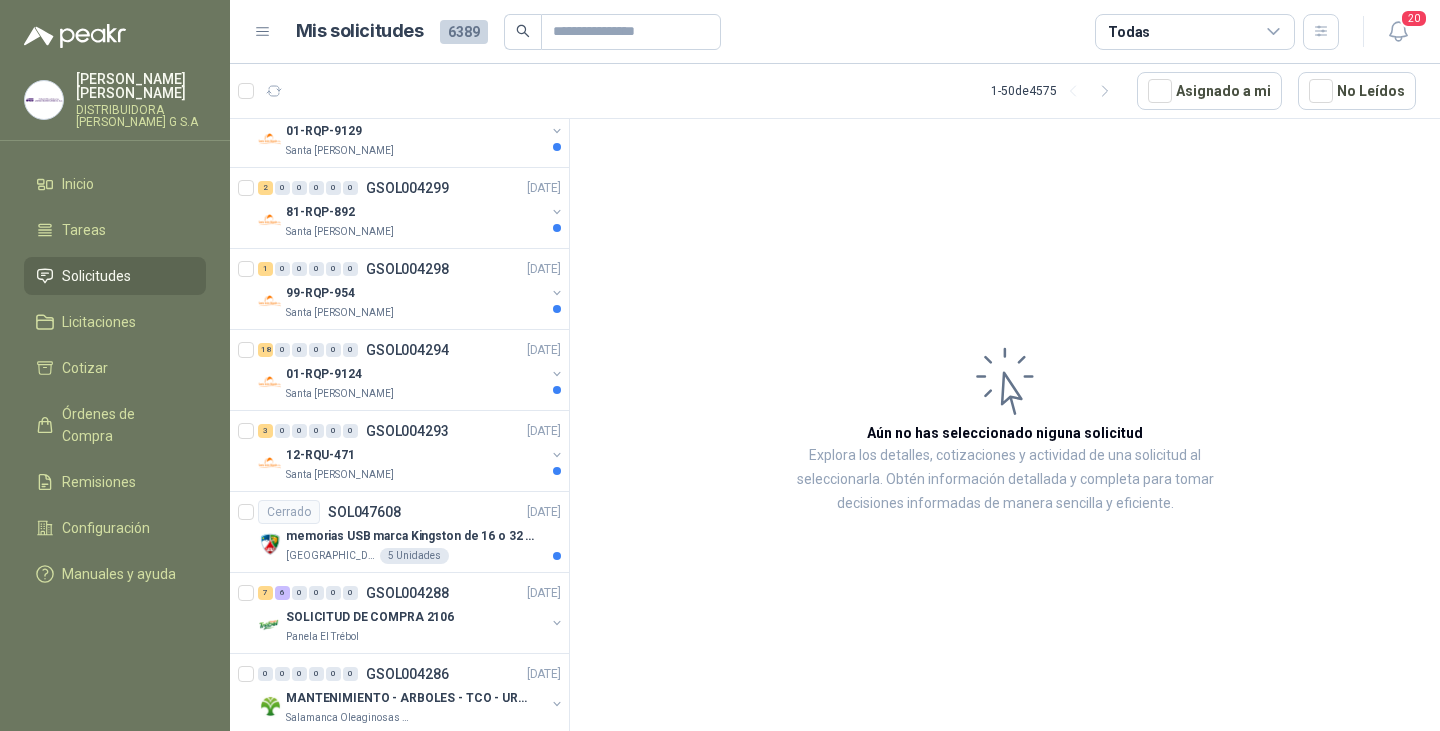 scroll, scrollTop: 3475, scrollLeft: 0, axis: vertical 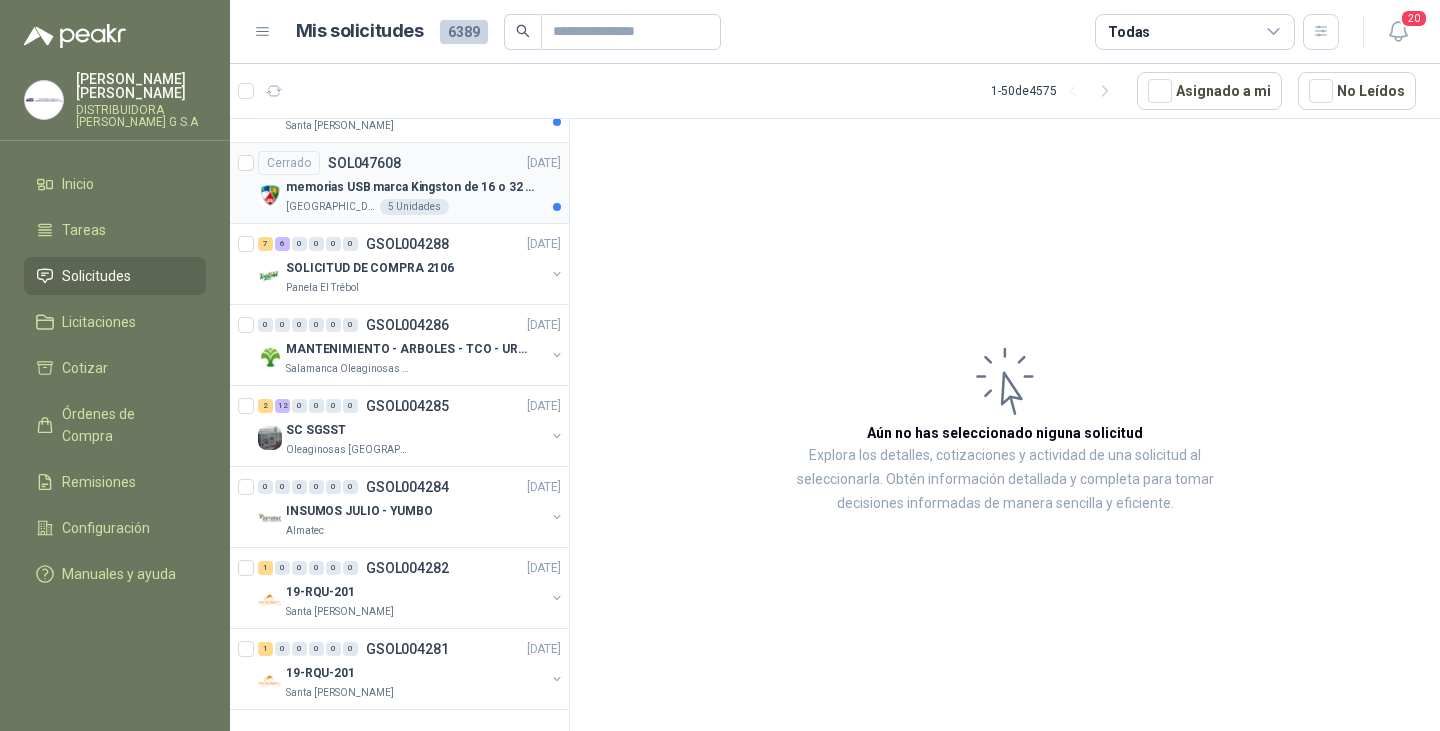 click on "memorias USB marca Kingston de 16 o 32 Gb" at bounding box center [410, 187] 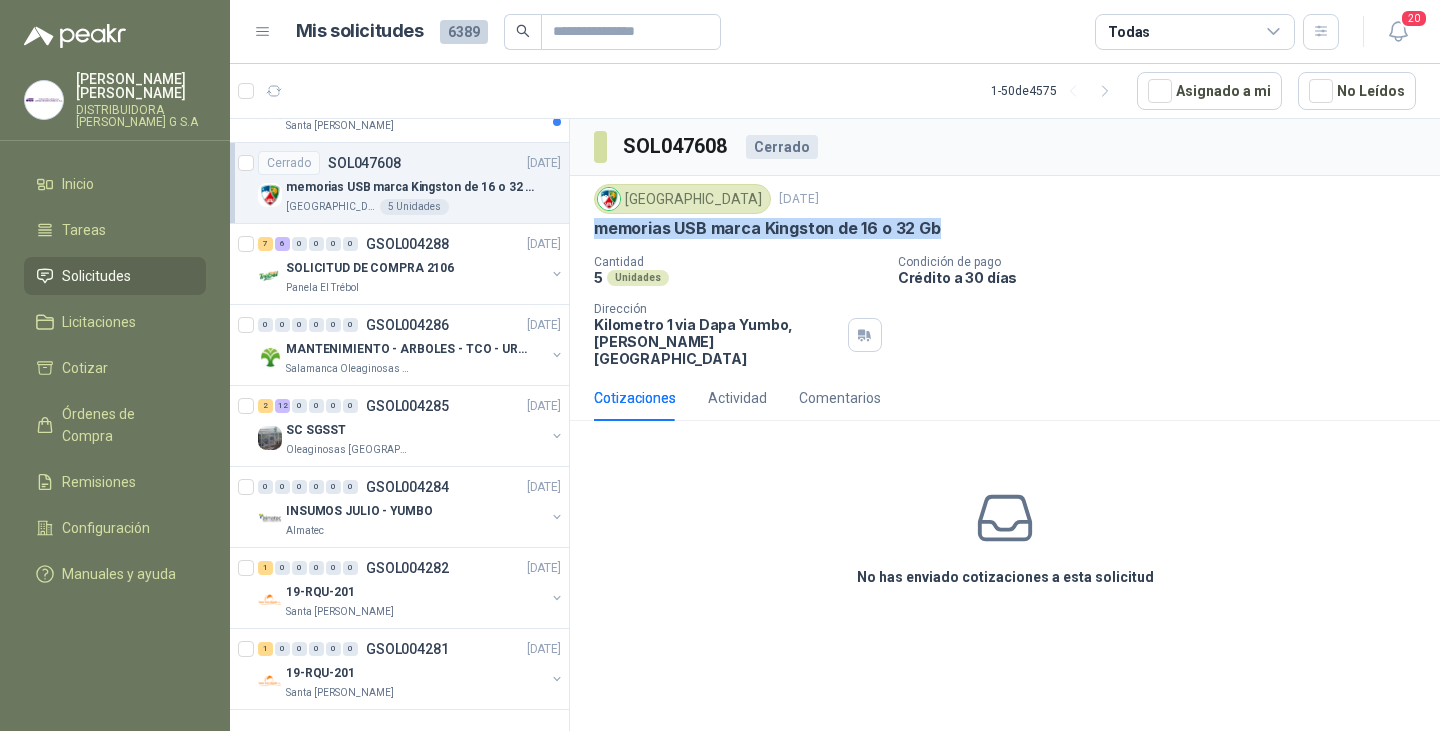 drag, startPoint x: 953, startPoint y: 224, endPoint x: 589, endPoint y: 239, distance: 364.30893 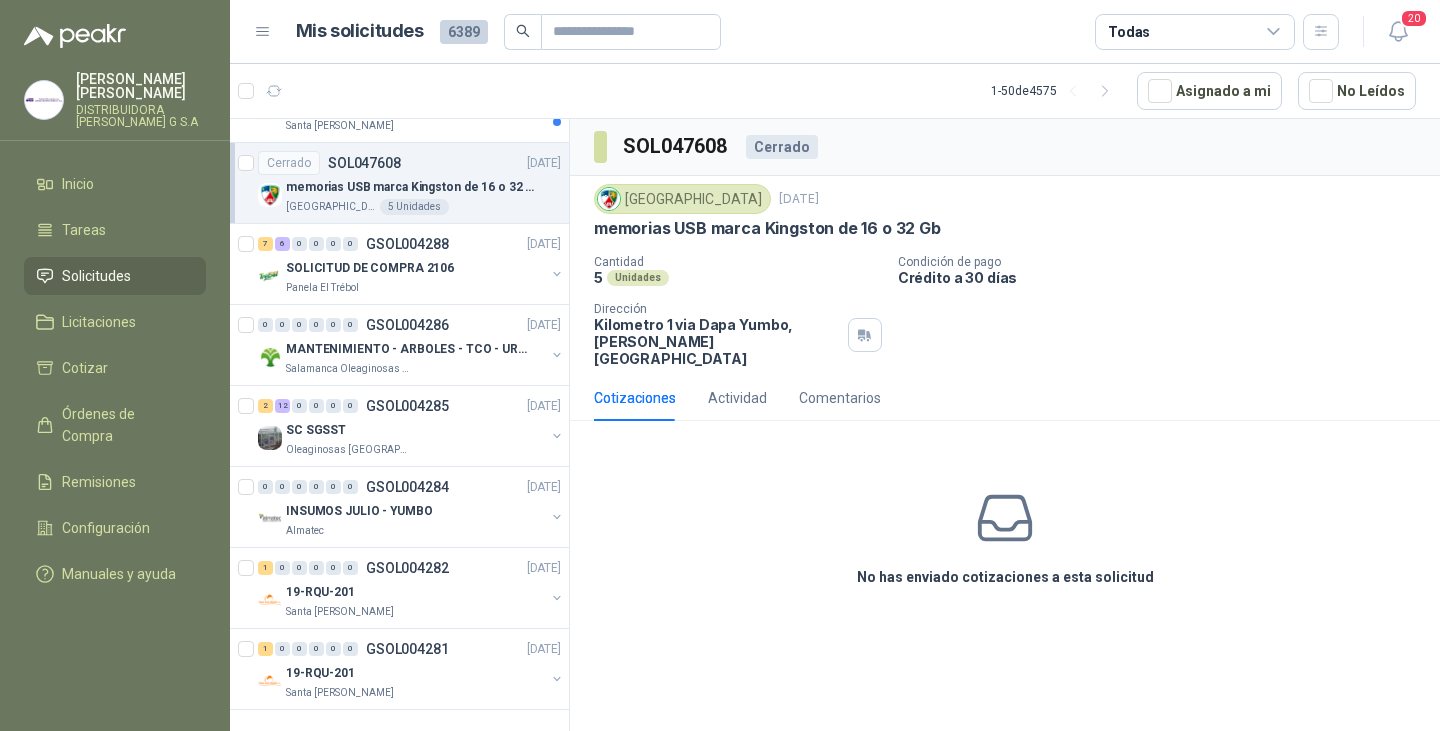 click on "Cantidad 5   Unidades Condición de pago Crédito a 30 [PERSON_NAME] Dirección Kilometro 1 via [GEOGRAPHIC_DATA] ,  [PERSON_NAME][GEOGRAPHIC_DATA]" at bounding box center [1005, 311] 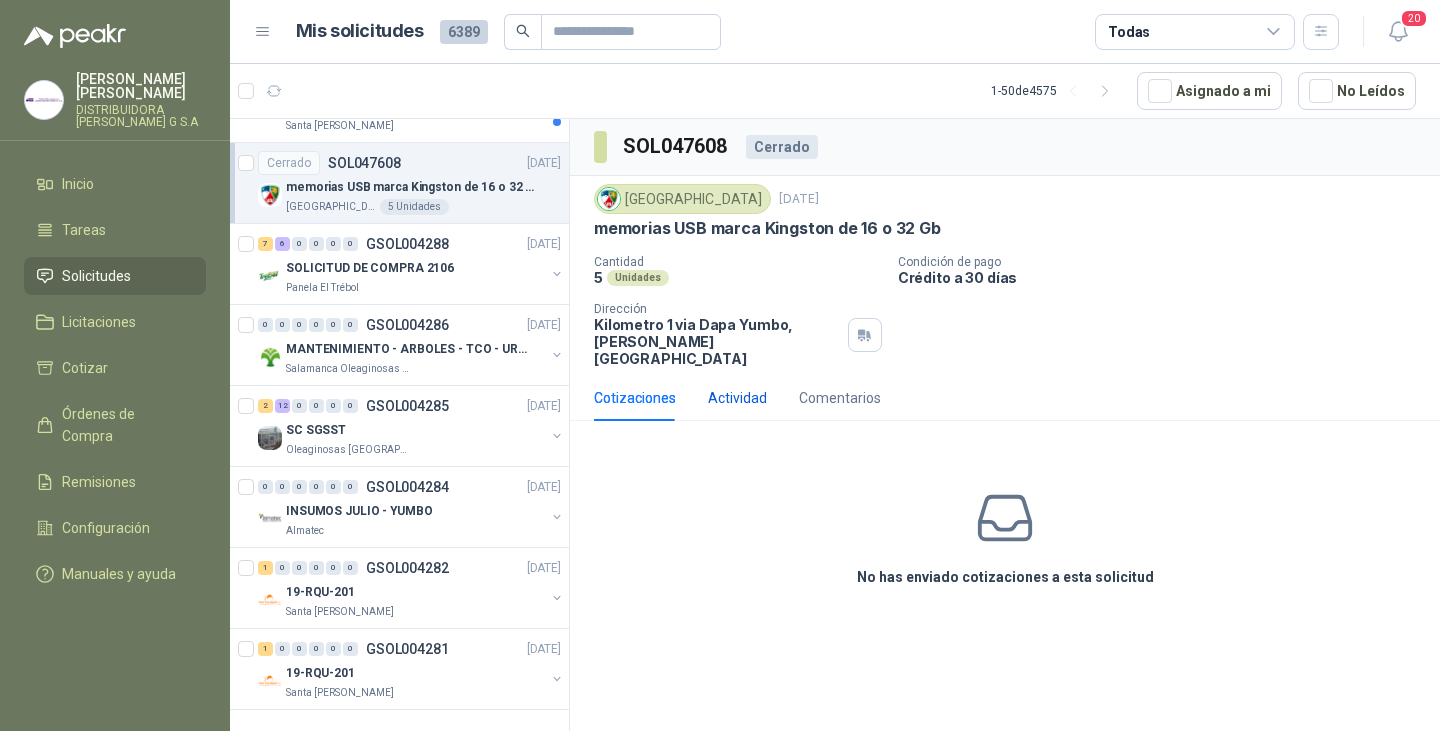 click on "Actividad" at bounding box center [737, 398] 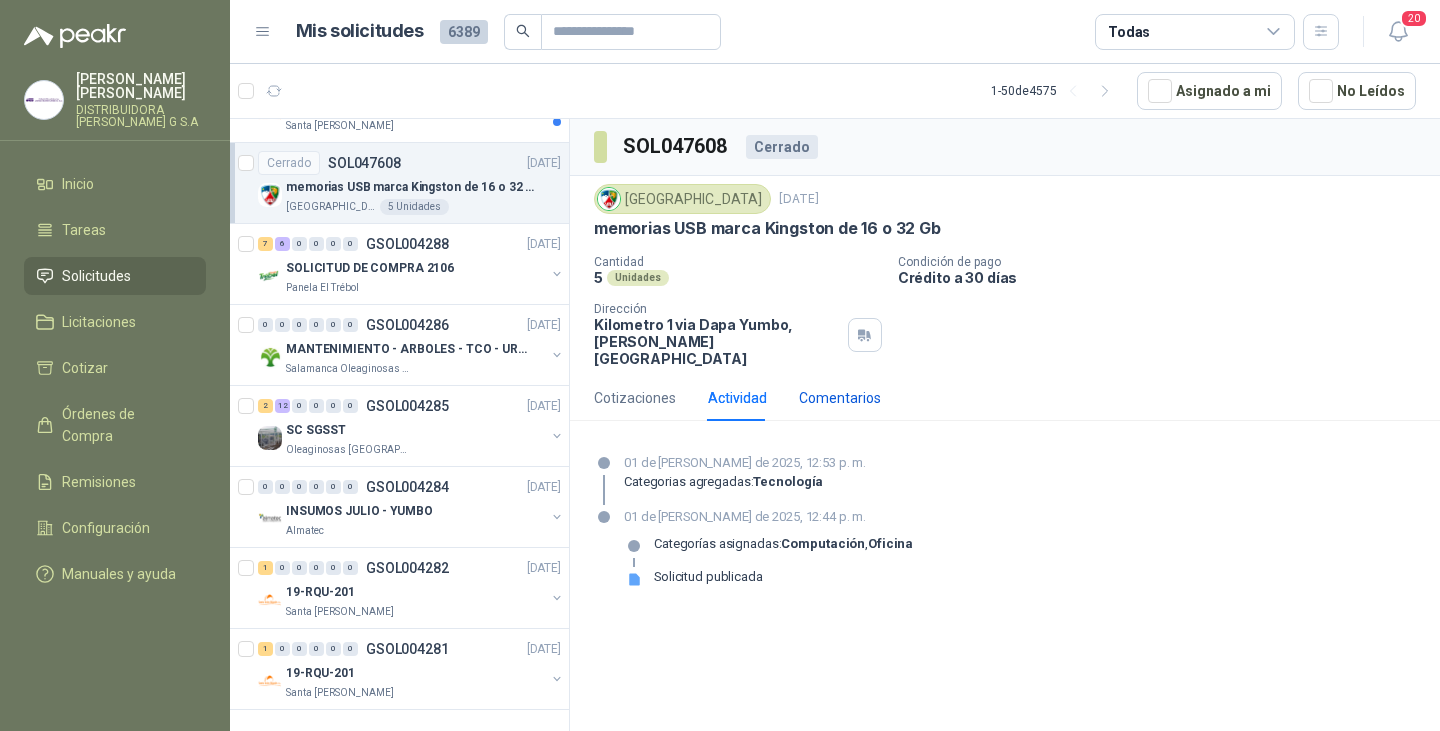 click on "Comentarios" at bounding box center [840, 398] 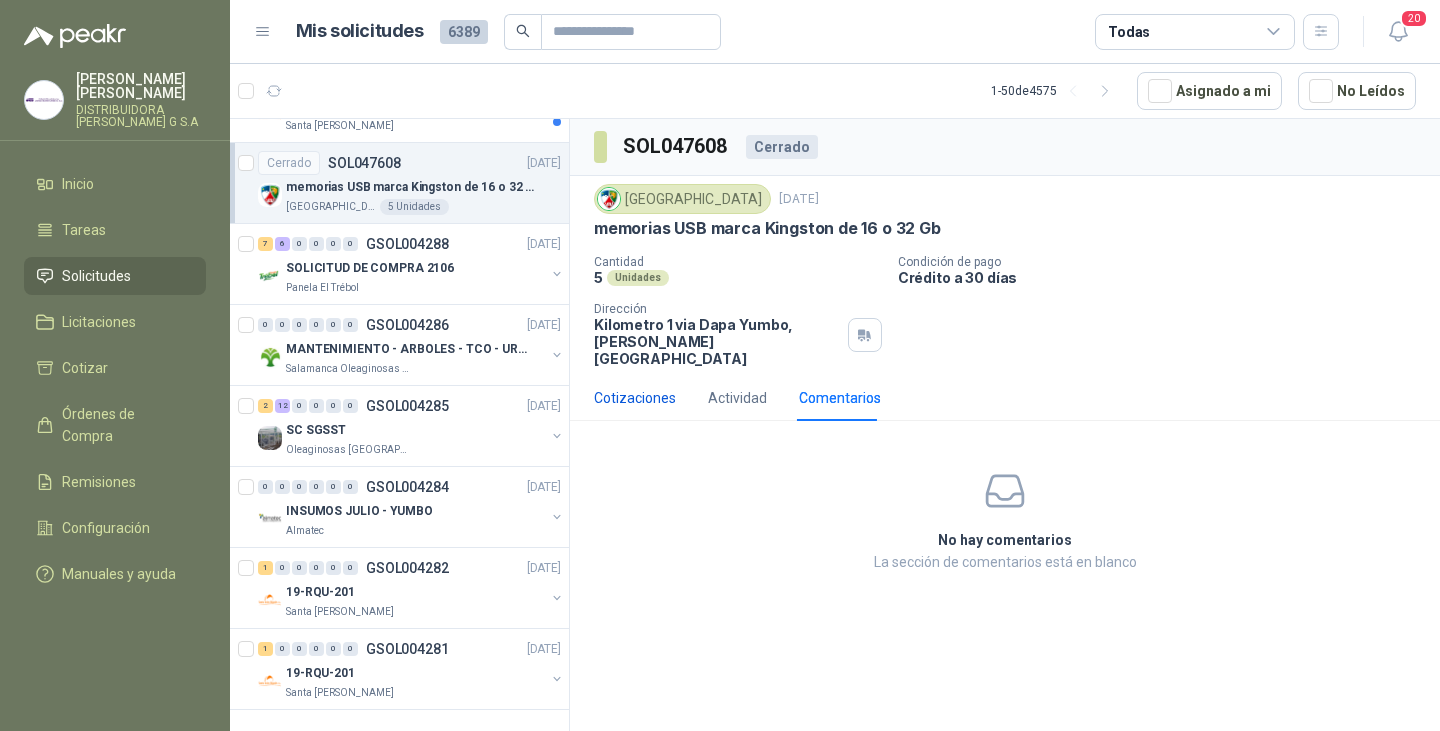 click on "Cotizaciones" at bounding box center (635, 398) 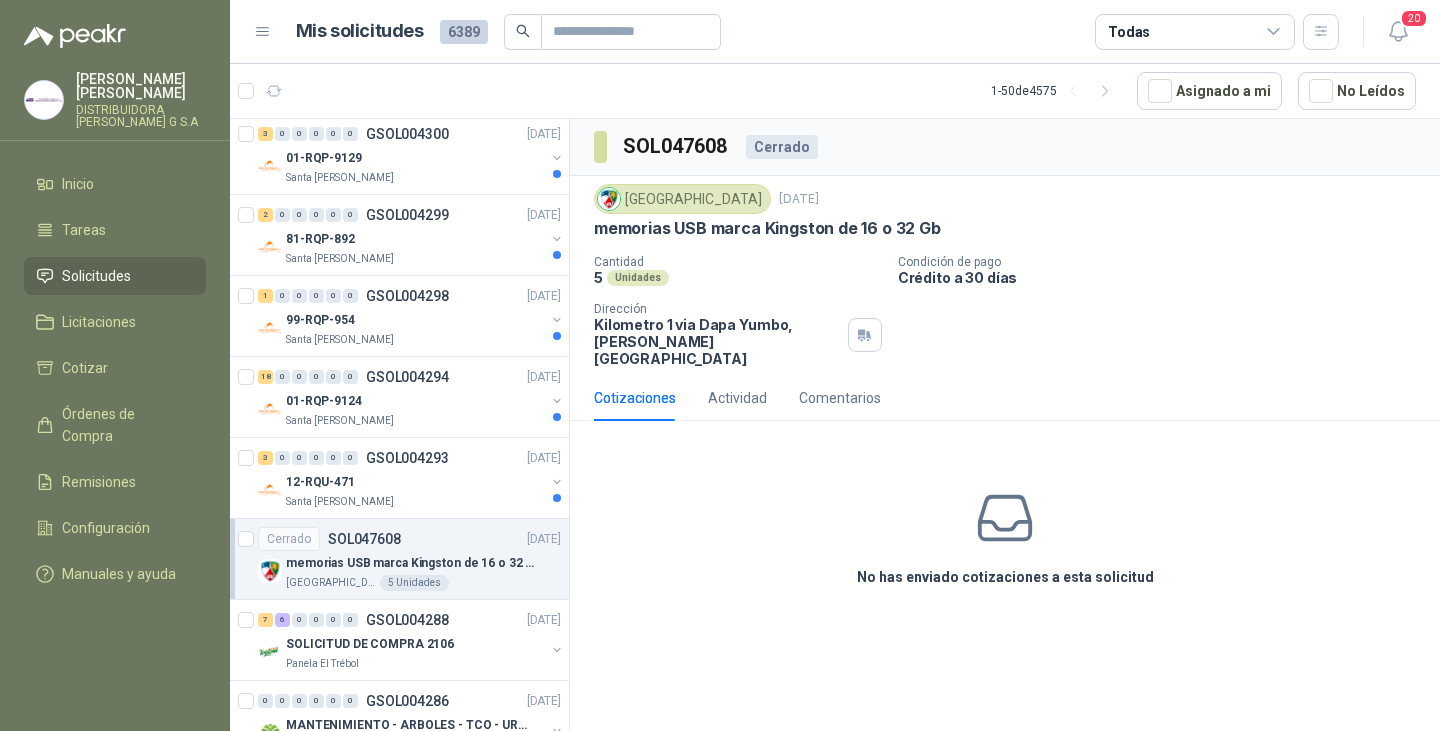 scroll, scrollTop: 3069, scrollLeft: 0, axis: vertical 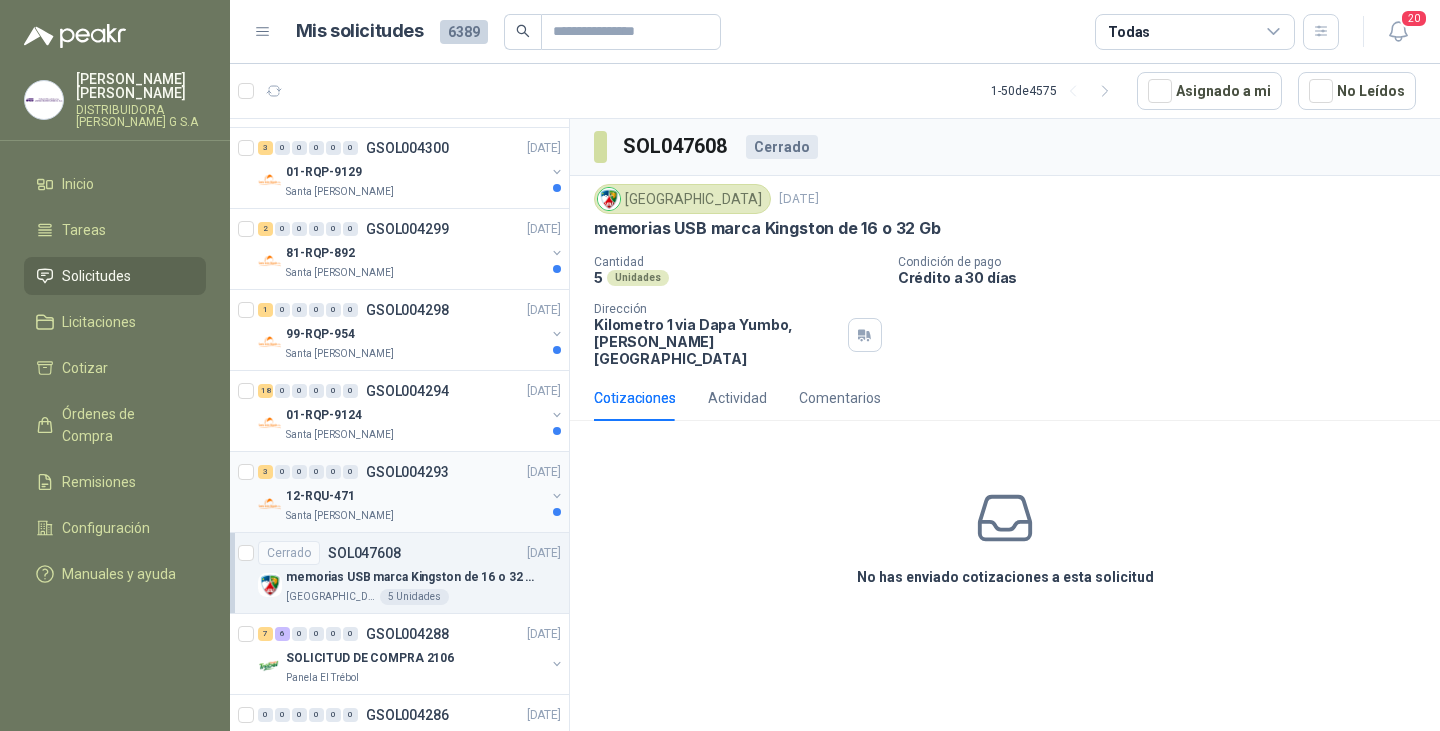 click on "3   0   0   0   0   0   GSOL004293 [DATE]" at bounding box center (411, 472) 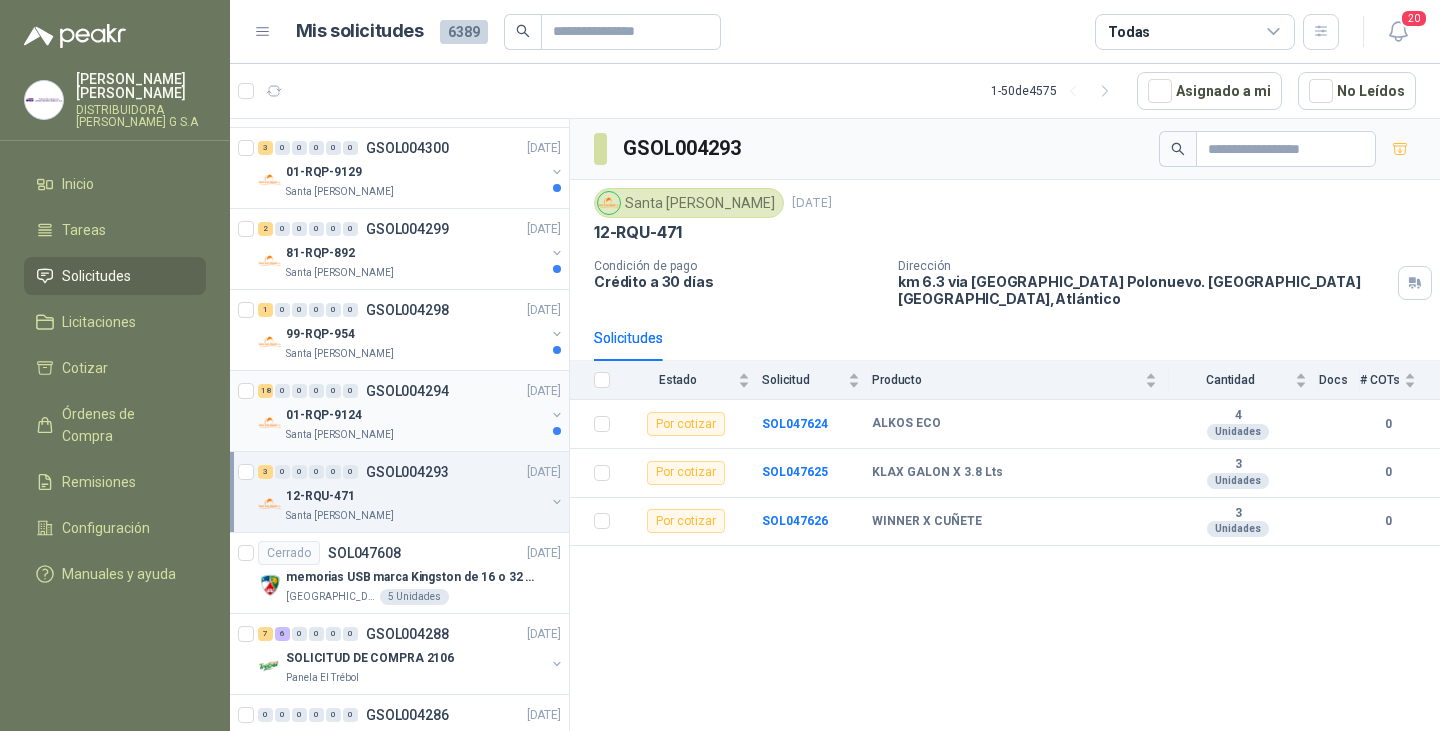 click on "18   0   0   0   0   0   GSOL004294 [DATE]" at bounding box center [411, 391] 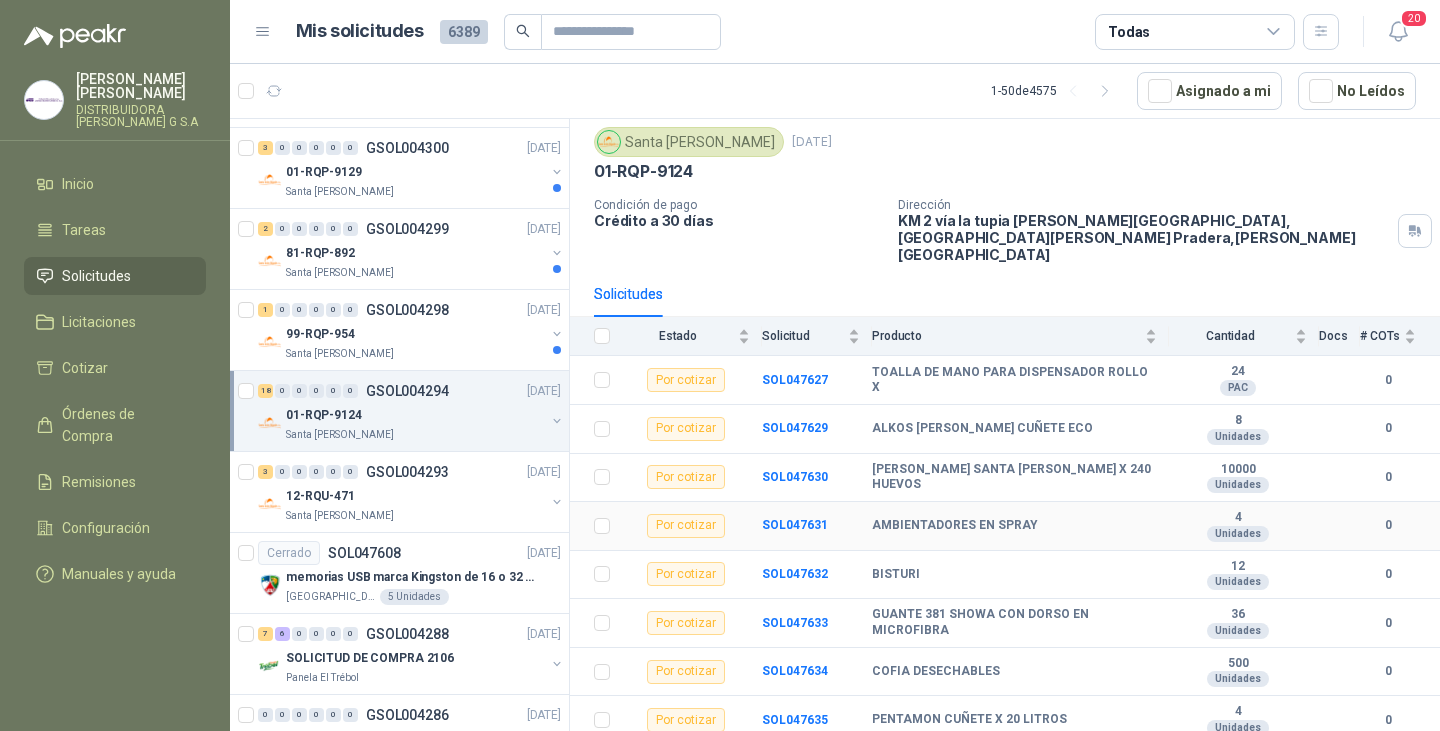scroll, scrollTop: 100, scrollLeft: 0, axis: vertical 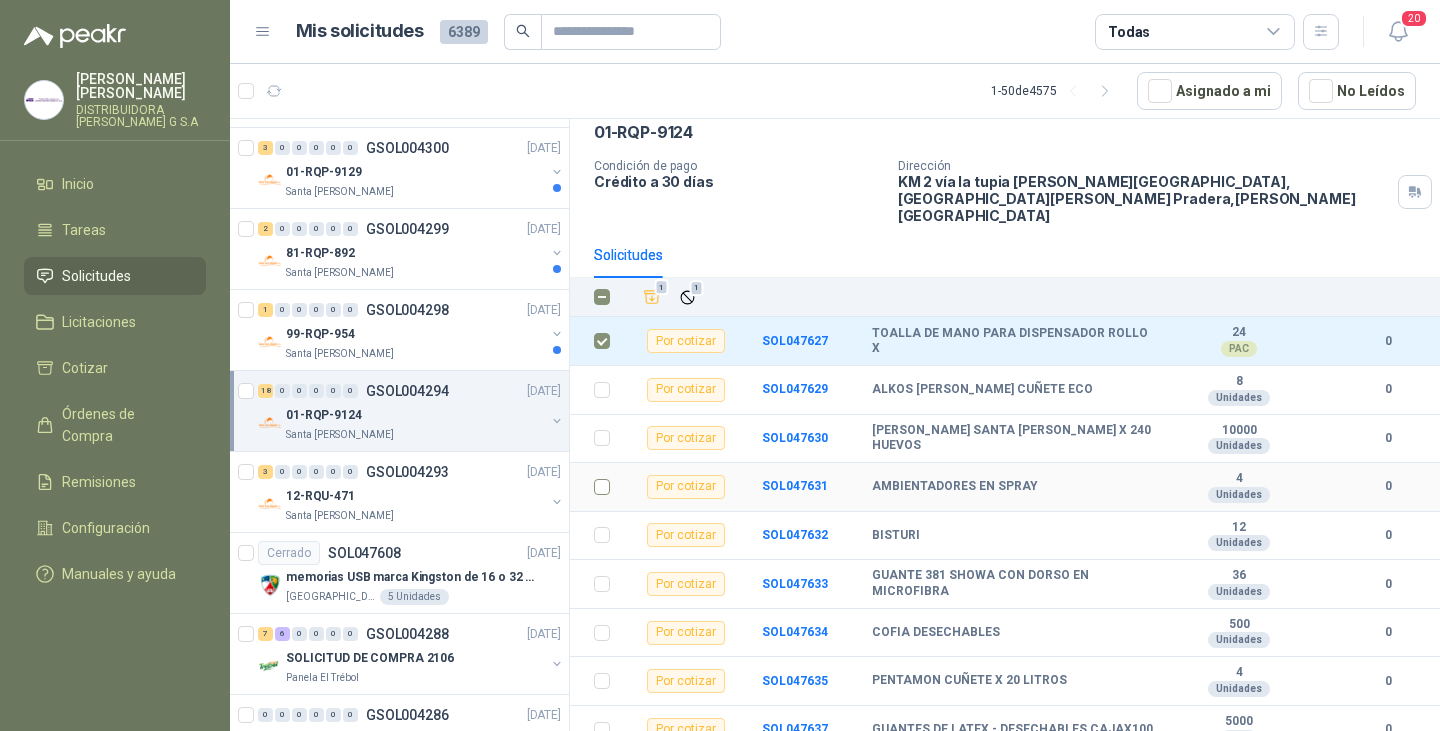 click at bounding box center (596, 487) 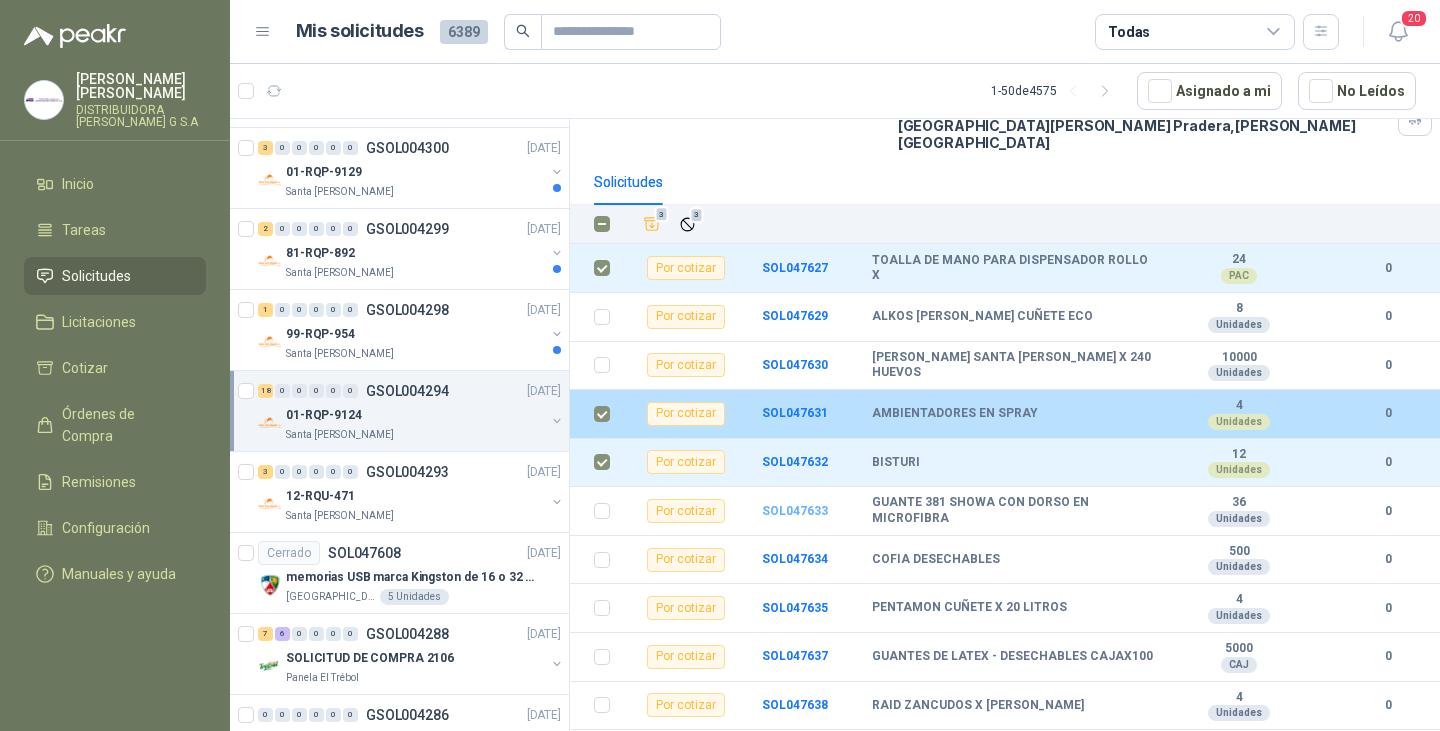 scroll, scrollTop: 200, scrollLeft: 0, axis: vertical 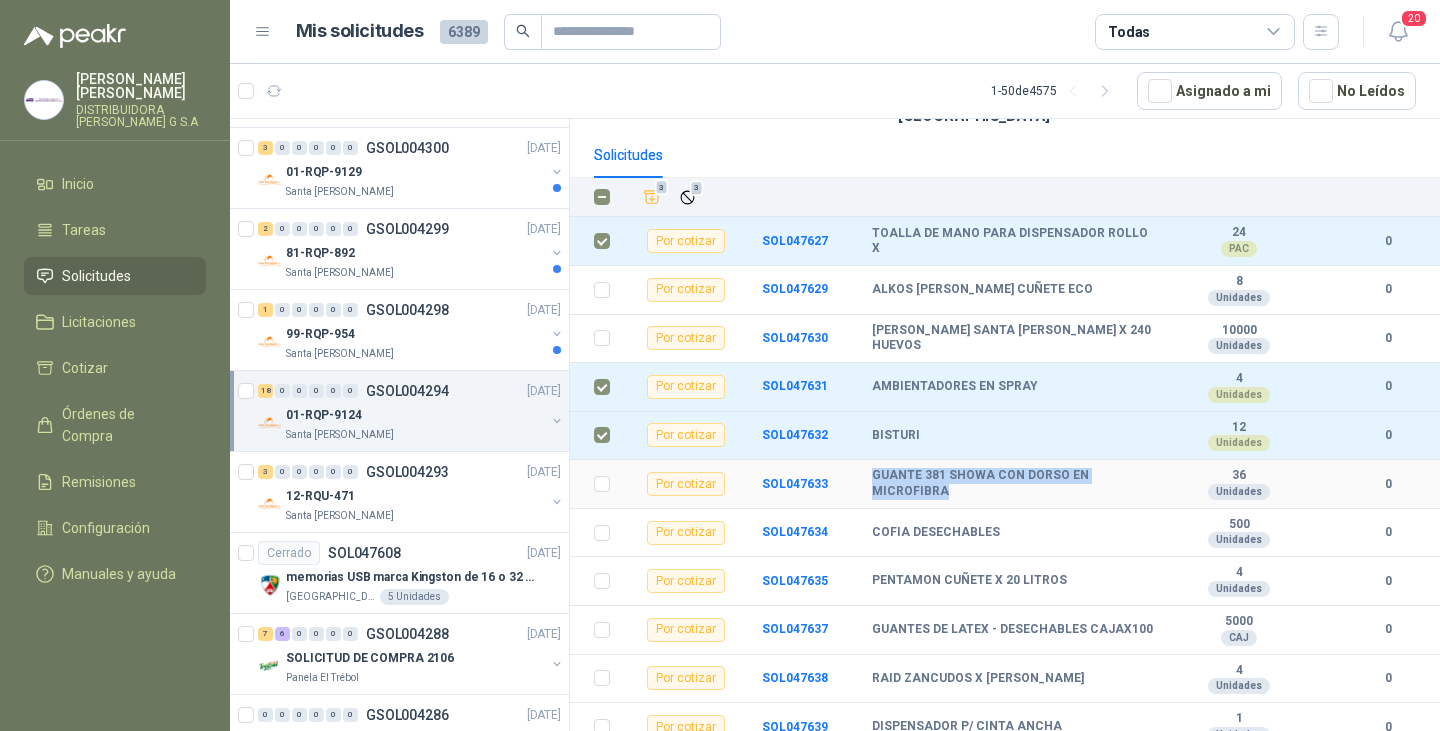drag, startPoint x: 953, startPoint y: 476, endPoint x: 867, endPoint y: 449, distance: 90.13878 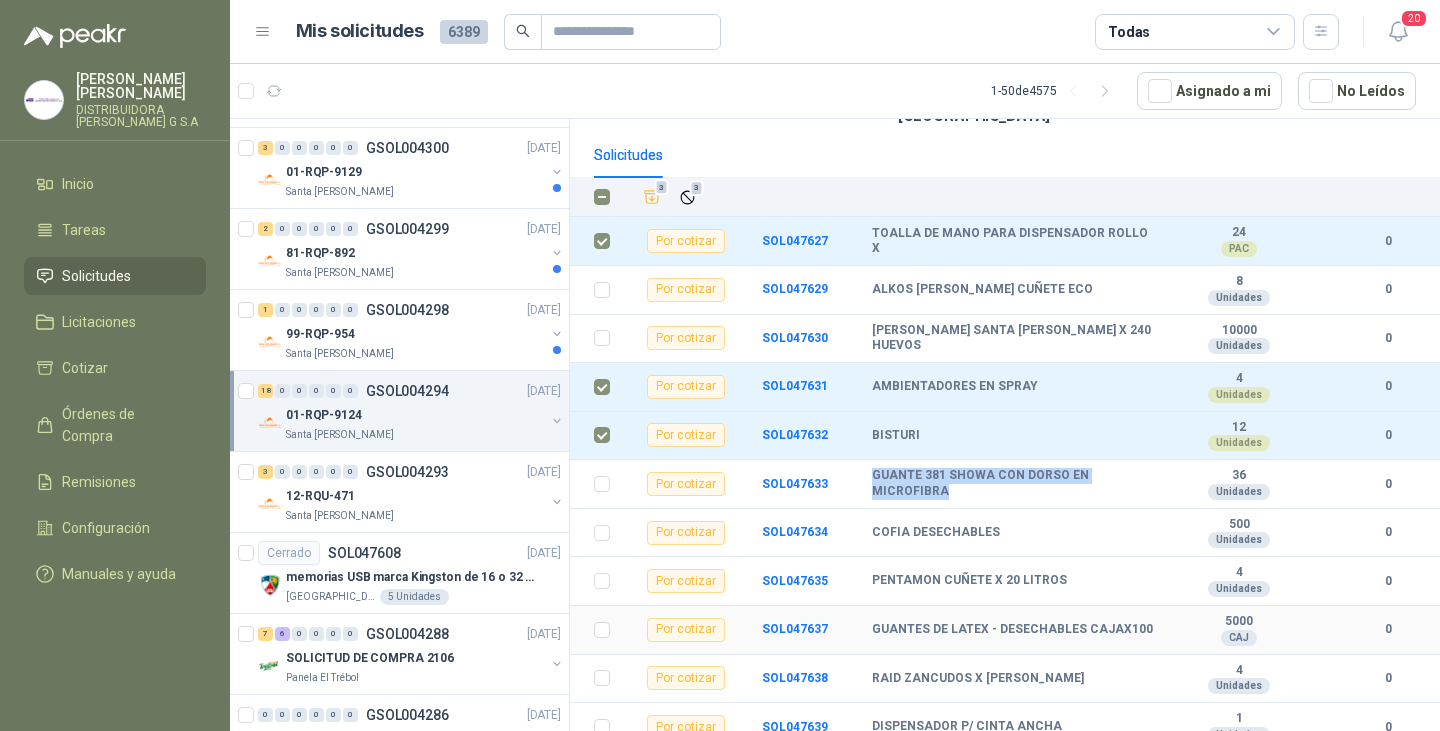 copy on "GUANTE 381 SHOWA CON DORSO EN MICROFIBRA" 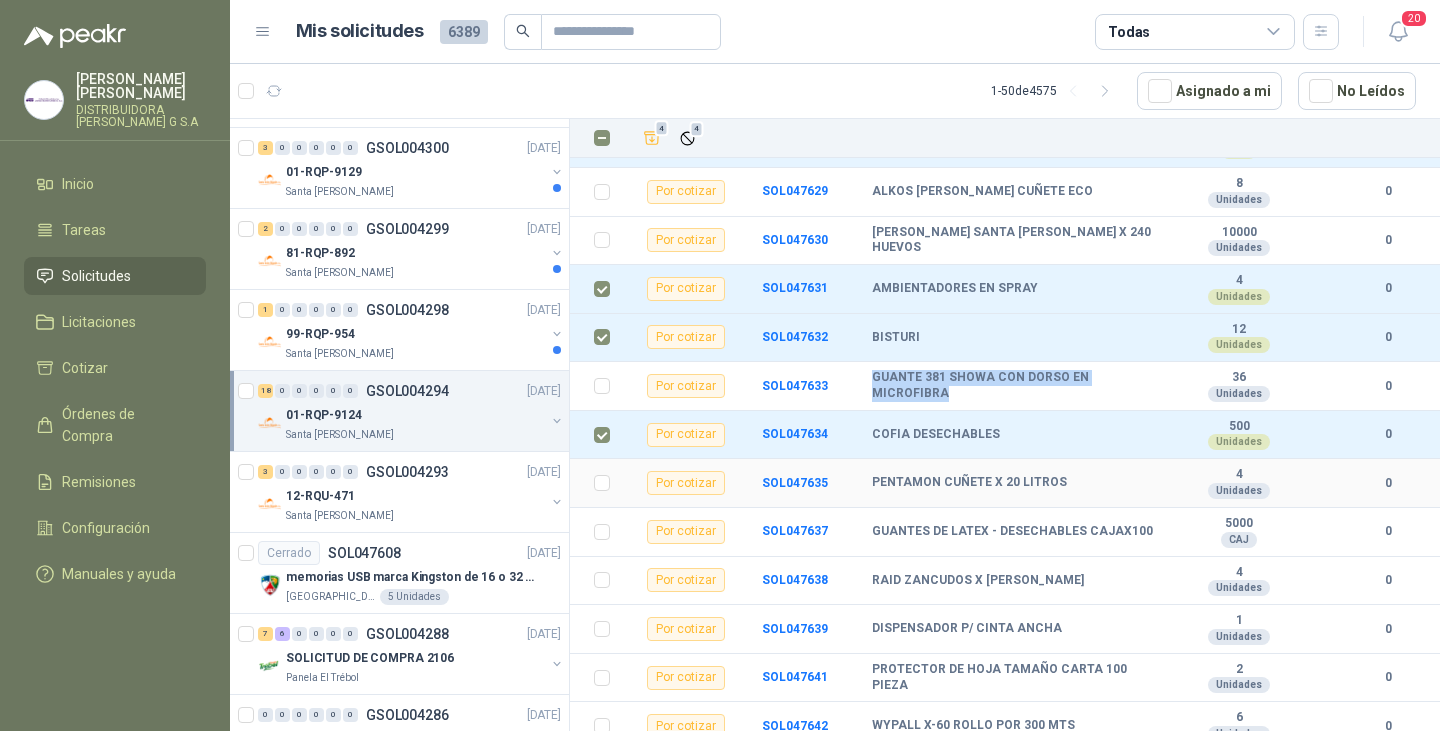 scroll, scrollTop: 300, scrollLeft: 0, axis: vertical 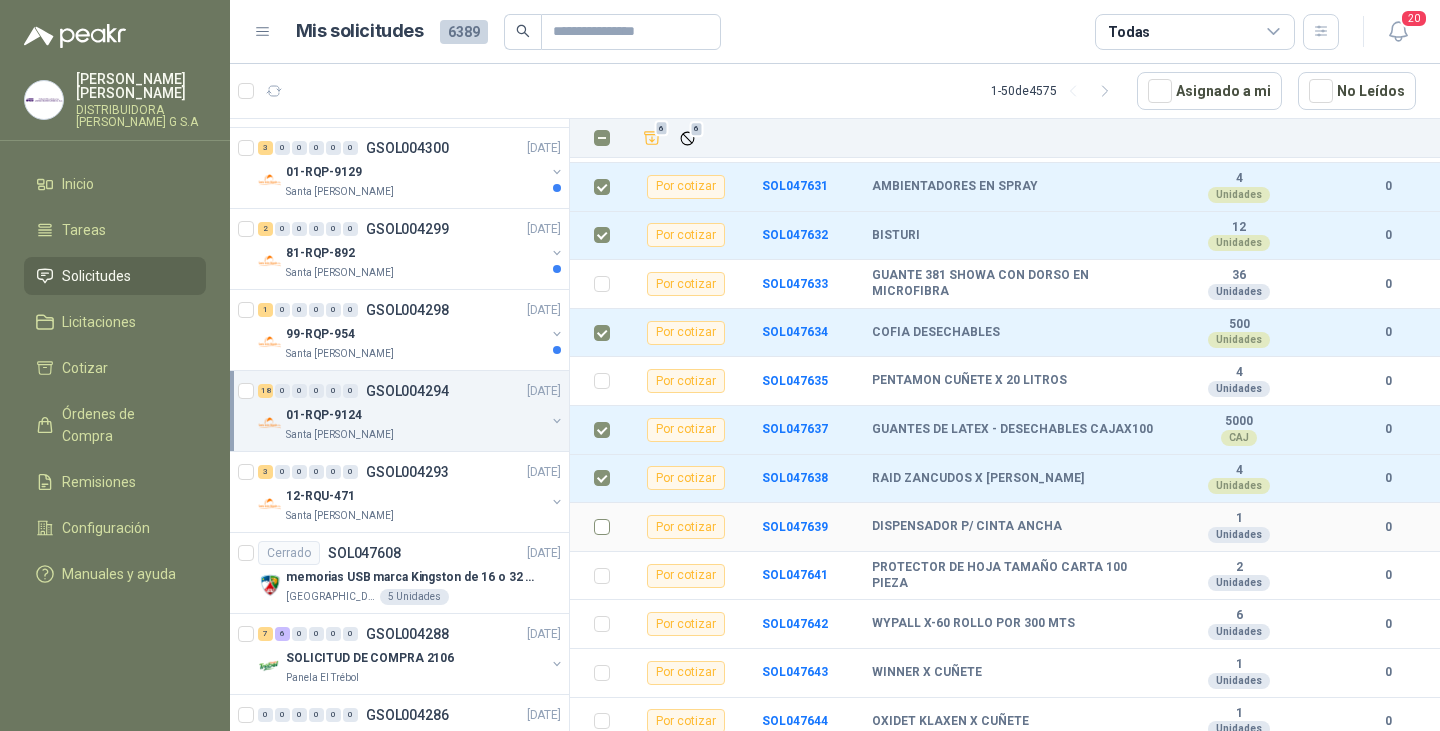 click at bounding box center (596, 527) 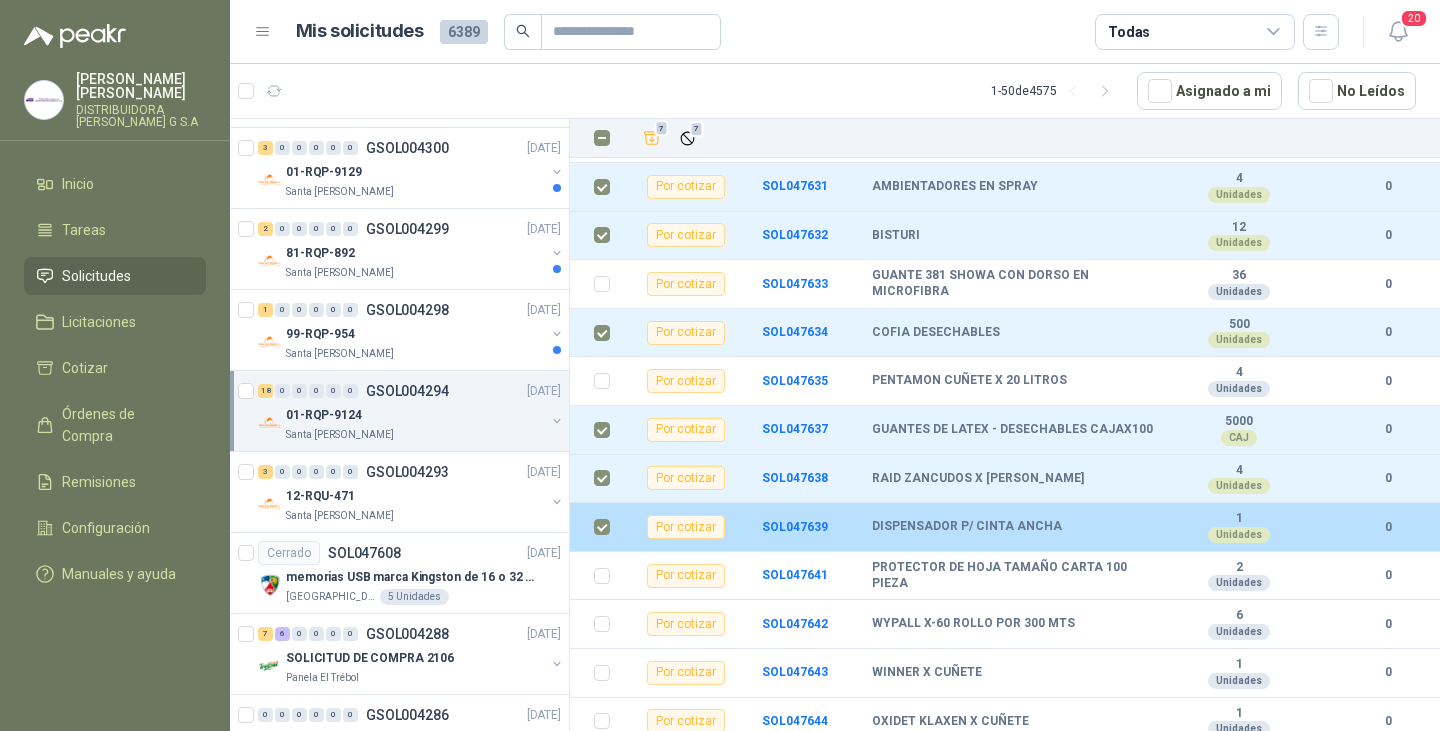 scroll, scrollTop: 500, scrollLeft: 0, axis: vertical 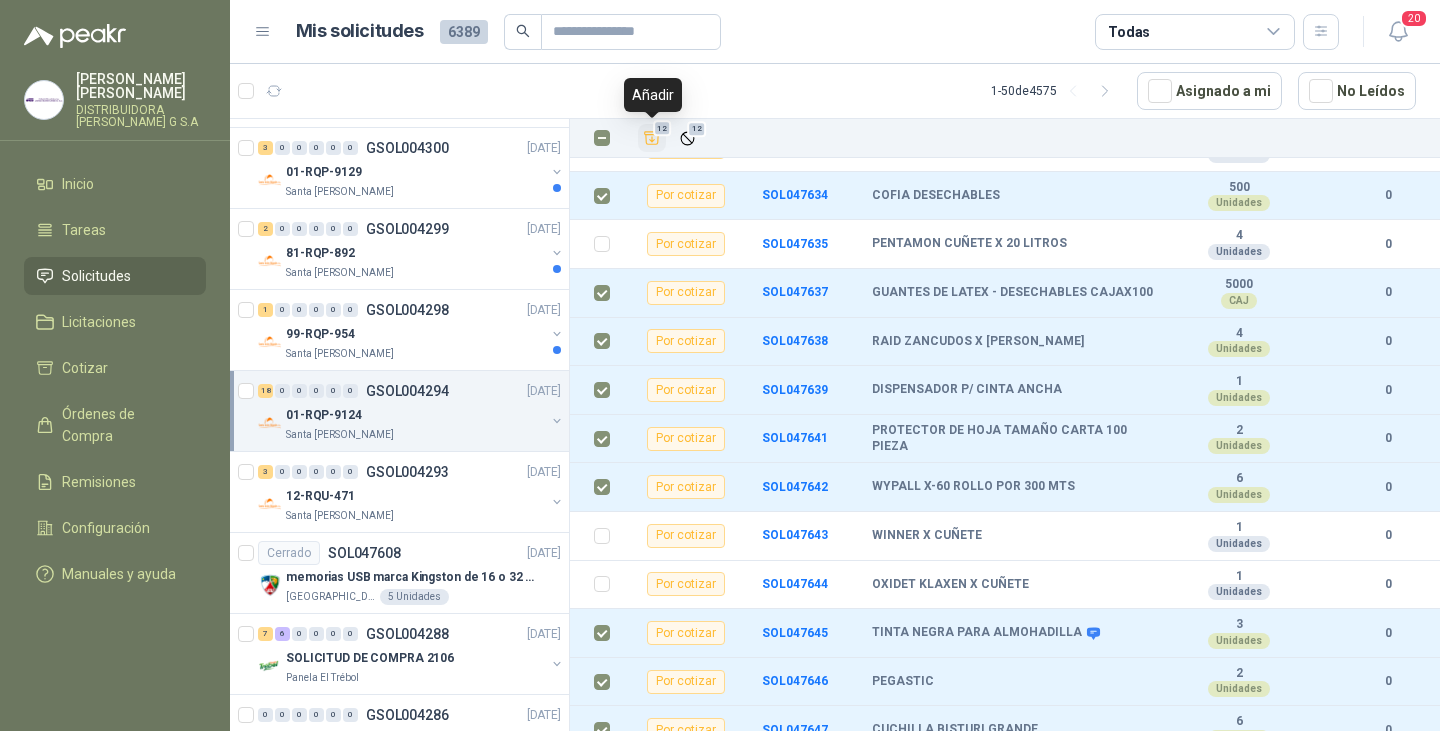 click 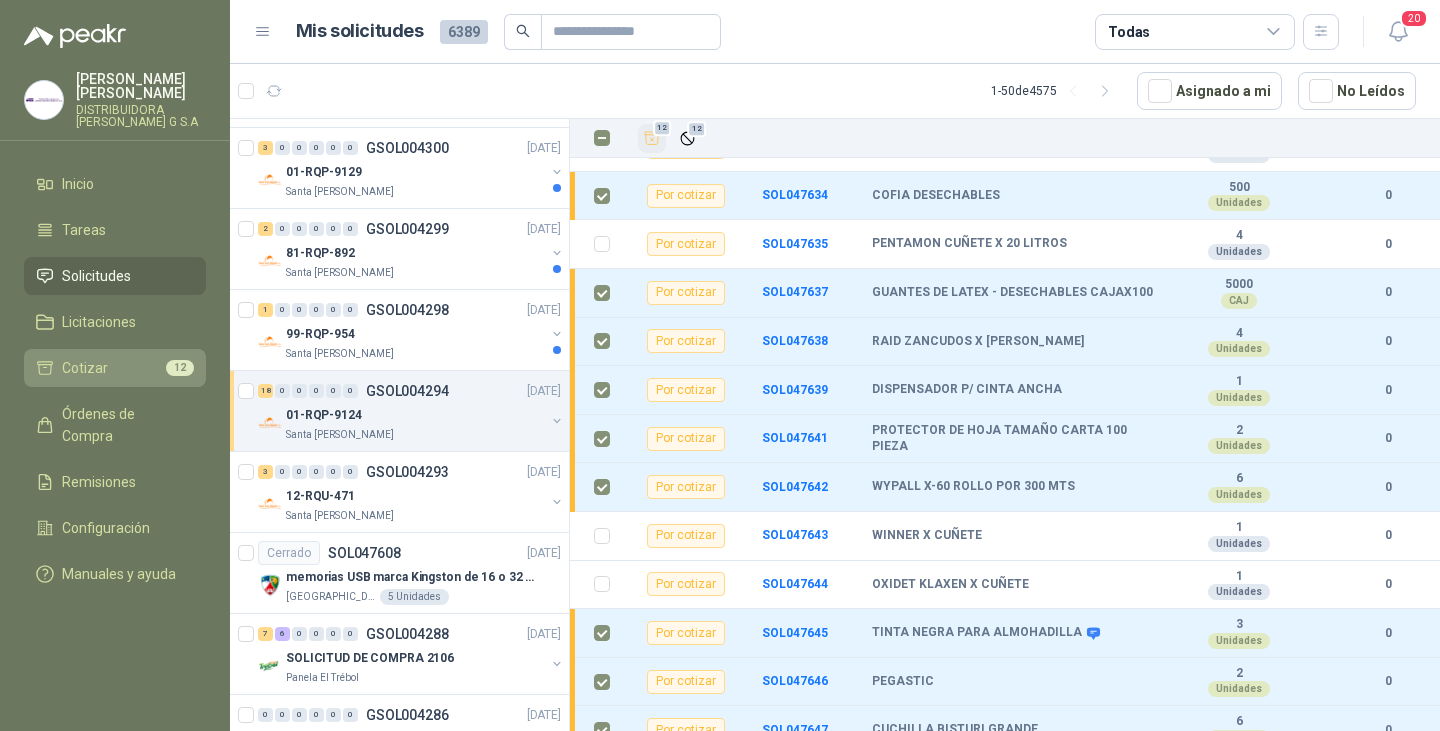 click on "Cotizar 12" at bounding box center [115, 368] 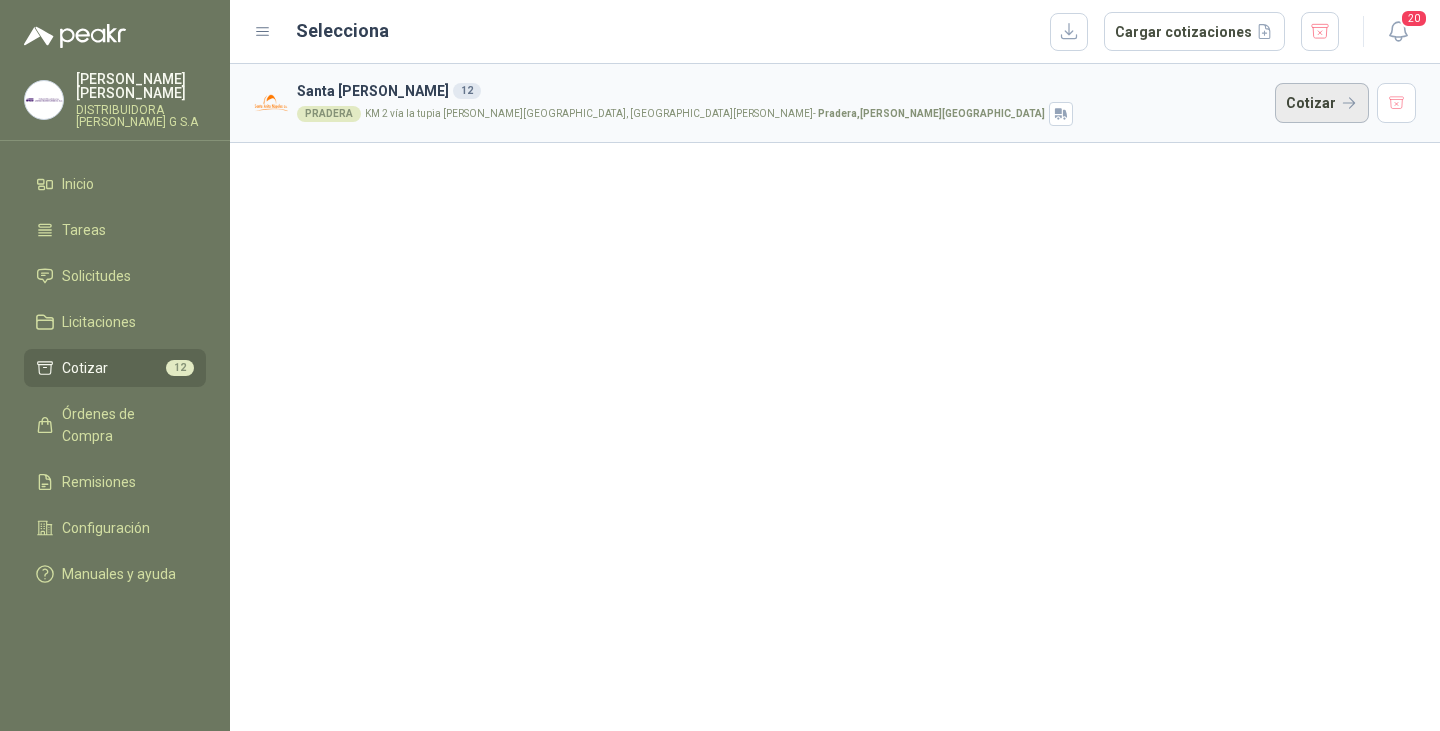 click on "Cotizar" at bounding box center [1322, 103] 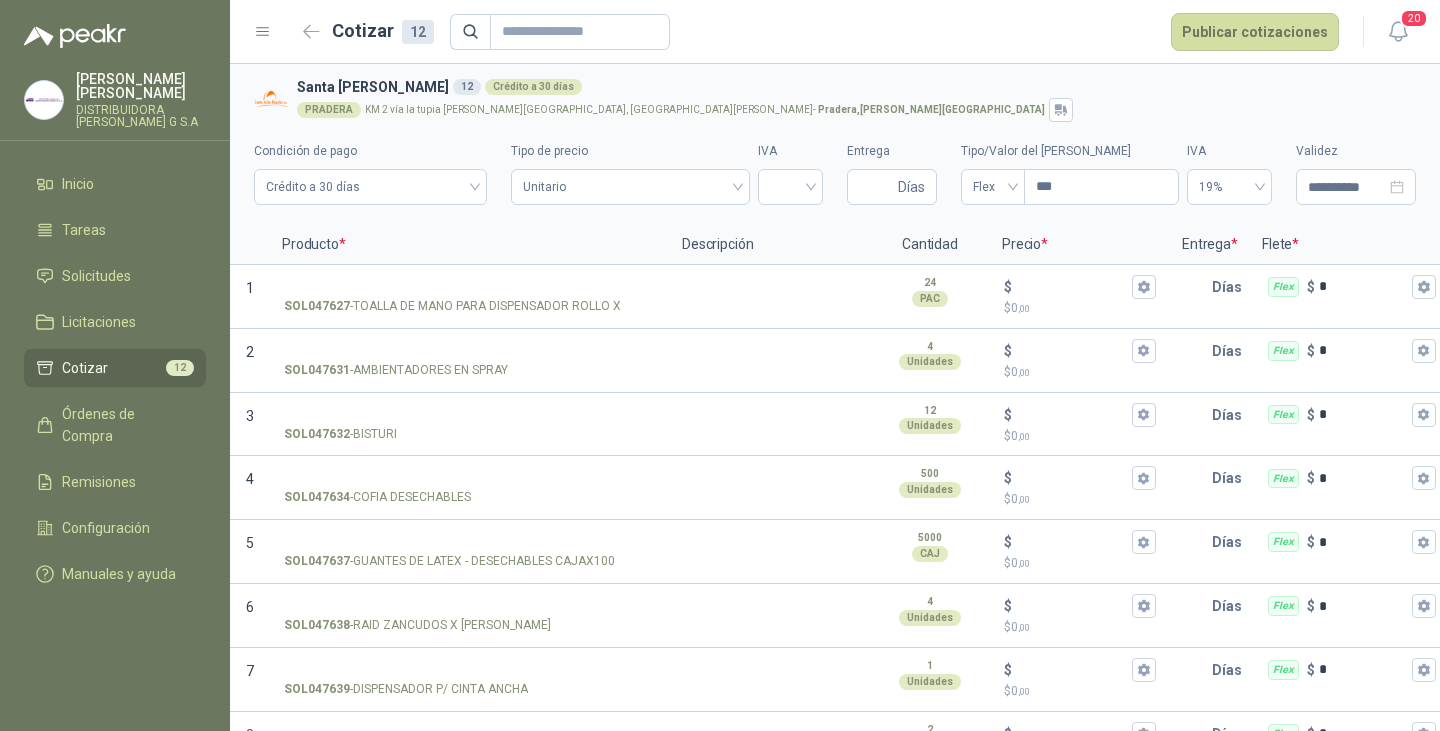 type 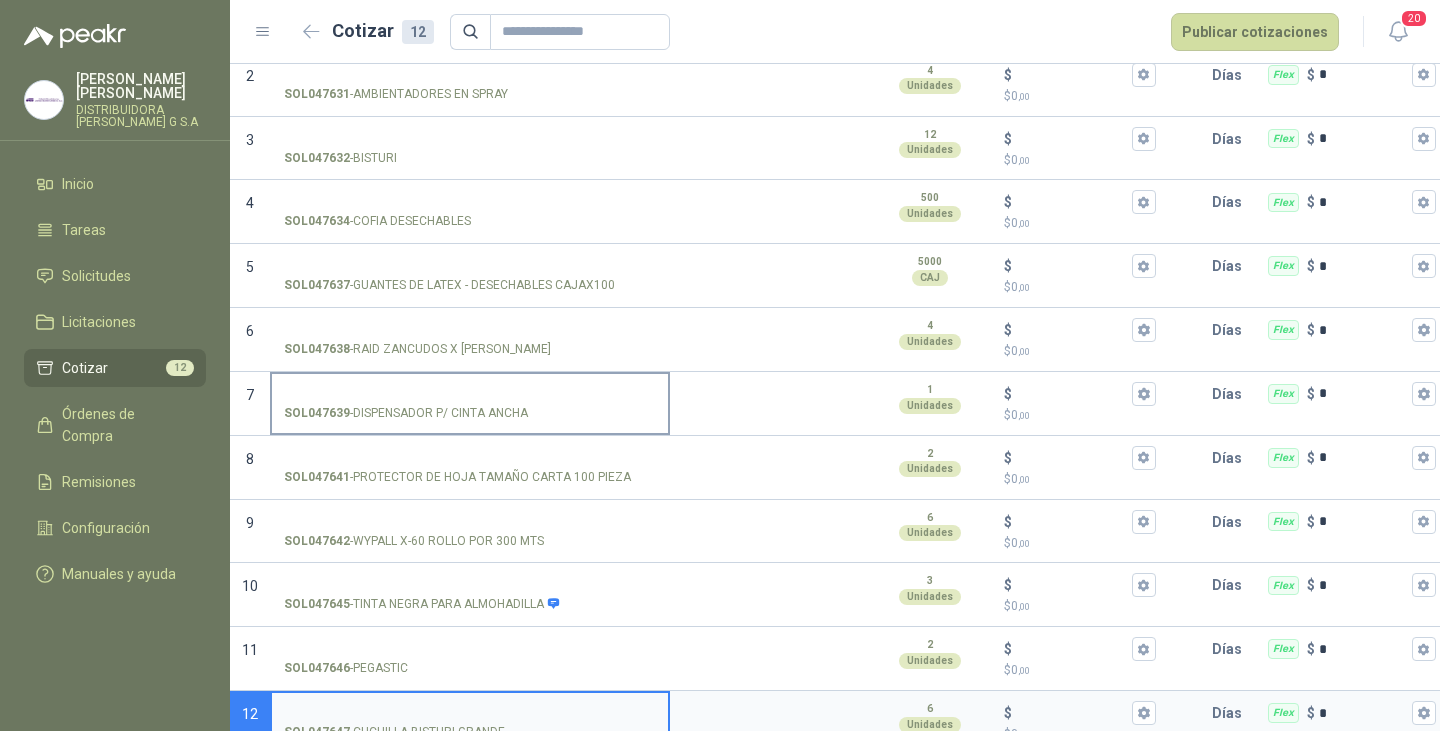 scroll, scrollTop: 16, scrollLeft: 0, axis: vertical 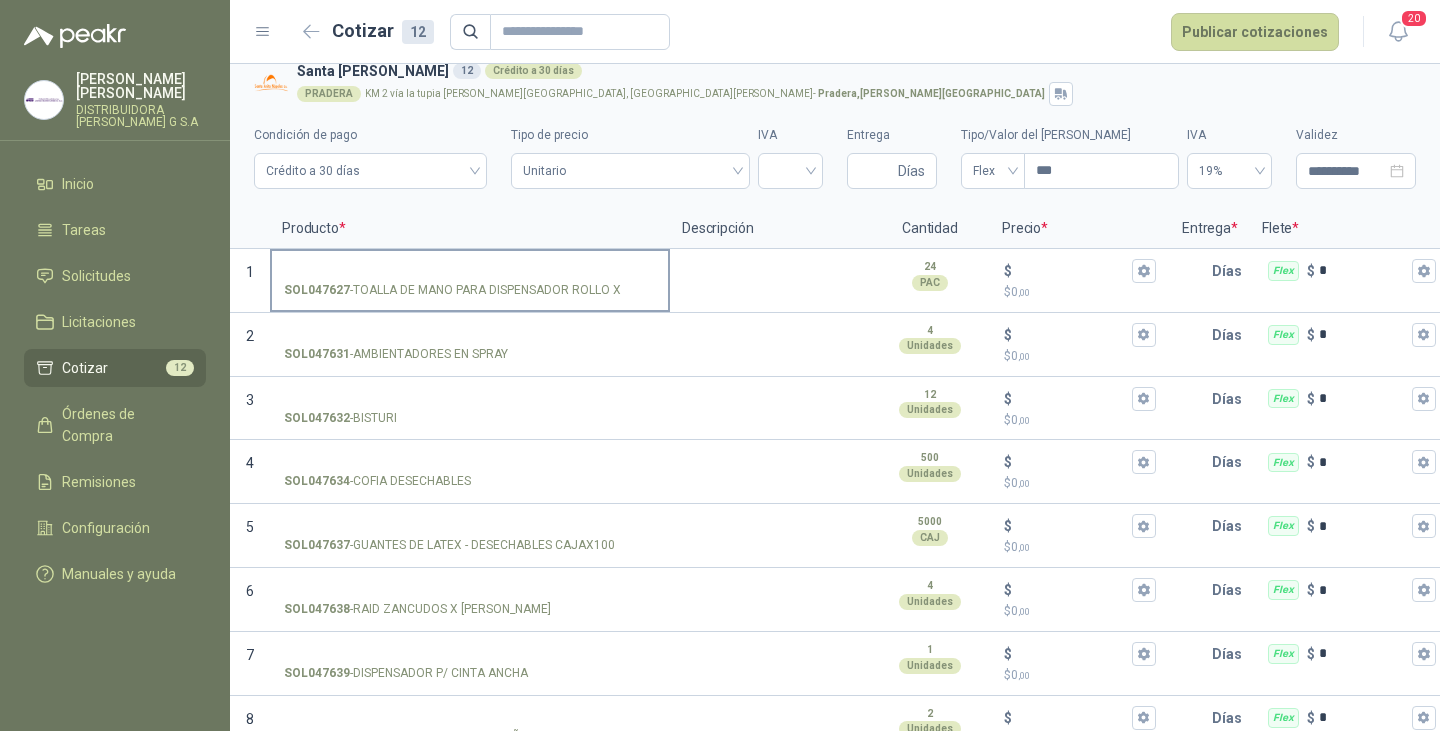 click at bounding box center (0, 0) 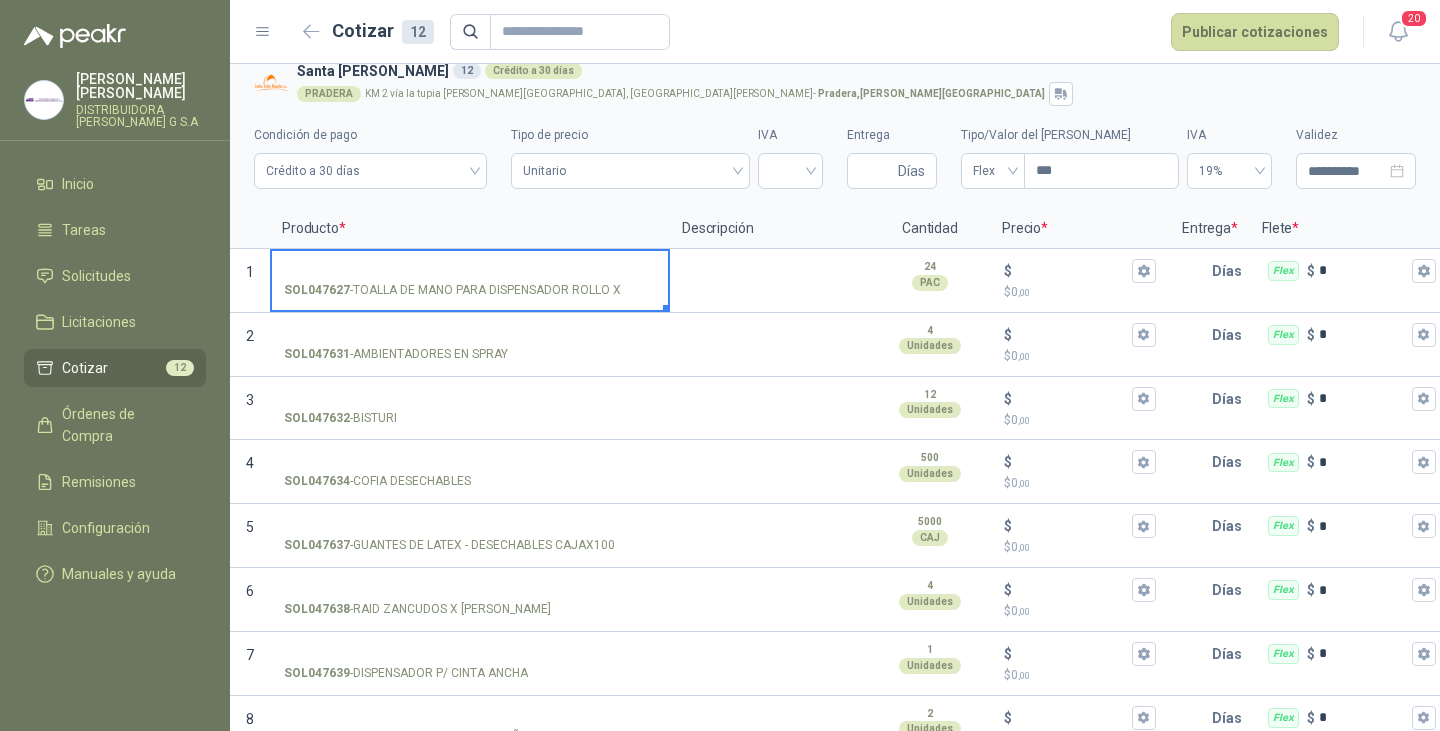 click at bounding box center [770, 274] 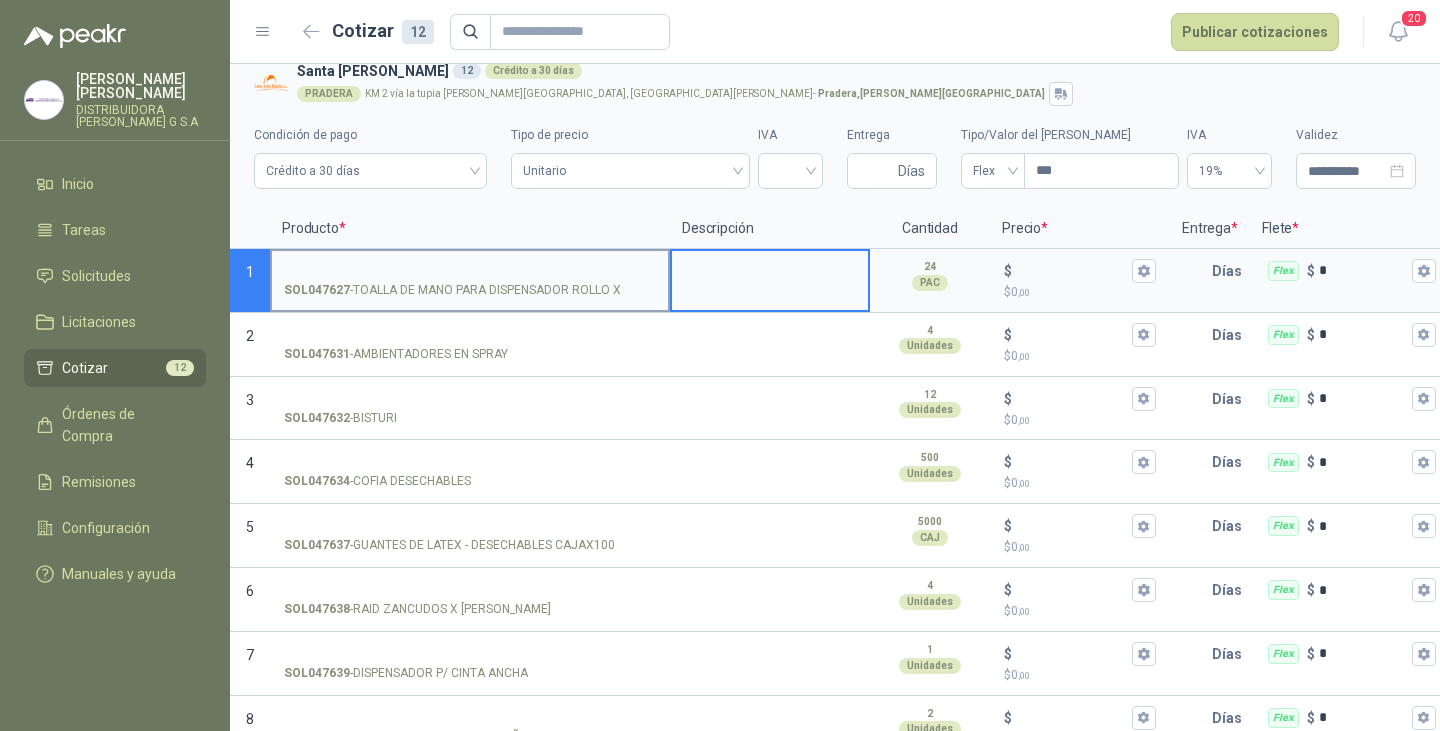 click on "SOL047627  -  TOALLA DE MANO PARA DISPENSADOR ROLLO X" at bounding box center (470, 271) 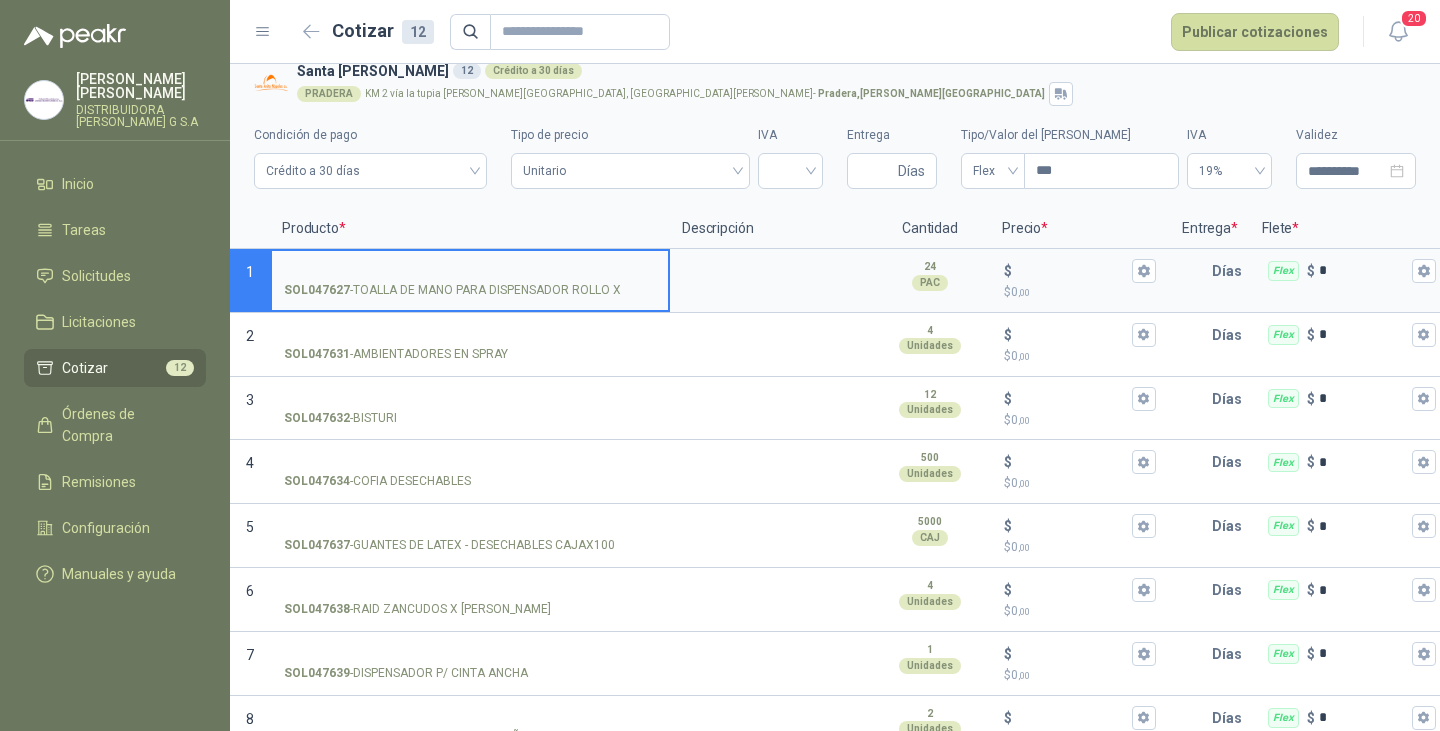 click on "SOL047627  -  TOALLA DE MANO PARA DISPENSADOR ROLLO X" at bounding box center [470, 271] 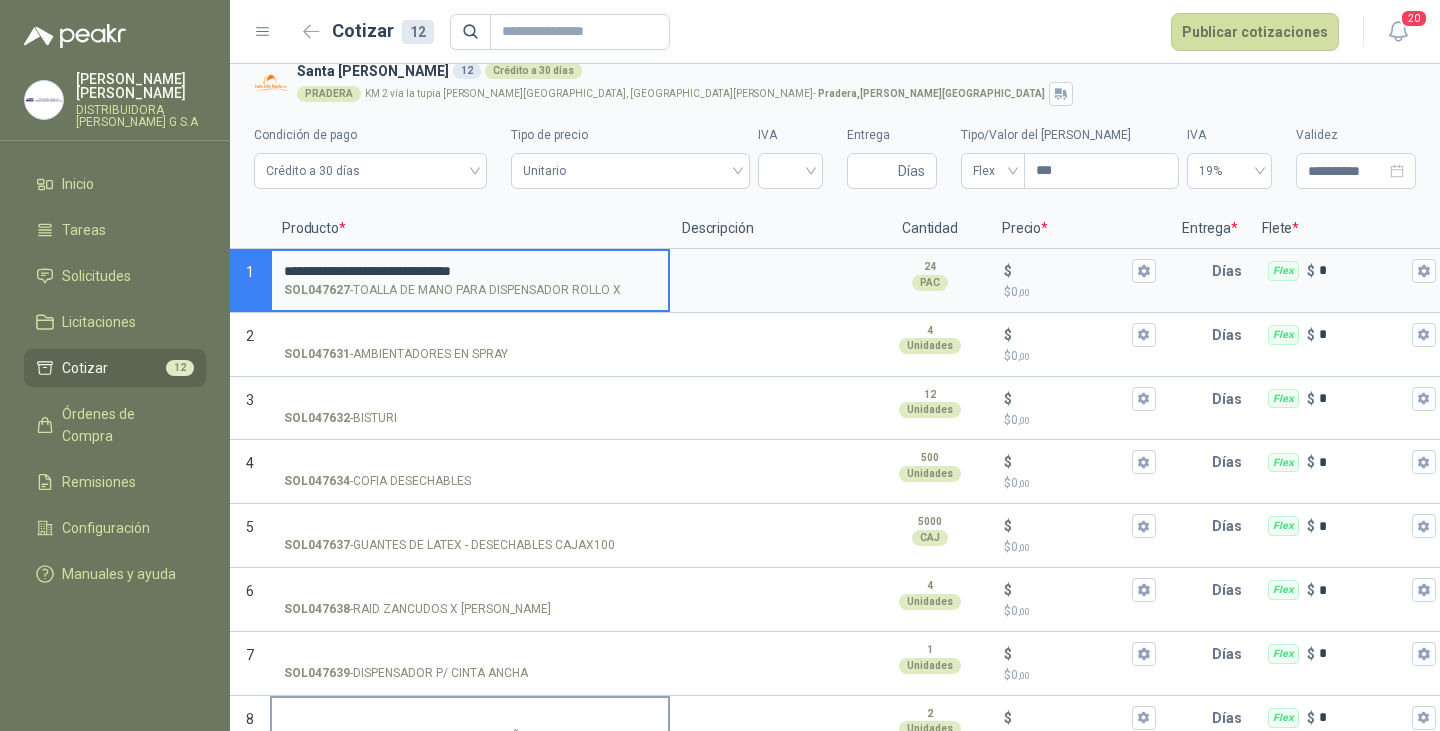 type on "**********" 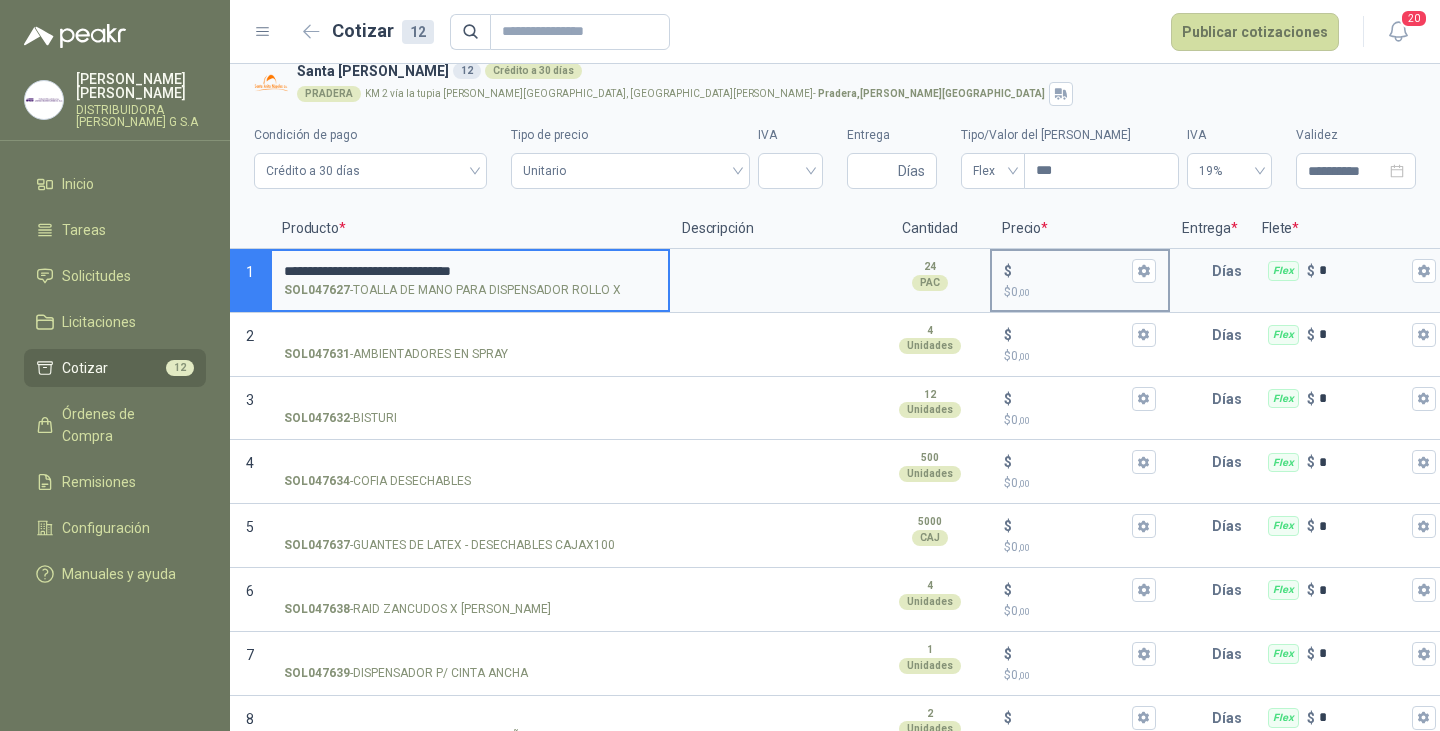 click on "$ $  0 ,00" at bounding box center [1072, 270] 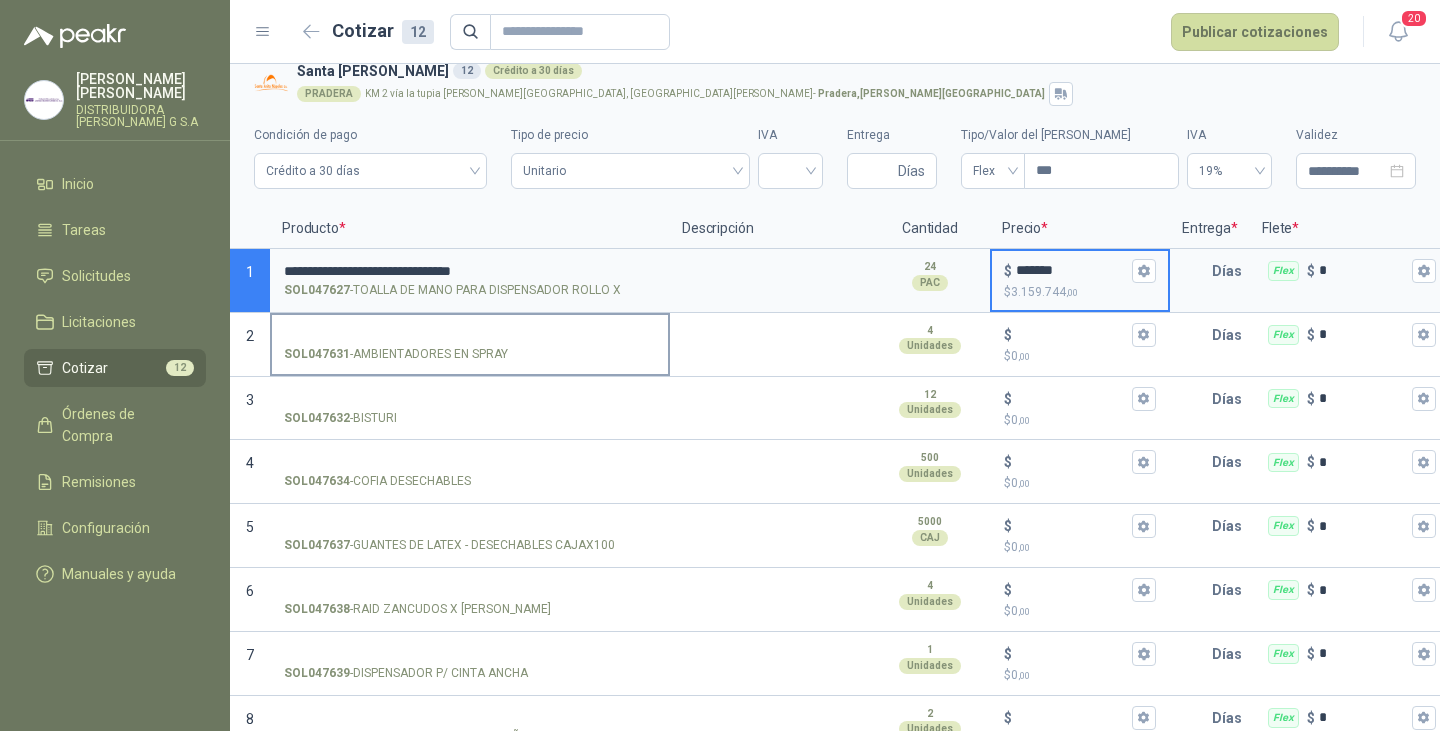 type on "*******" 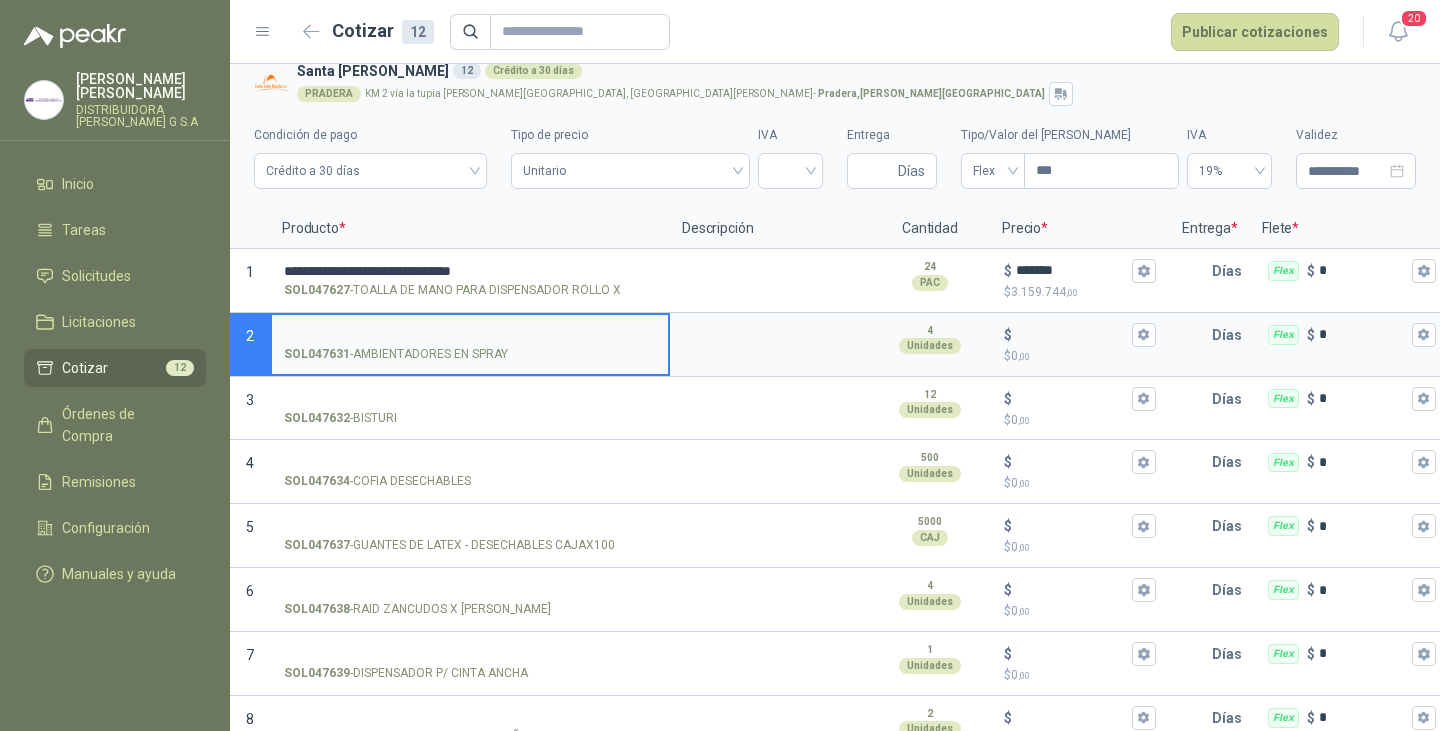 scroll, scrollTop: 316, scrollLeft: 0, axis: vertical 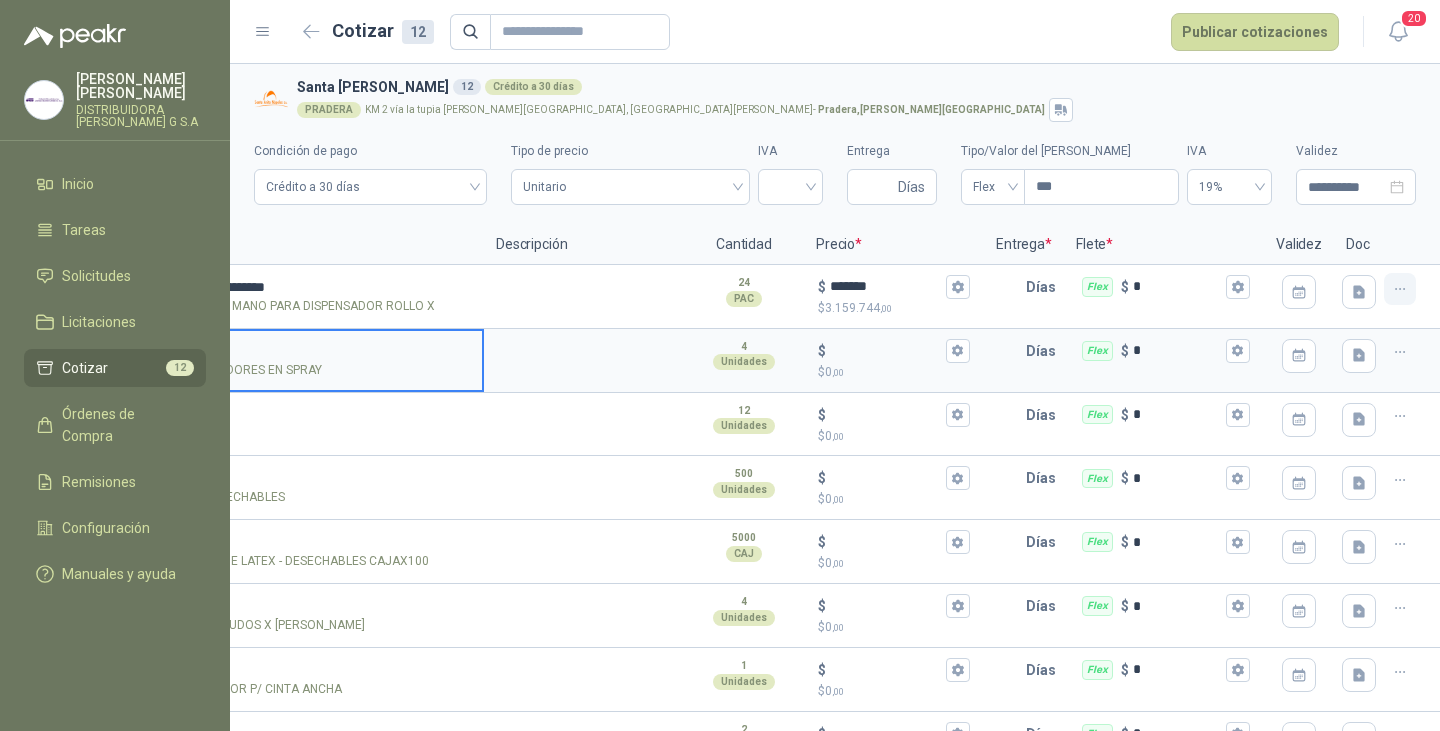 click 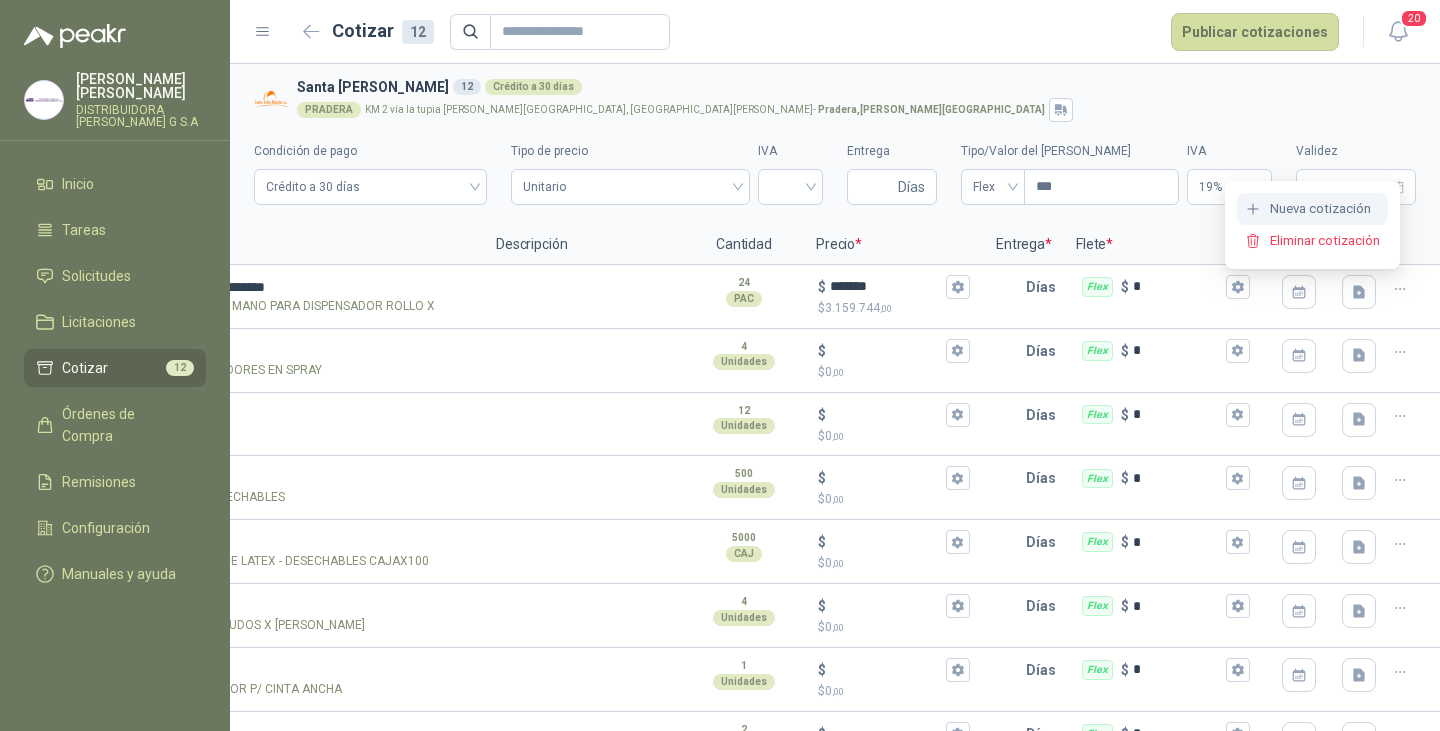 click on "Nueva cotización" at bounding box center [1312, 209] 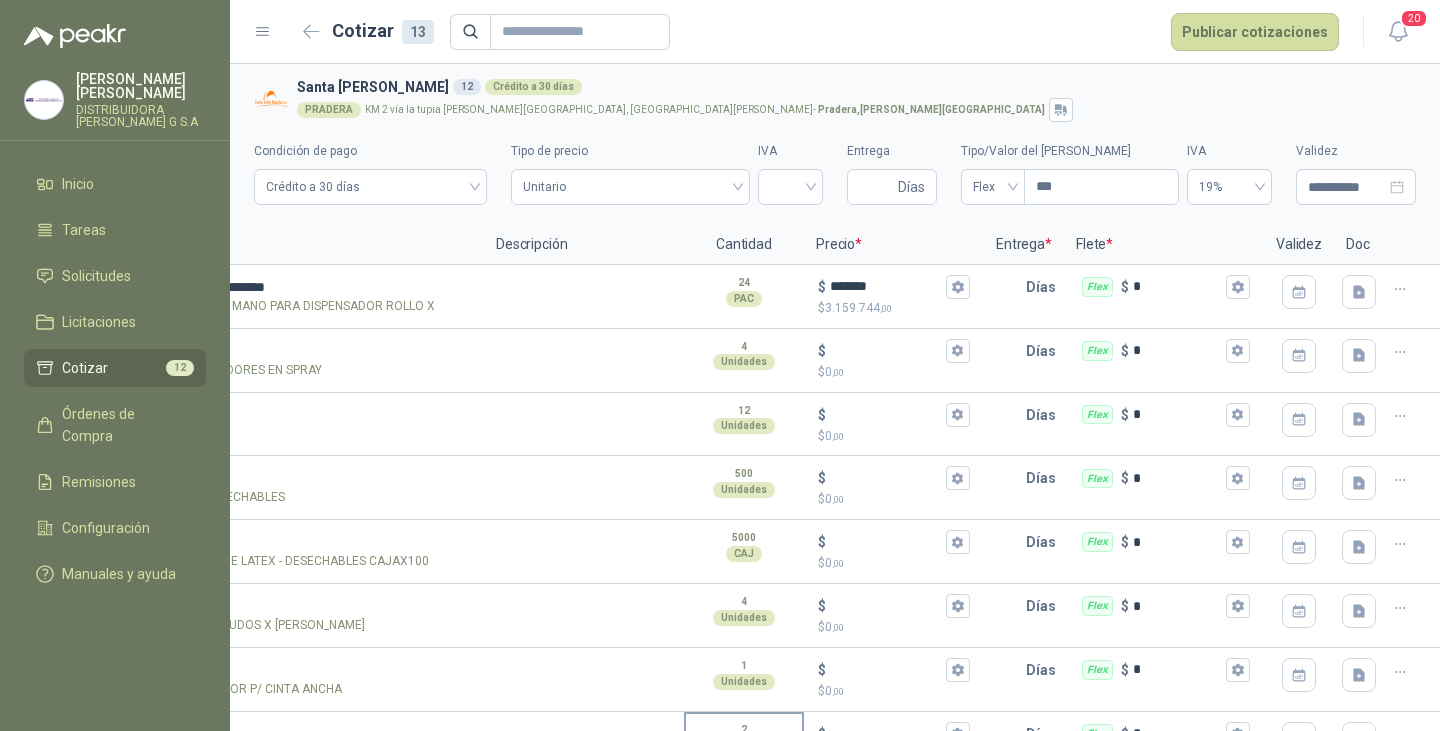 type 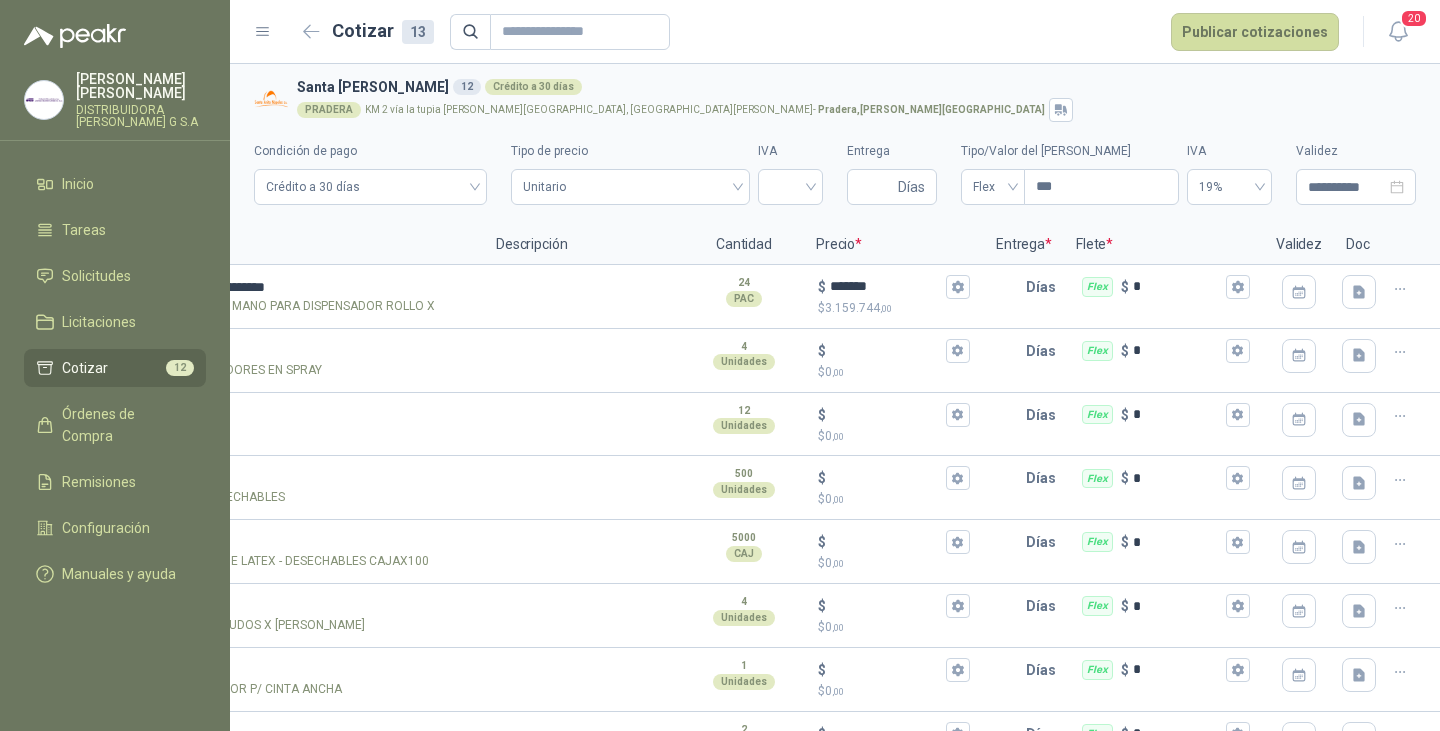 scroll, scrollTop: 0, scrollLeft: 54, axis: horizontal 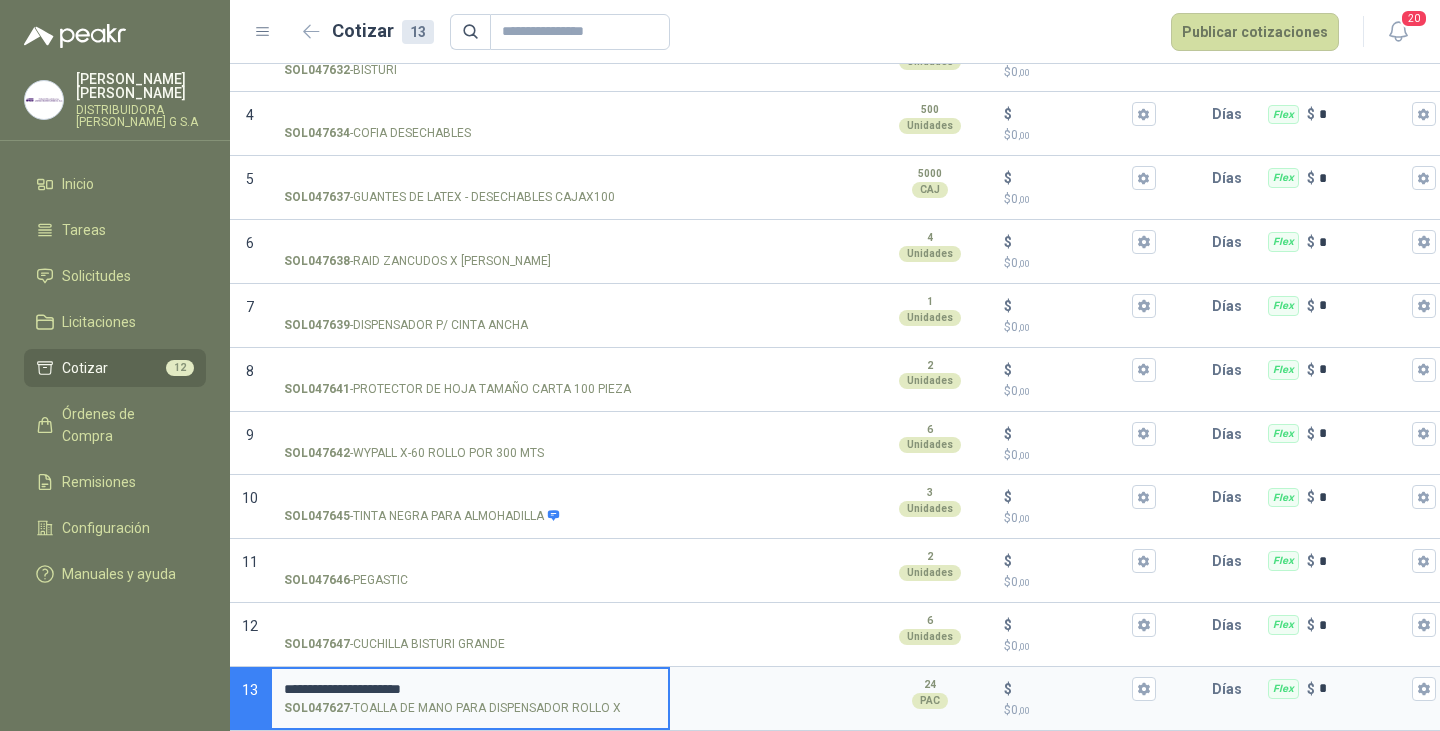 type on "**********" 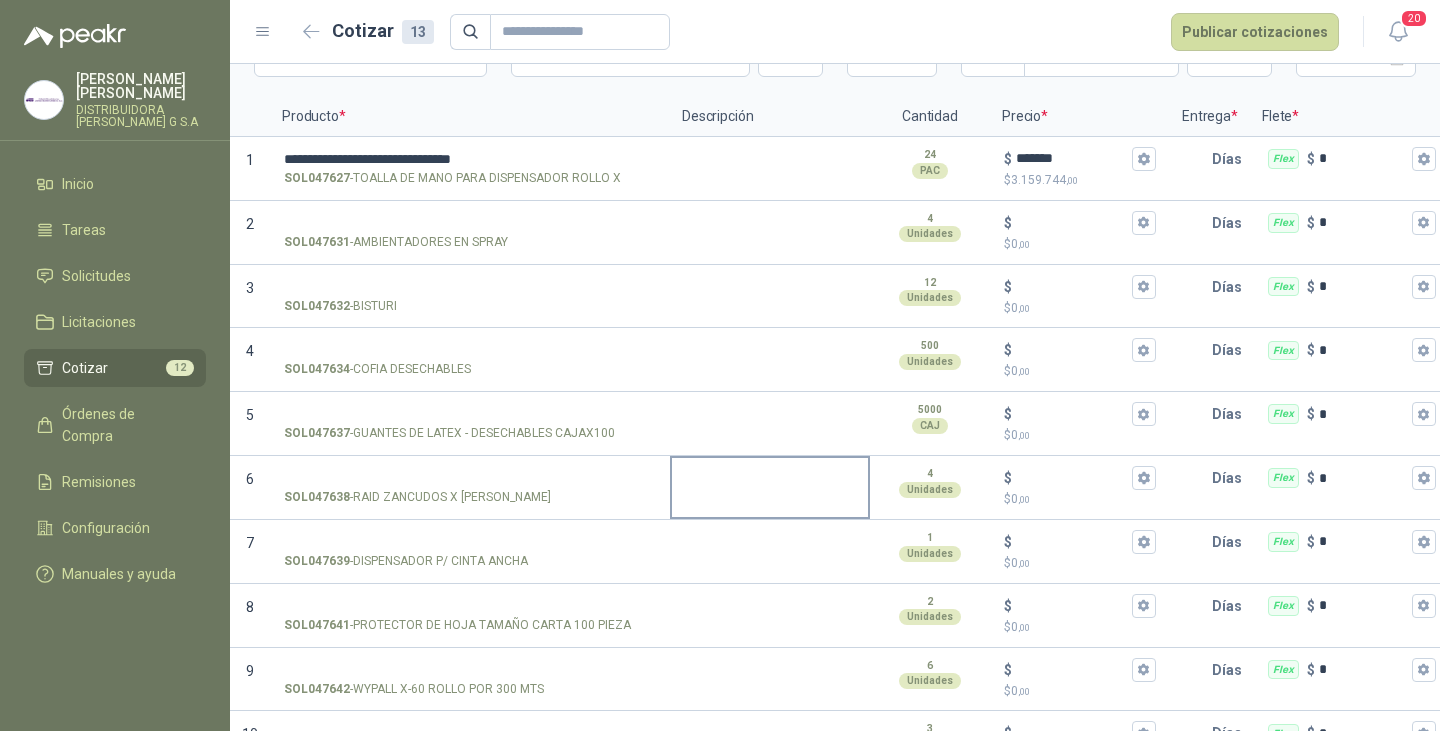 scroll, scrollTop: 0, scrollLeft: 0, axis: both 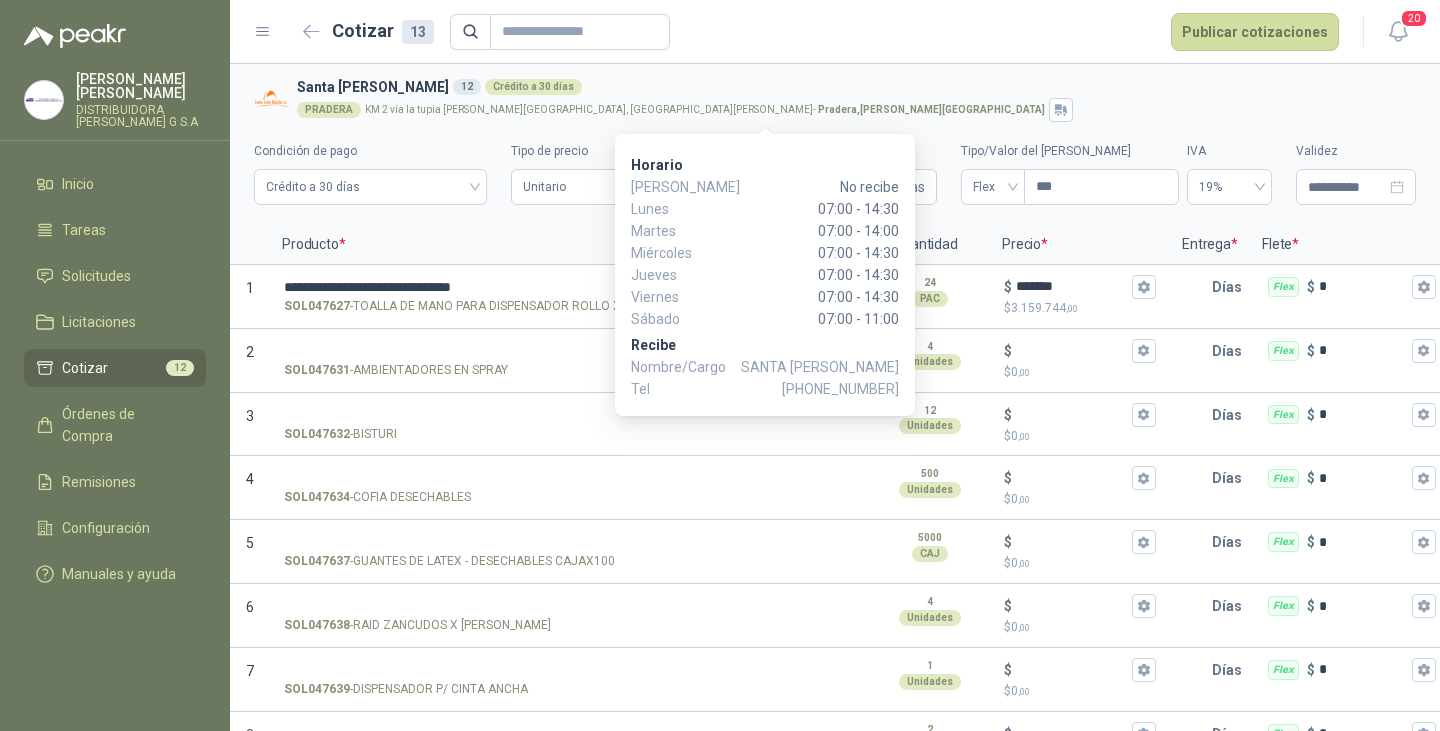 click on "PRADERA KM 2 vía la tupia [PERSON_NAME][GEOGRAPHIC_DATA], [GEOGRAPHIC_DATA][PERSON_NAME]   -   [GEOGRAPHIC_DATA] ,  [PERSON_NAME][GEOGRAPHIC_DATA]" at bounding box center [852, 110] 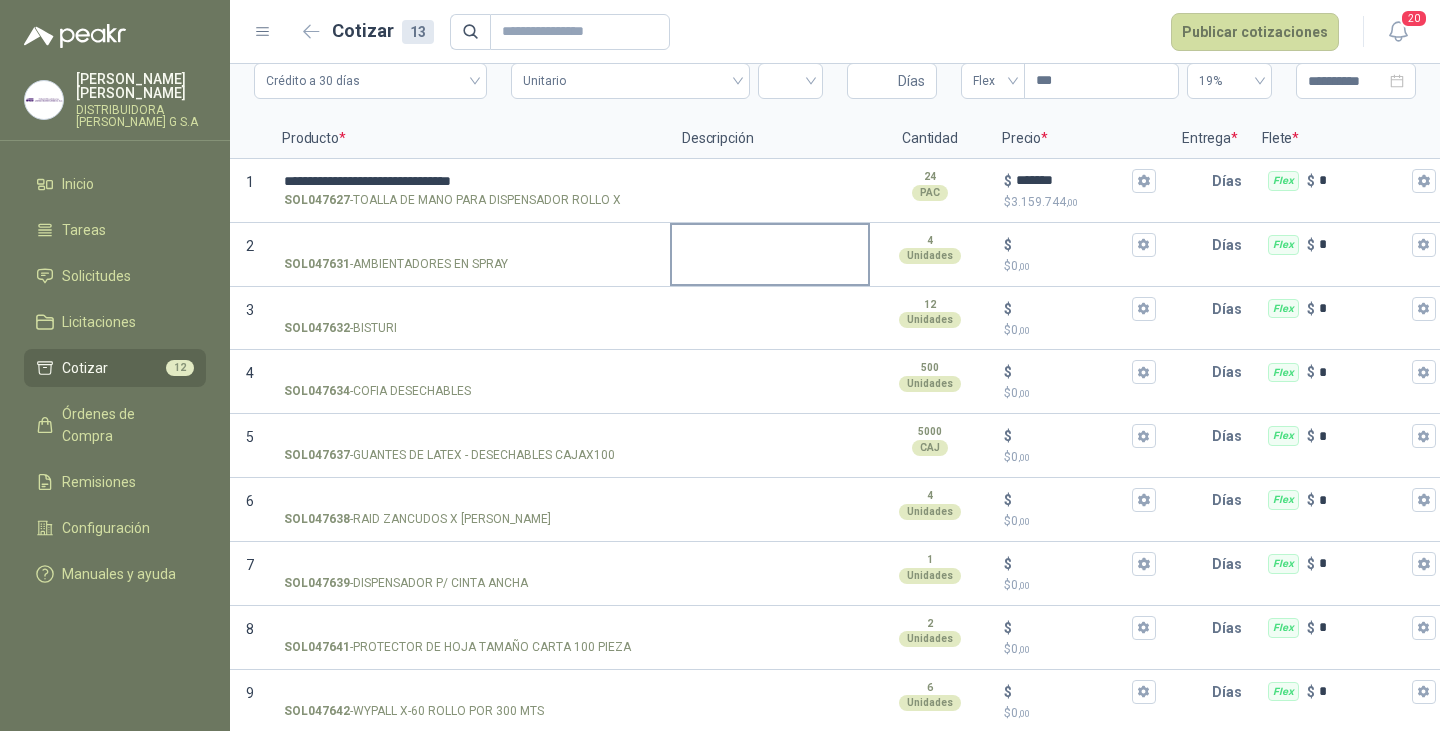 scroll, scrollTop: 0, scrollLeft: 0, axis: both 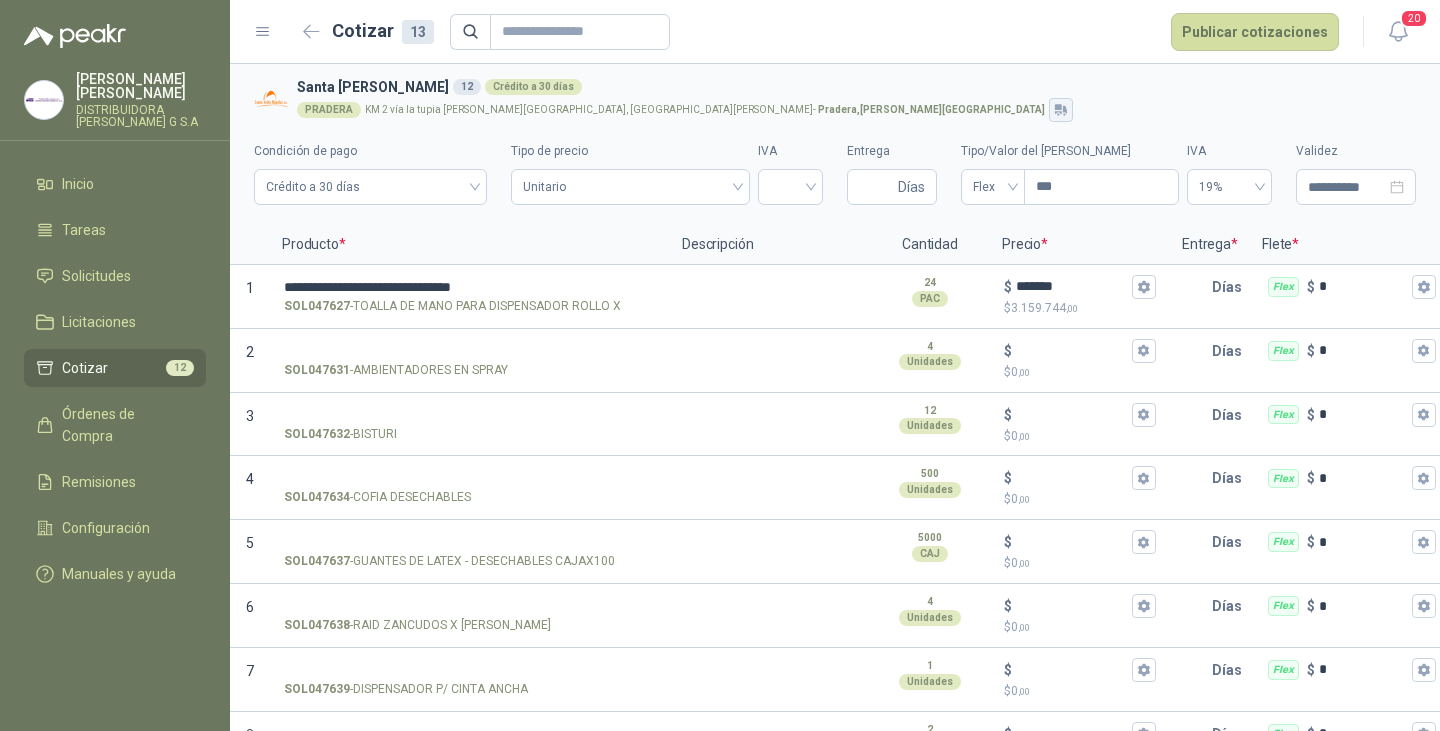 click 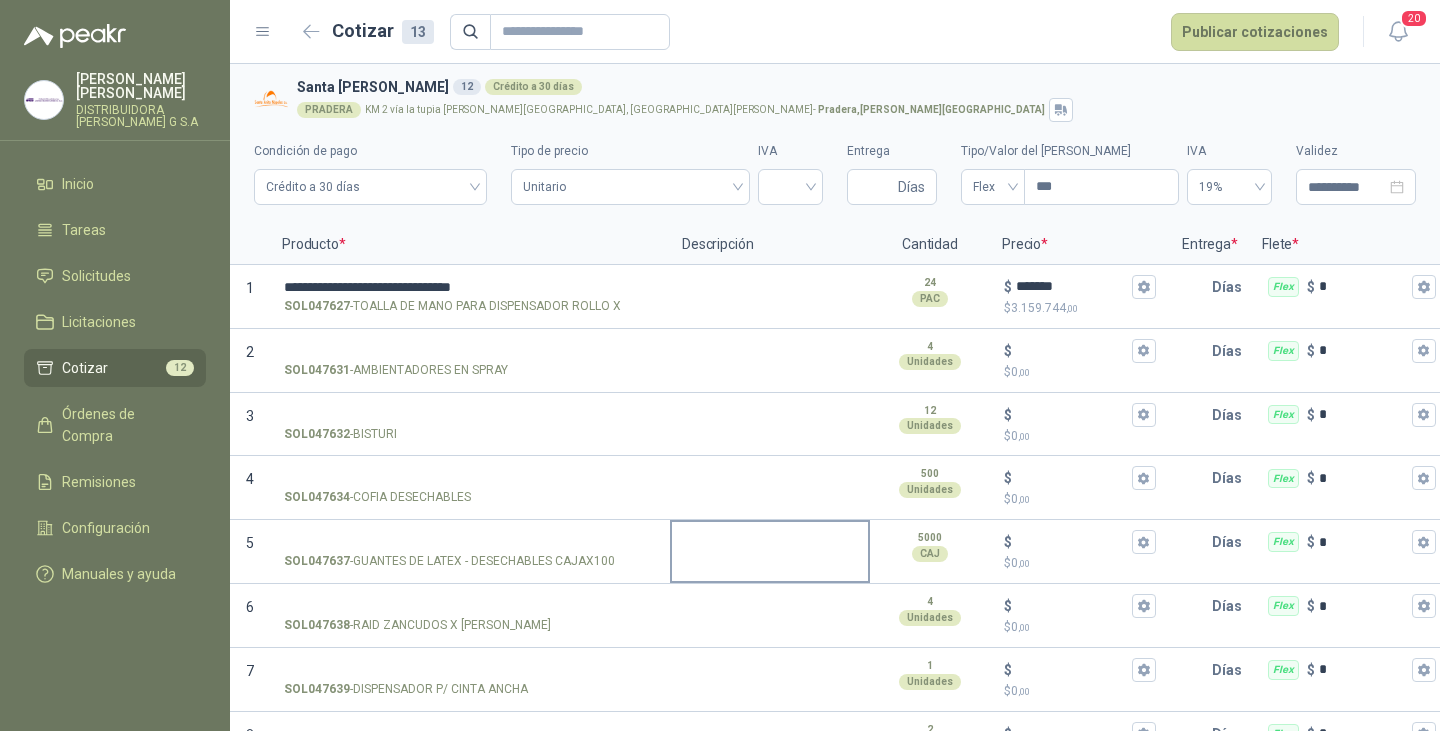 scroll, scrollTop: 380, scrollLeft: 0, axis: vertical 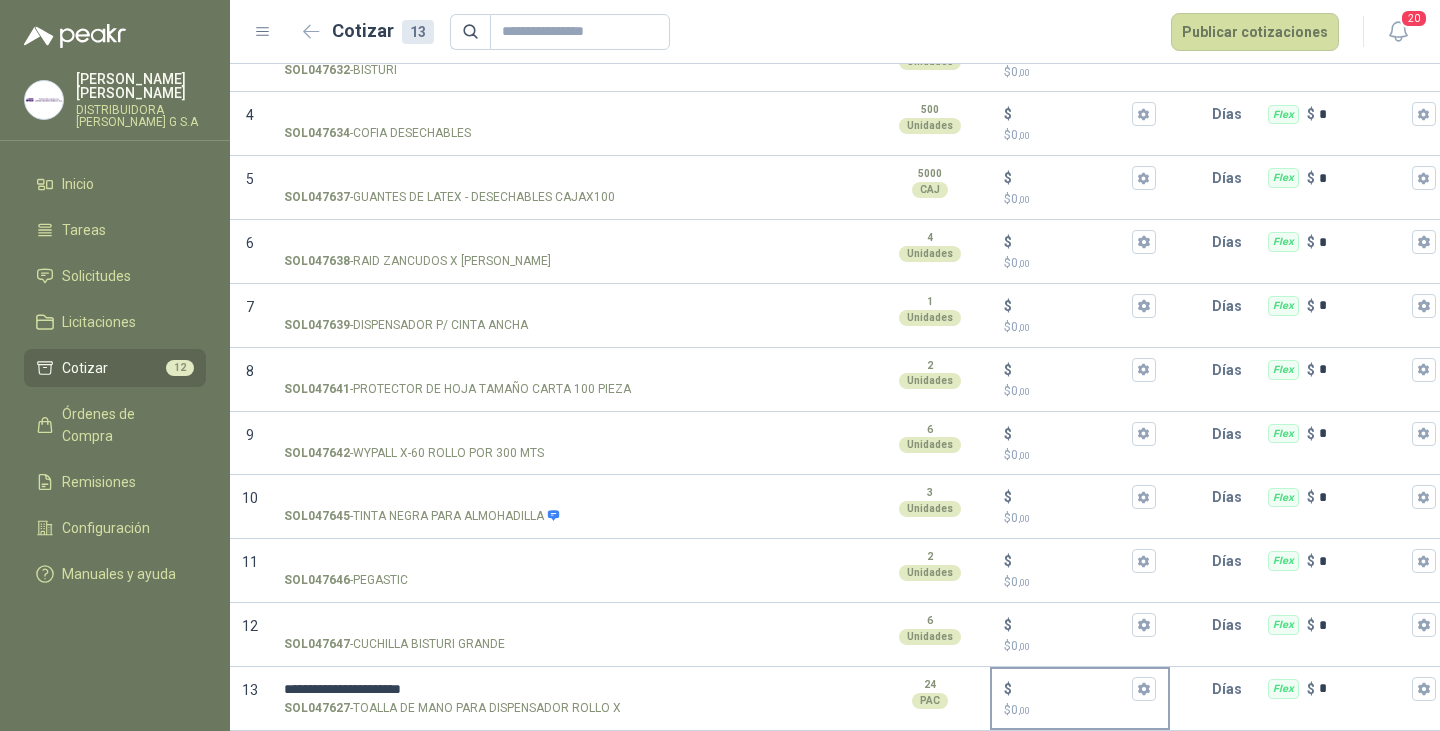 click on "$ $  0 ,00" at bounding box center [1072, 688] 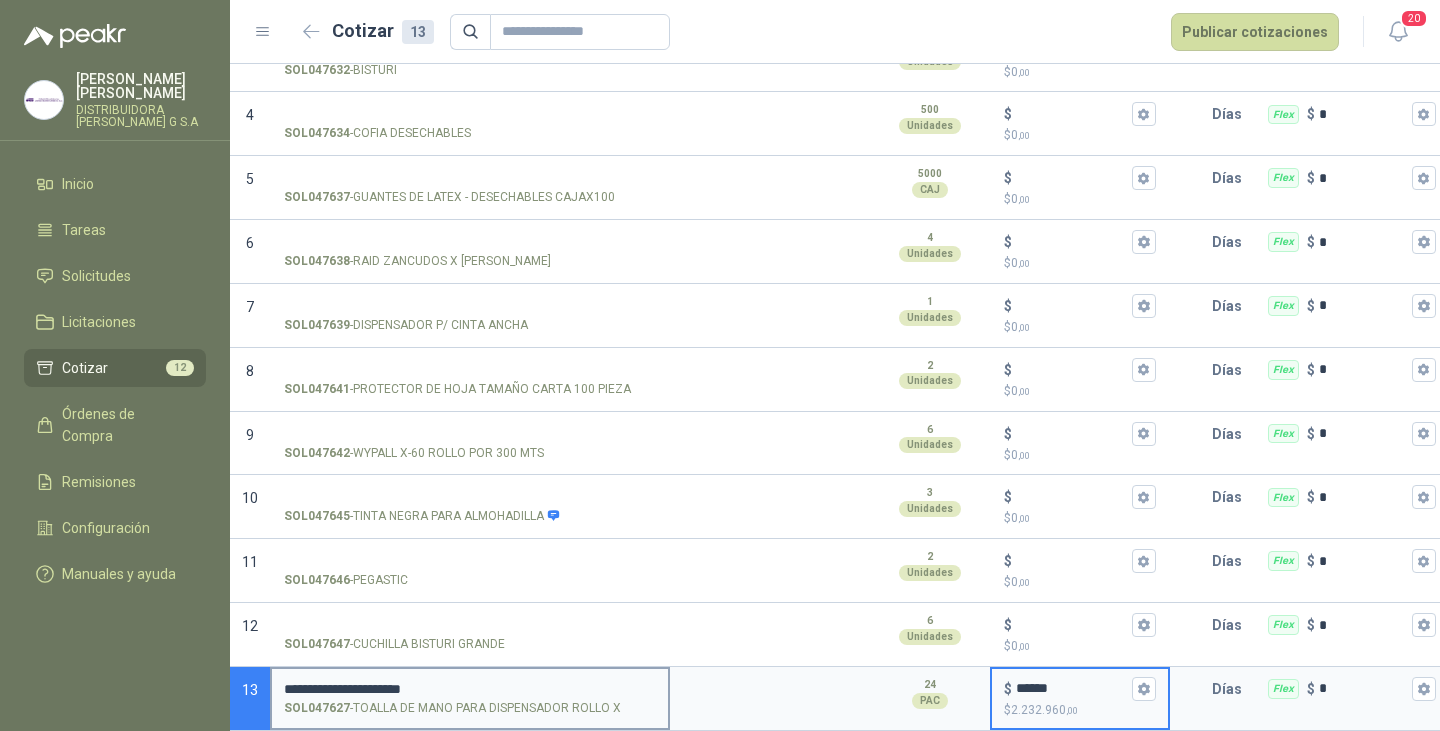 type on "******" 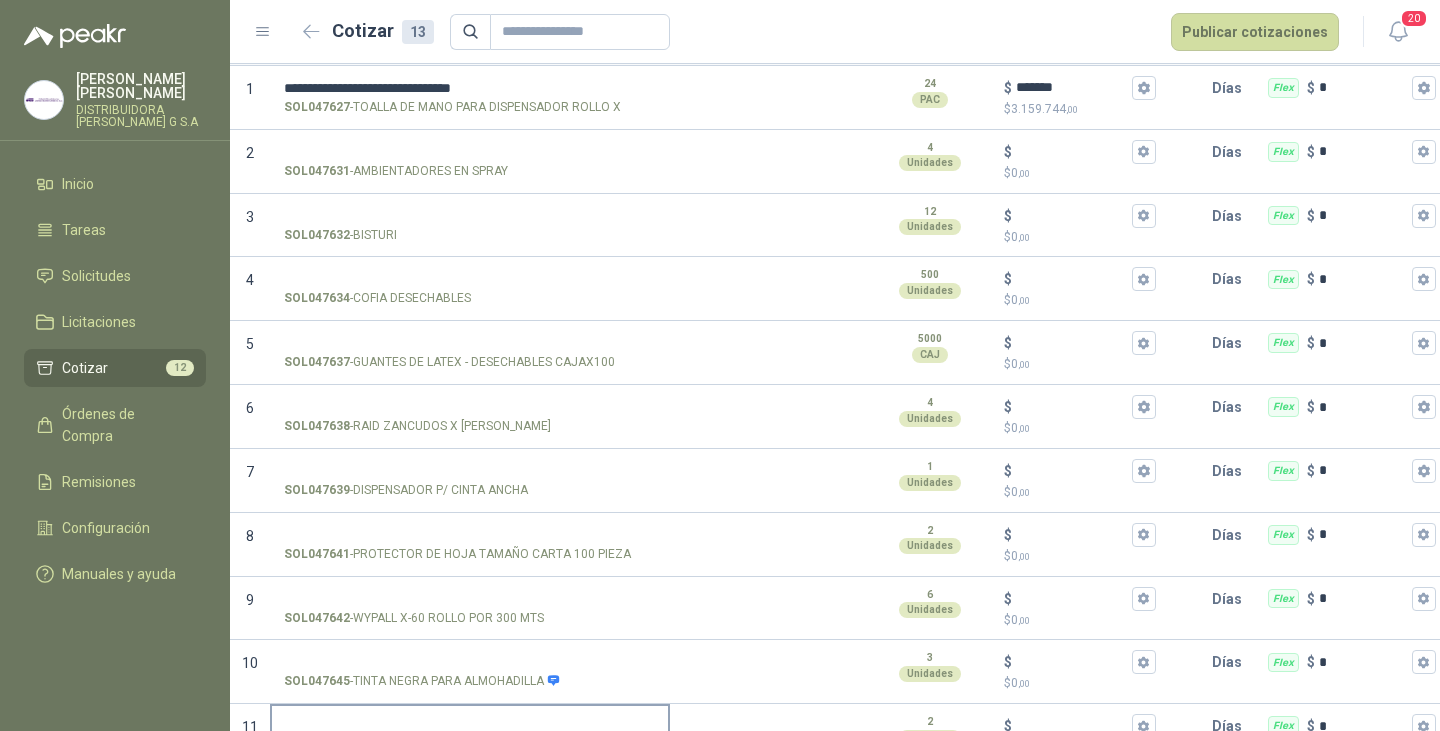 scroll, scrollTop: 0, scrollLeft: 0, axis: both 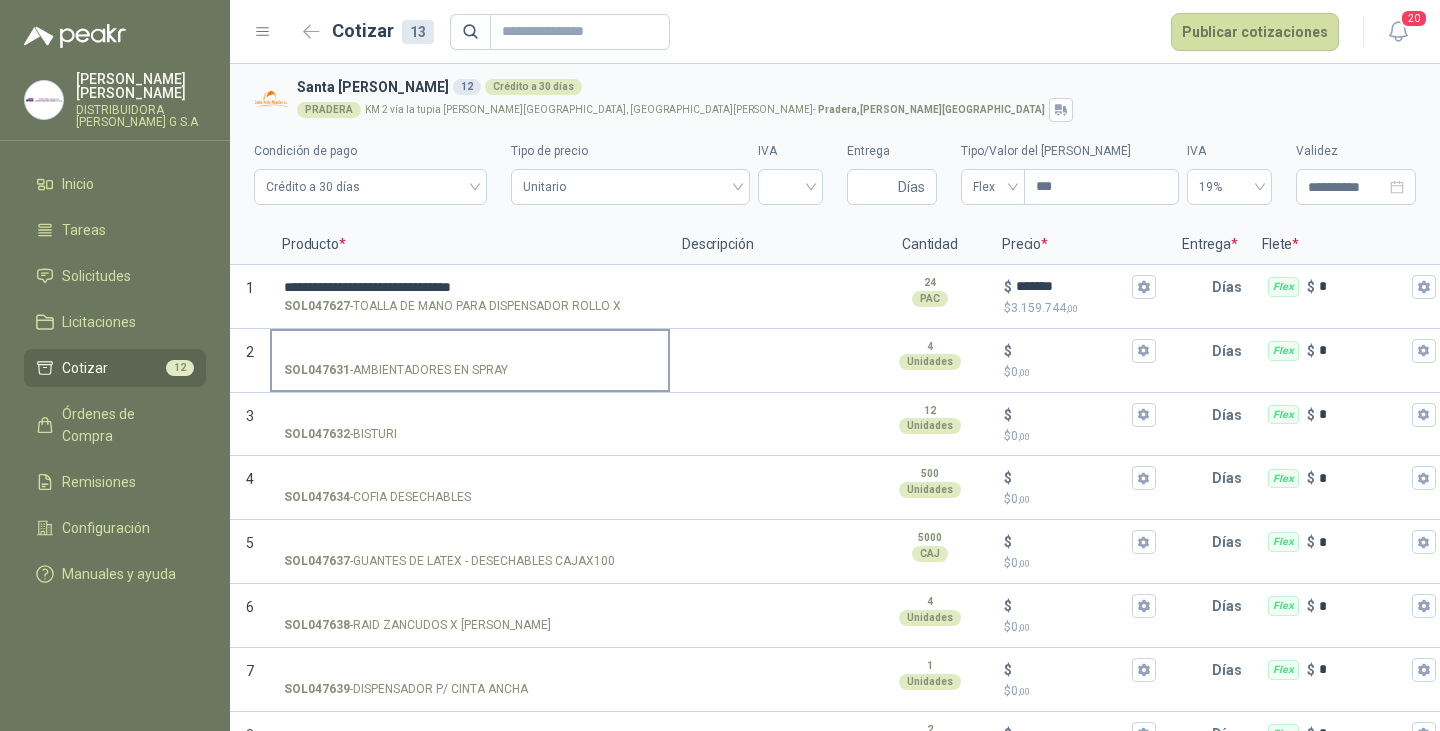 type on "**********" 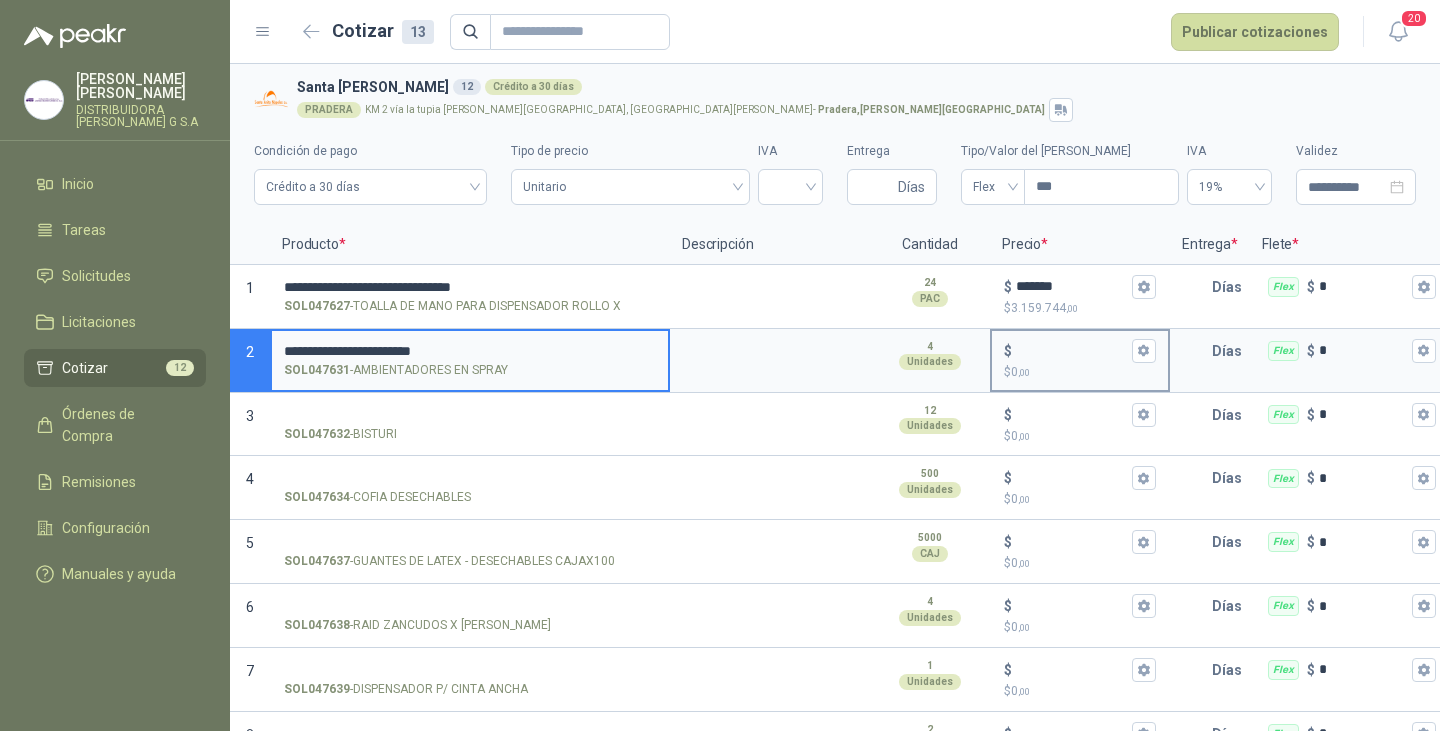 type on "**********" 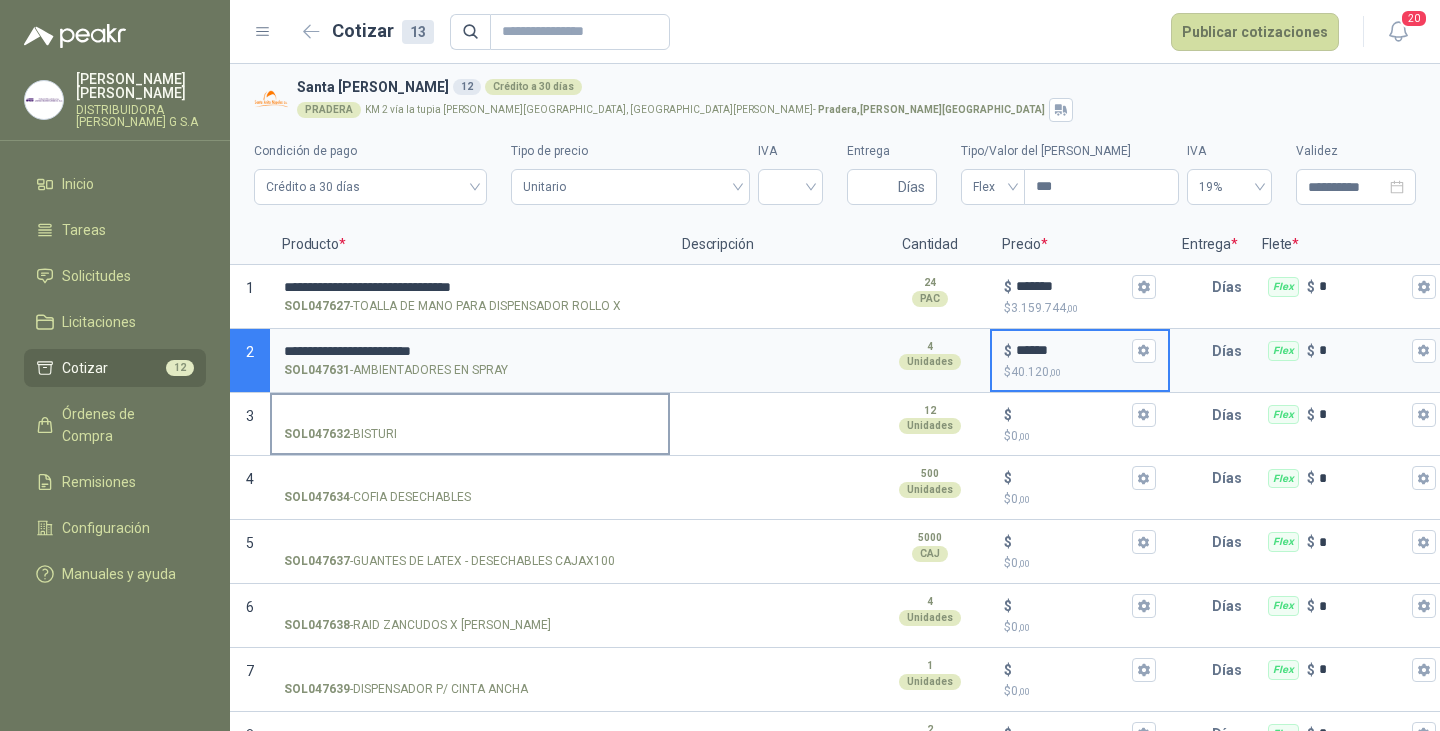 type on "******" 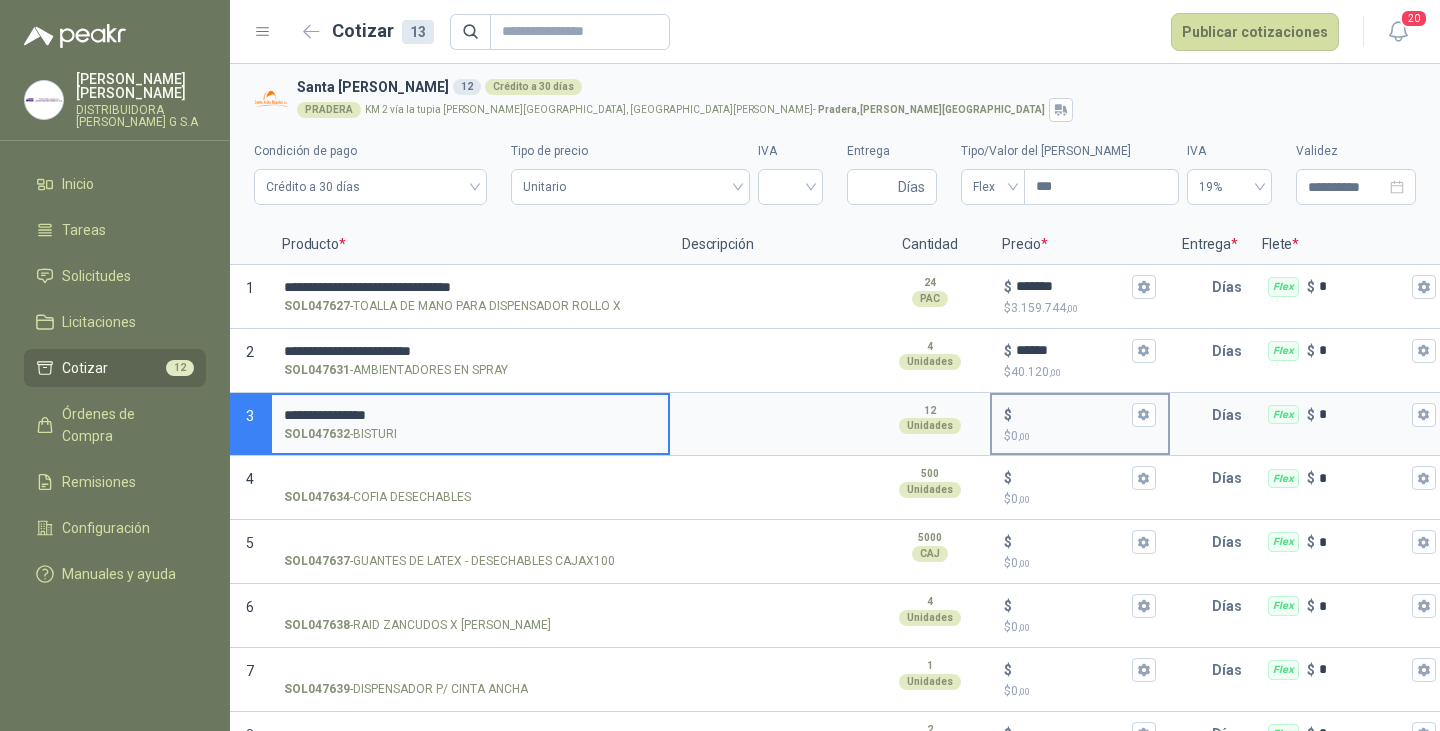 type on "**********" 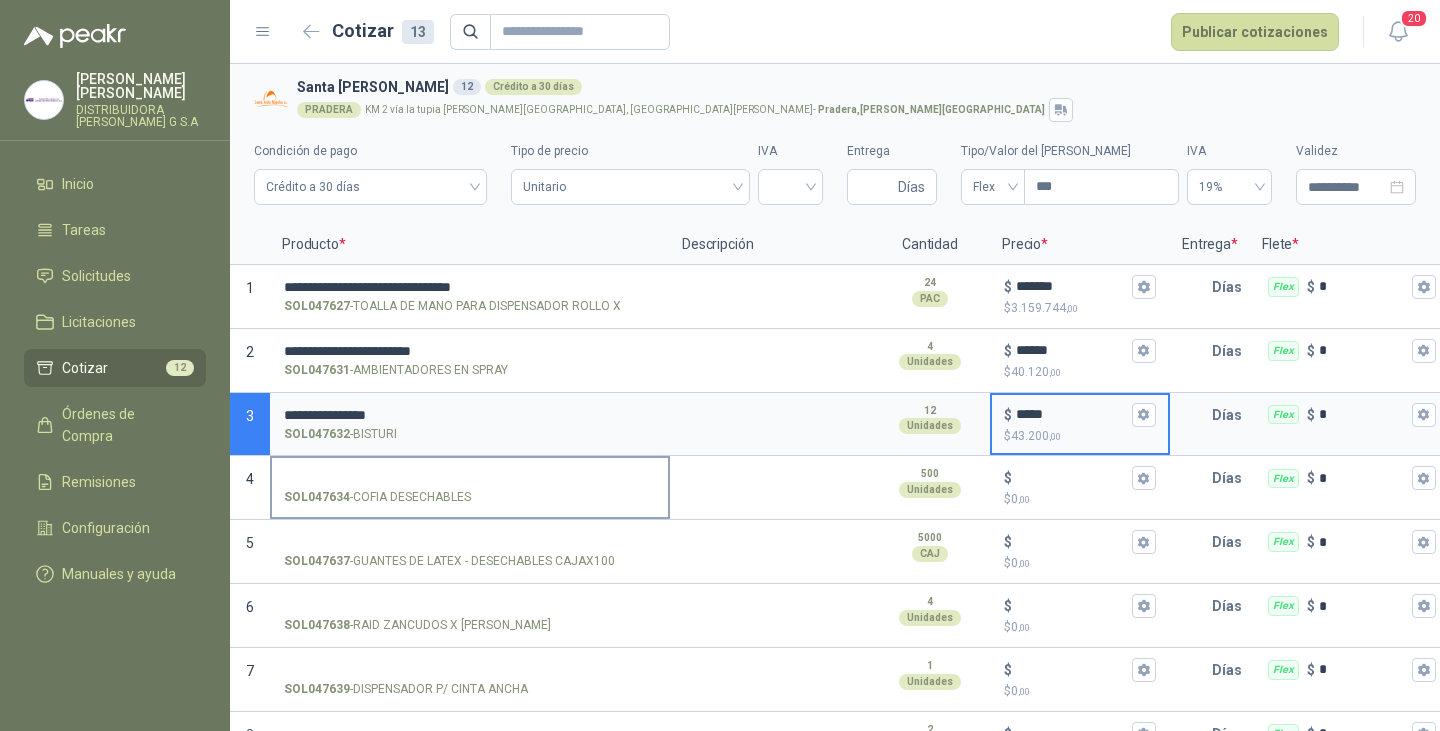 type on "*****" 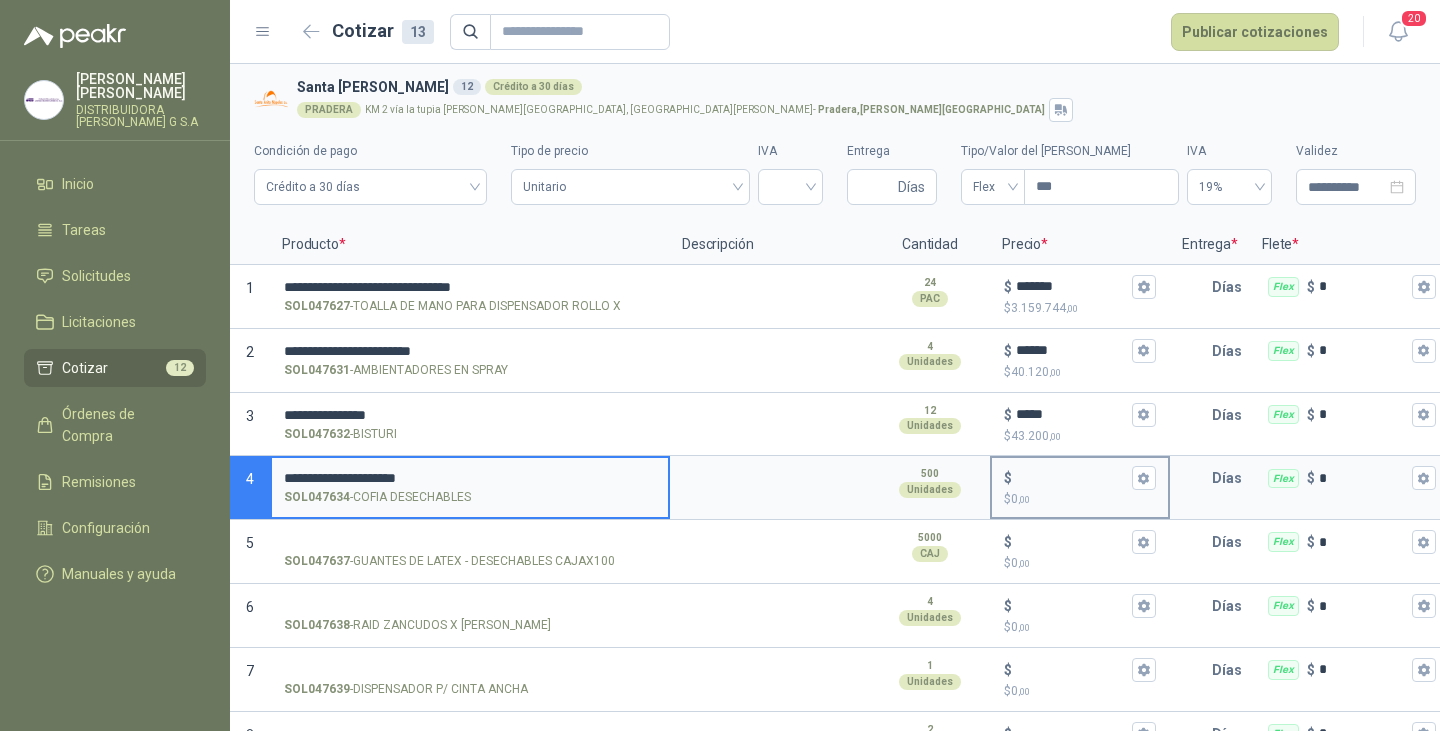 type on "**********" 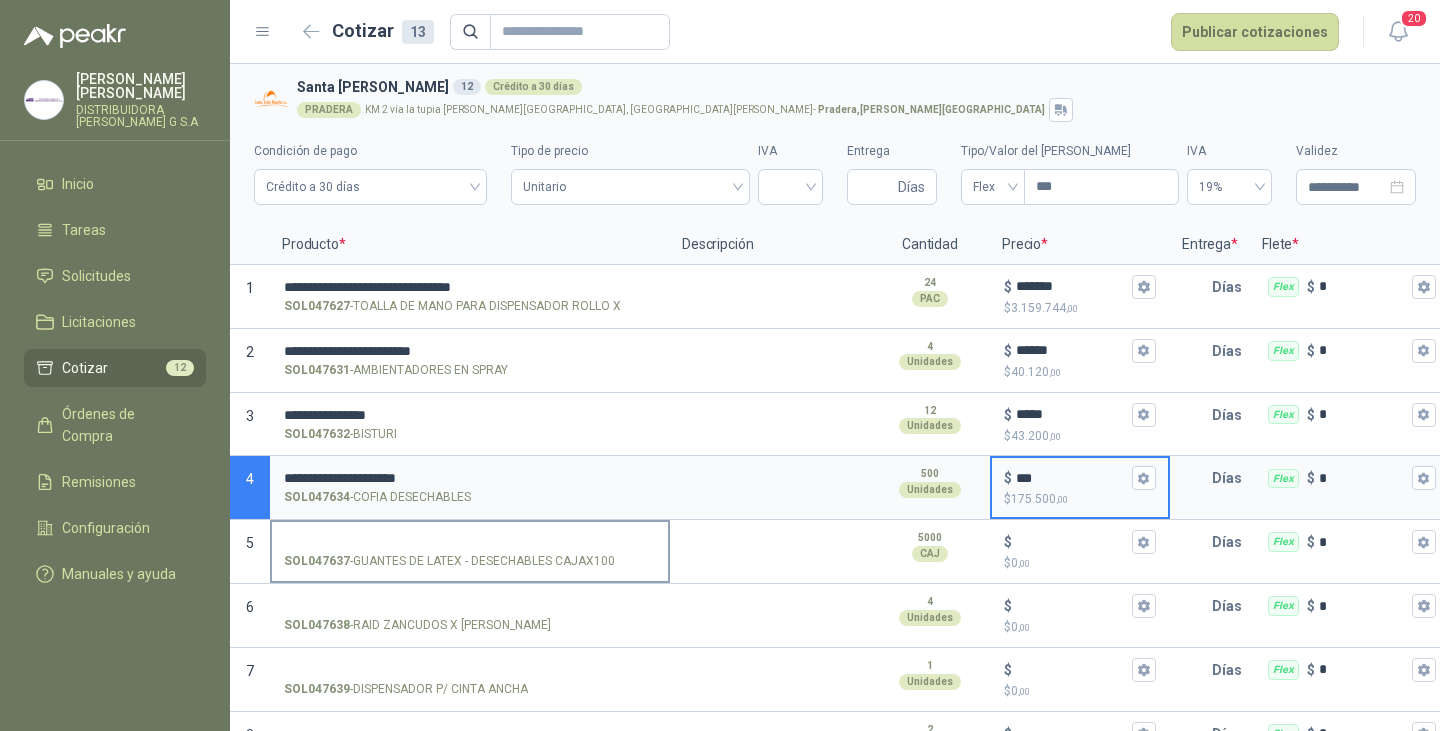 type on "***" 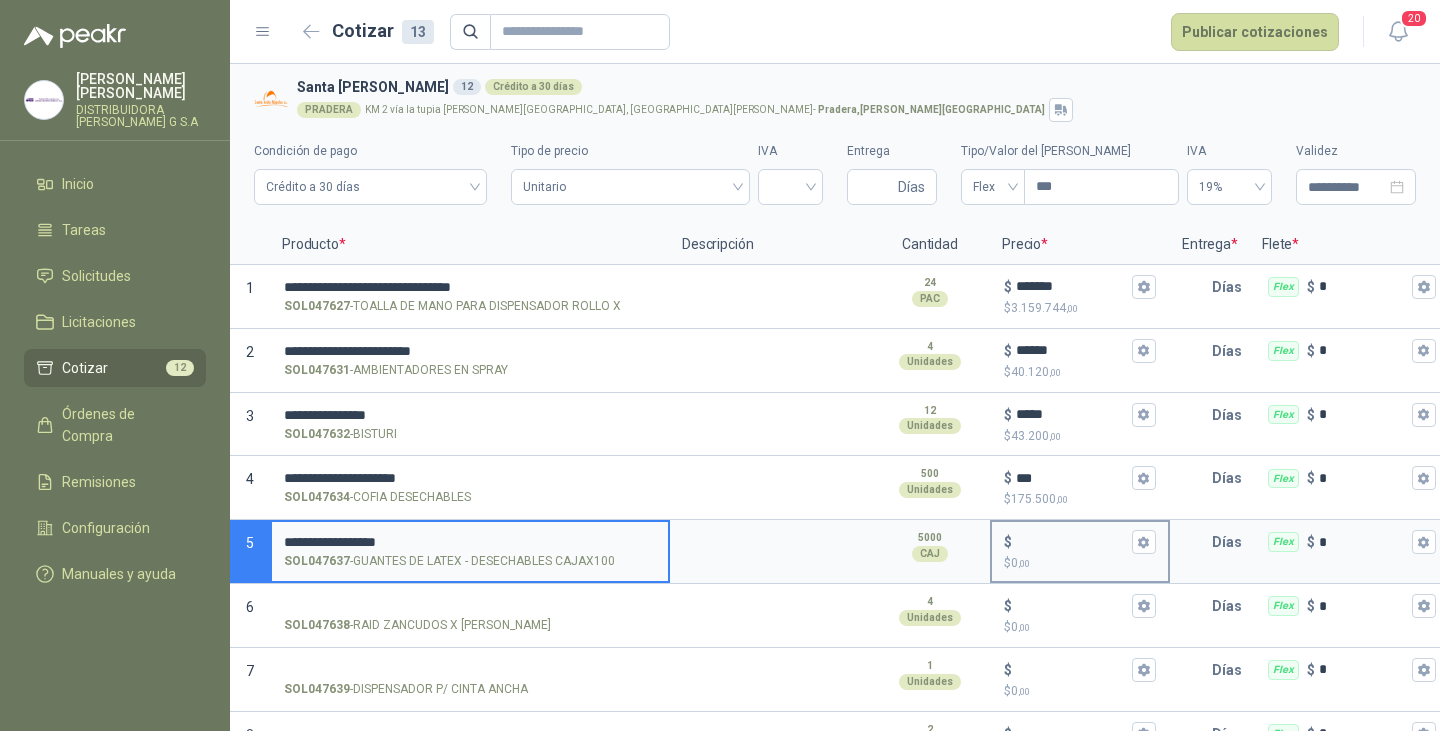 type on "**********" 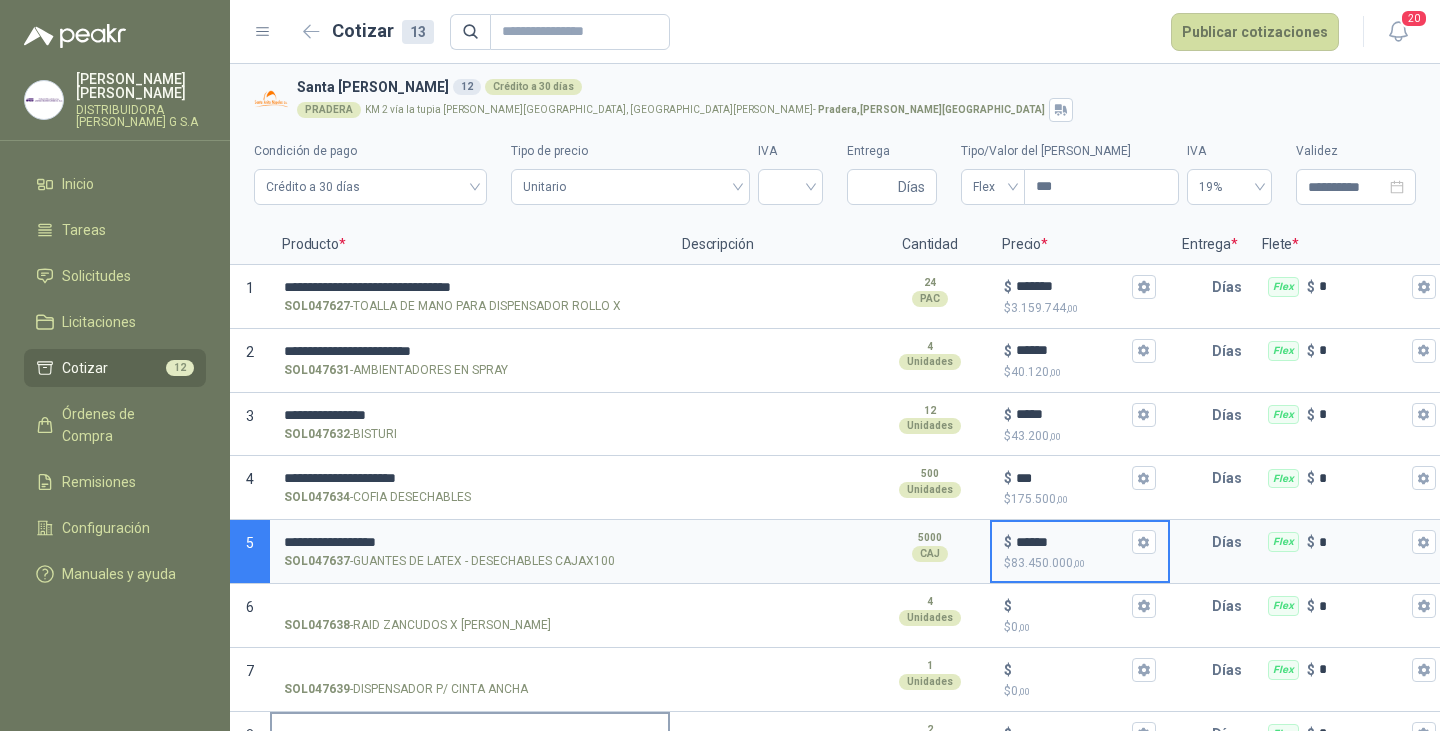 type on "******" 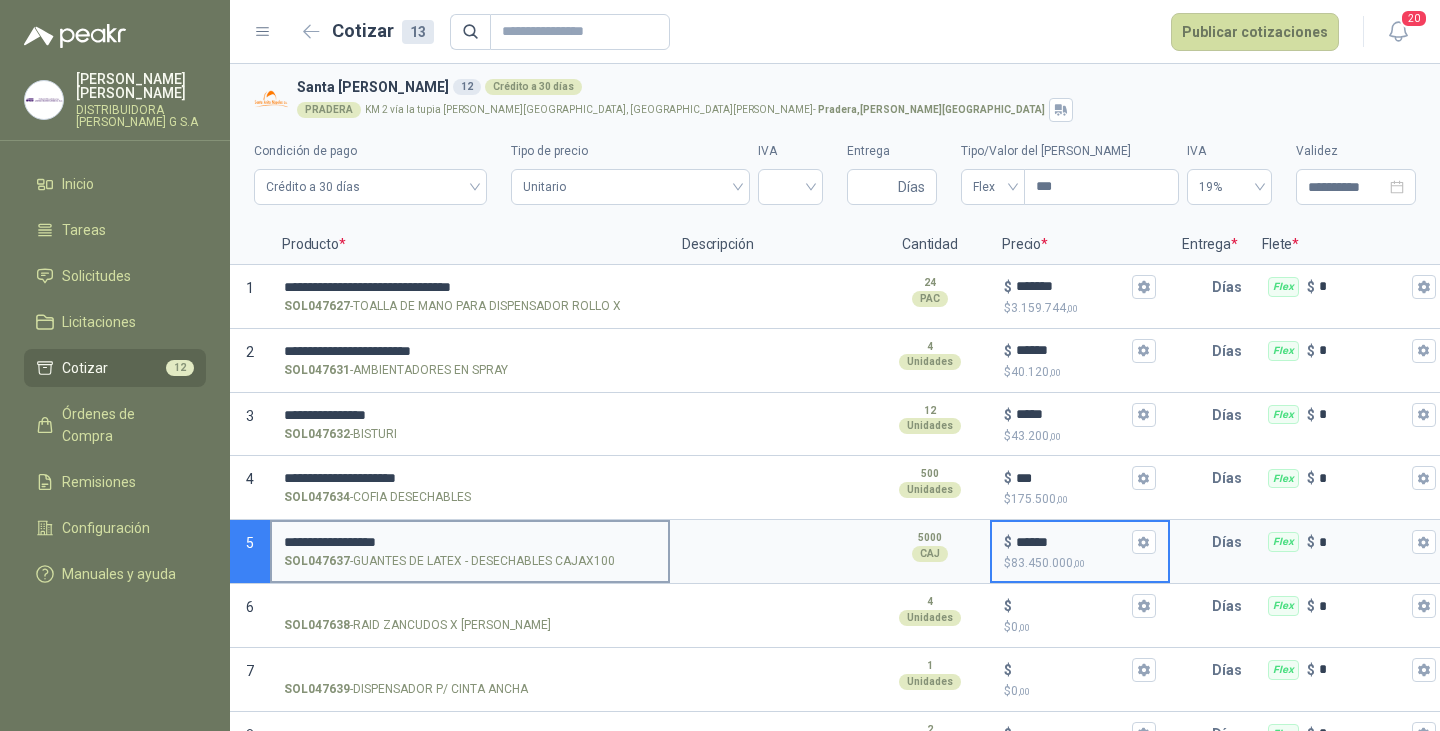 click on "**********" at bounding box center (470, 542) 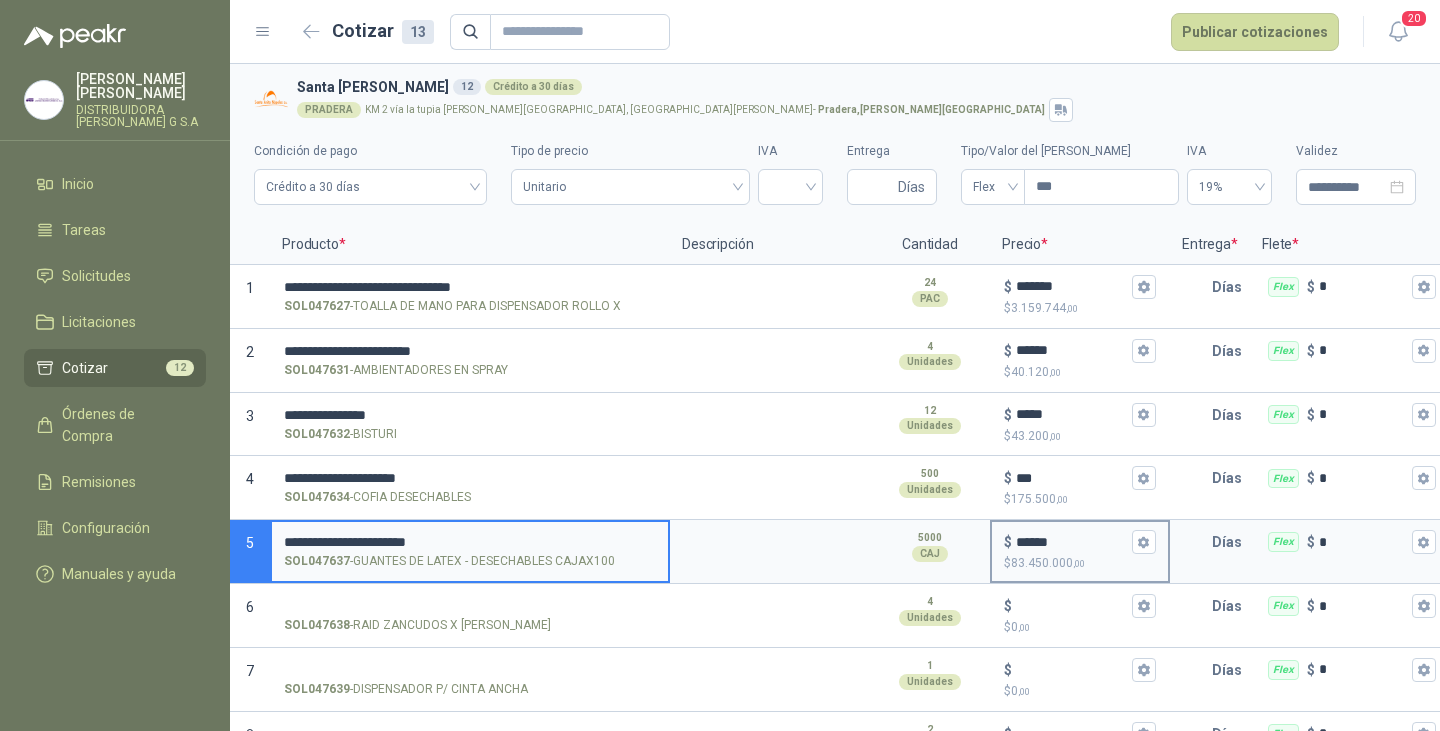 type on "**********" 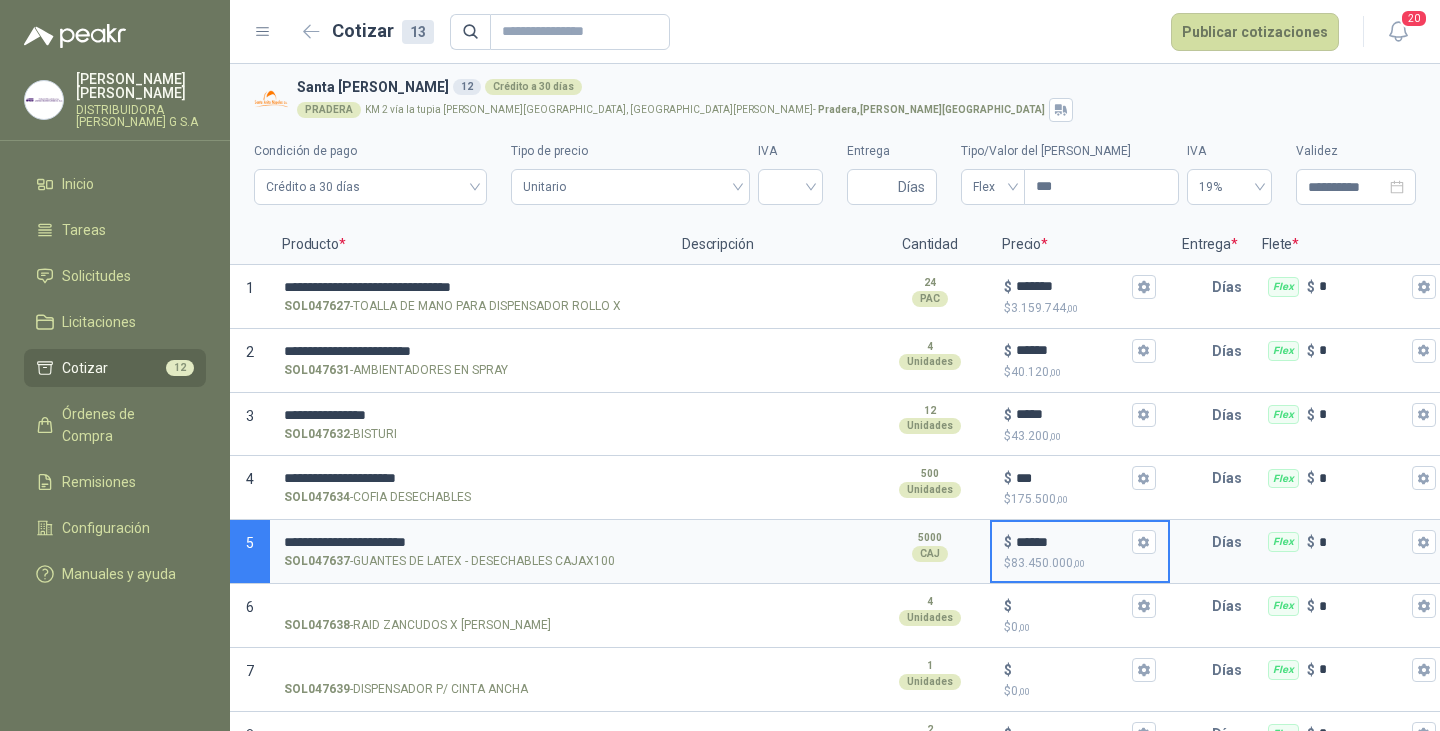 drag, startPoint x: 1069, startPoint y: 539, endPoint x: 994, endPoint y: 547, distance: 75.42546 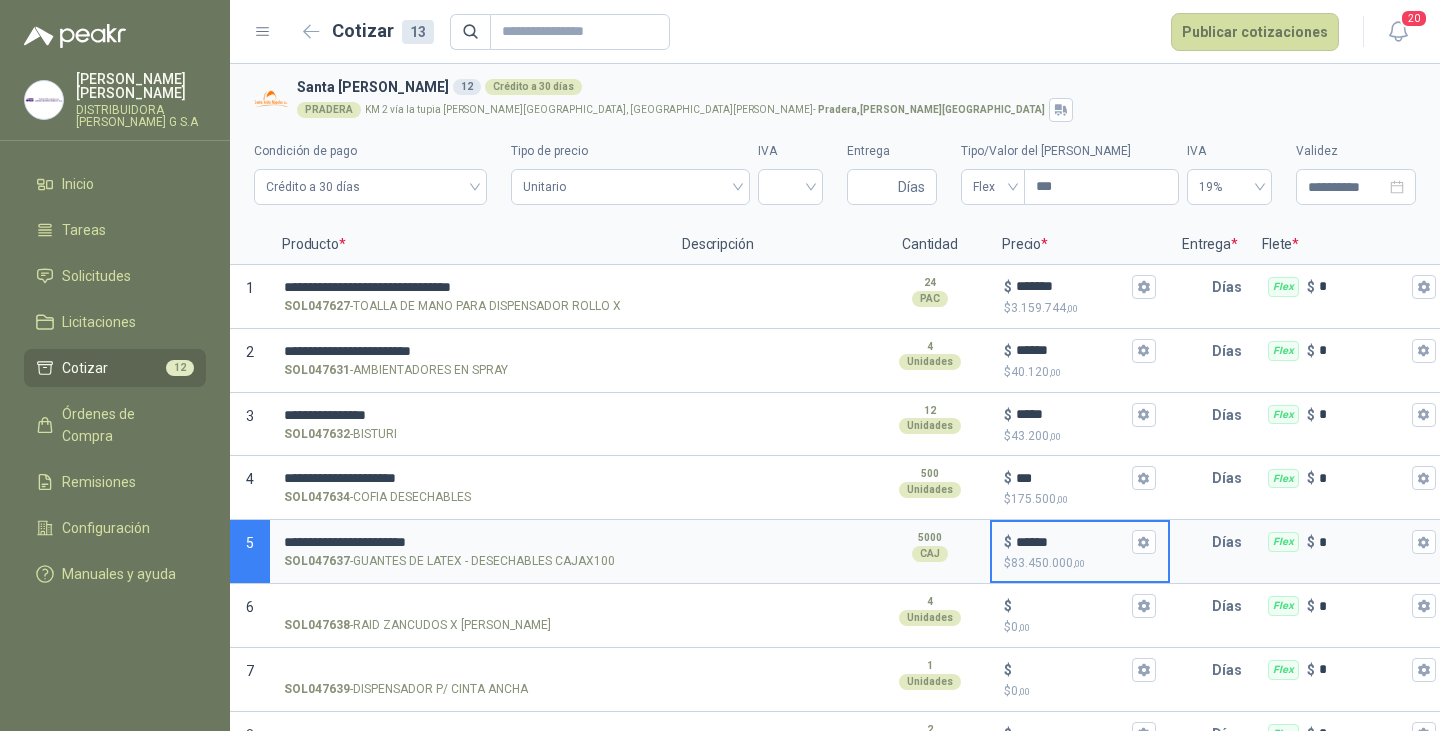 click on "$ ****** $  83.450.000 ,00" at bounding box center (1080, 551) 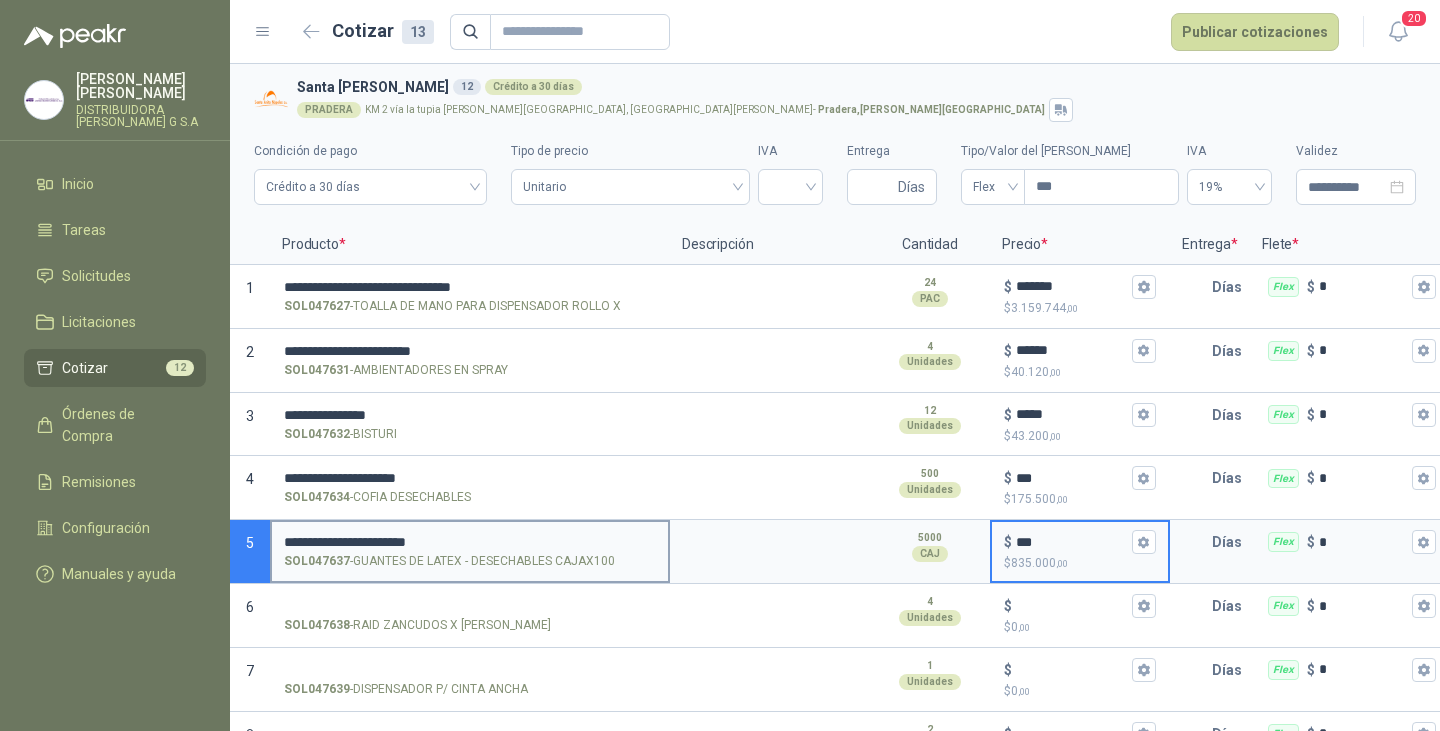 type on "***" 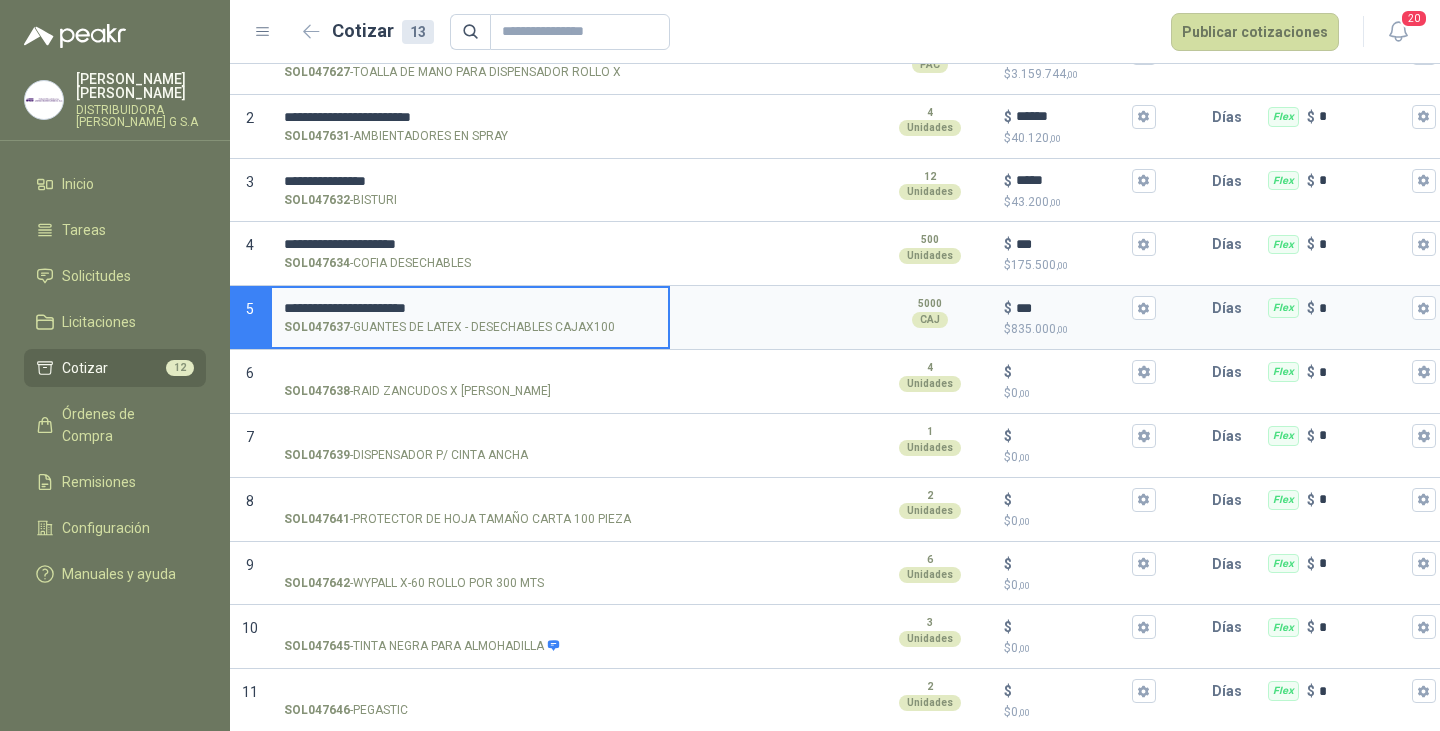 scroll, scrollTop: 380, scrollLeft: 0, axis: vertical 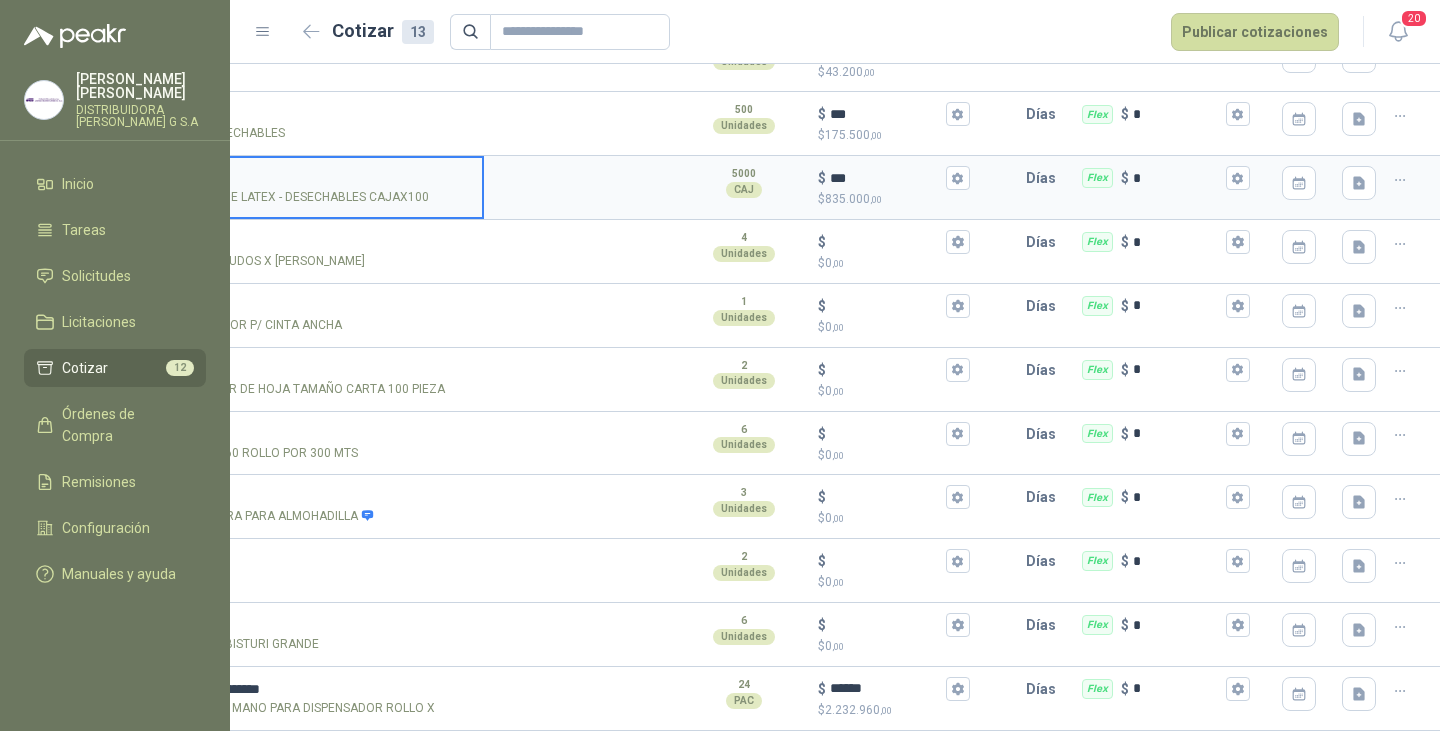 click 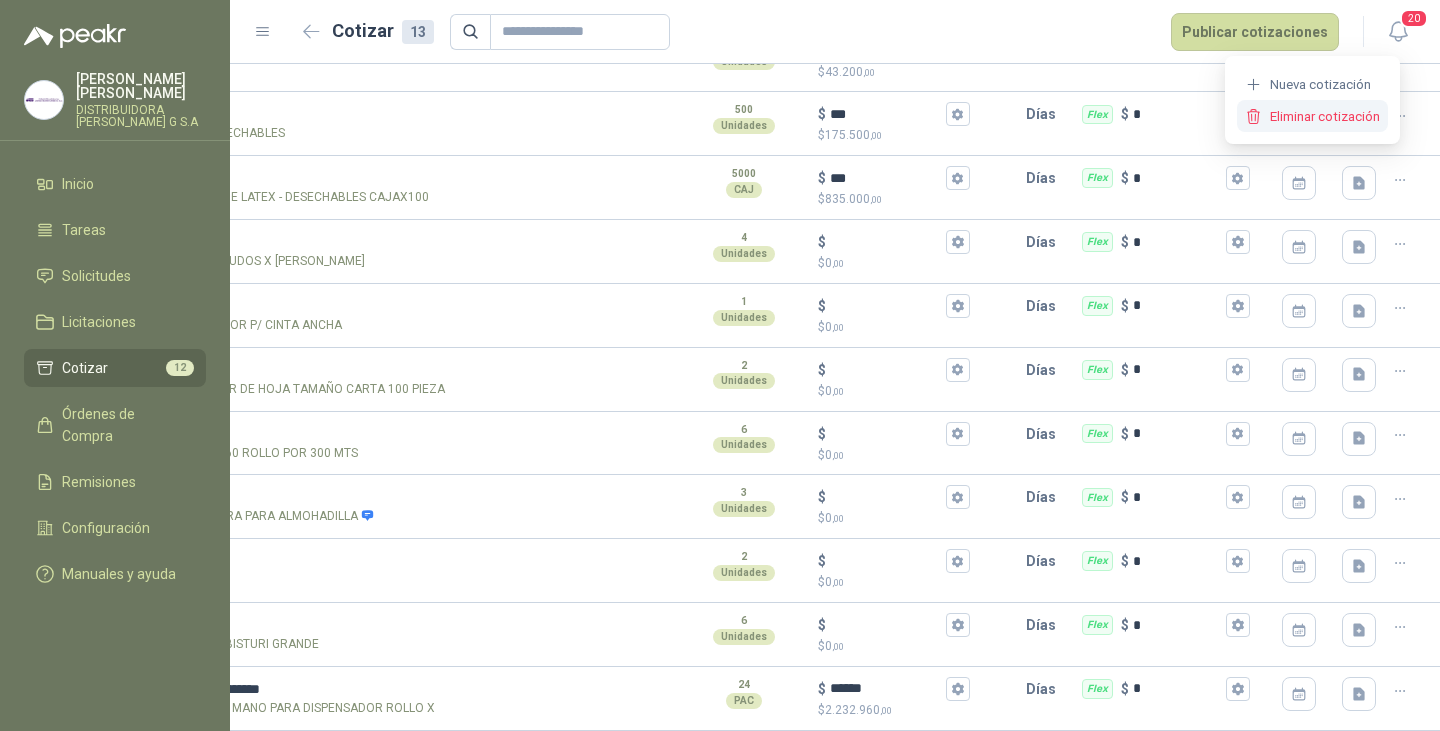 click on "Eliminar cotización" at bounding box center [1312, 116] 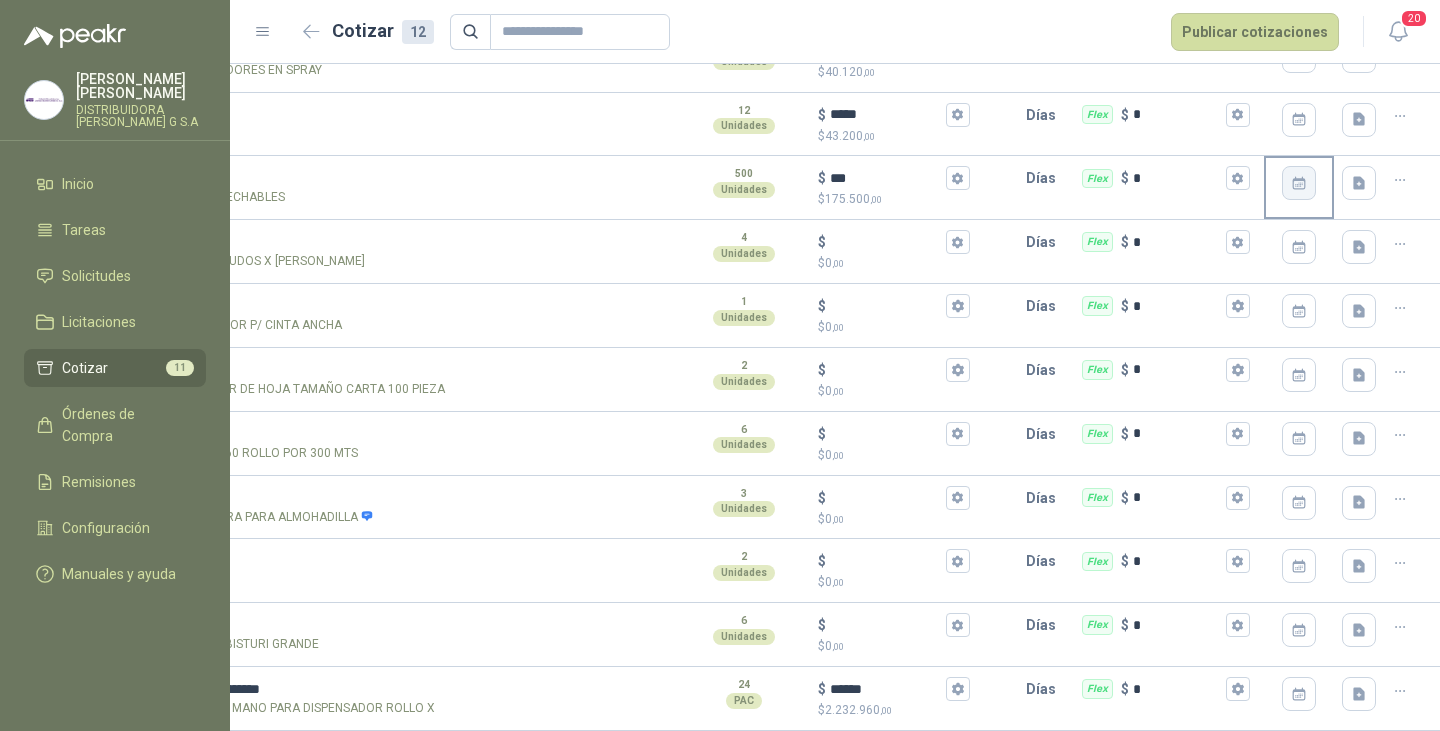 scroll, scrollTop: 316, scrollLeft: 0, axis: vertical 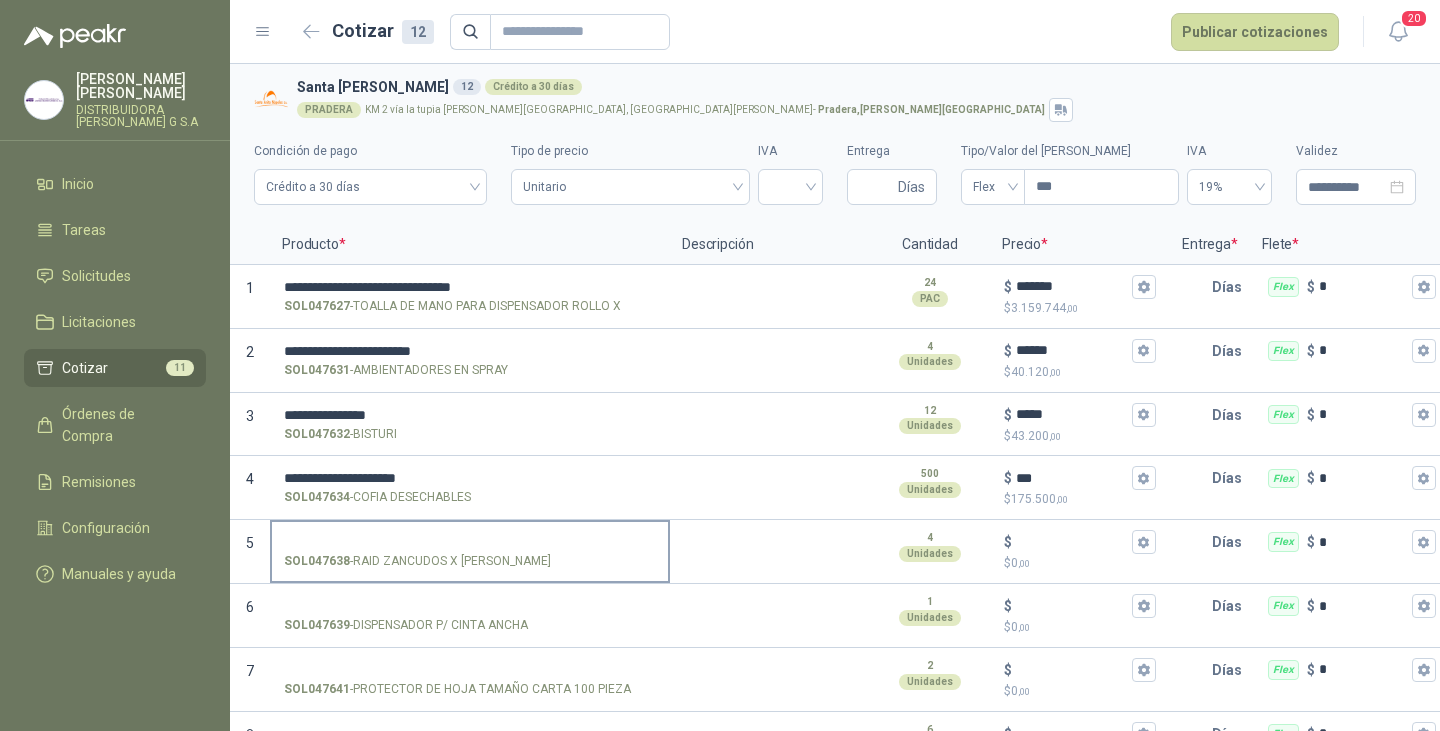 click on "SOL047638  -  RAID ZANCUDOS X [PERSON_NAME]" at bounding box center (470, 542) 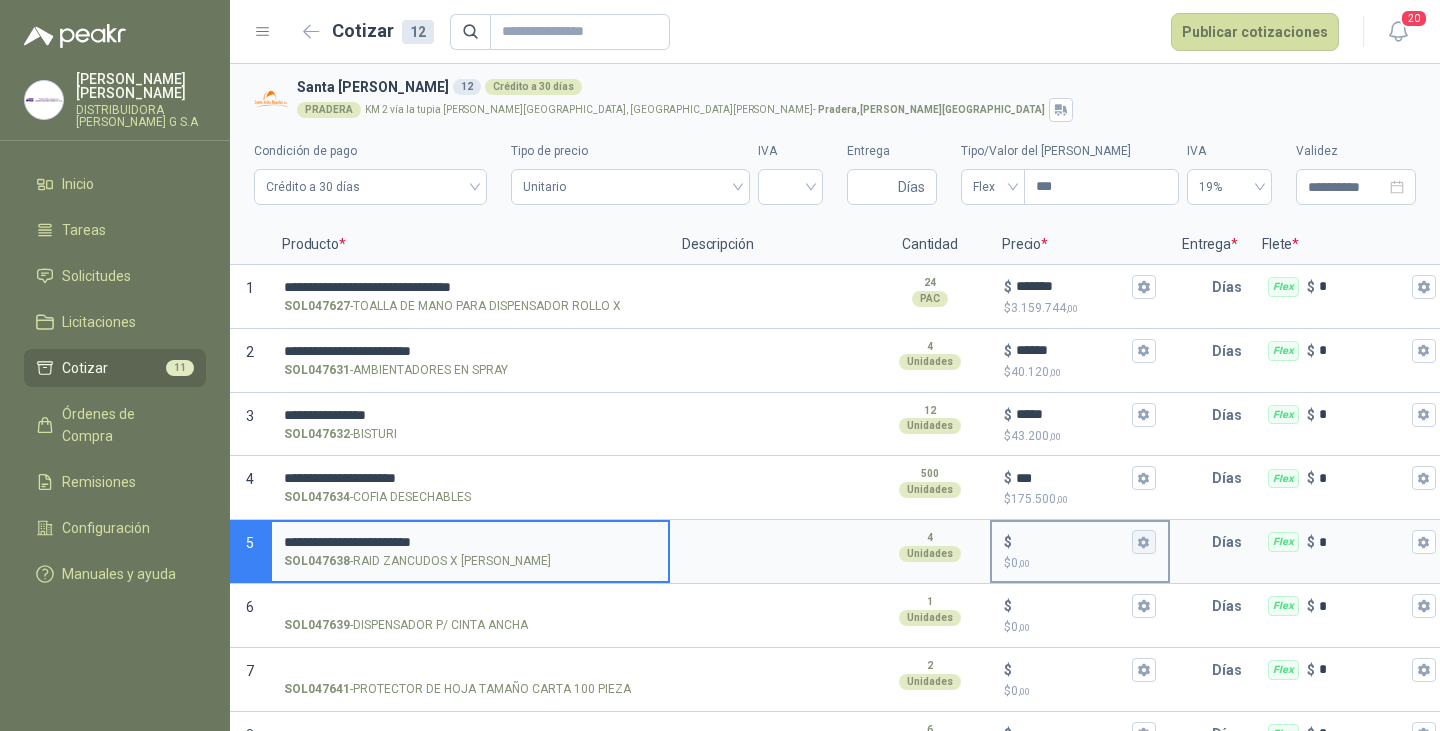 type on "**********" 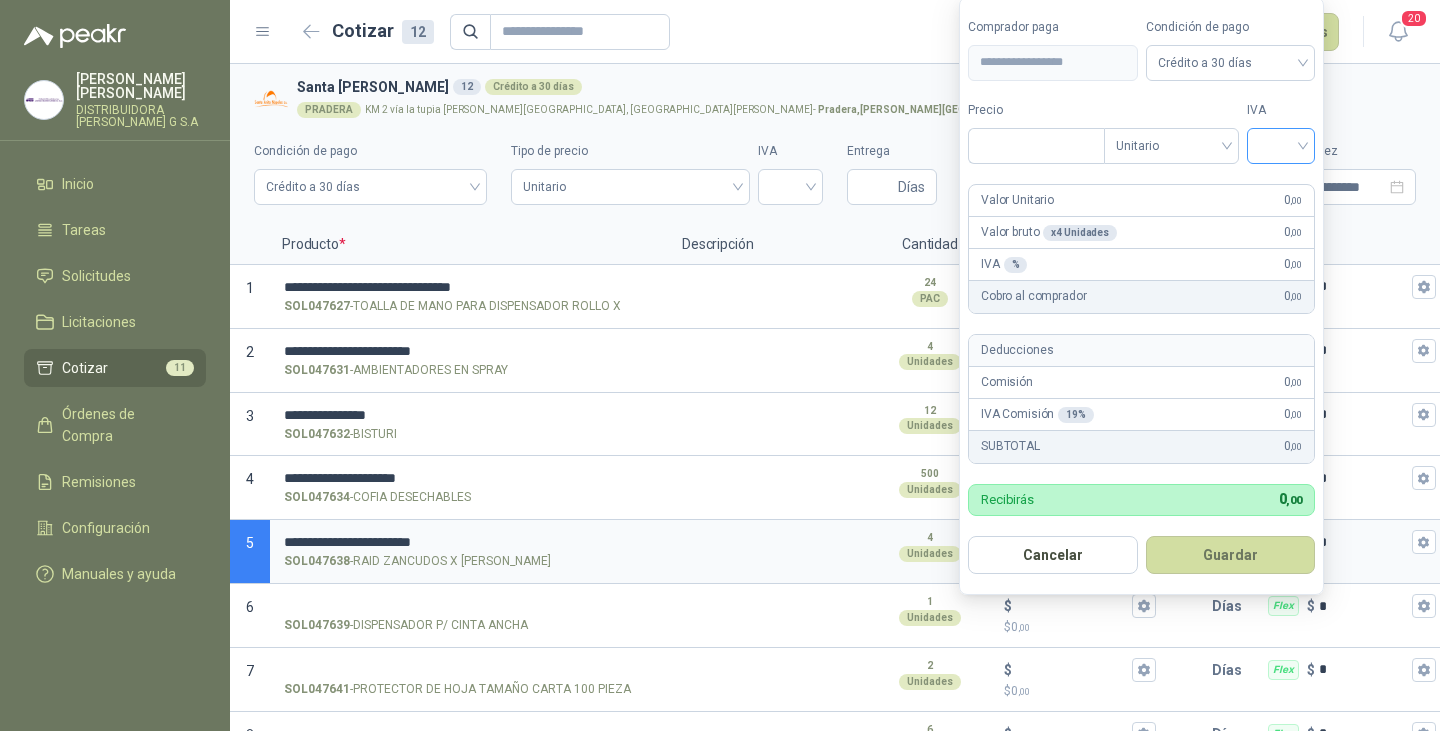 click at bounding box center [1281, 146] 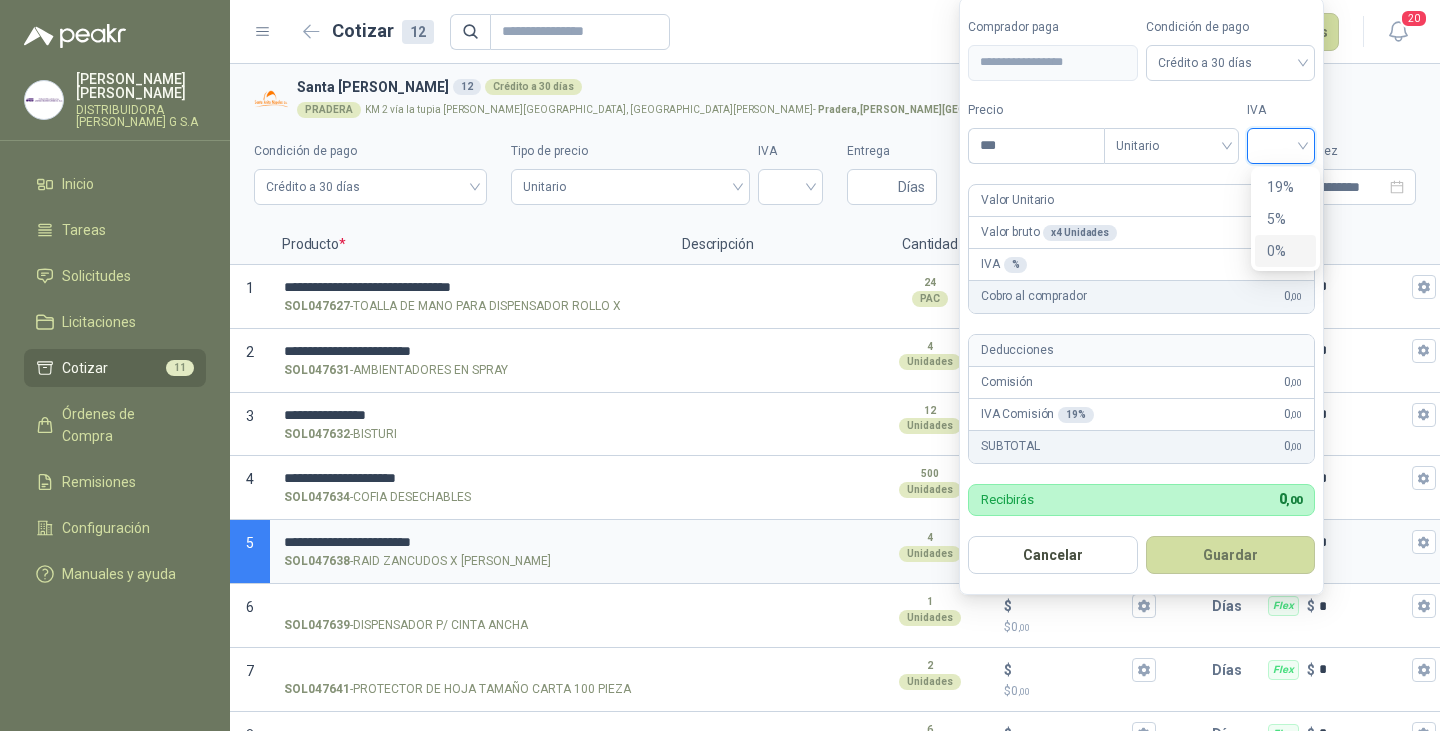 click on "0%" at bounding box center [1285, 251] 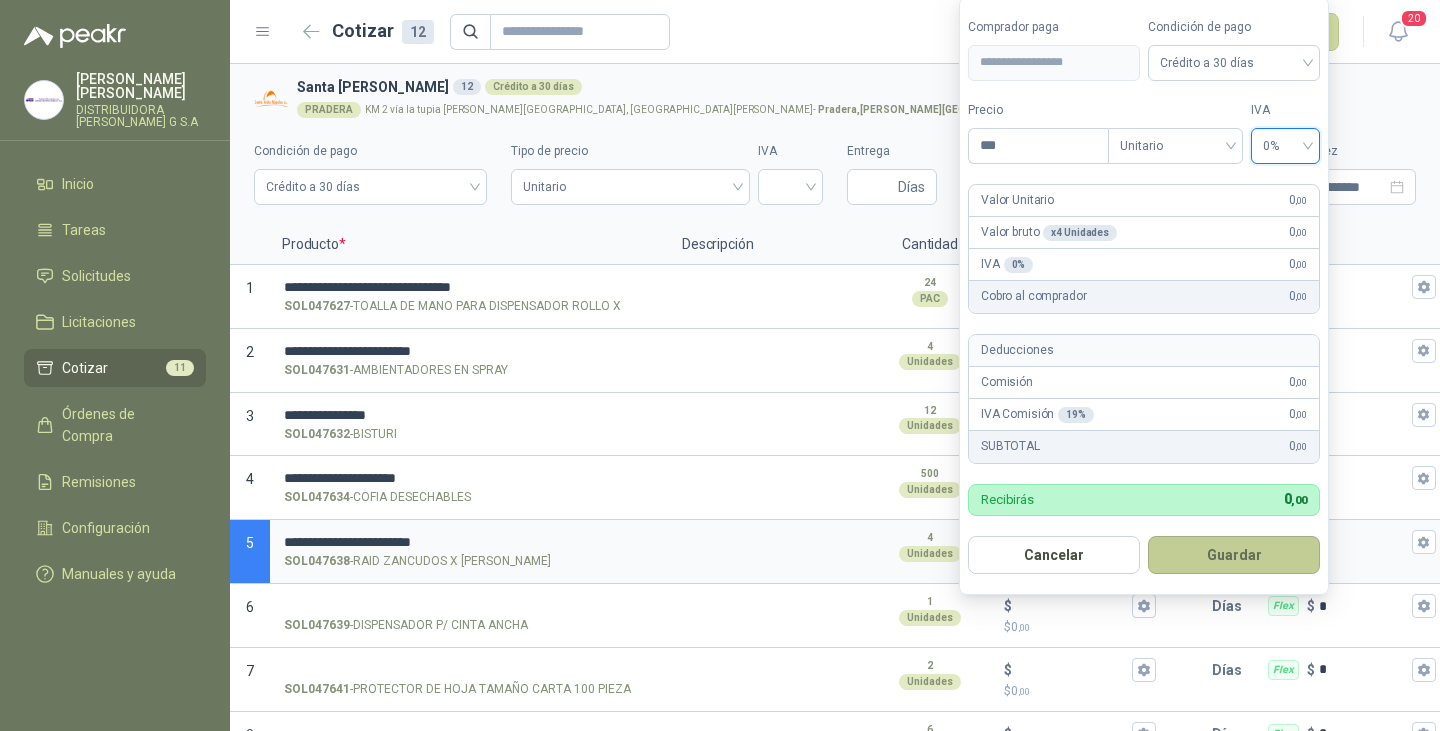 click on "Guardar" at bounding box center (1234, 555) 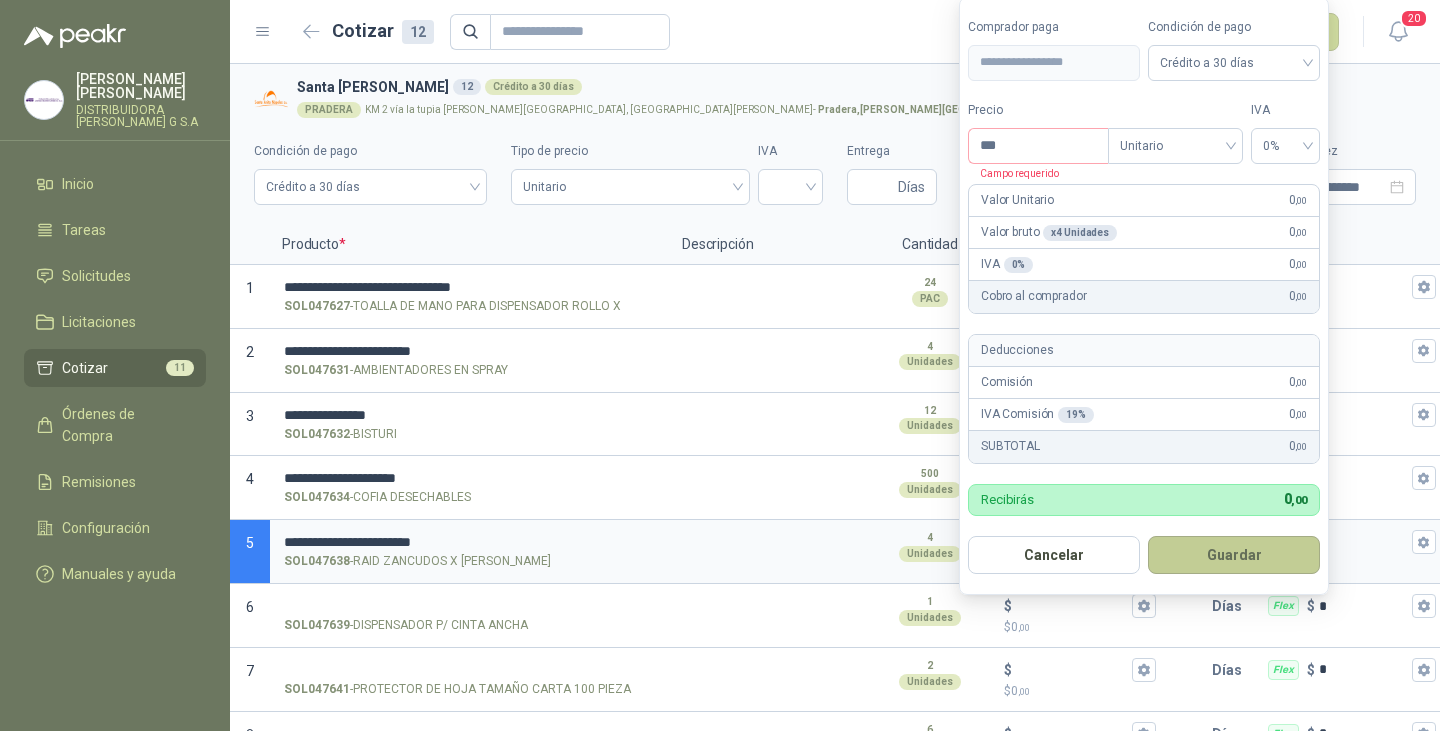 click on "Guardar" at bounding box center (1234, 555) 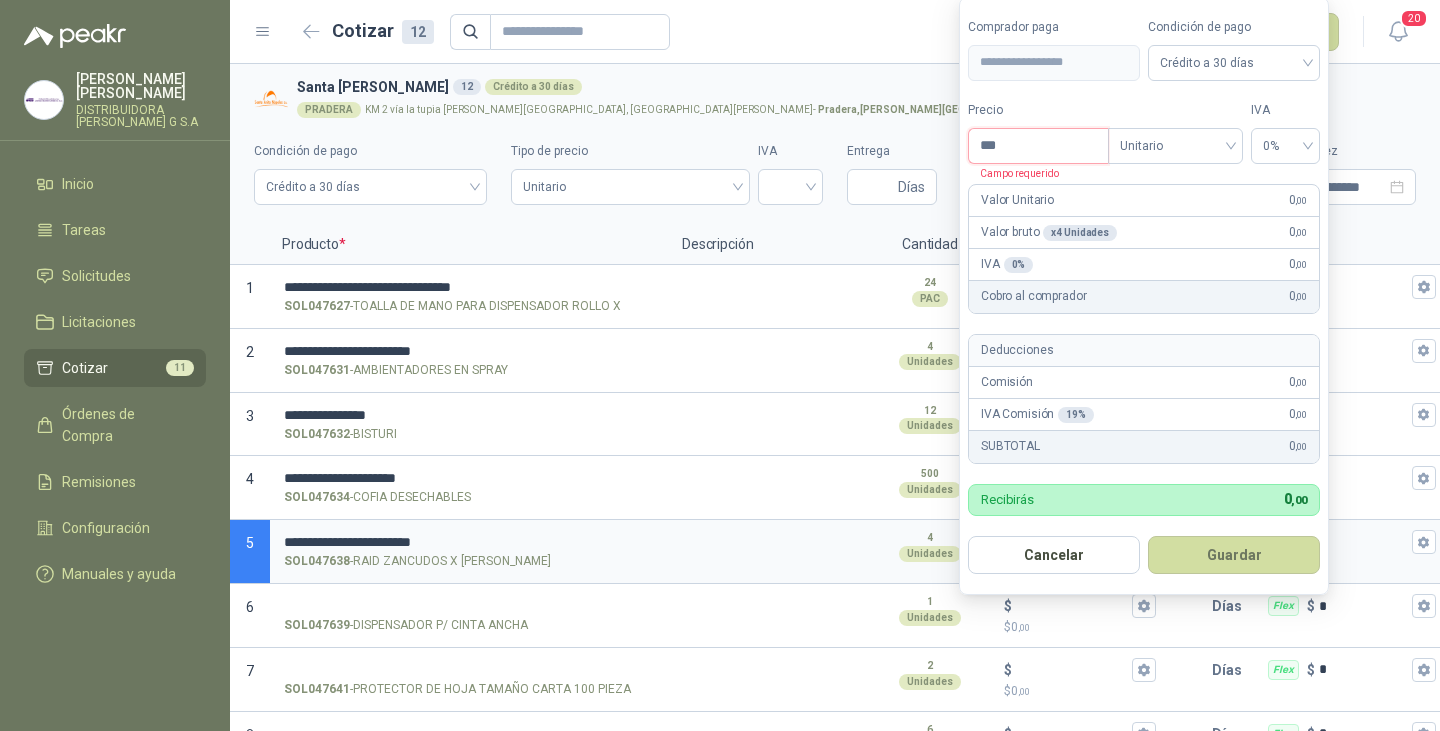 click on "***" at bounding box center (1038, 146) 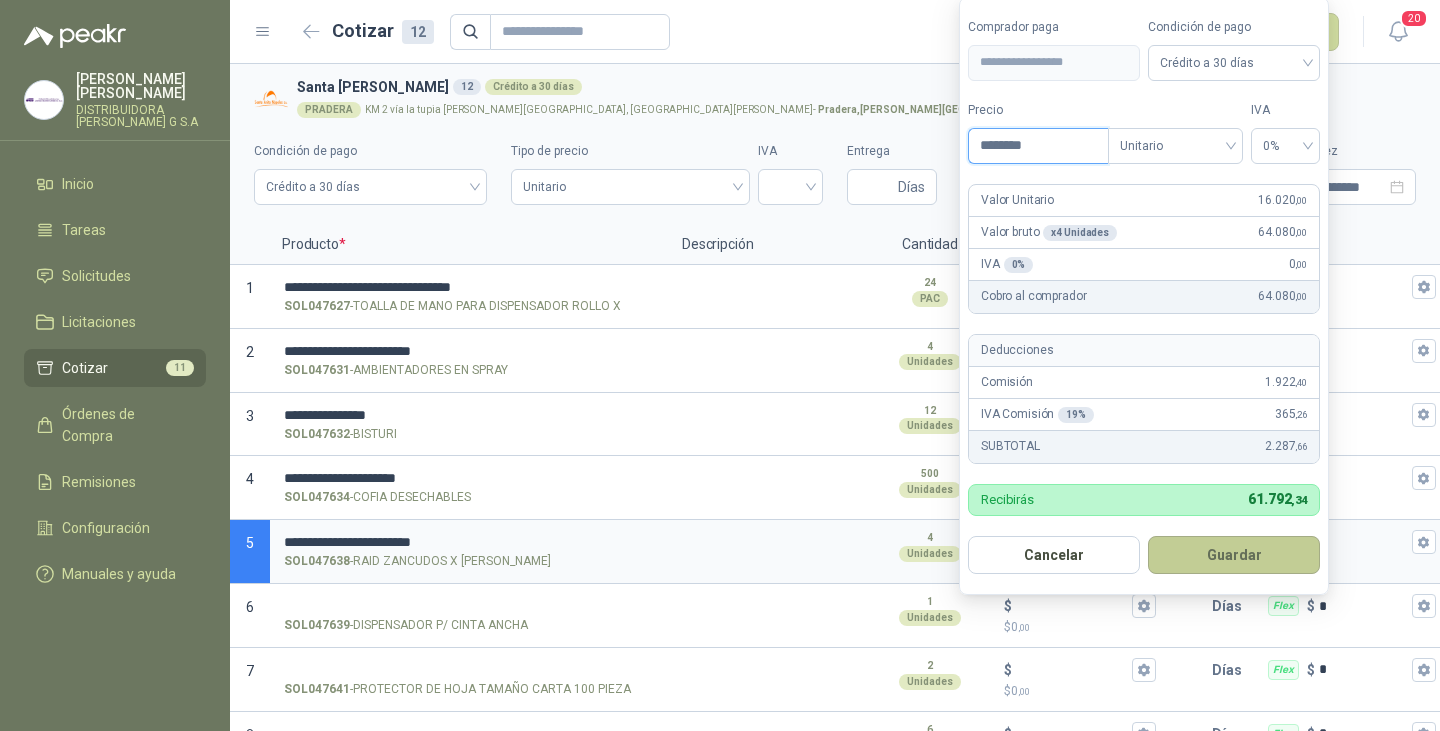 type on "********" 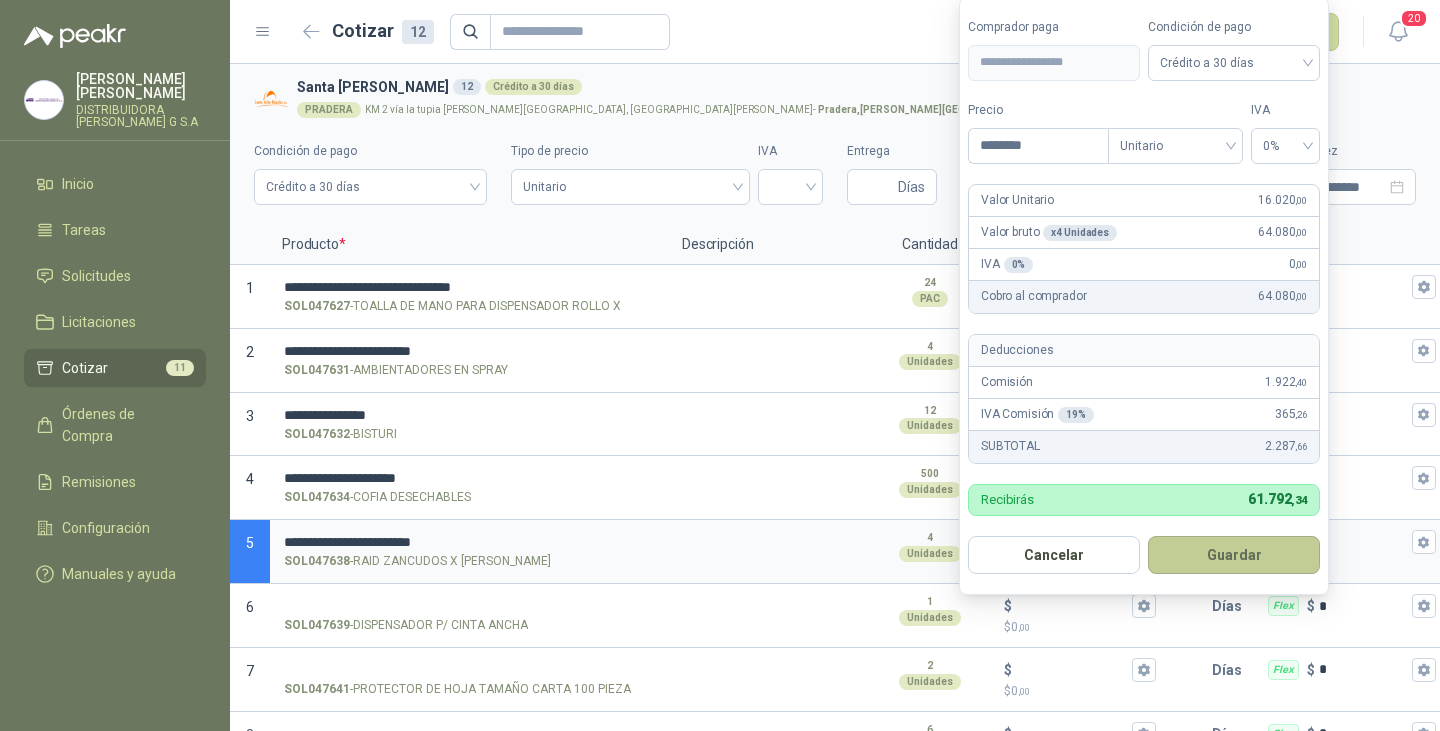 click on "Guardar" at bounding box center [1234, 555] 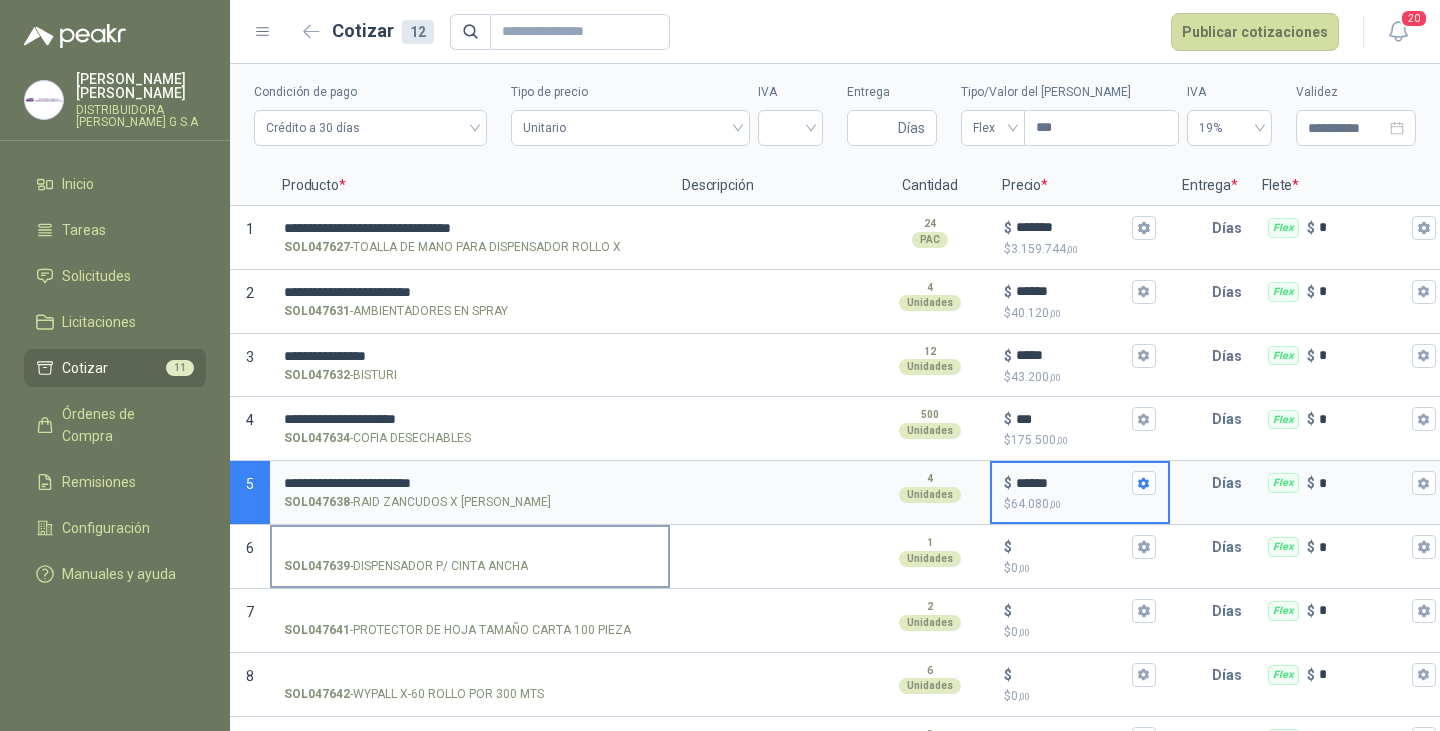 scroll, scrollTop: 100, scrollLeft: 0, axis: vertical 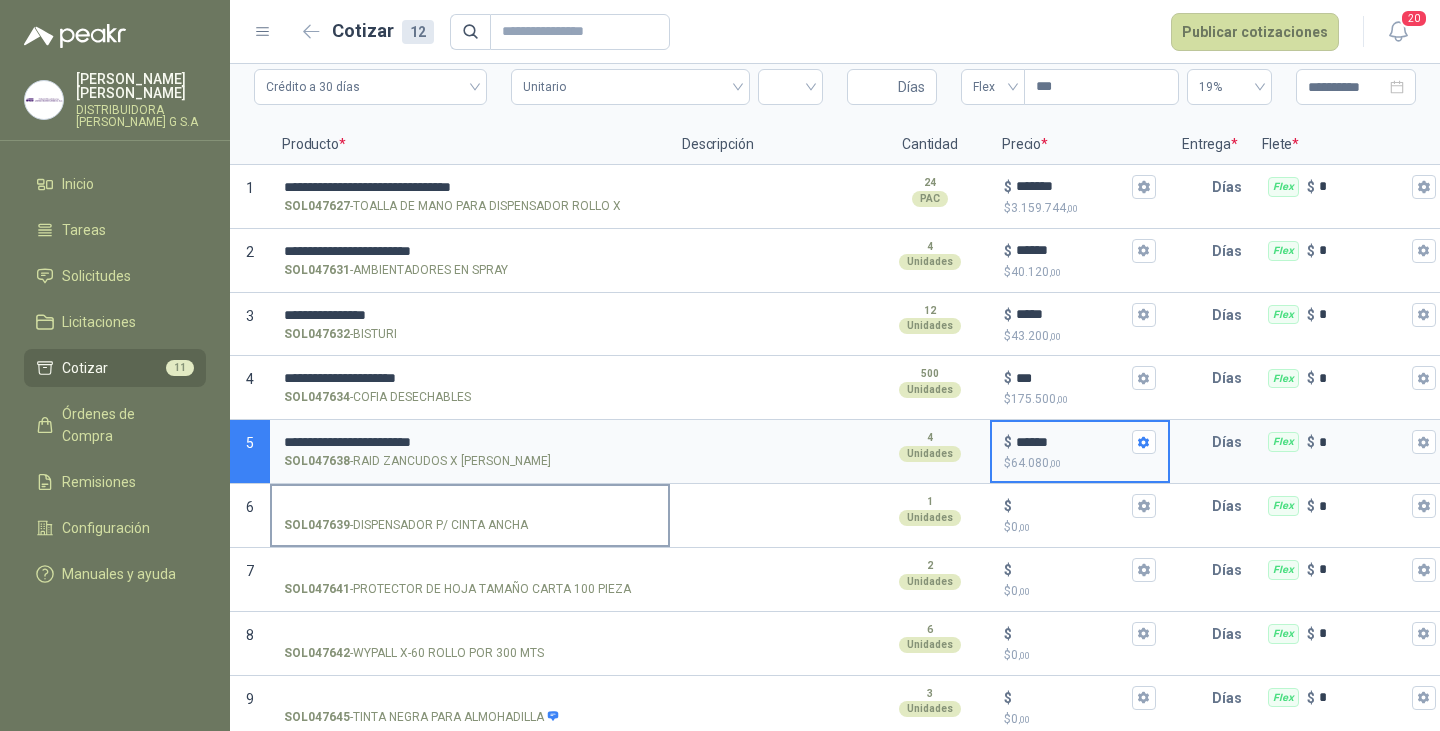 click on "SOL047639  -  DISPENSADOR P/ CINTA ANCHA" at bounding box center (470, 506) 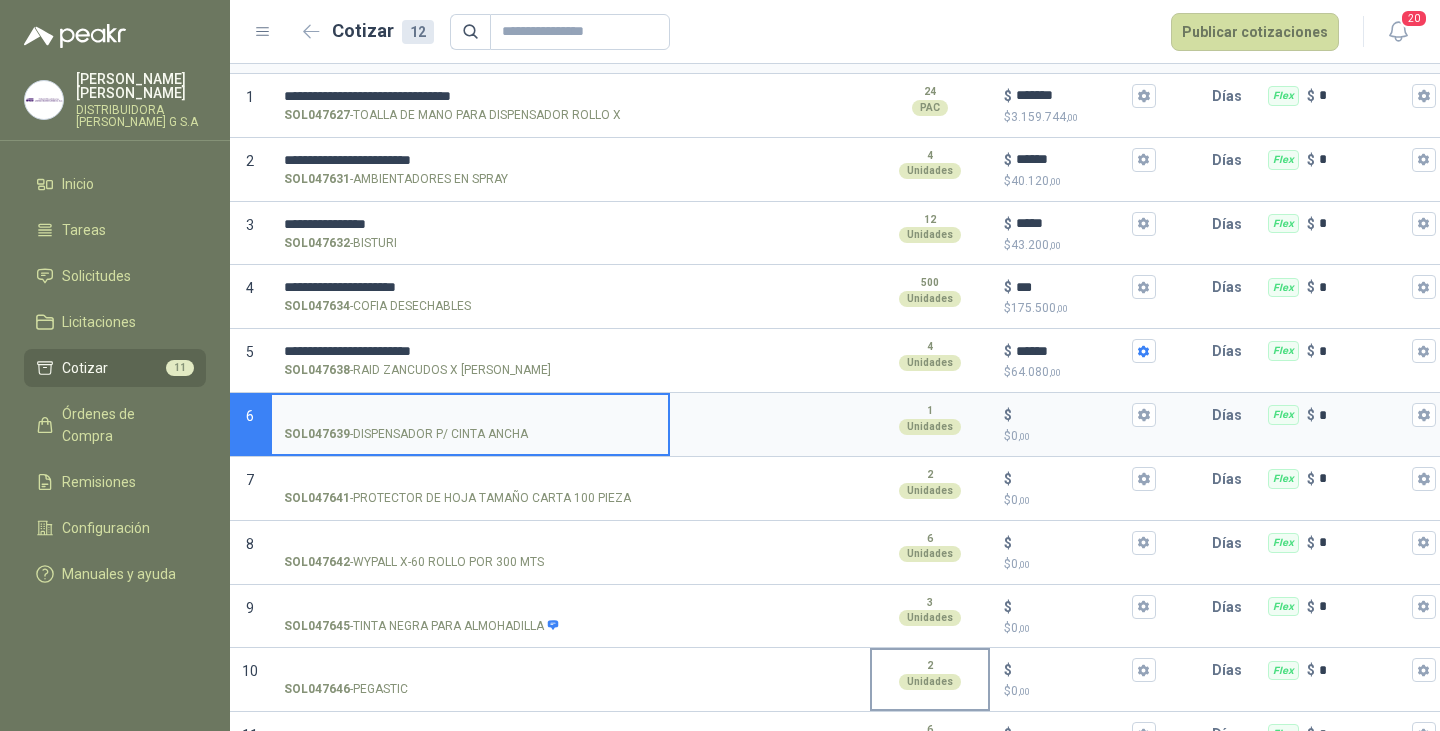 scroll, scrollTop: 316, scrollLeft: 0, axis: vertical 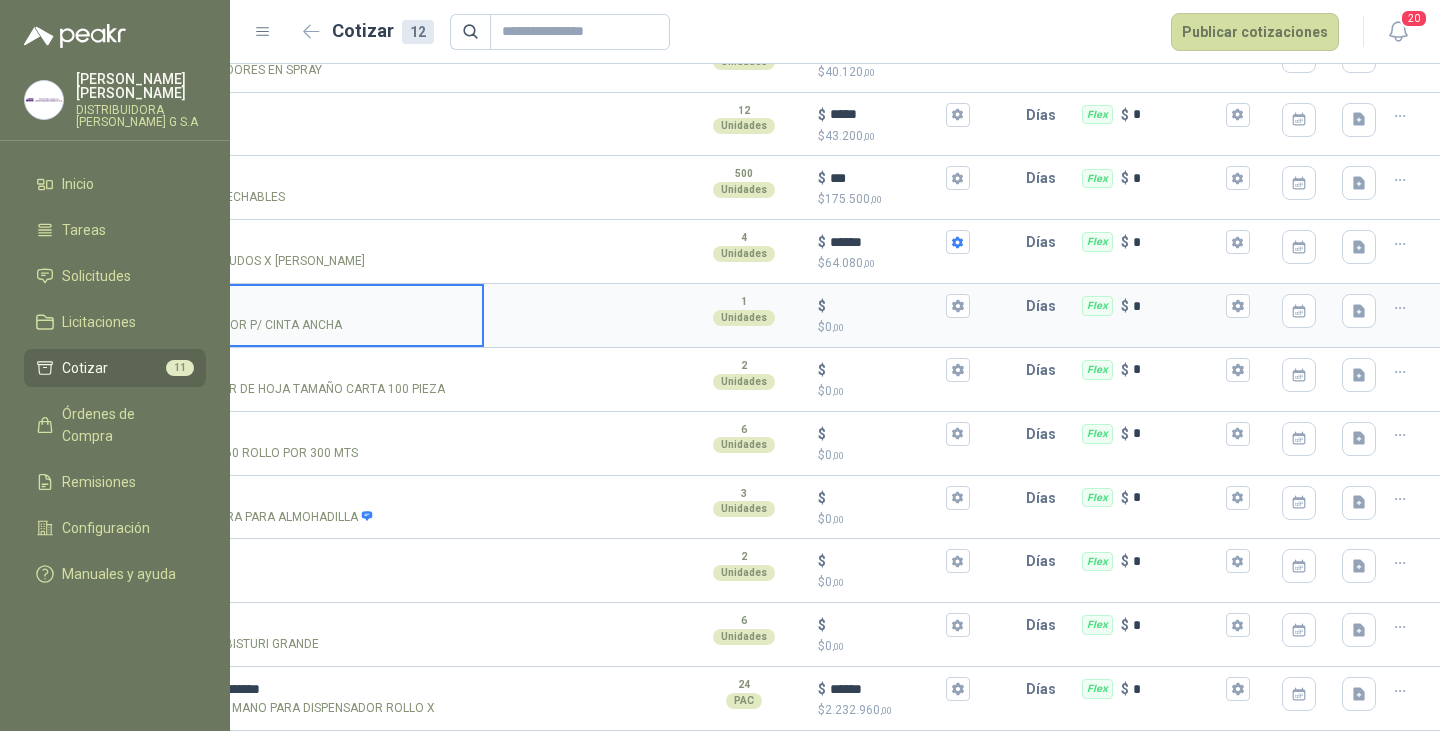 click 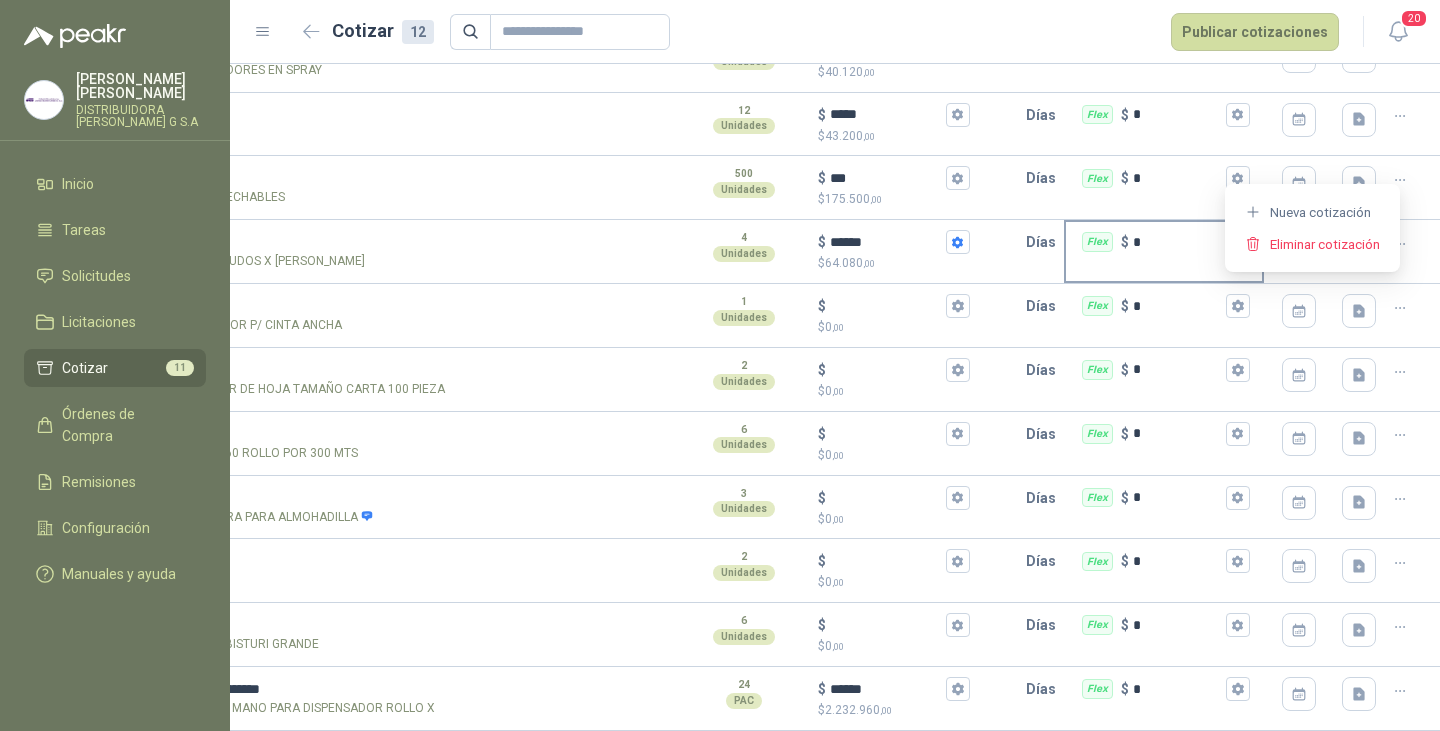 click on "Eliminar cotización" at bounding box center (1312, 244) 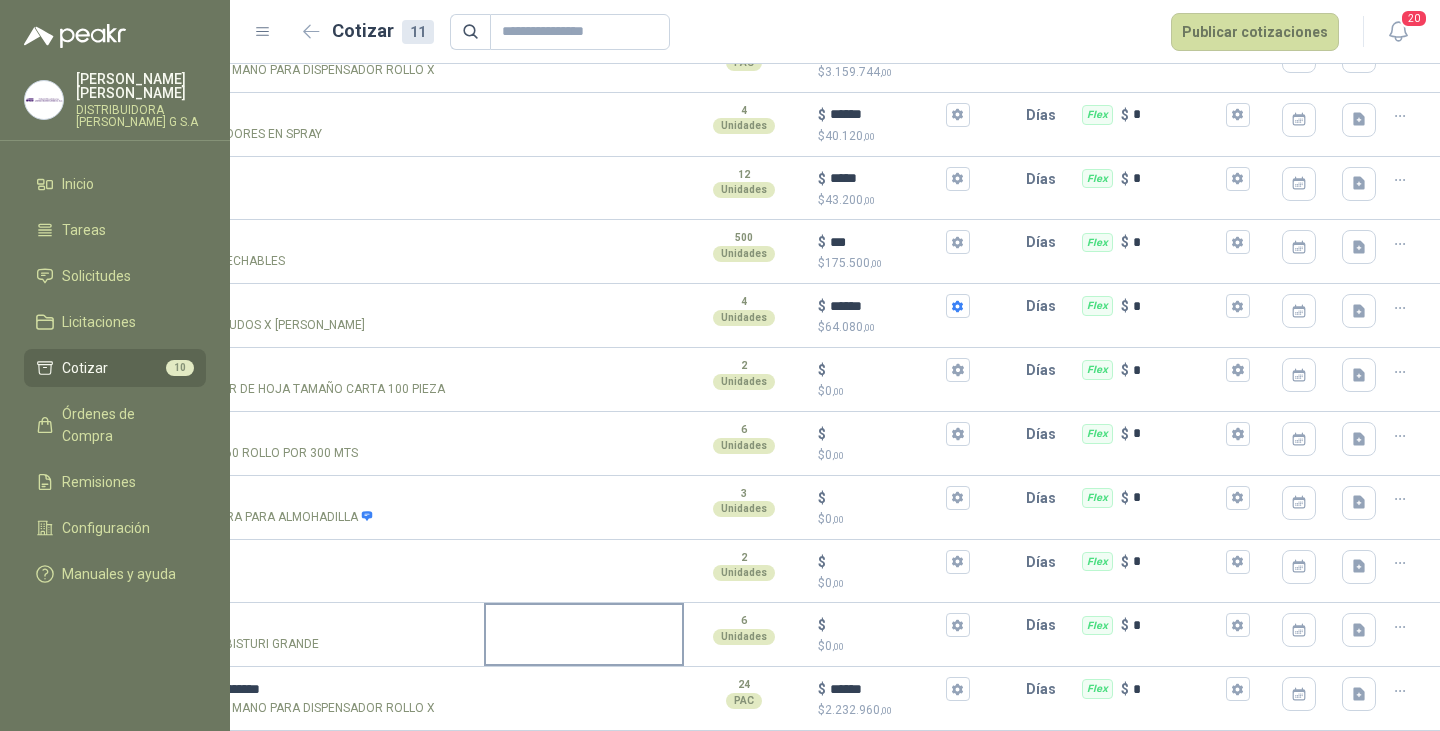 scroll, scrollTop: 252, scrollLeft: 0, axis: vertical 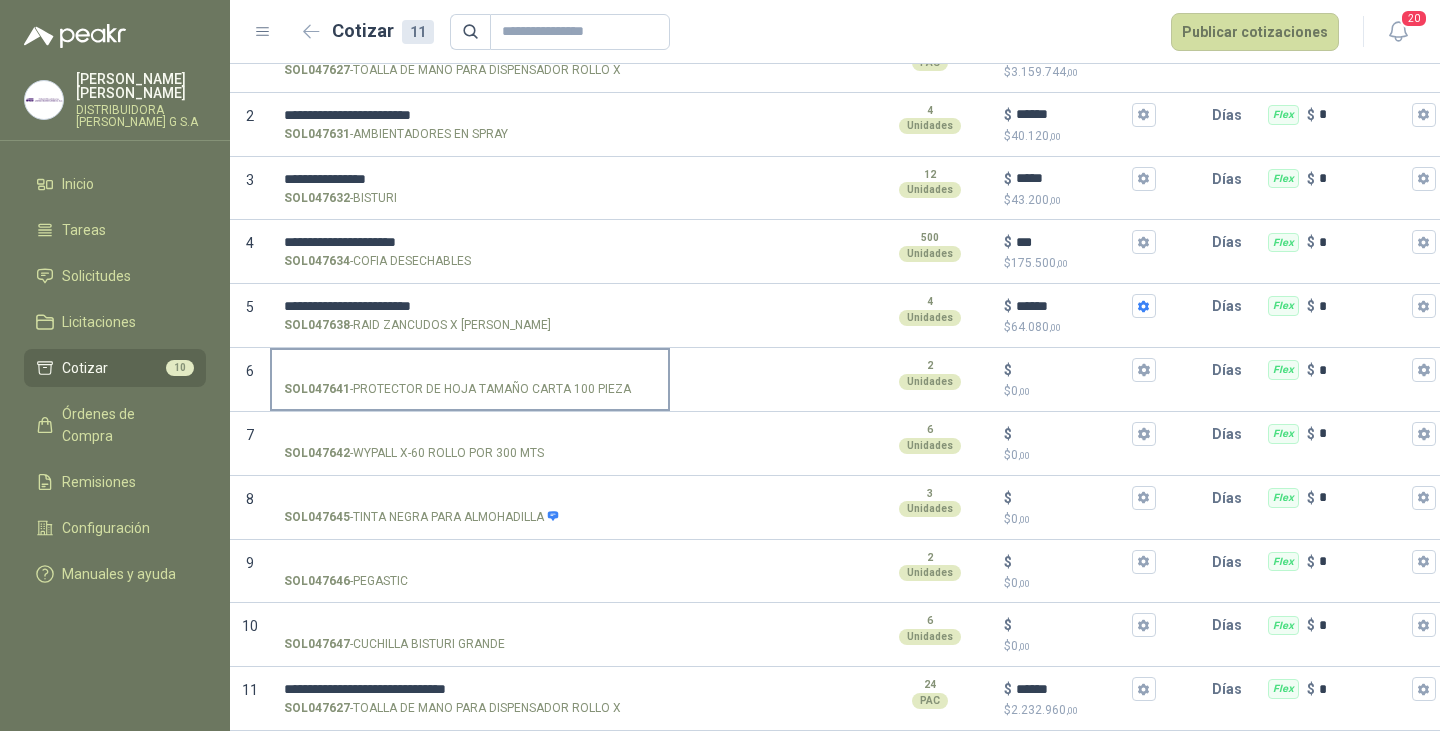 click on "SOL047641  -  PROTECTOR DE HOJA TAMAÑO CARTA 100 PIEZA" at bounding box center [470, 370] 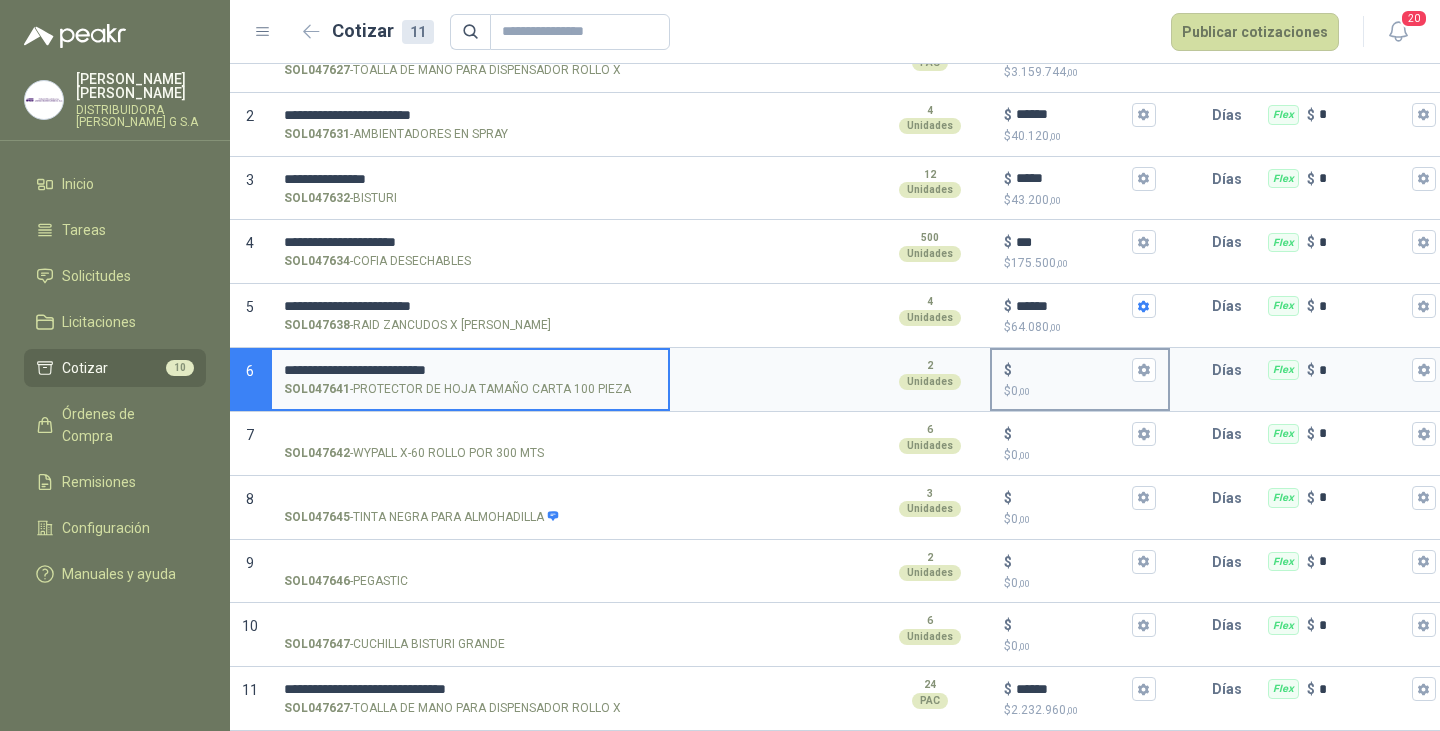 type on "**********" 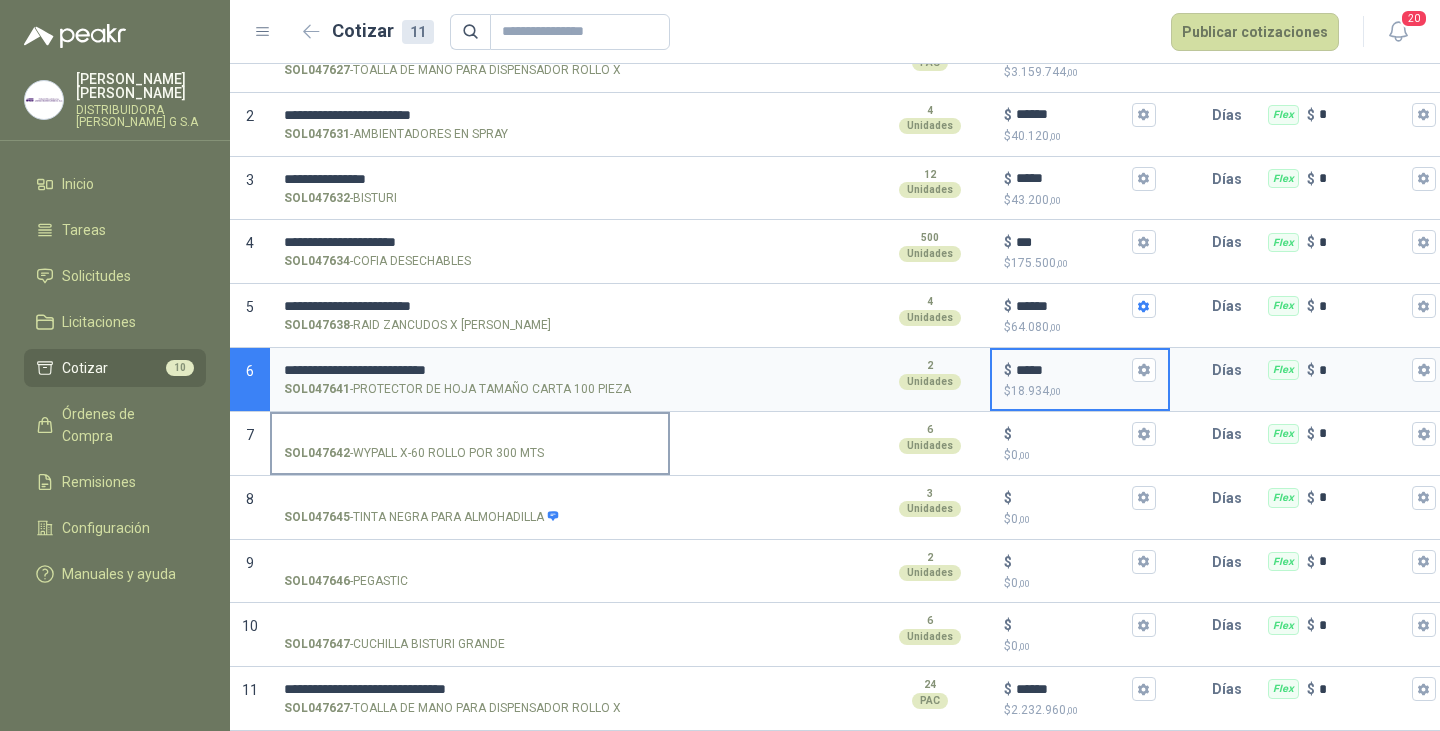 type on "*****" 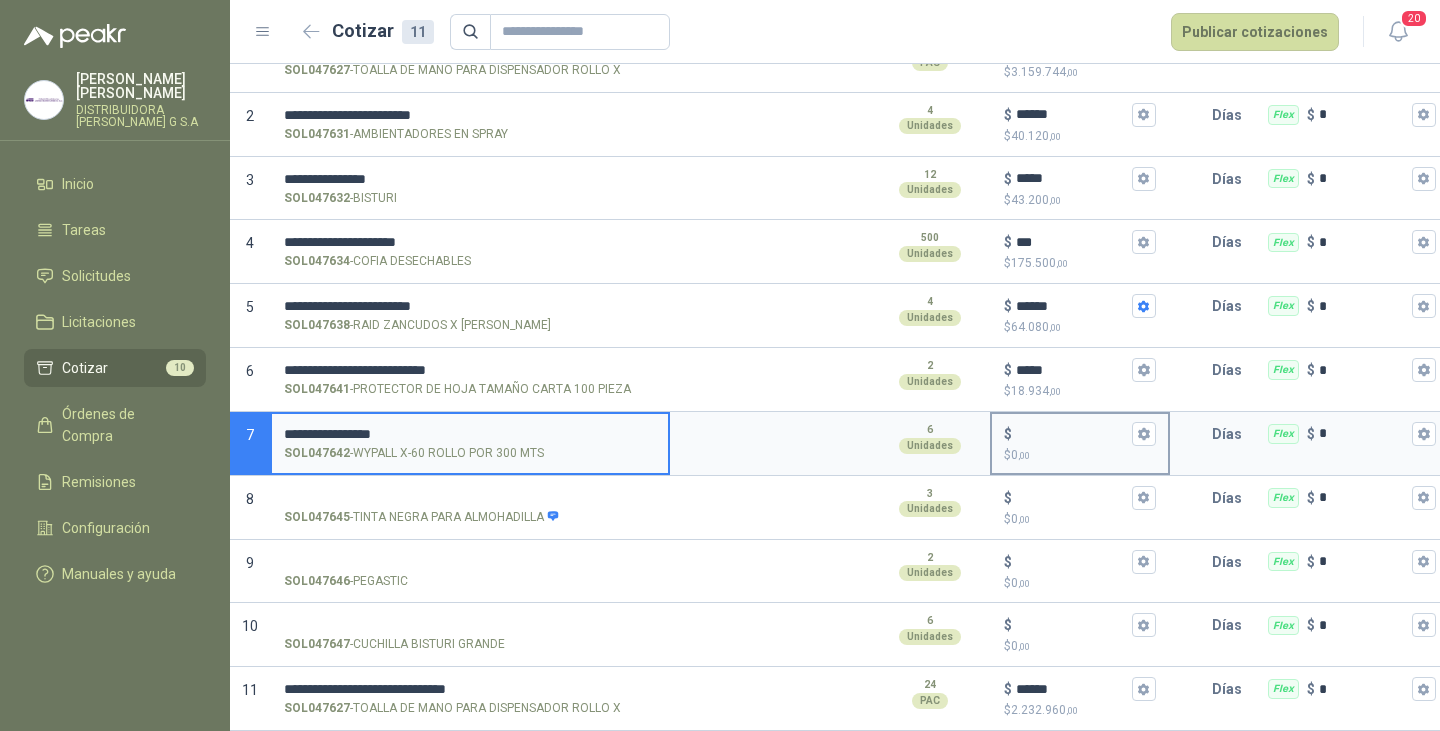 type on "**********" 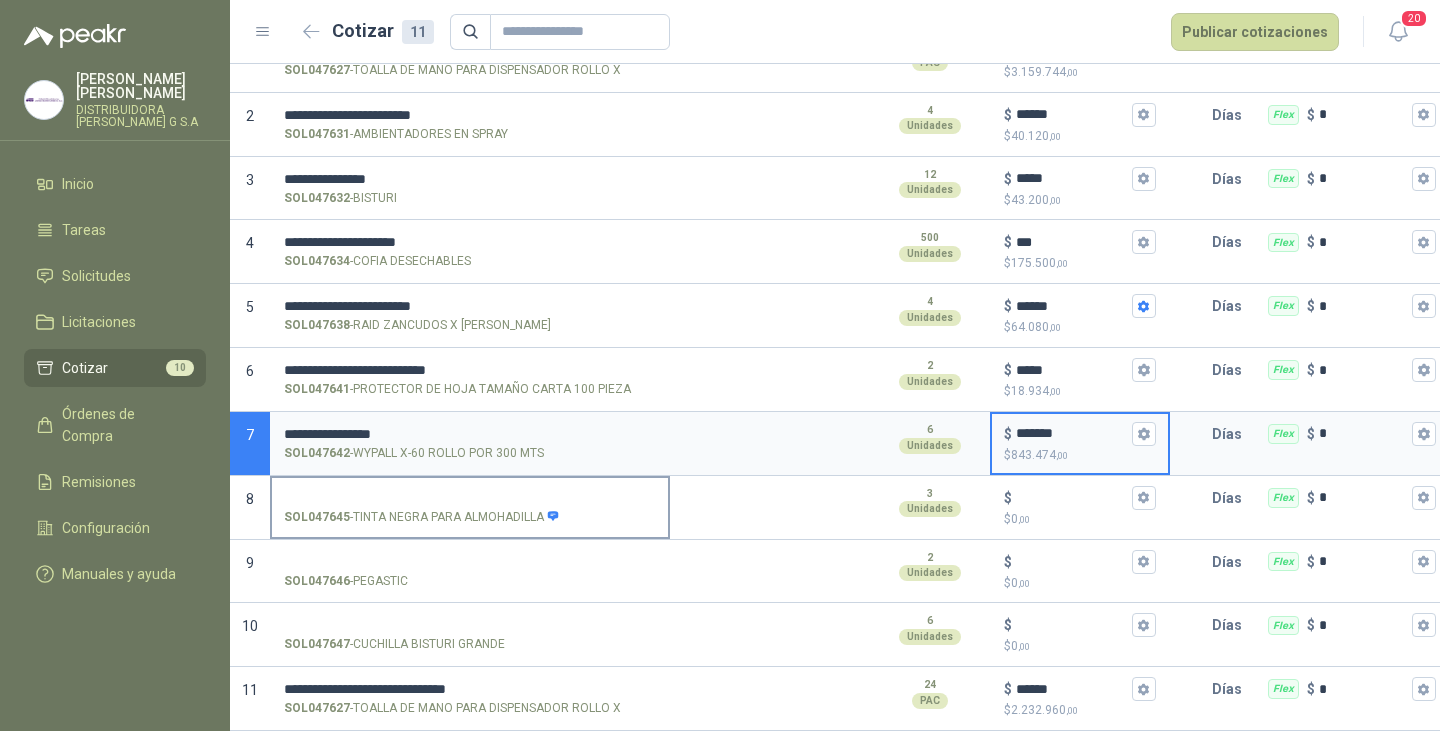 type on "*******" 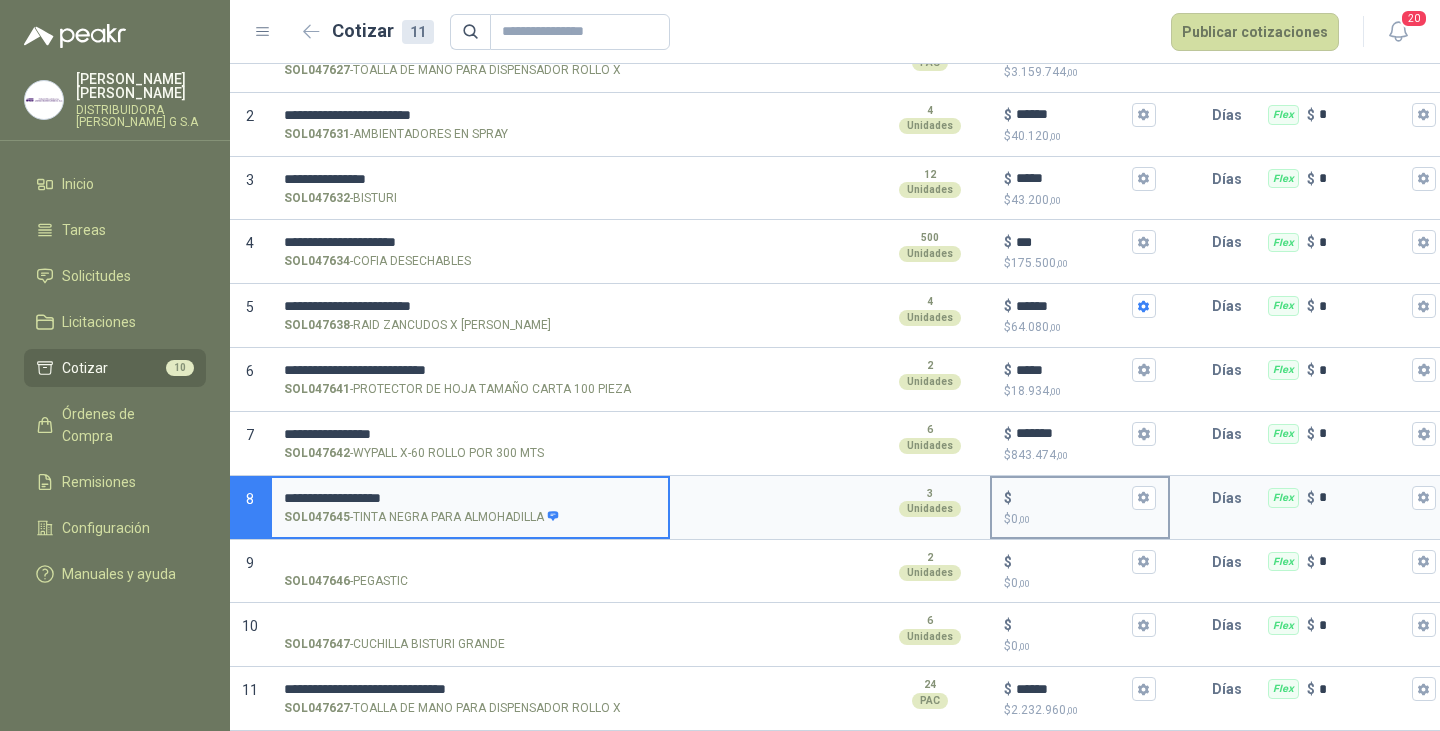 type on "**********" 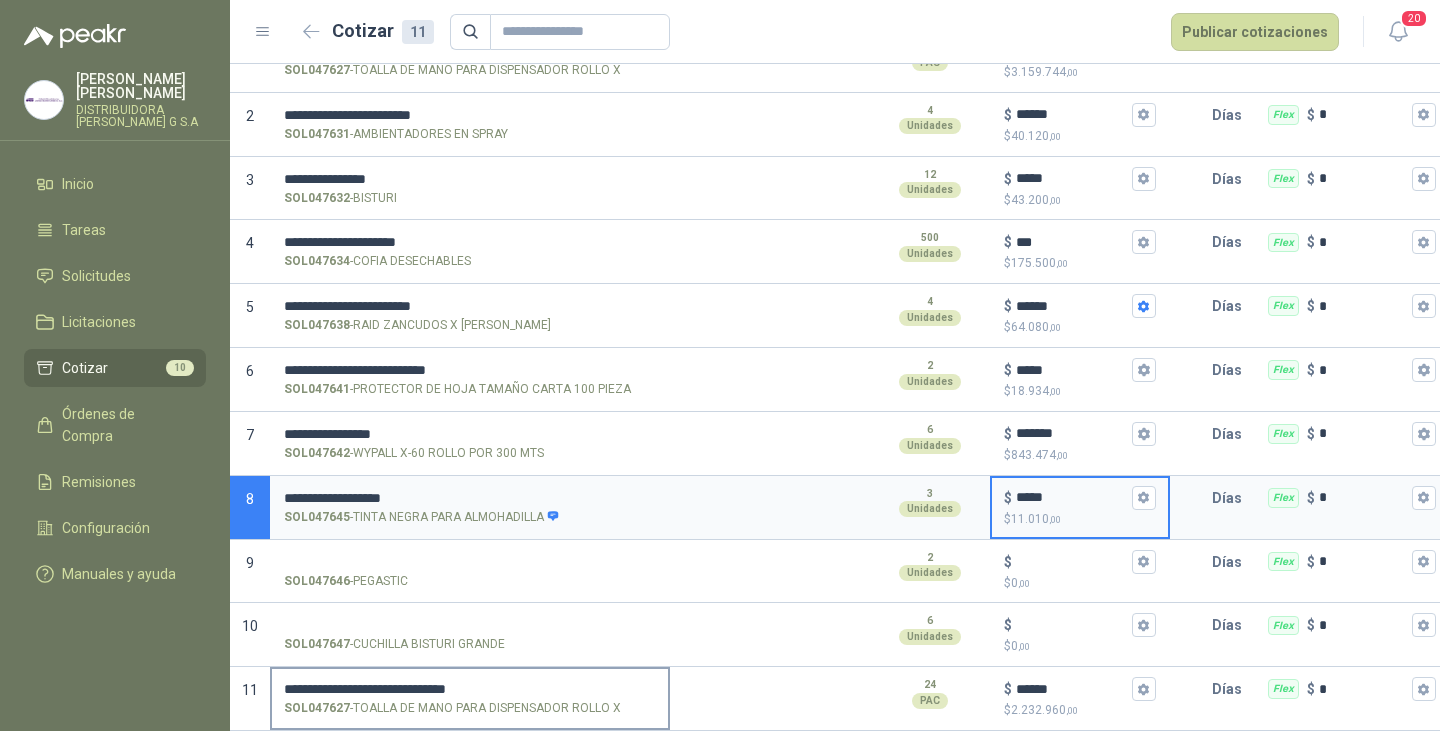 type on "*****" 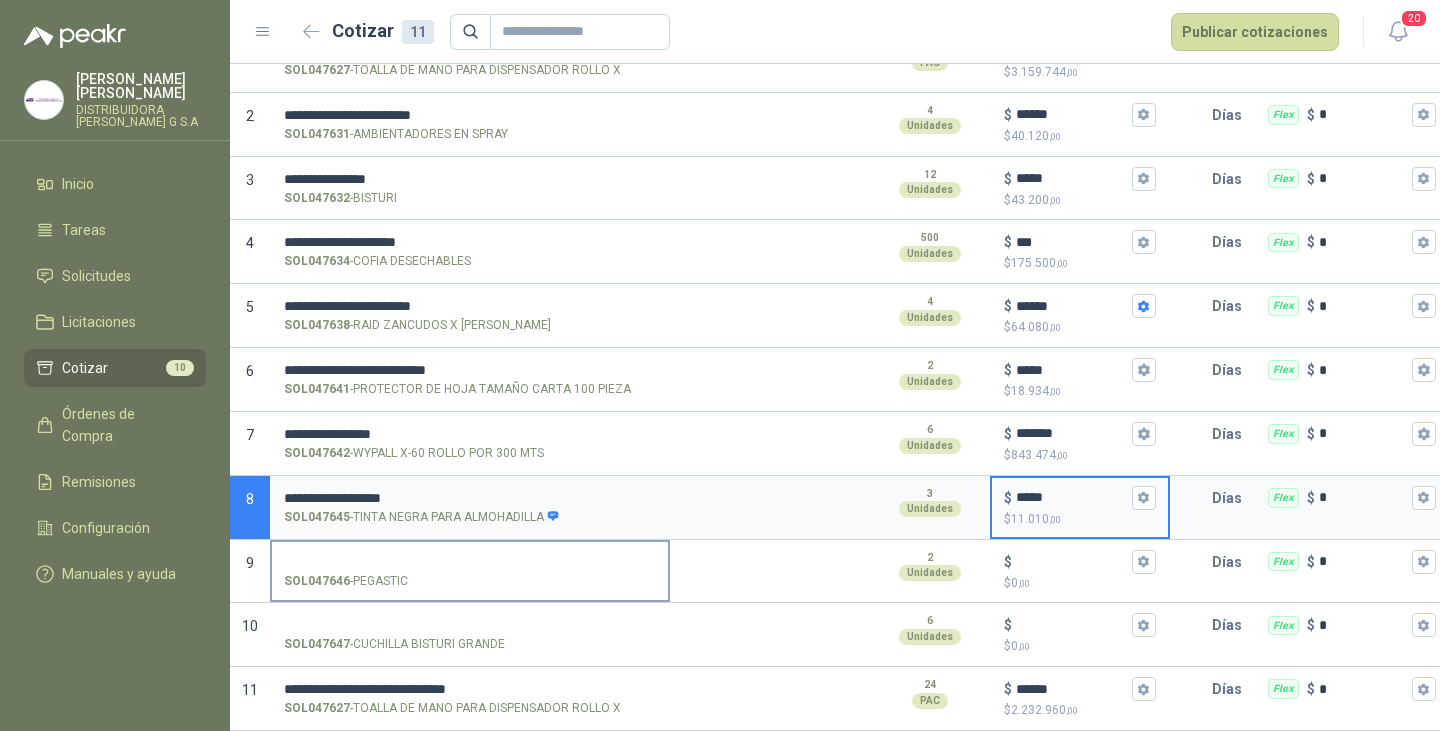 click on "SOL047646  -  PEGASTIC" at bounding box center [470, 562] 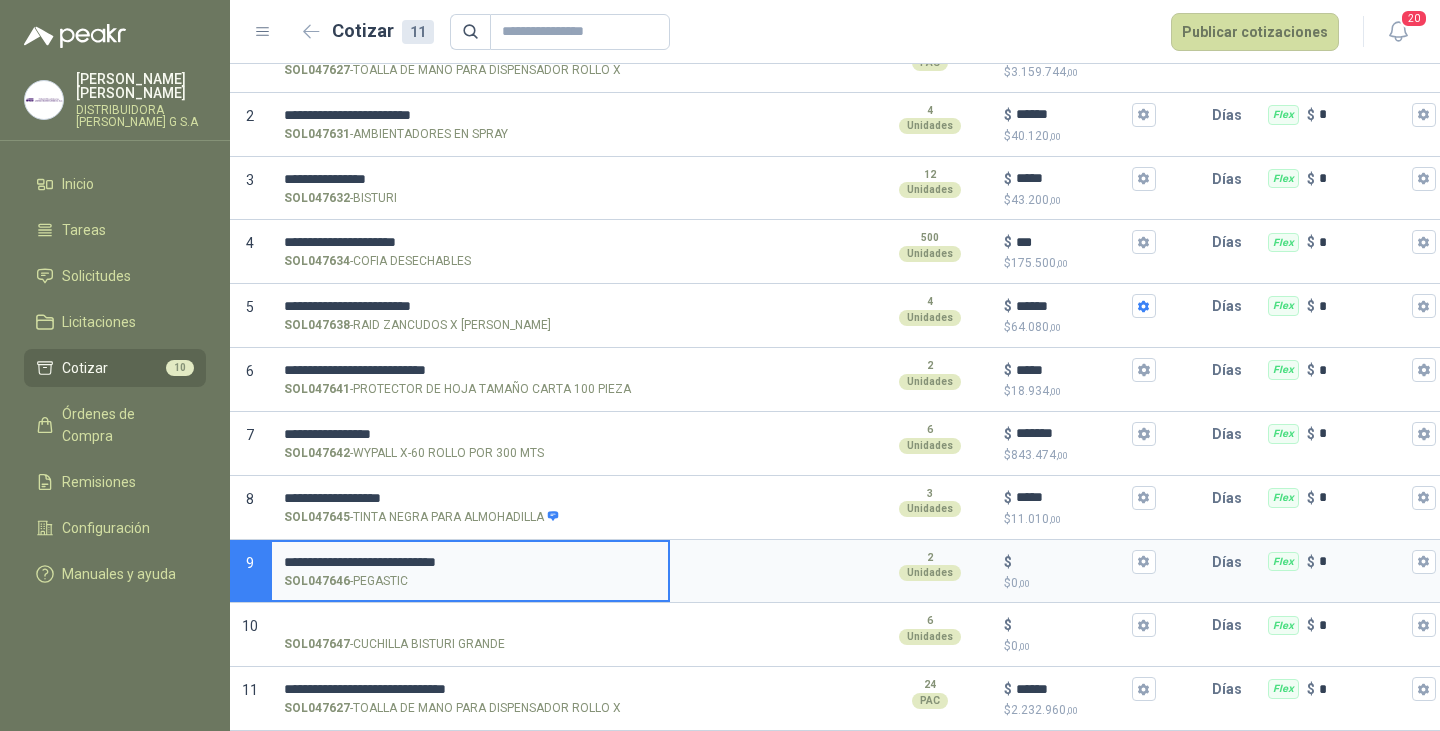 type on "**********" 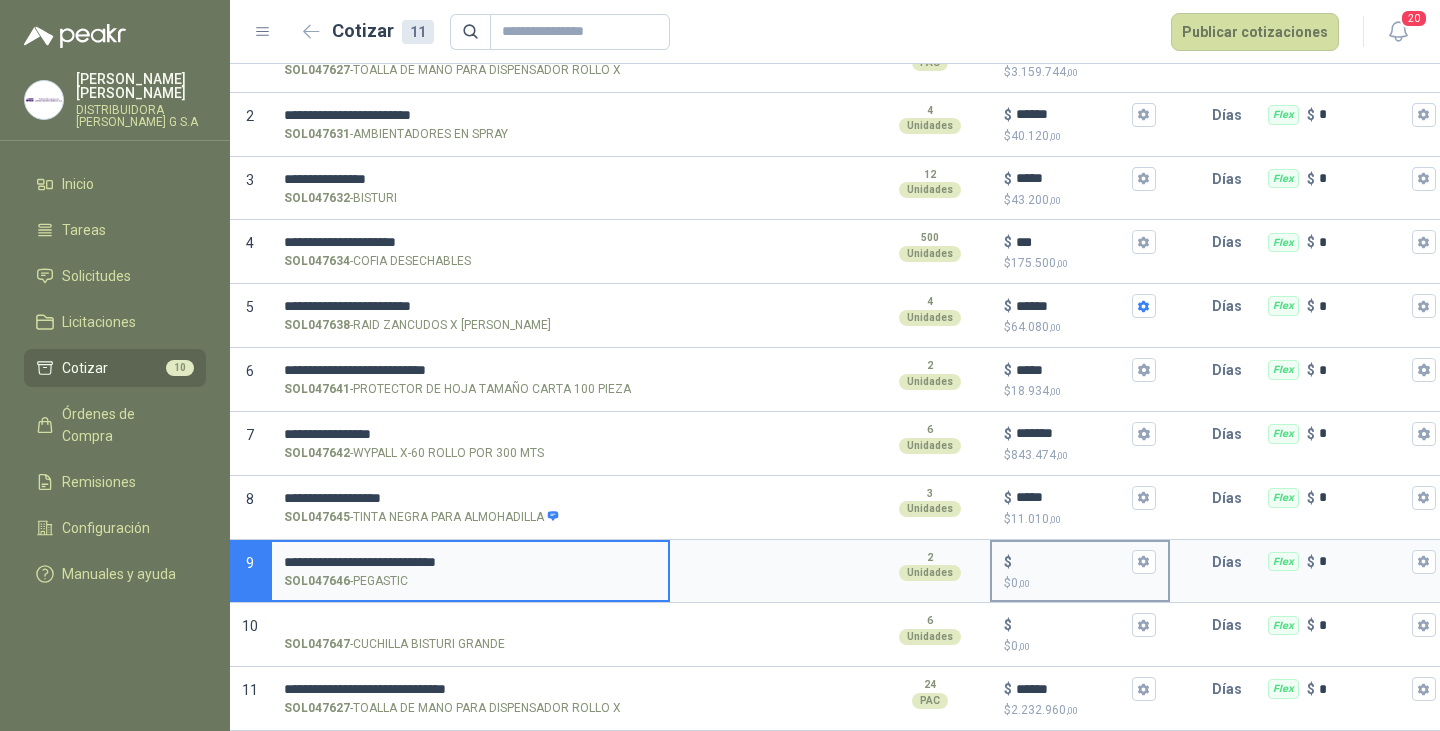 click on "$ $  0 ,00" at bounding box center (1072, 561) 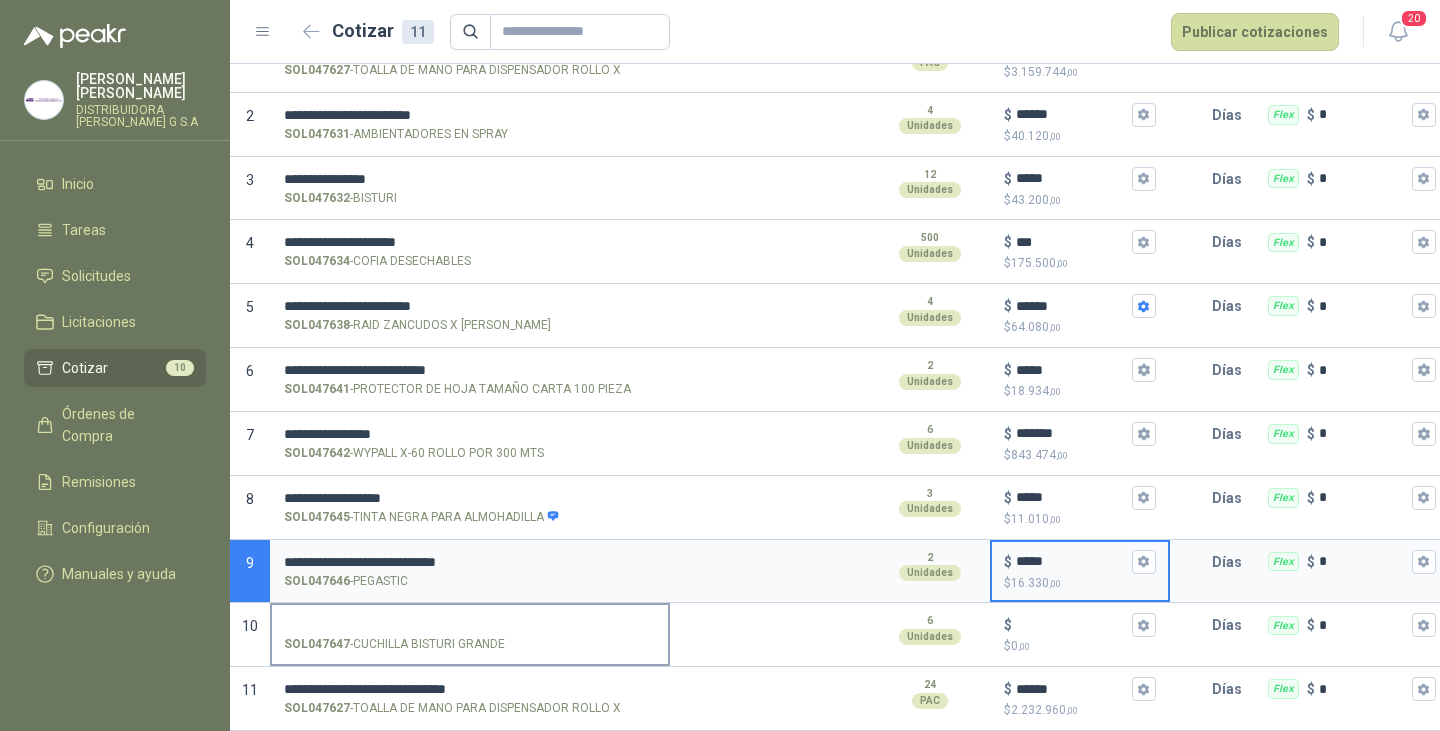 type on "*****" 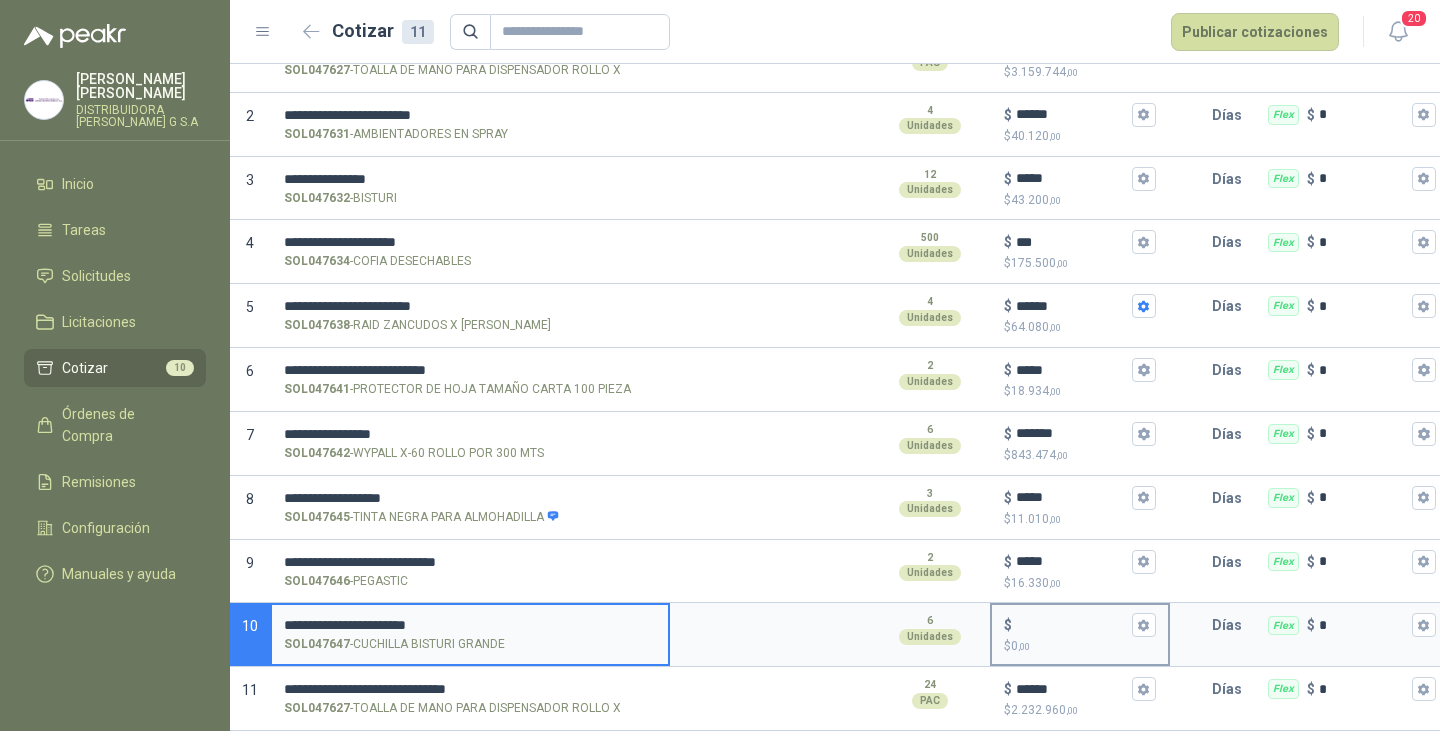 type on "**********" 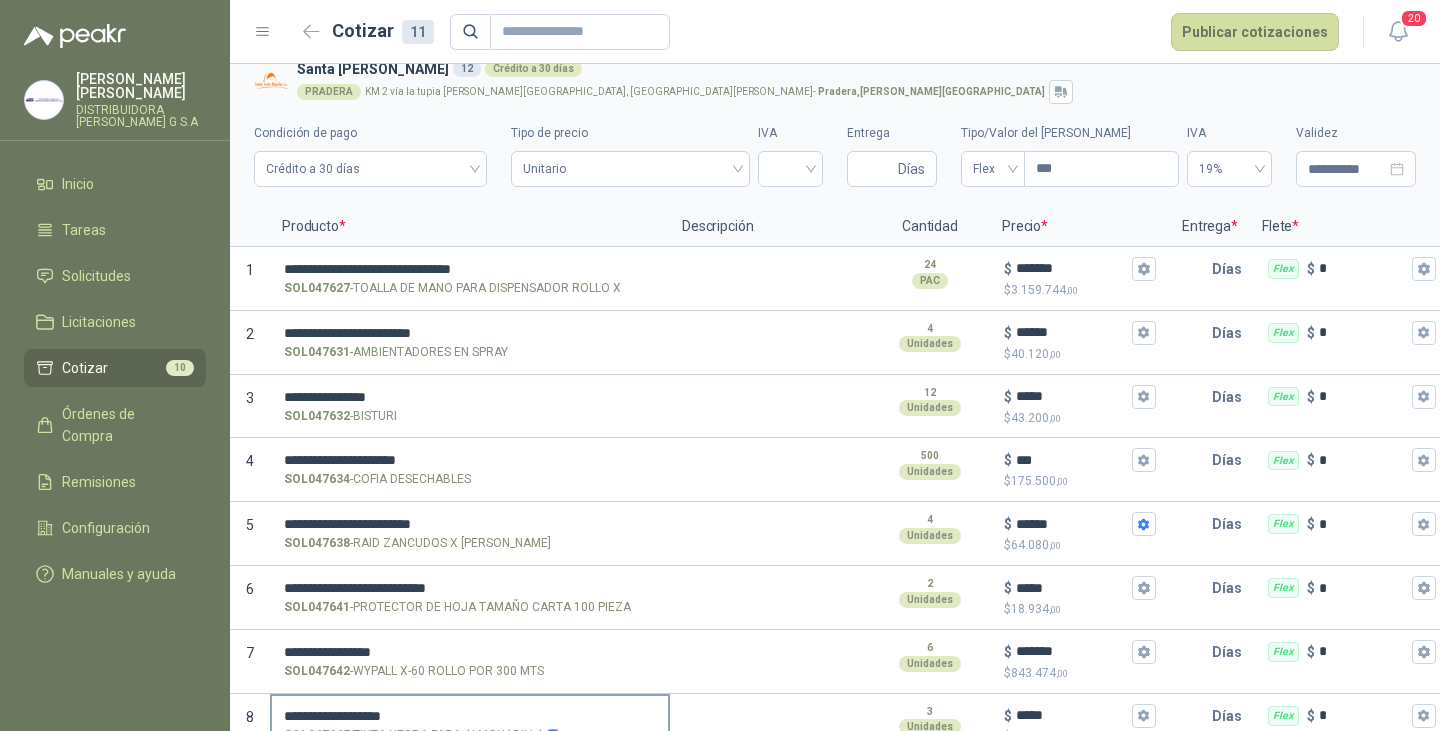 scroll, scrollTop: 0, scrollLeft: 0, axis: both 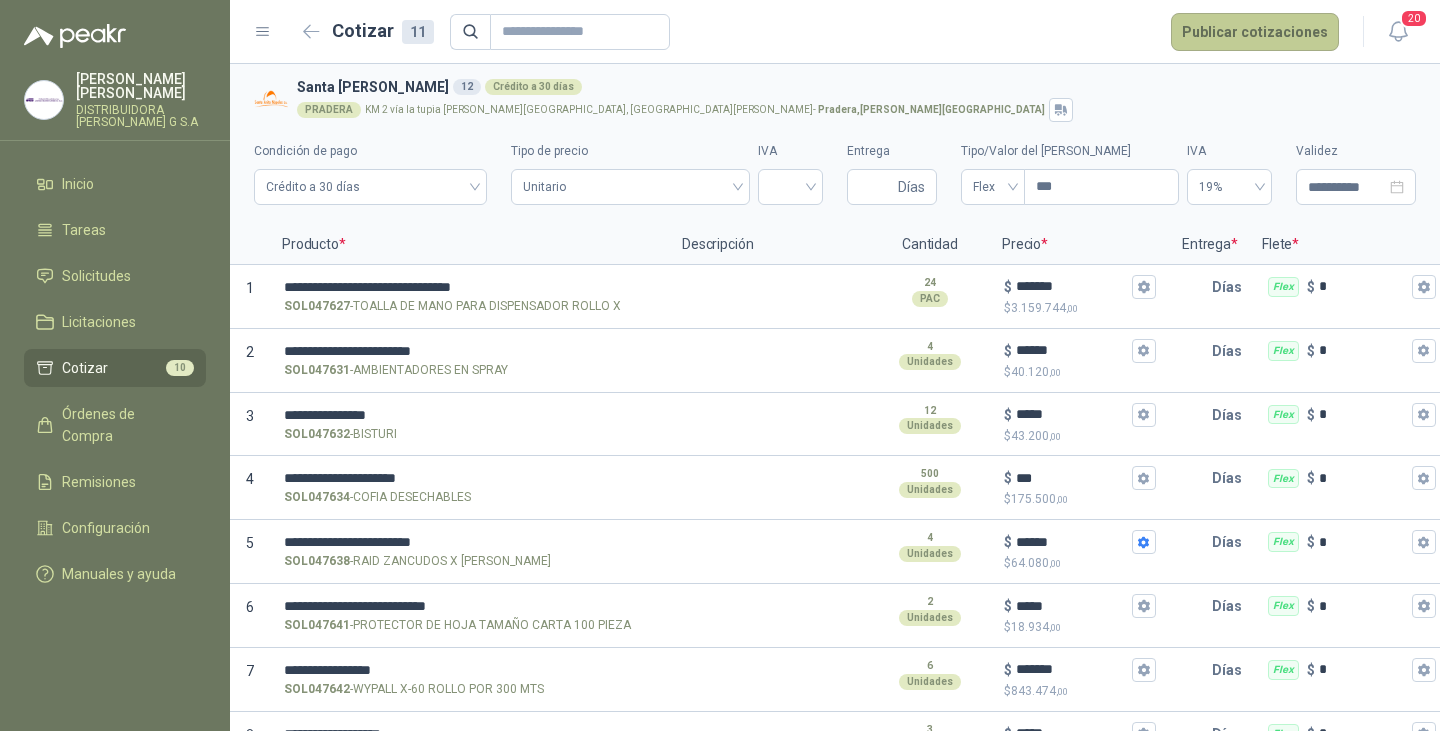 type on "*****" 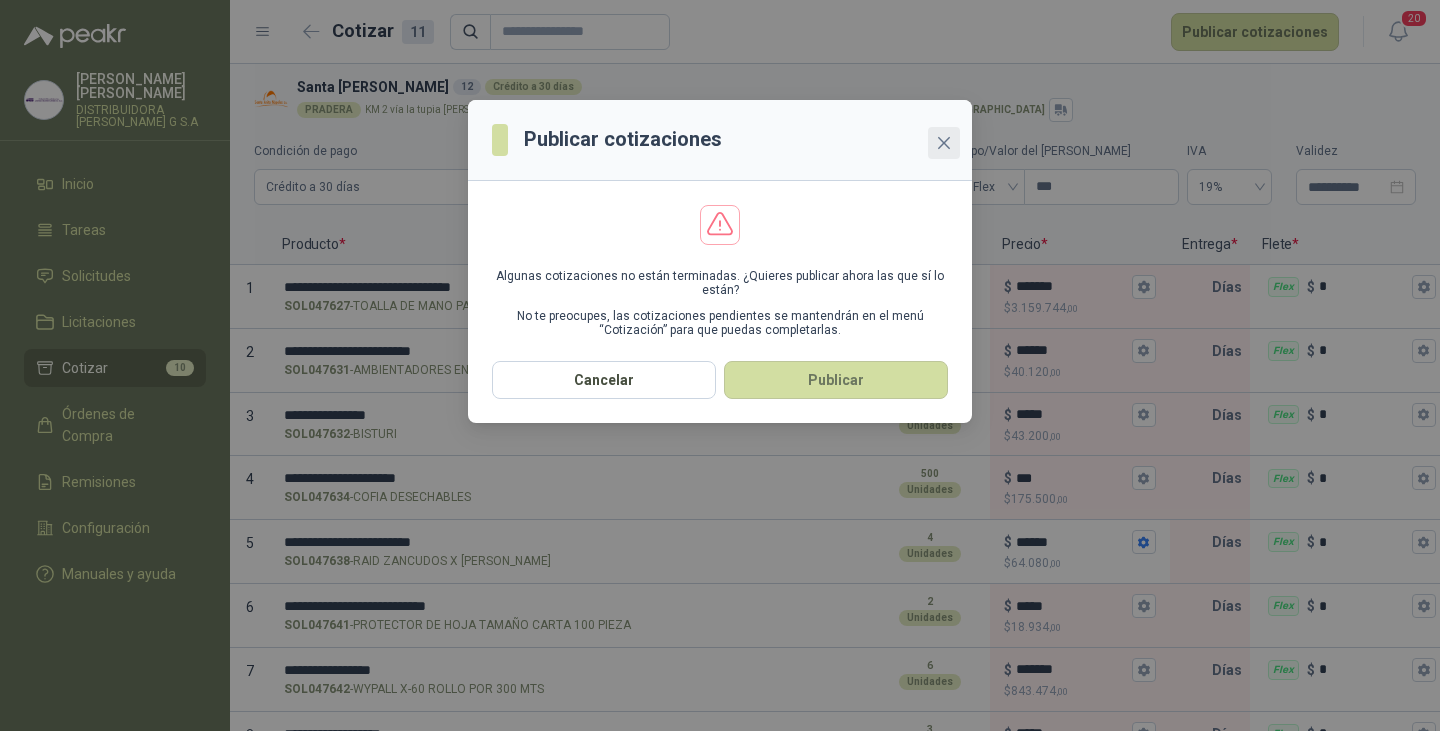 click 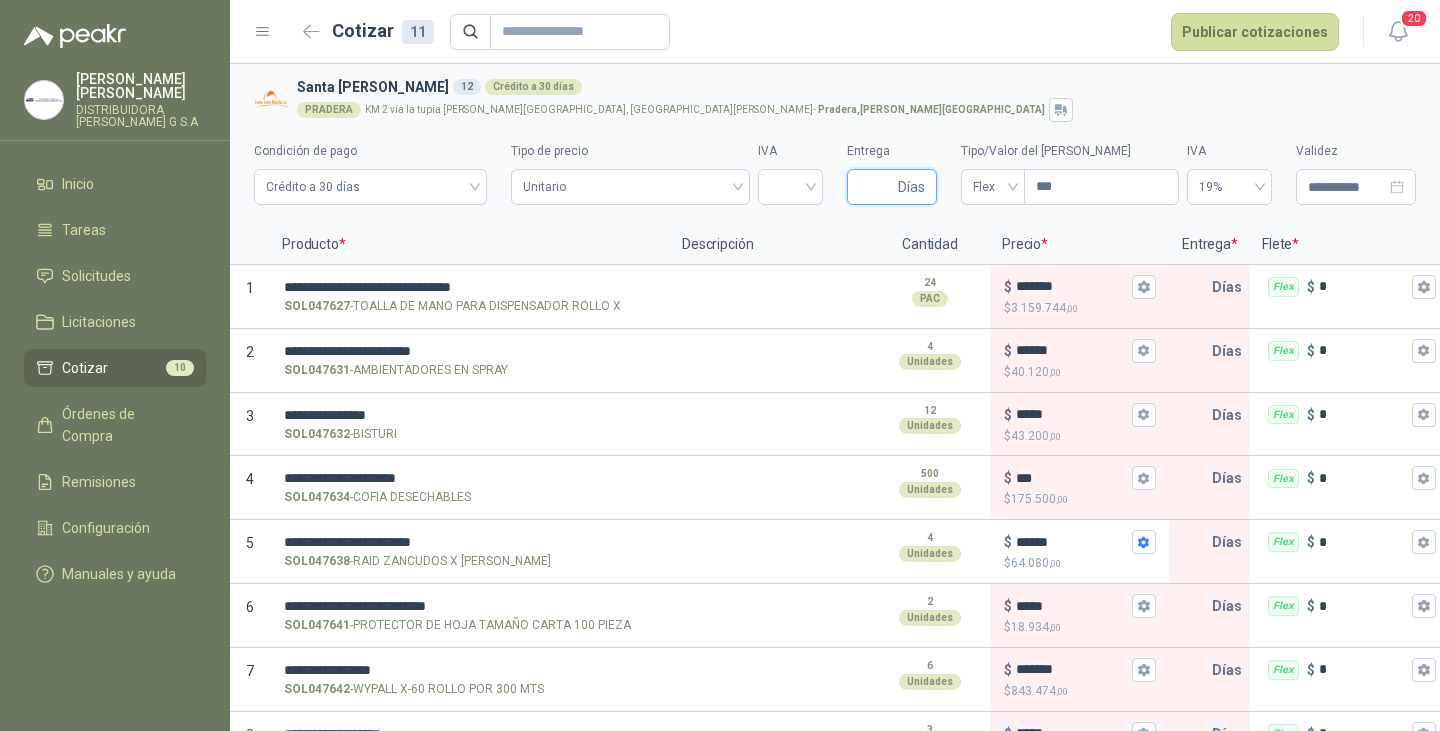 click on "Entrega" at bounding box center (876, 187) 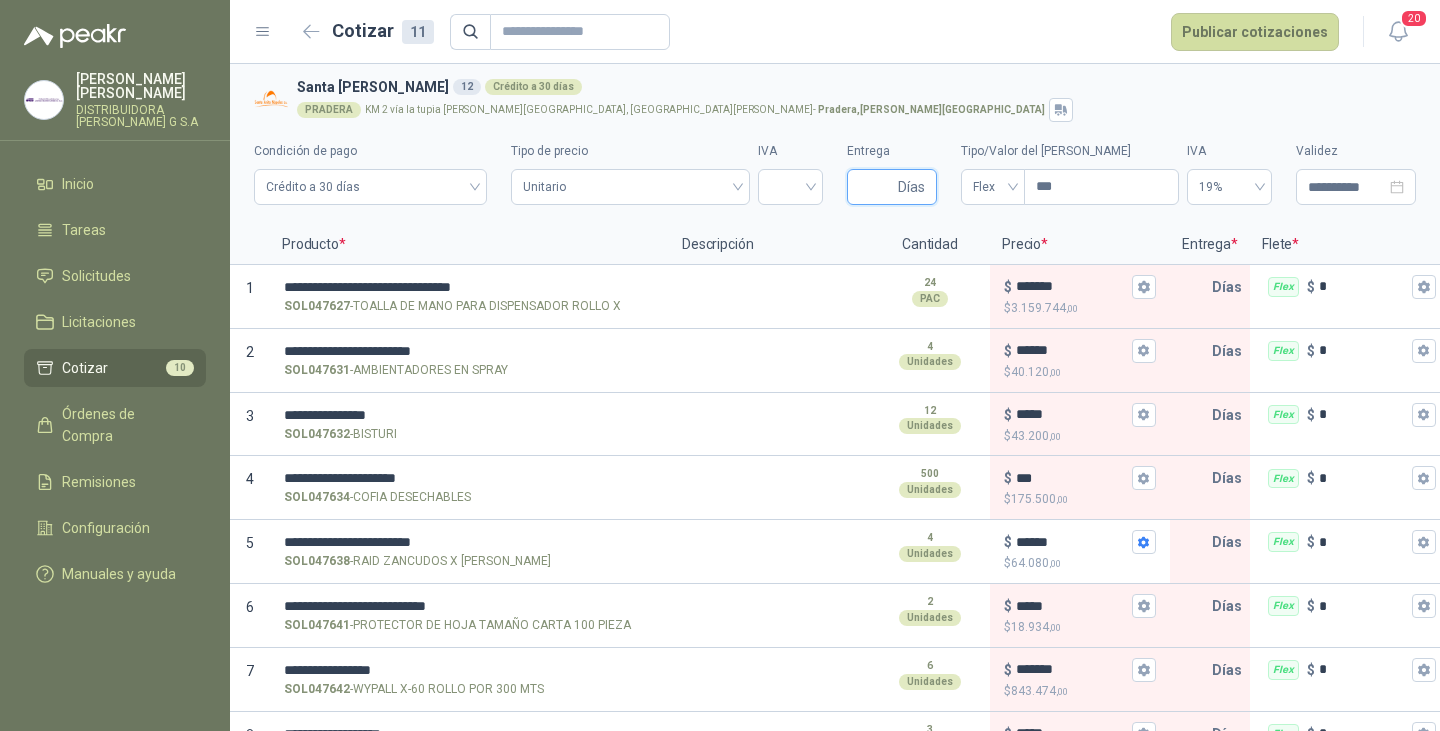 type on "*" 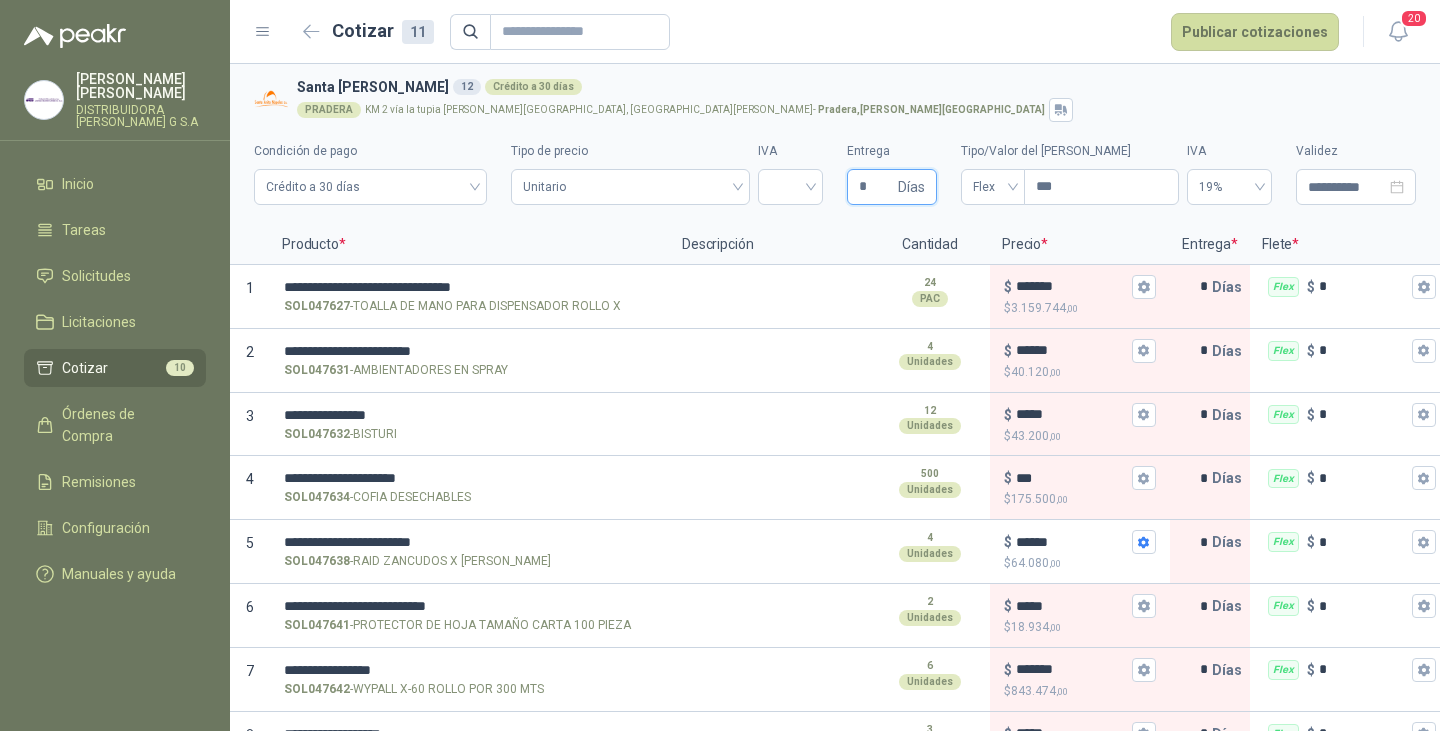type 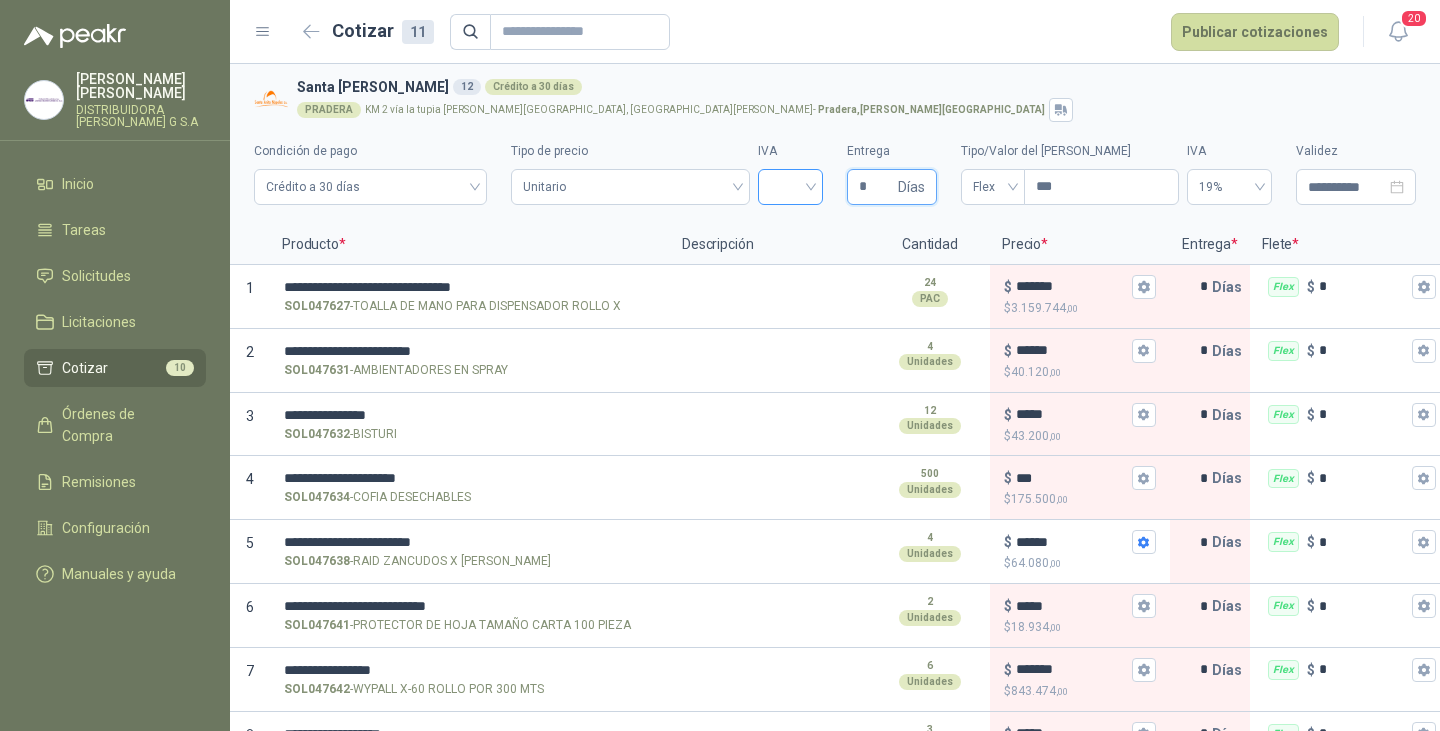 type on "*" 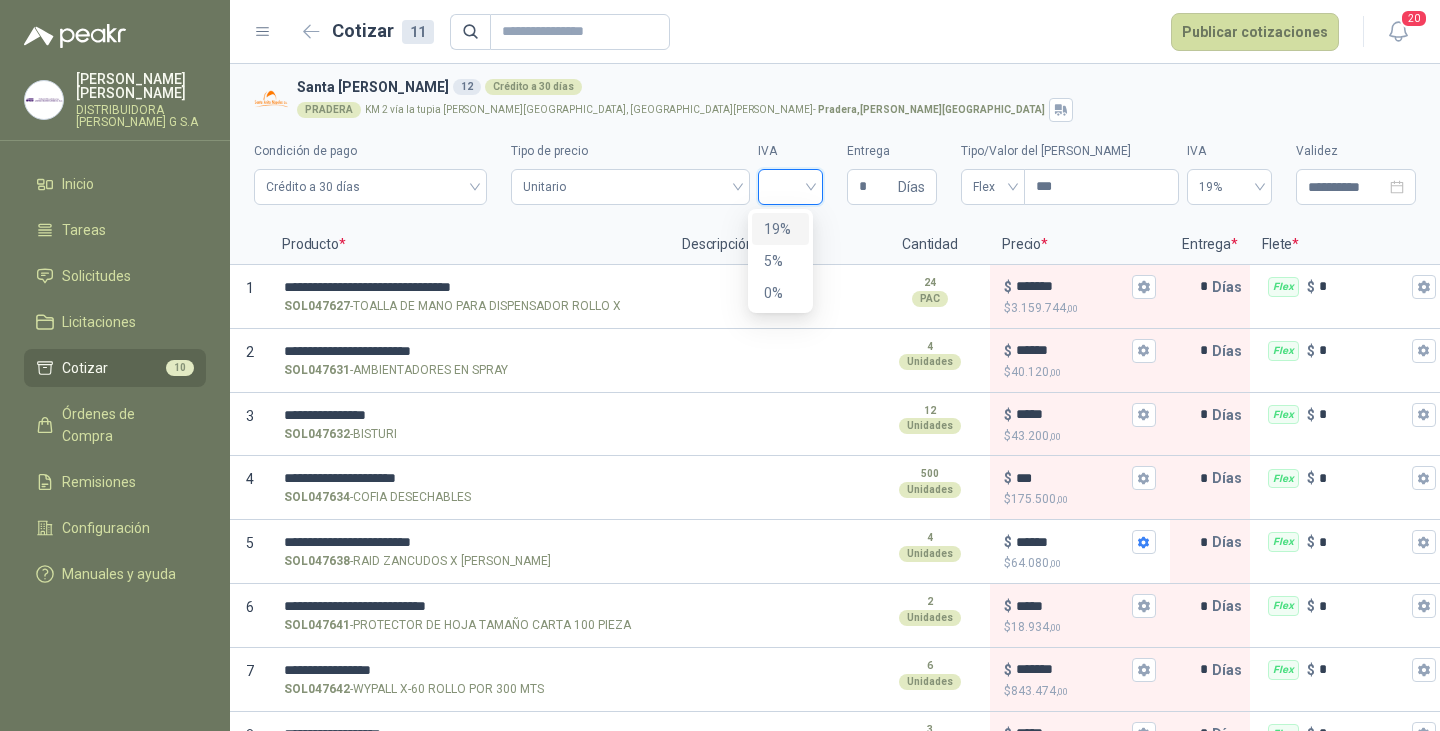 click at bounding box center [790, 185] 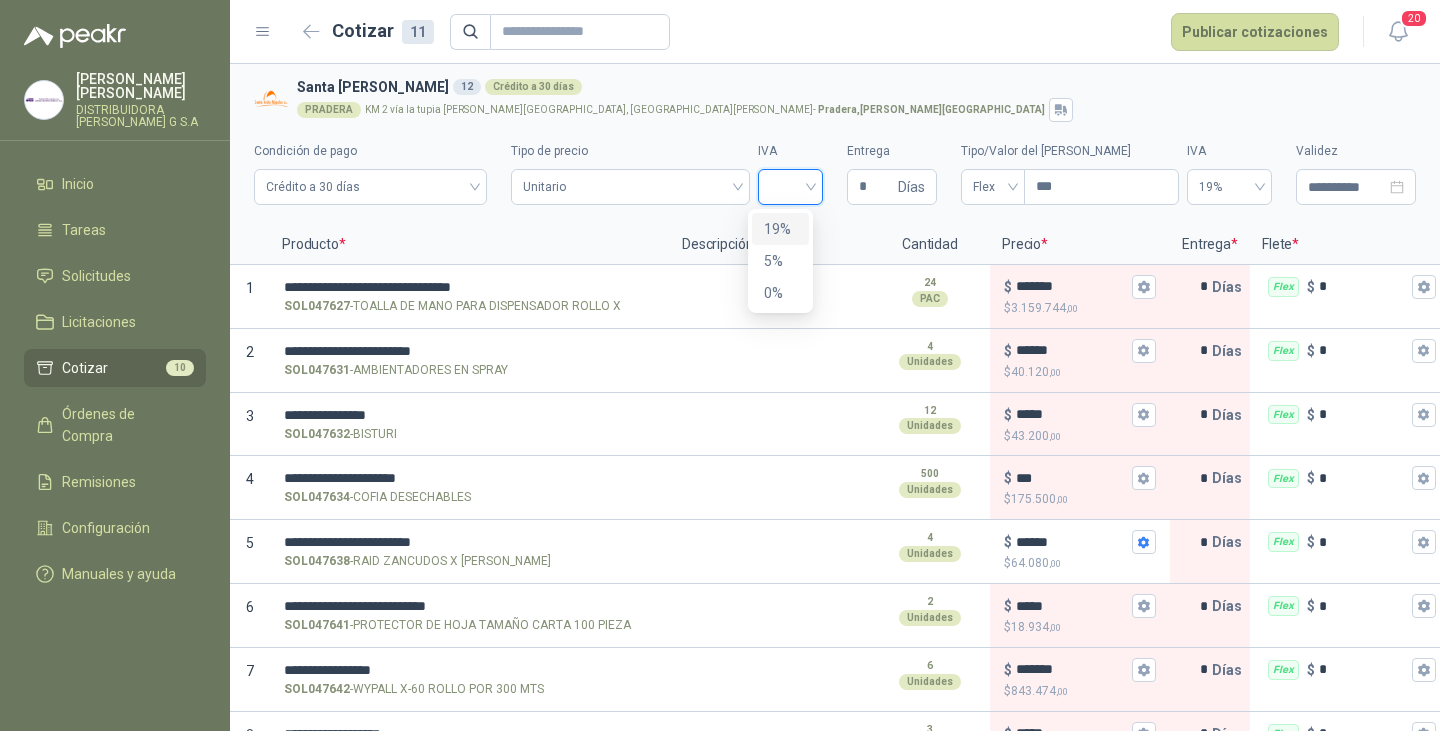 click on "19%" at bounding box center (780, 229) 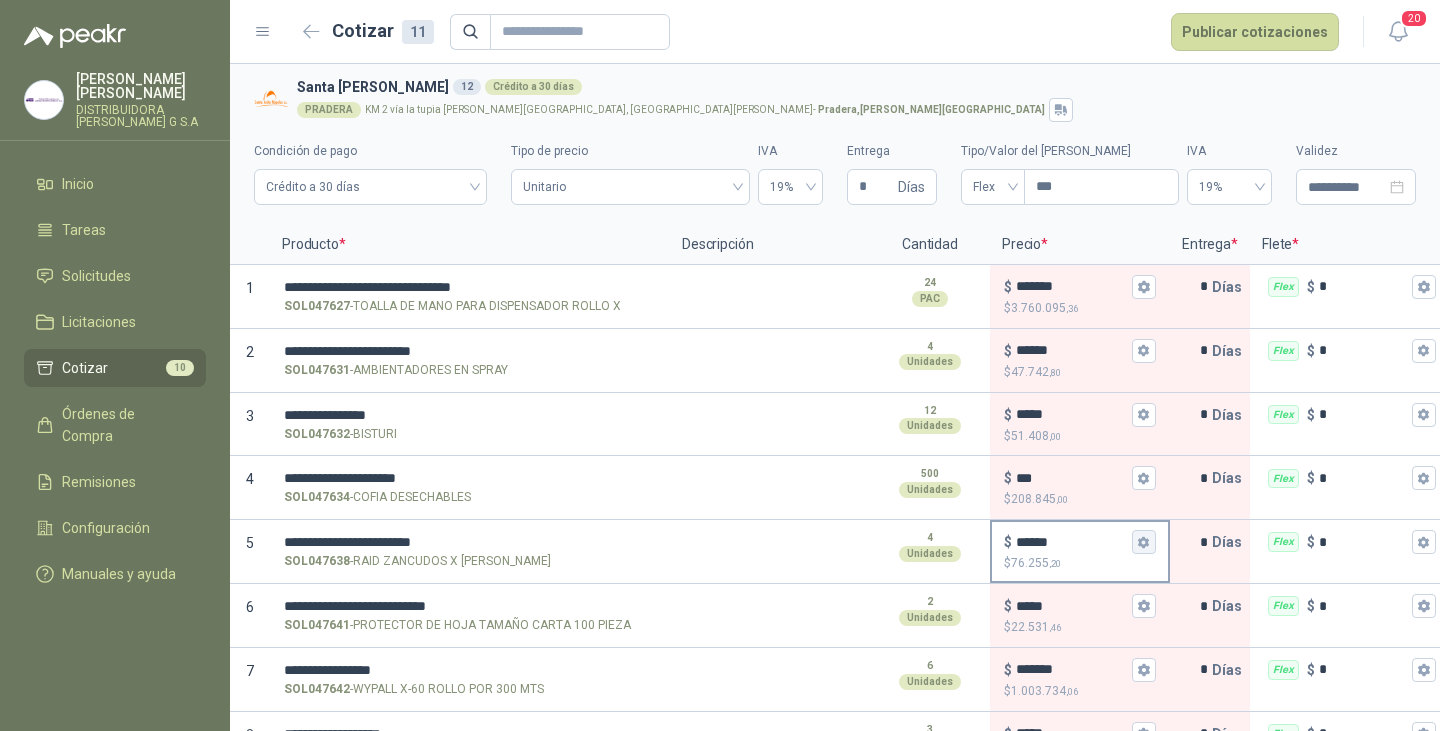 click 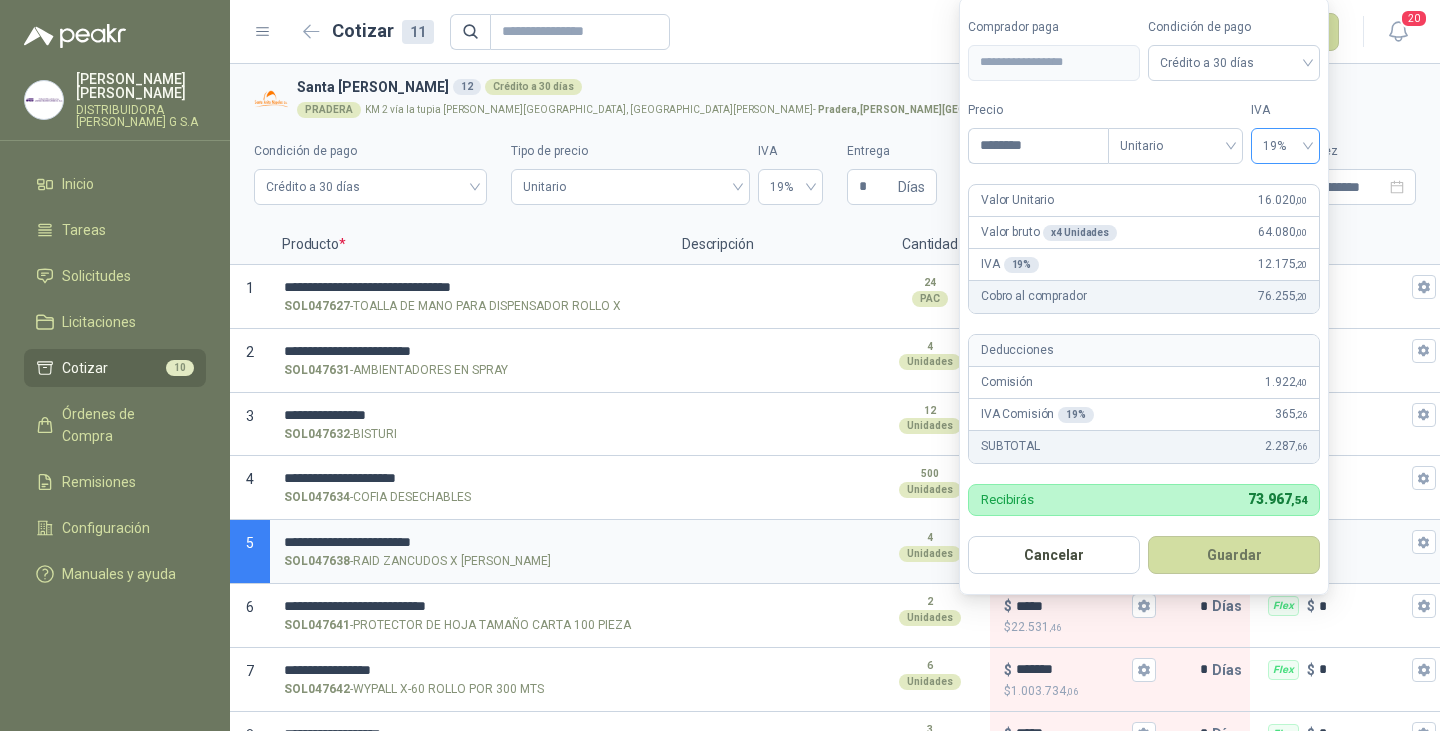 click on "19%" at bounding box center [1285, 146] 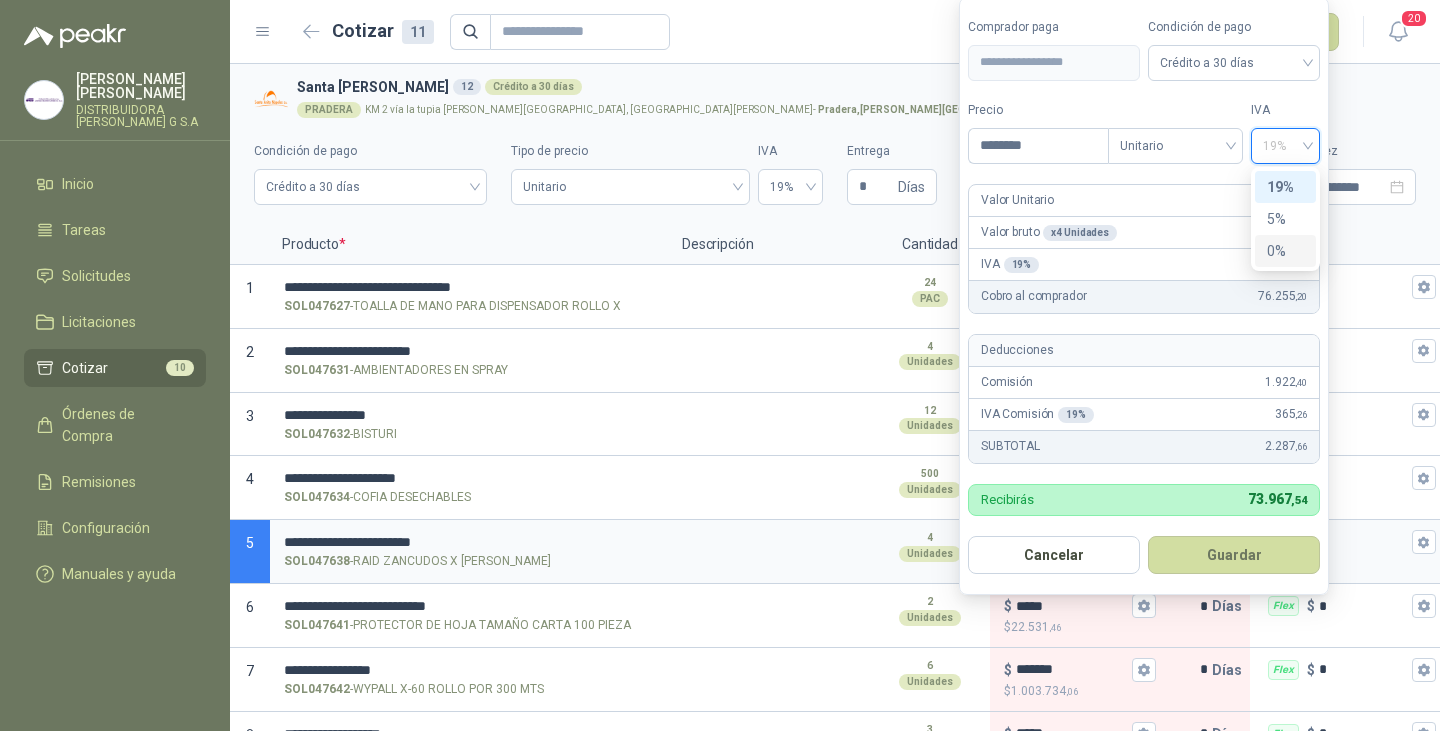 click on "0%" at bounding box center (1285, 251) 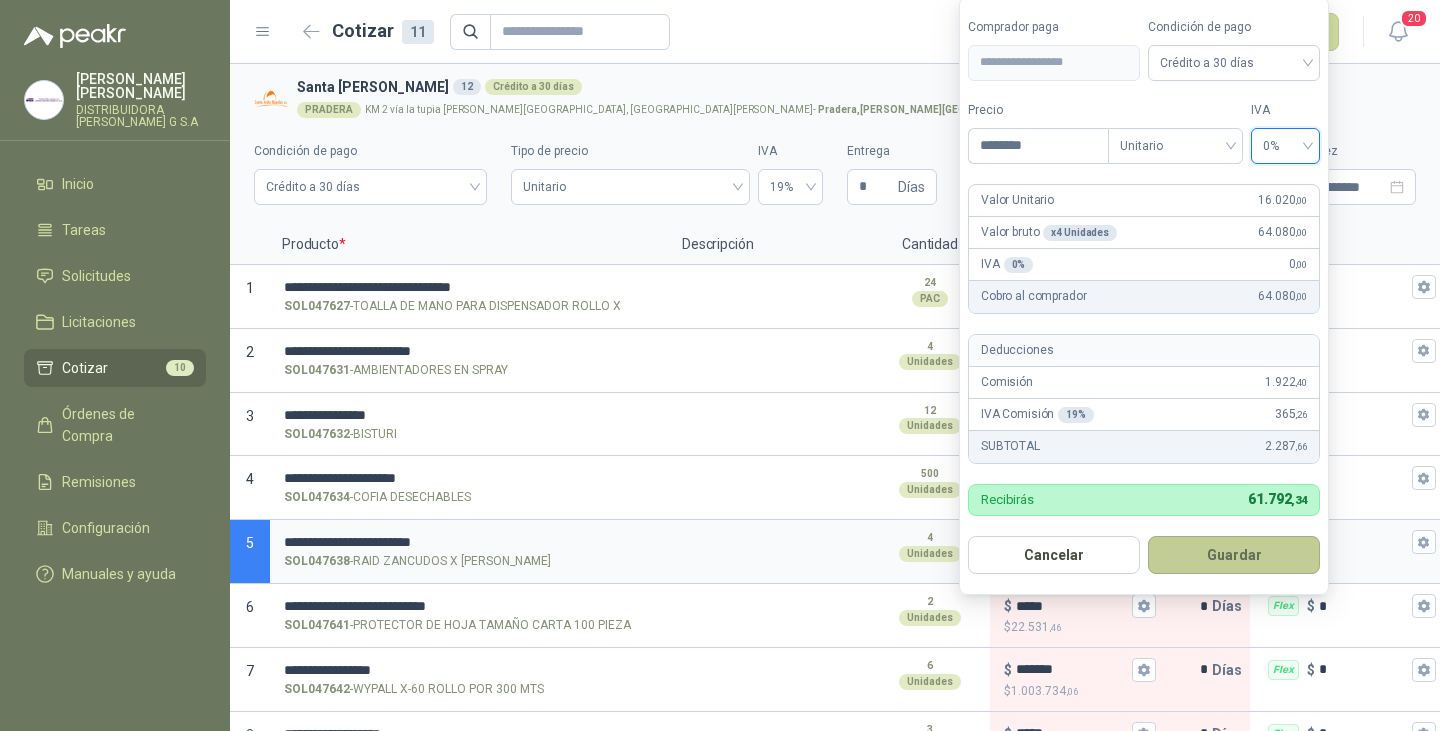 click on "Guardar" at bounding box center (1234, 555) 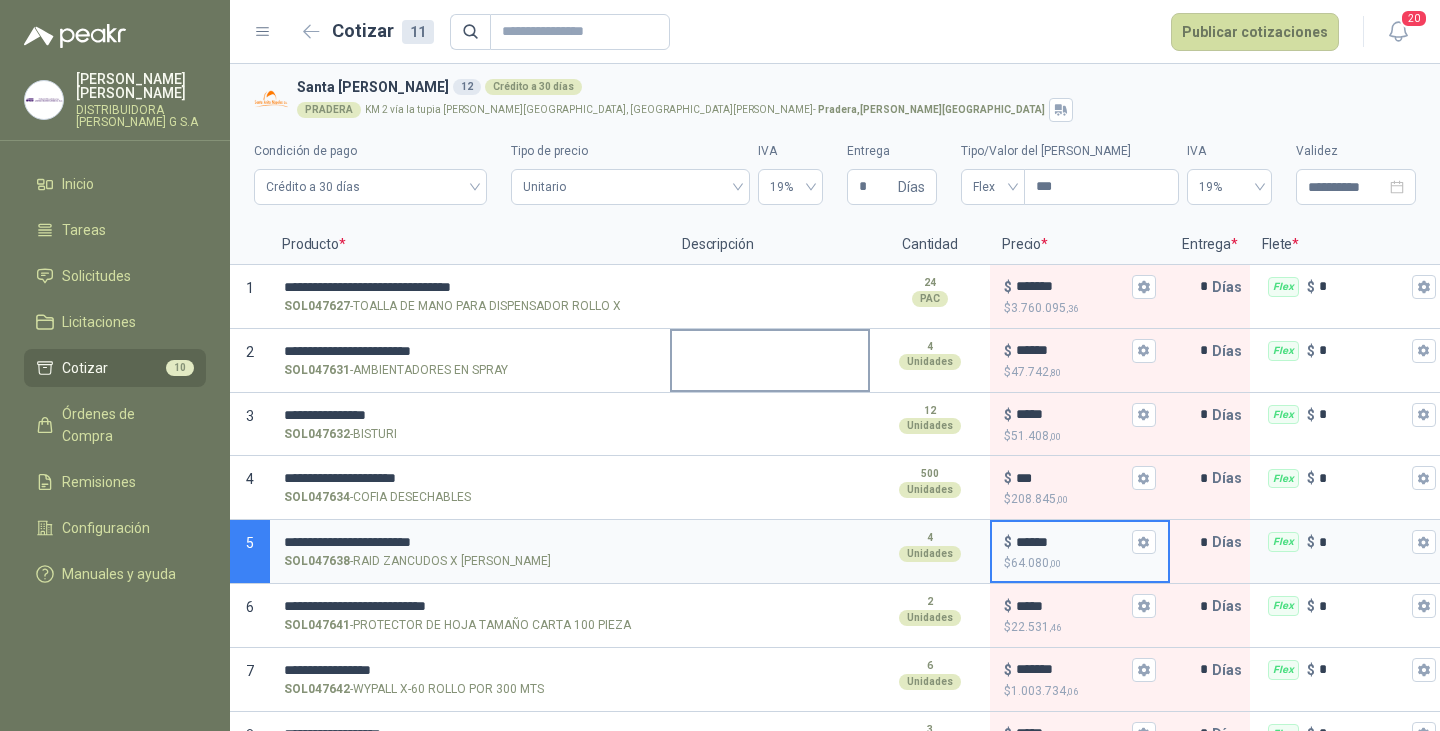 scroll, scrollTop: 252, scrollLeft: 0, axis: vertical 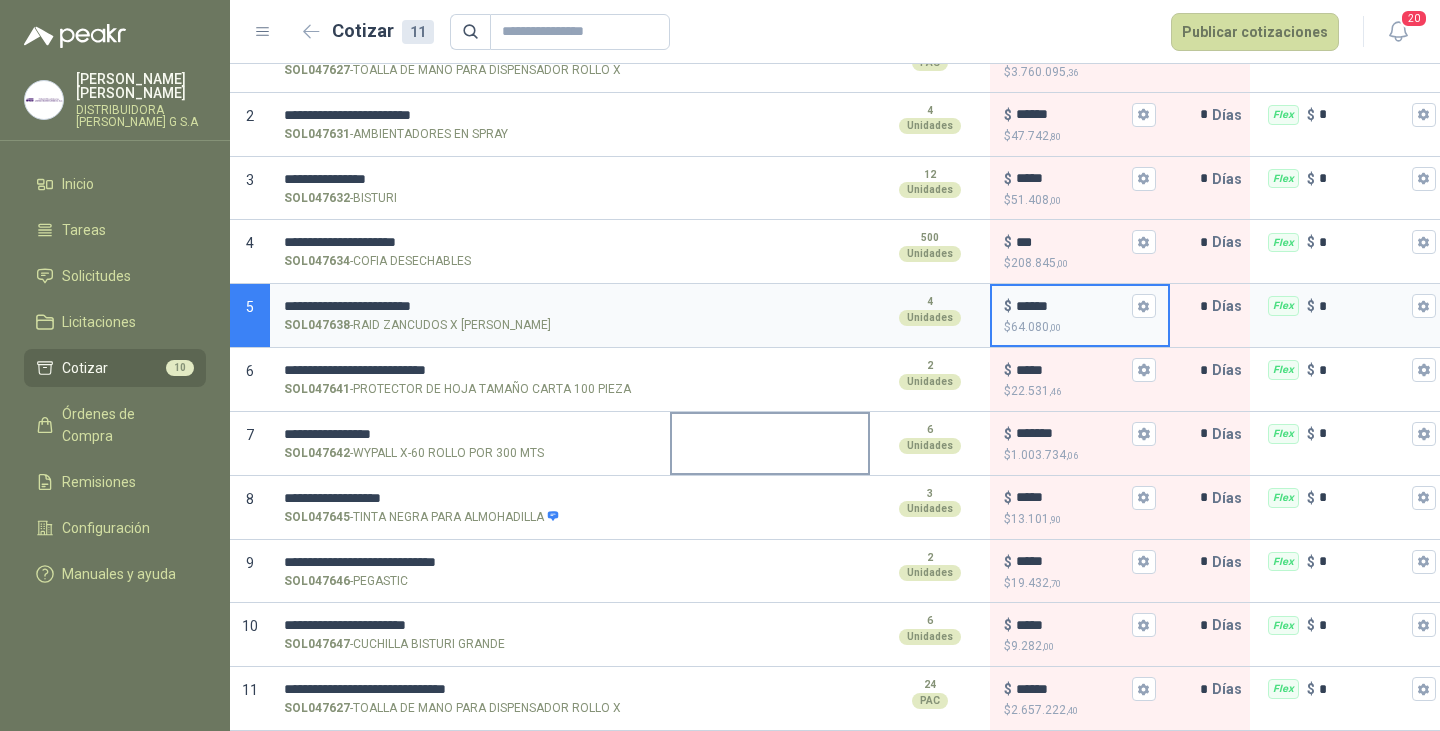 click at bounding box center [770, 437] 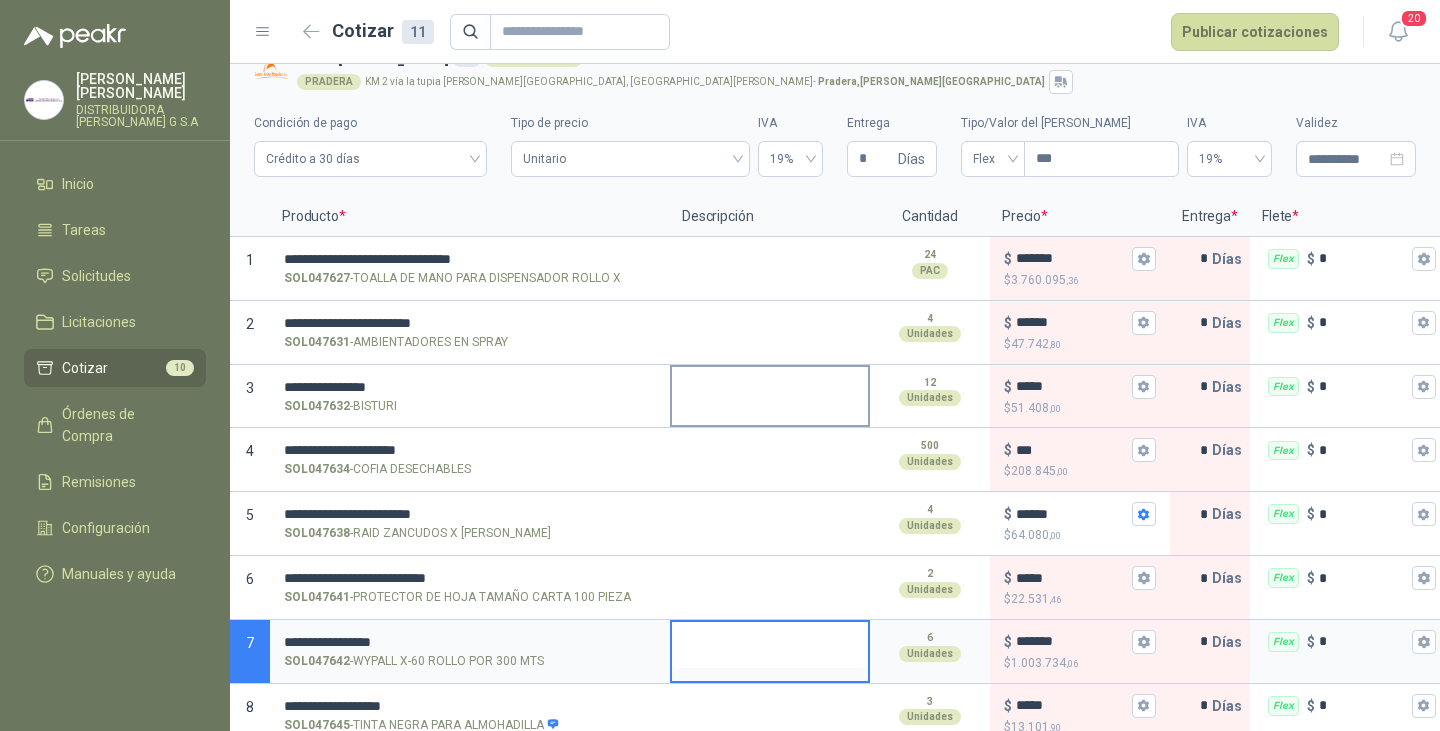 scroll, scrollTop: 0, scrollLeft: 0, axis: both 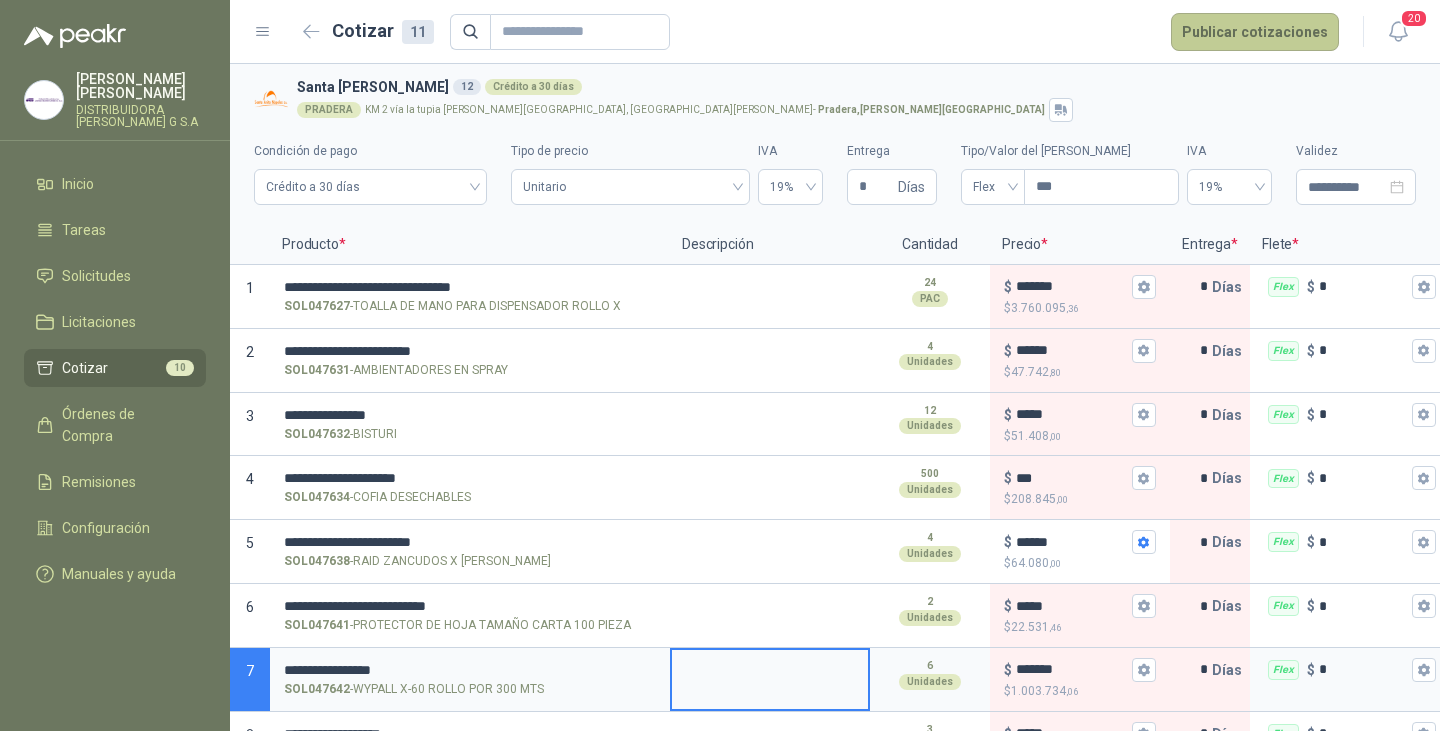click on "Publicar cotizaciones" at bounding box center (1255, 32) 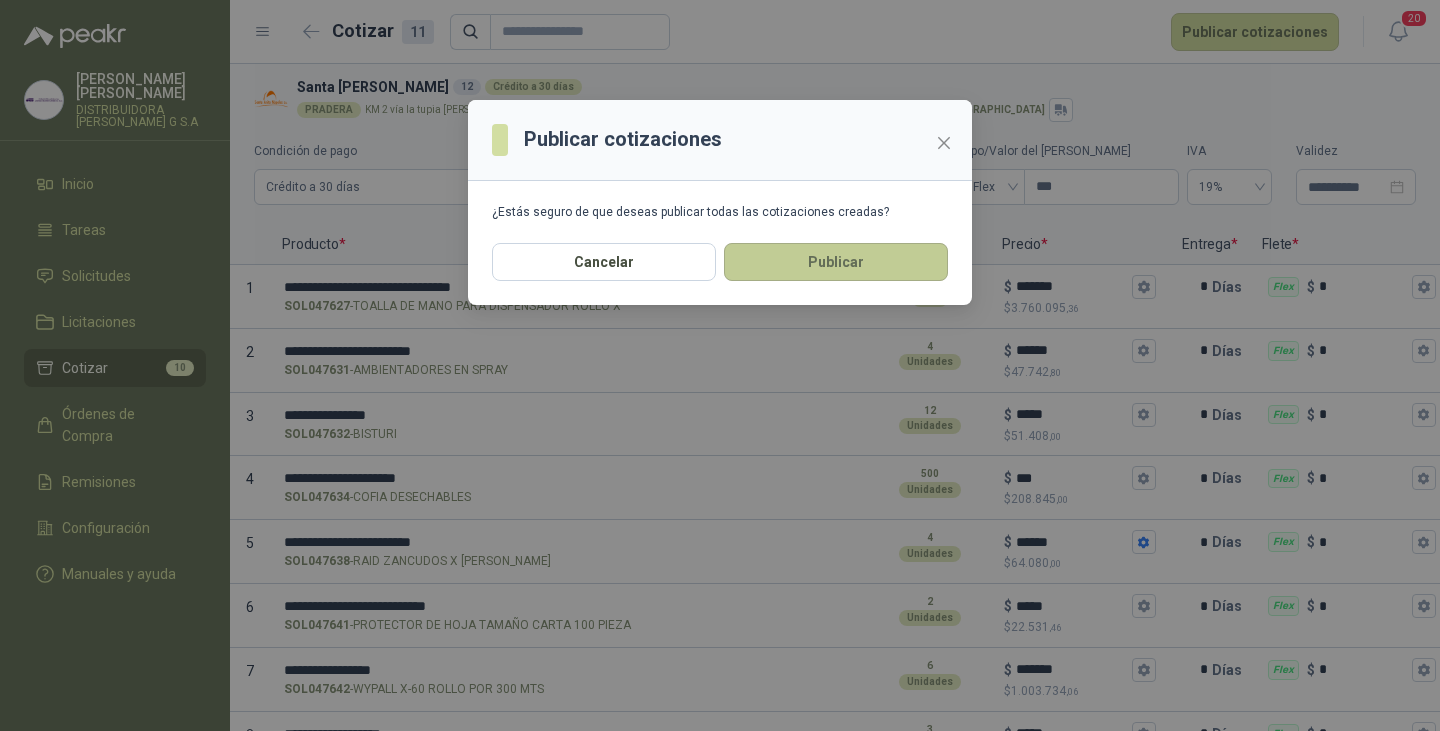 click on "Publicar" at bounding box center [836, 262] 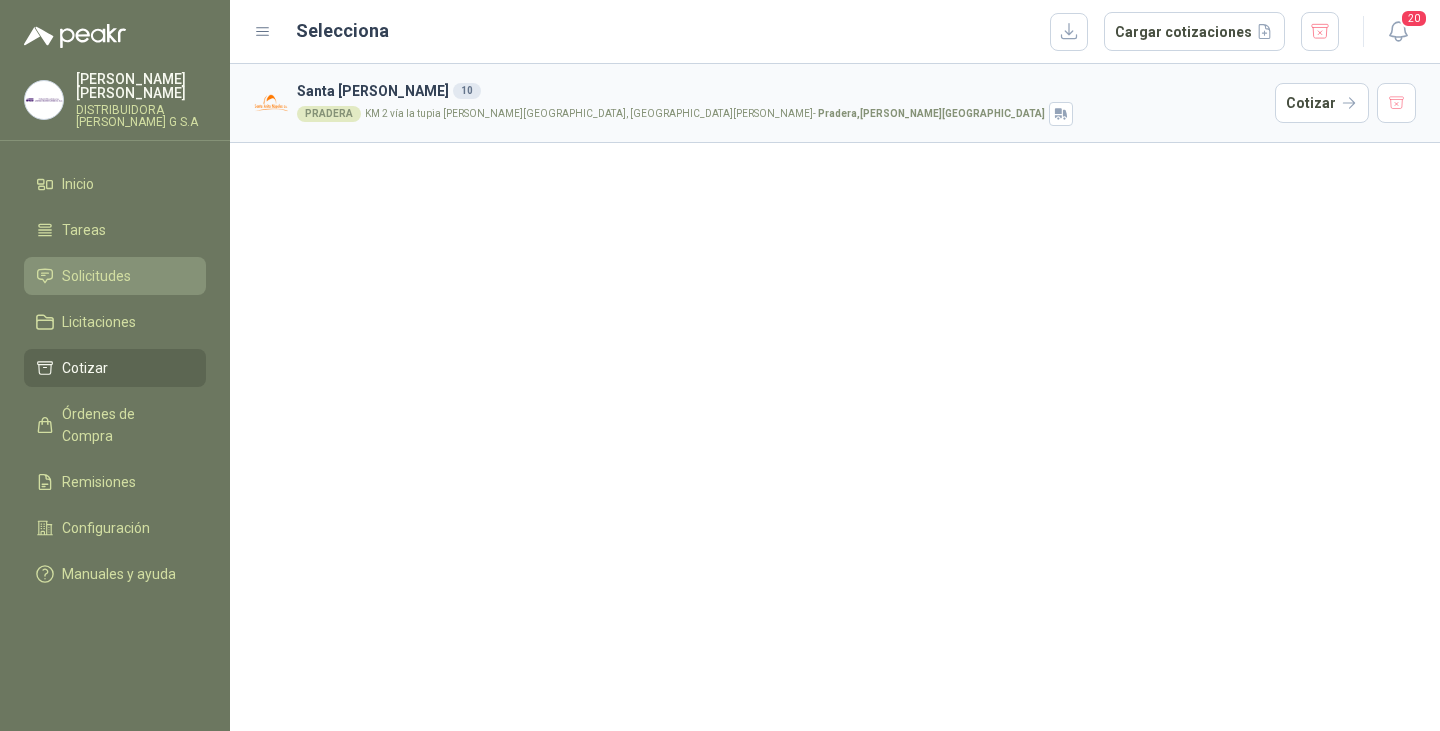 click on "Solicitudes" at bounding box center [96, 276] 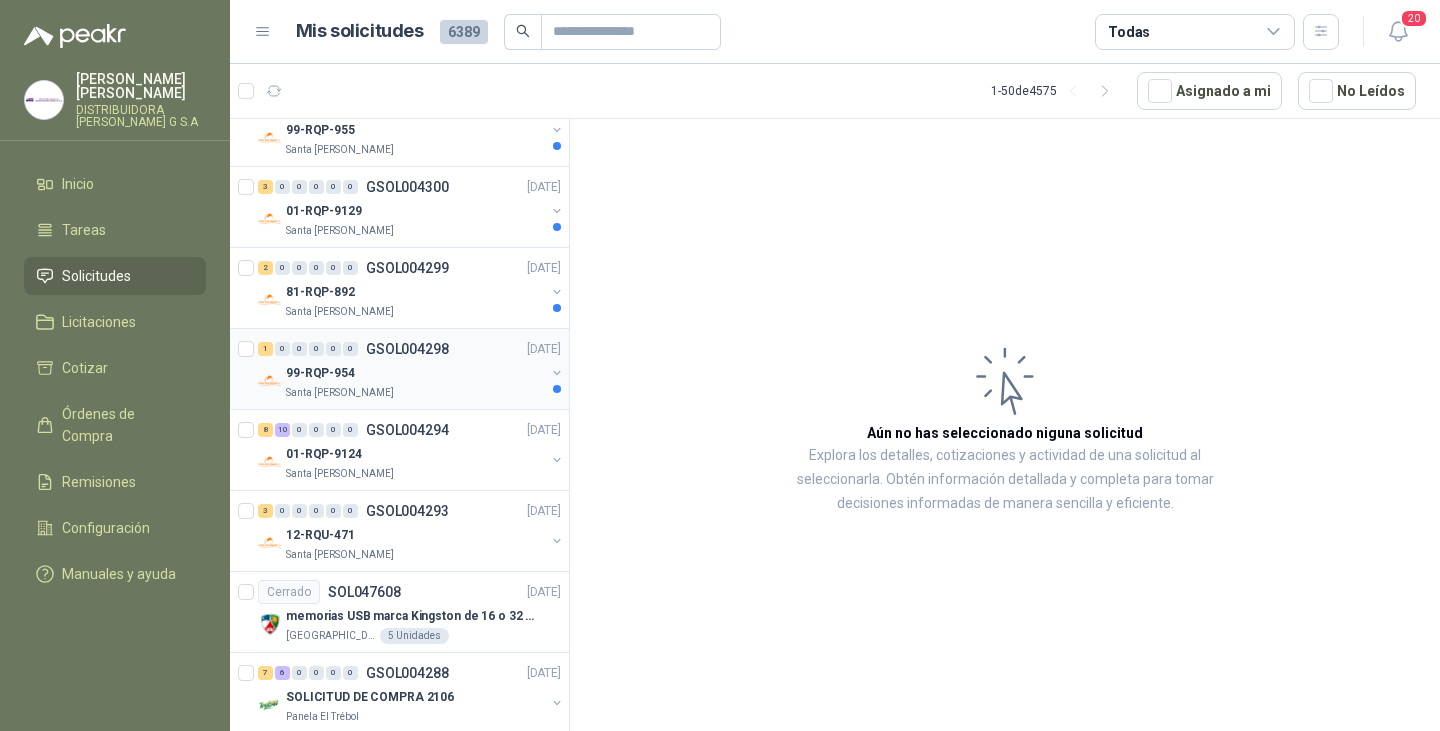 scroll, scrollTop: 3000, scrollLeft: 0, axis: vertical 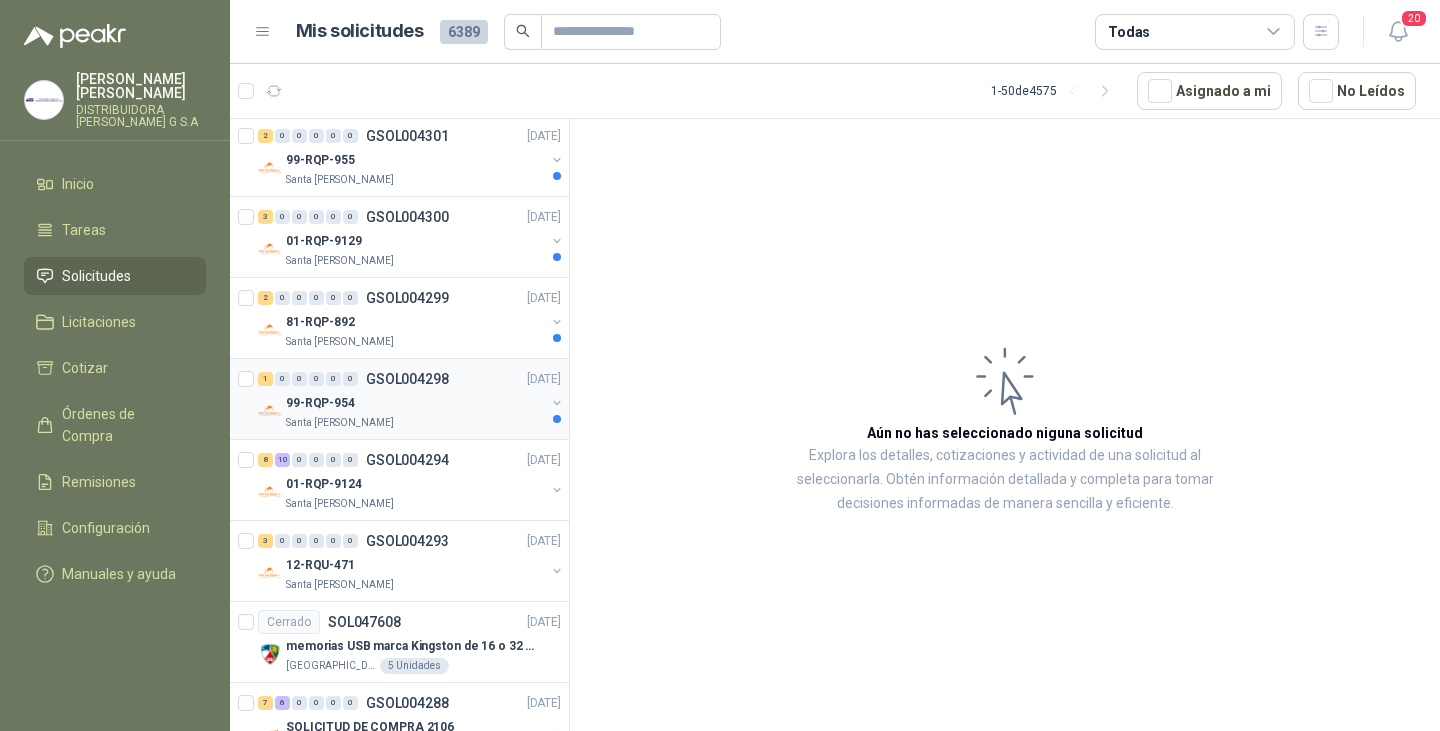 click on "99-RQP-954" at bounding box center (415, 403) 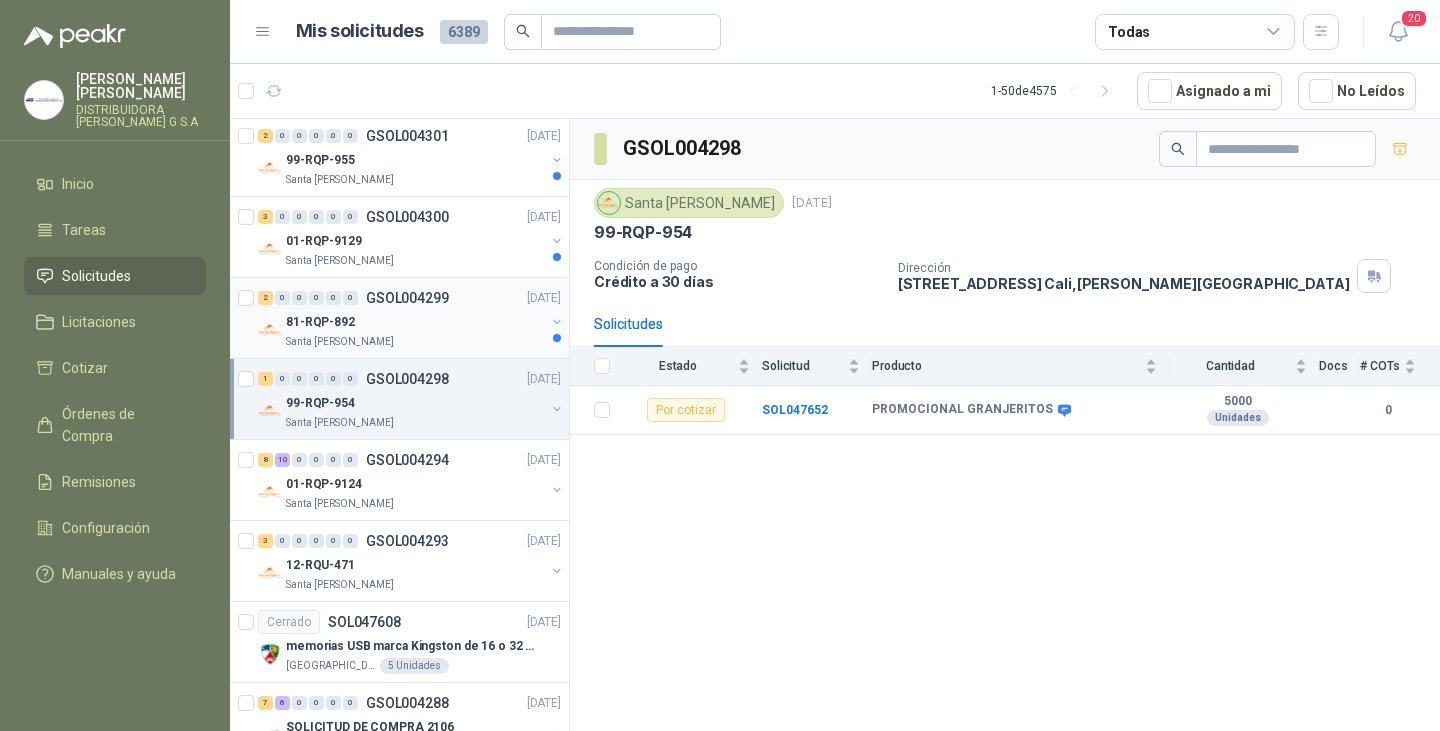 click on "81-RQP-892" at bounding box center [415, 322] 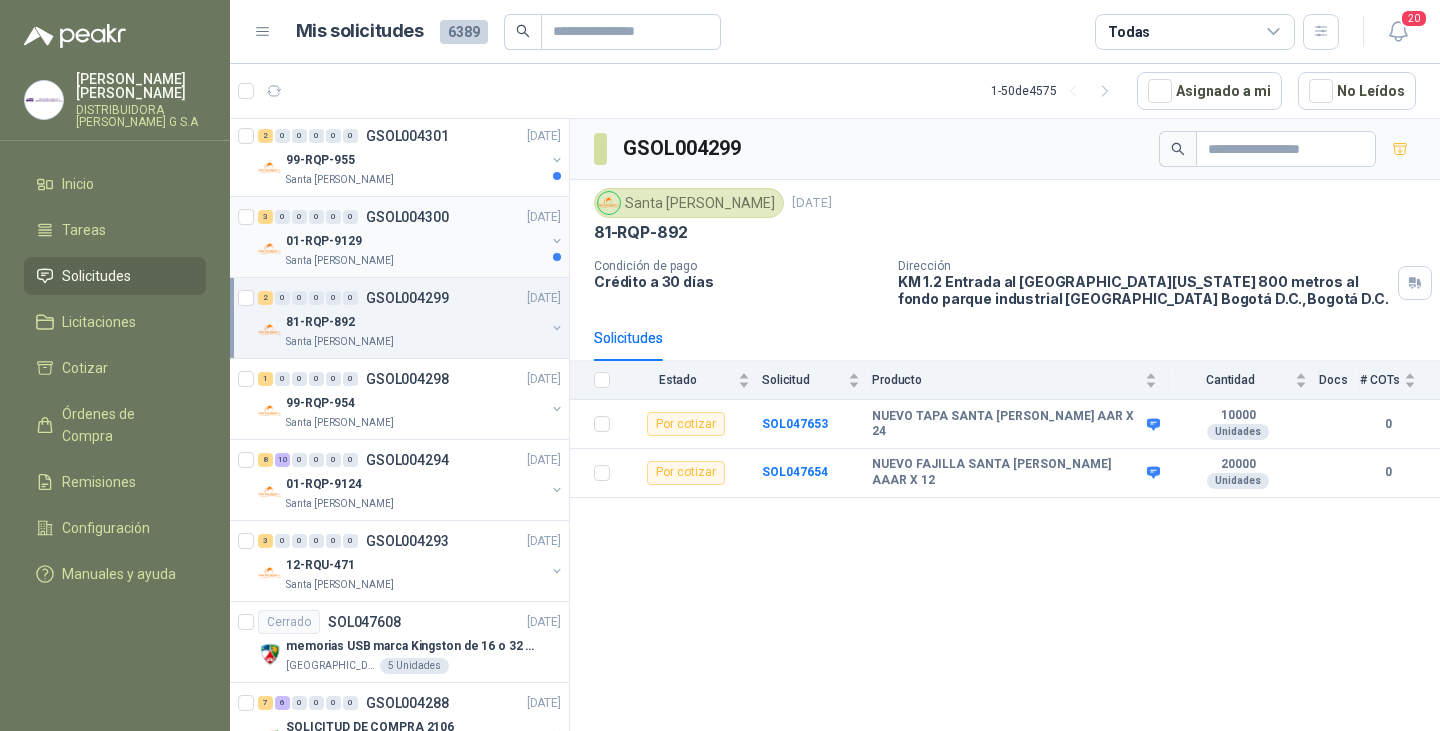 click on "01-RQP-9129" at bounding box center (415, 241) 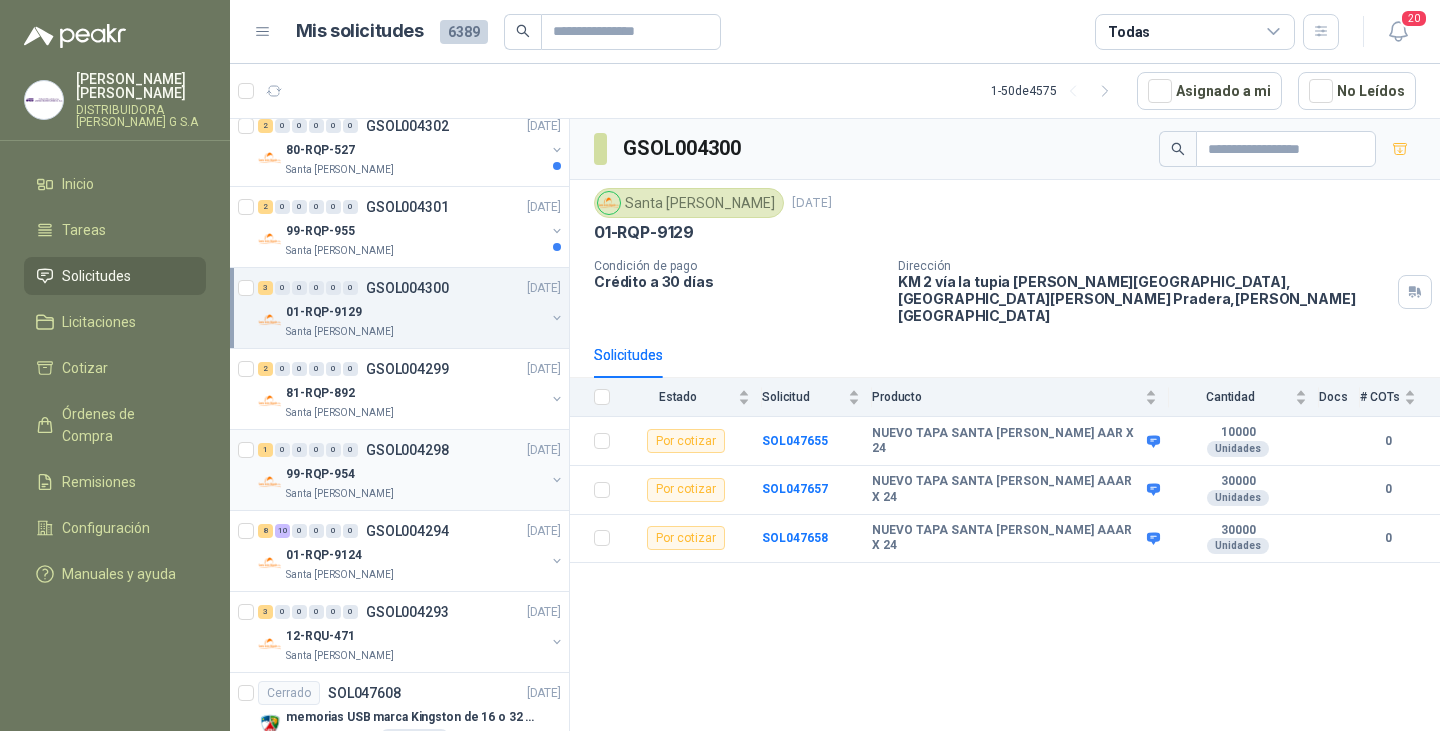 scroll, scrollTop: 2800, scrollLeft: 0, axis: vertical 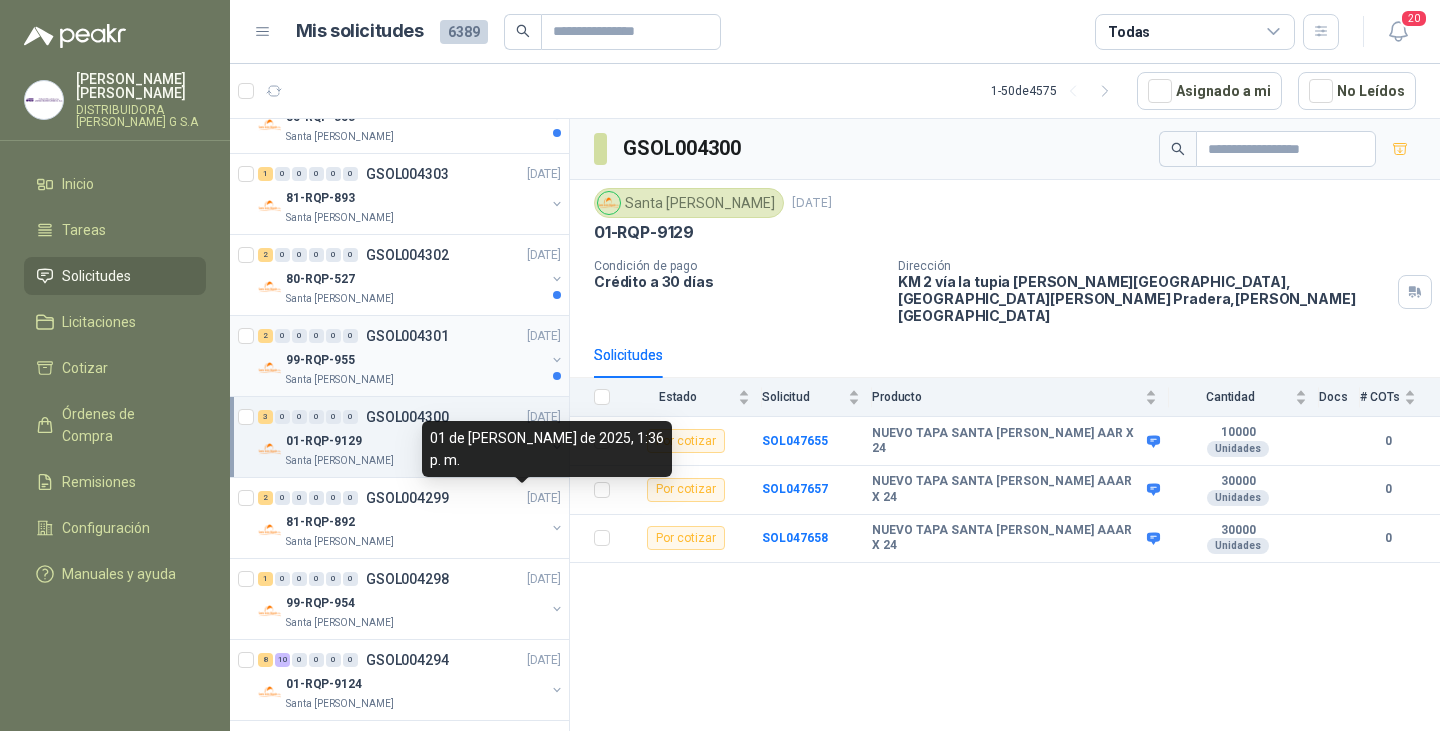 click on "99-RQP-955" at bounding box center (415, 360) 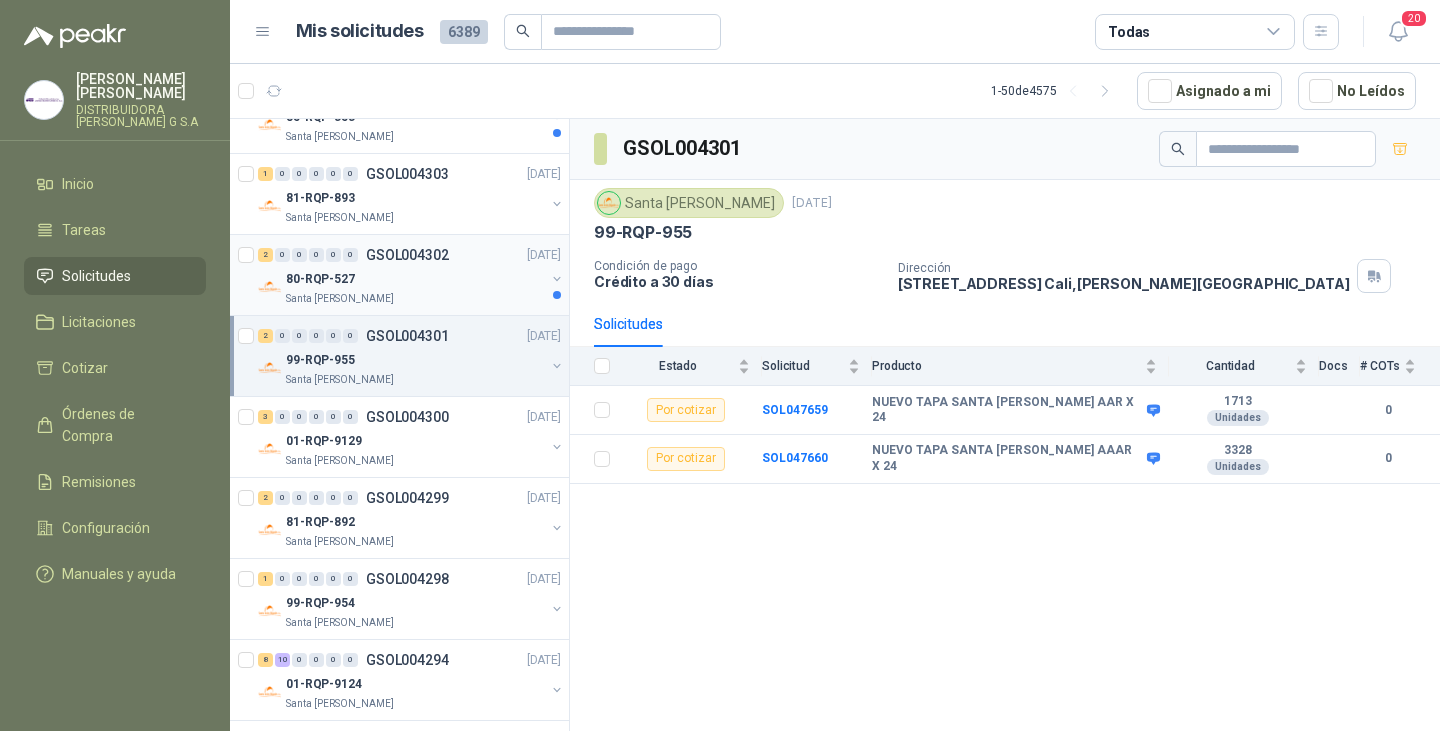 click on "80-RQP-527" at bounding box center [415, 279] 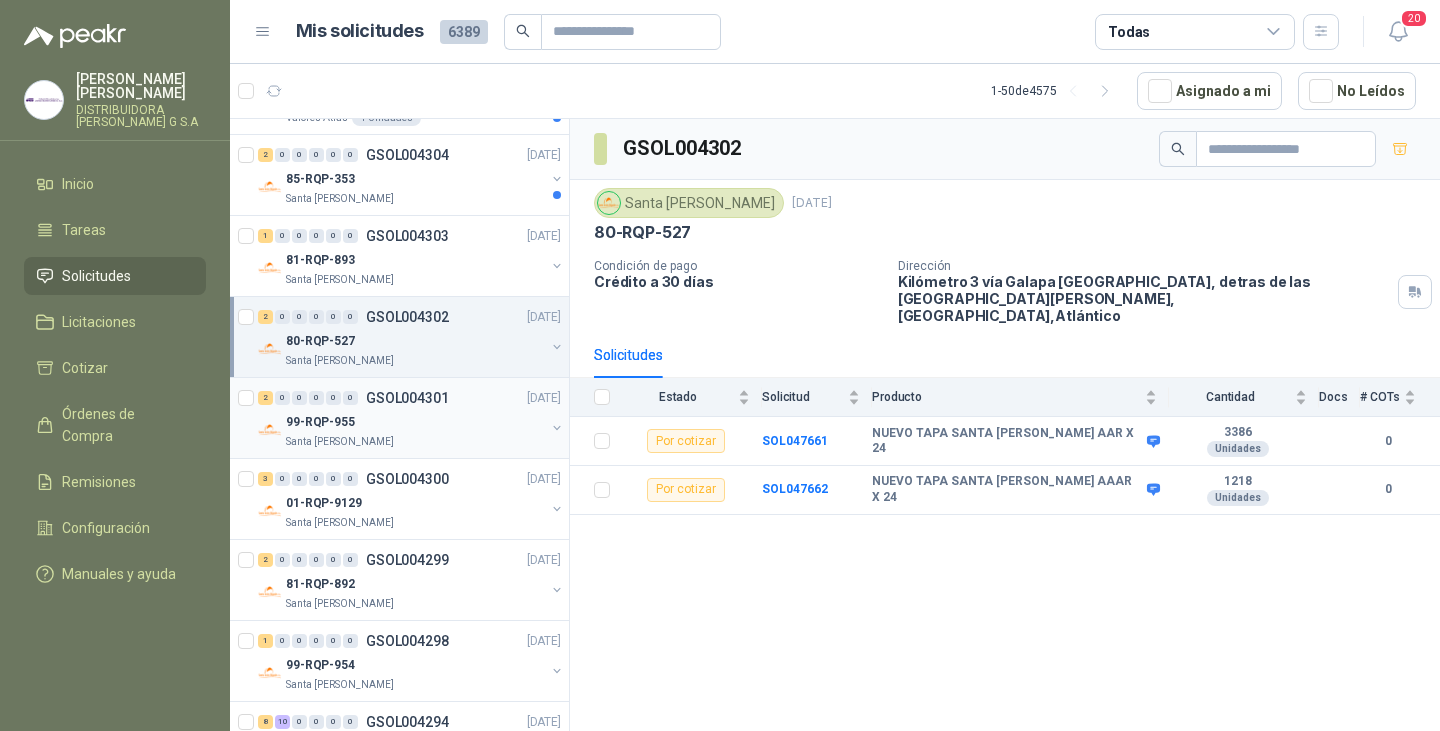 scroll, scrollTop: 2700, scrollLeft: 0, axis: vertical 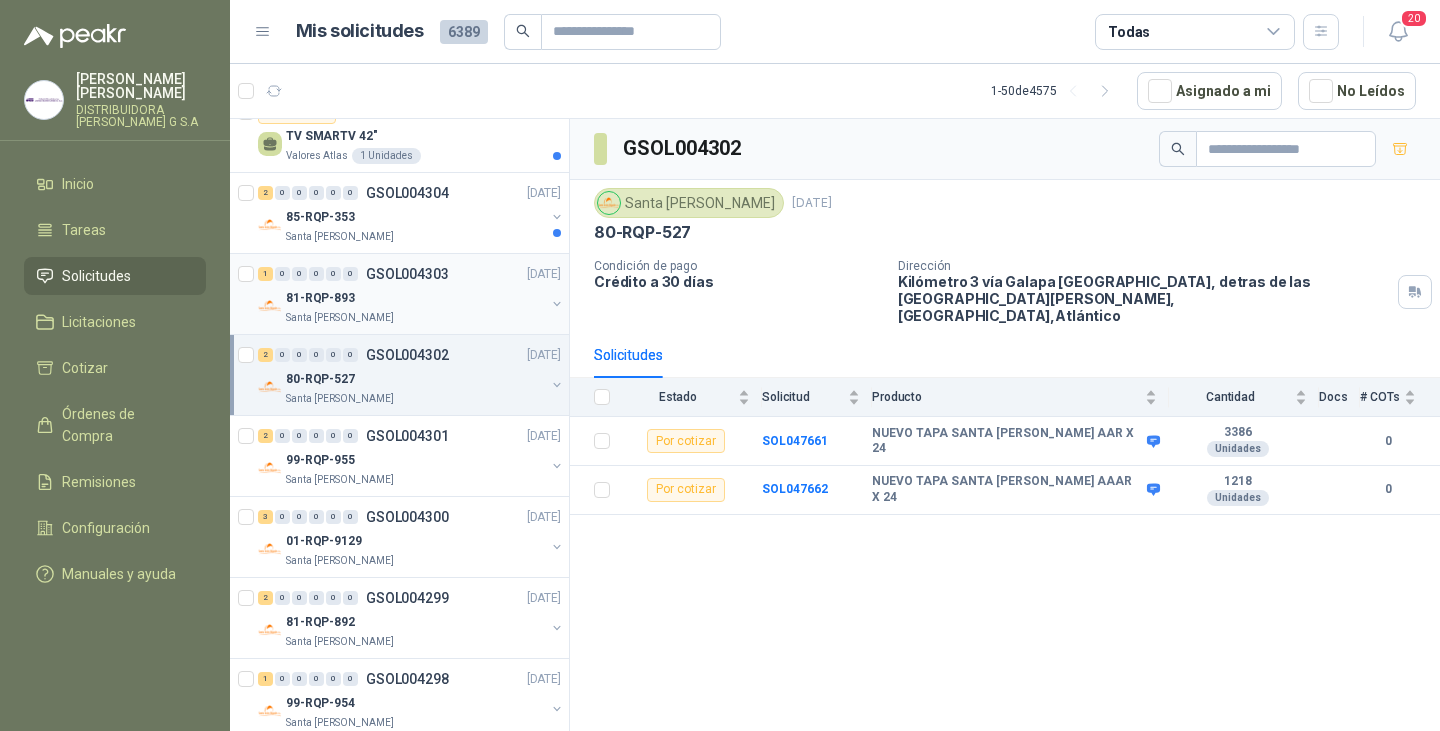 click on "81-RQP-893" at bounding box center [415, 298] 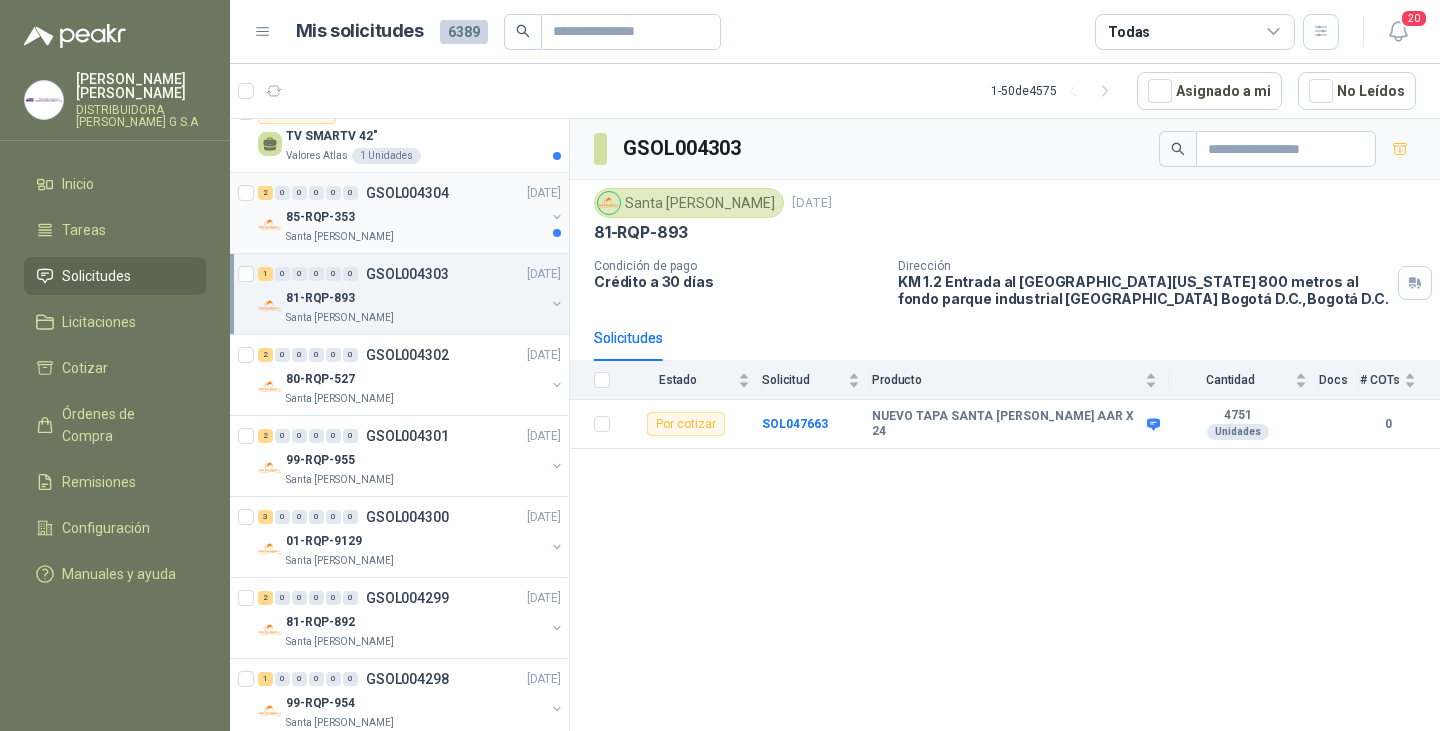 click on "85-RQP-353" at bounding box center [415, 217] 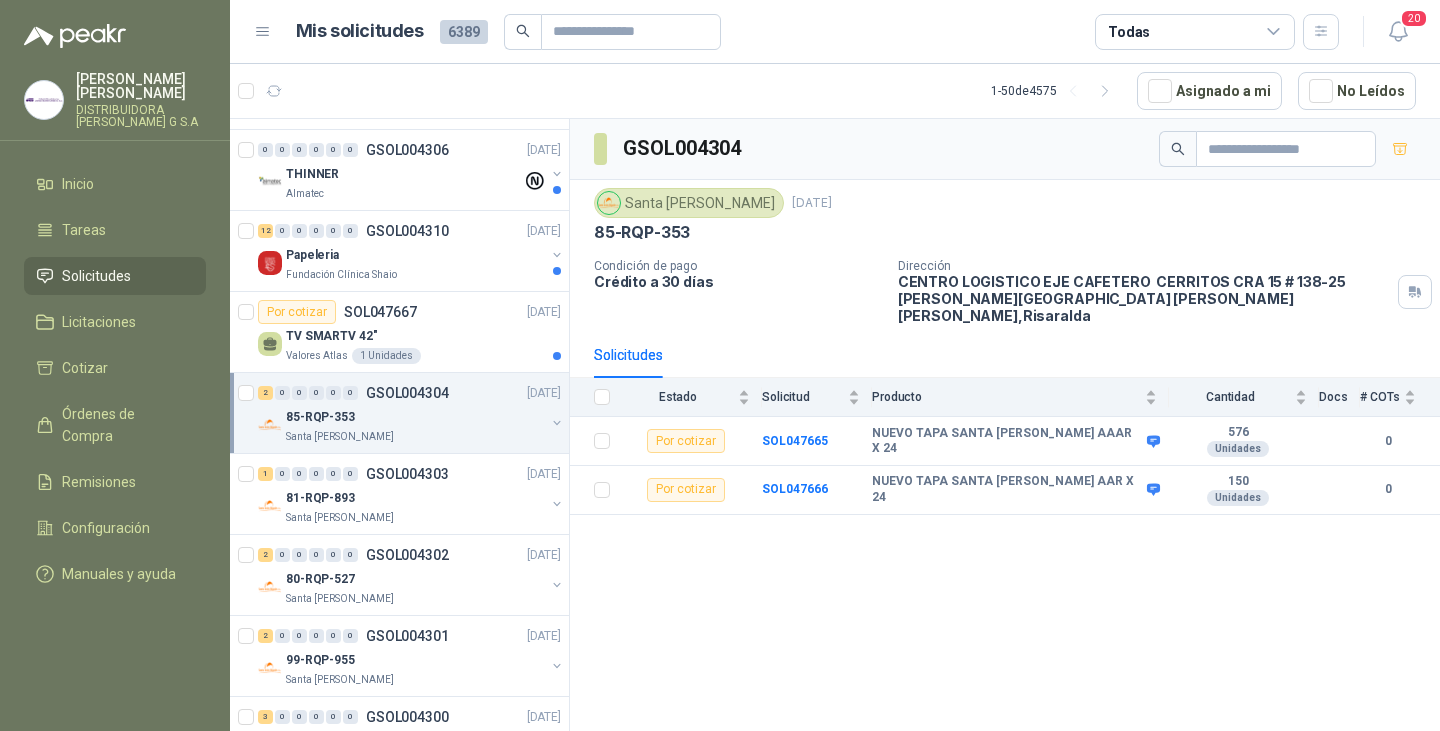 scroll, scrollTop: 2400, scrollLeft: 0, axis: vertical 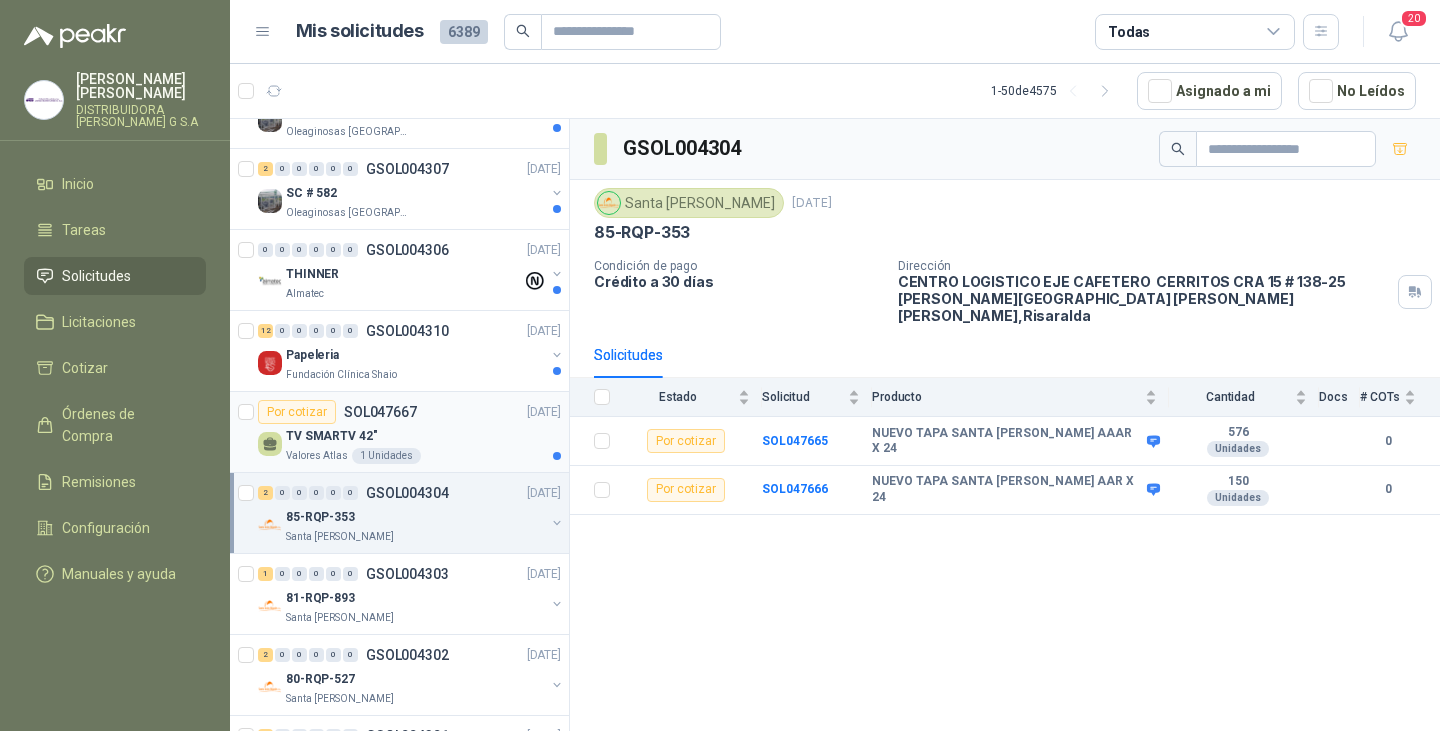 click on "TV SMARTV 42"" at bounding box center [423, 436] 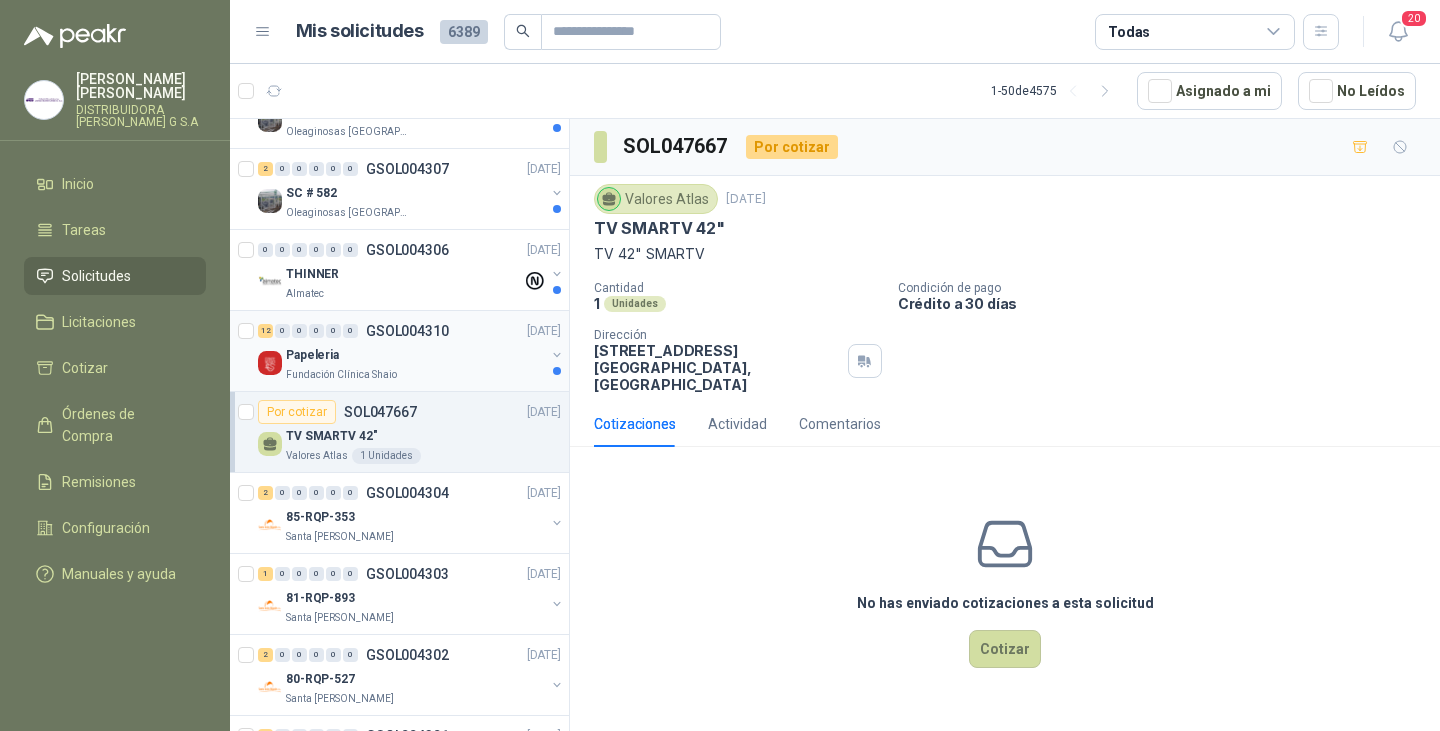 click on "Papeleria" at bounding box center [415, 355] 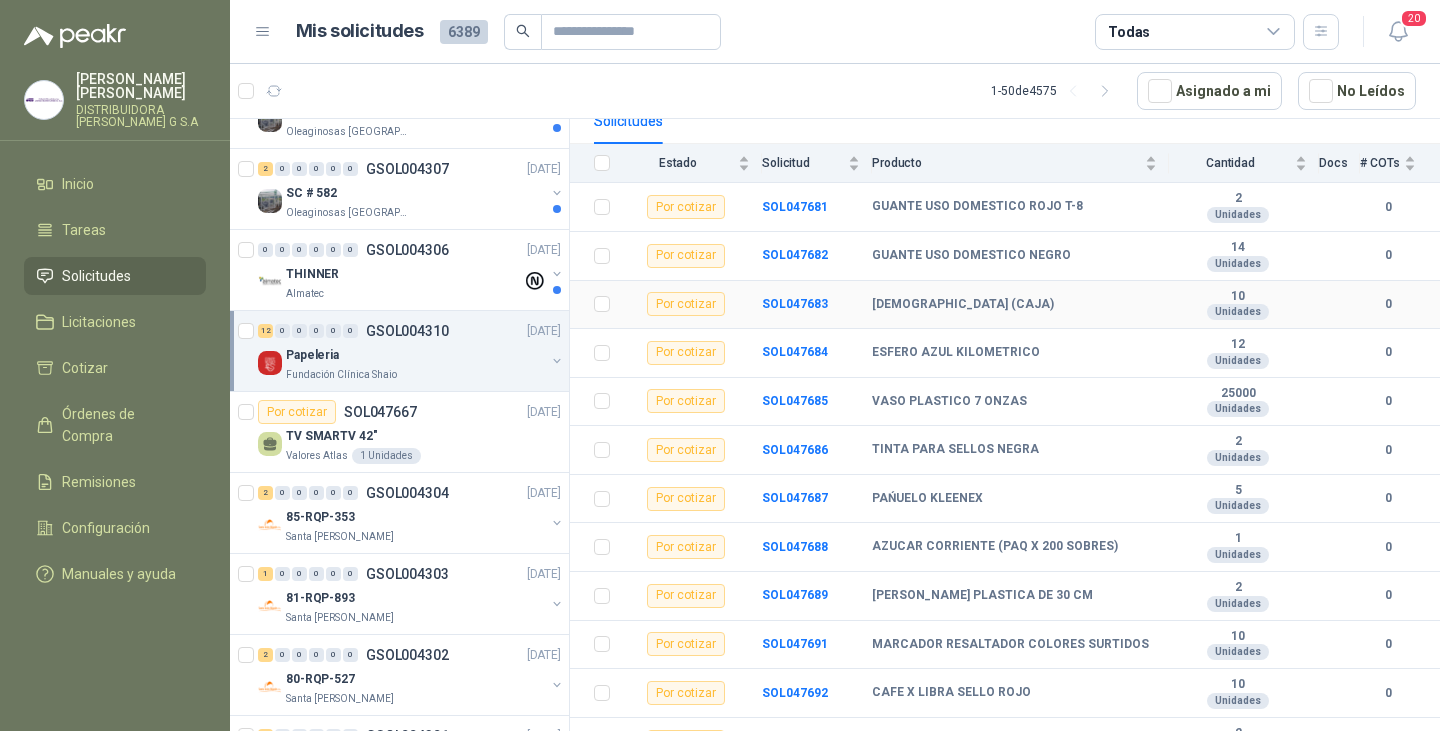 scroll, scrollTop: 231, scrollLeft: 0, axis: vertical 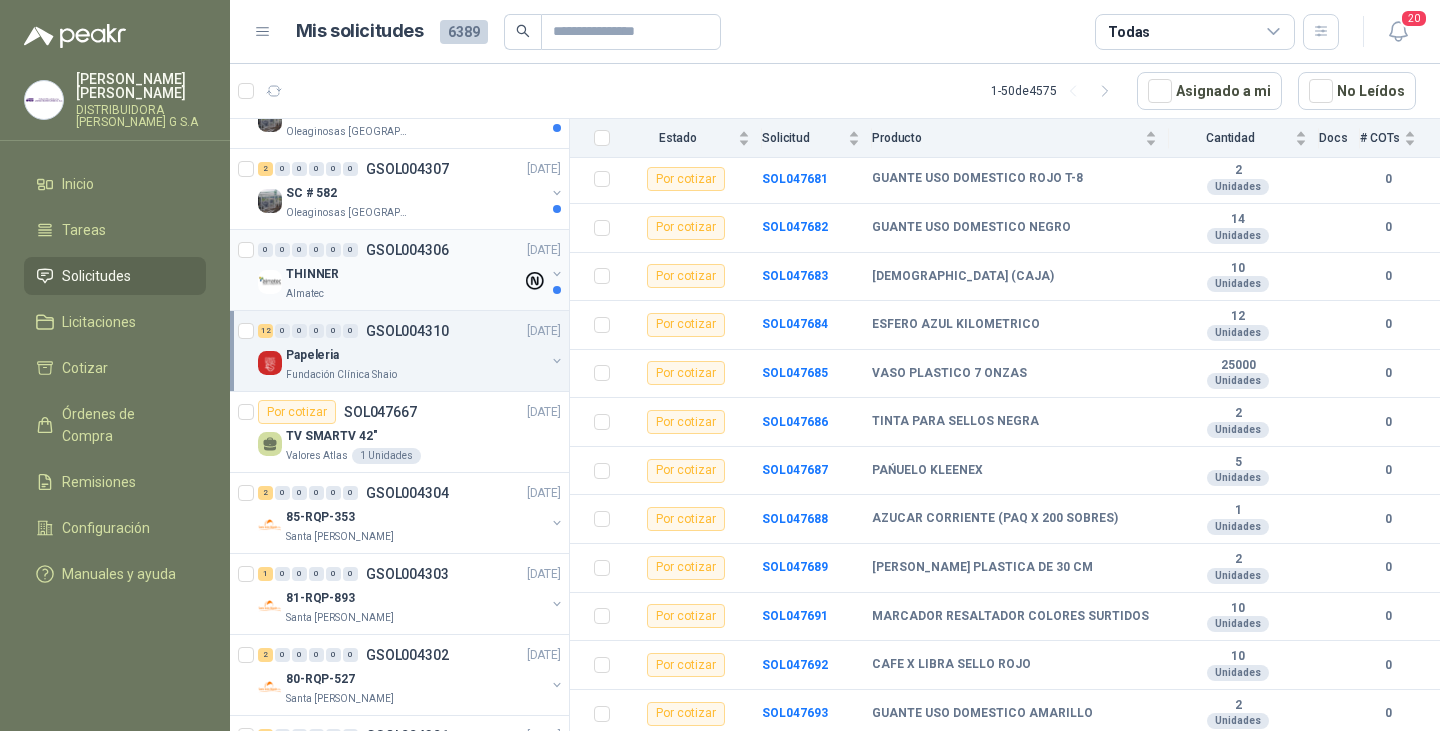 click on "THINNER" at bounding box center (404, 274) 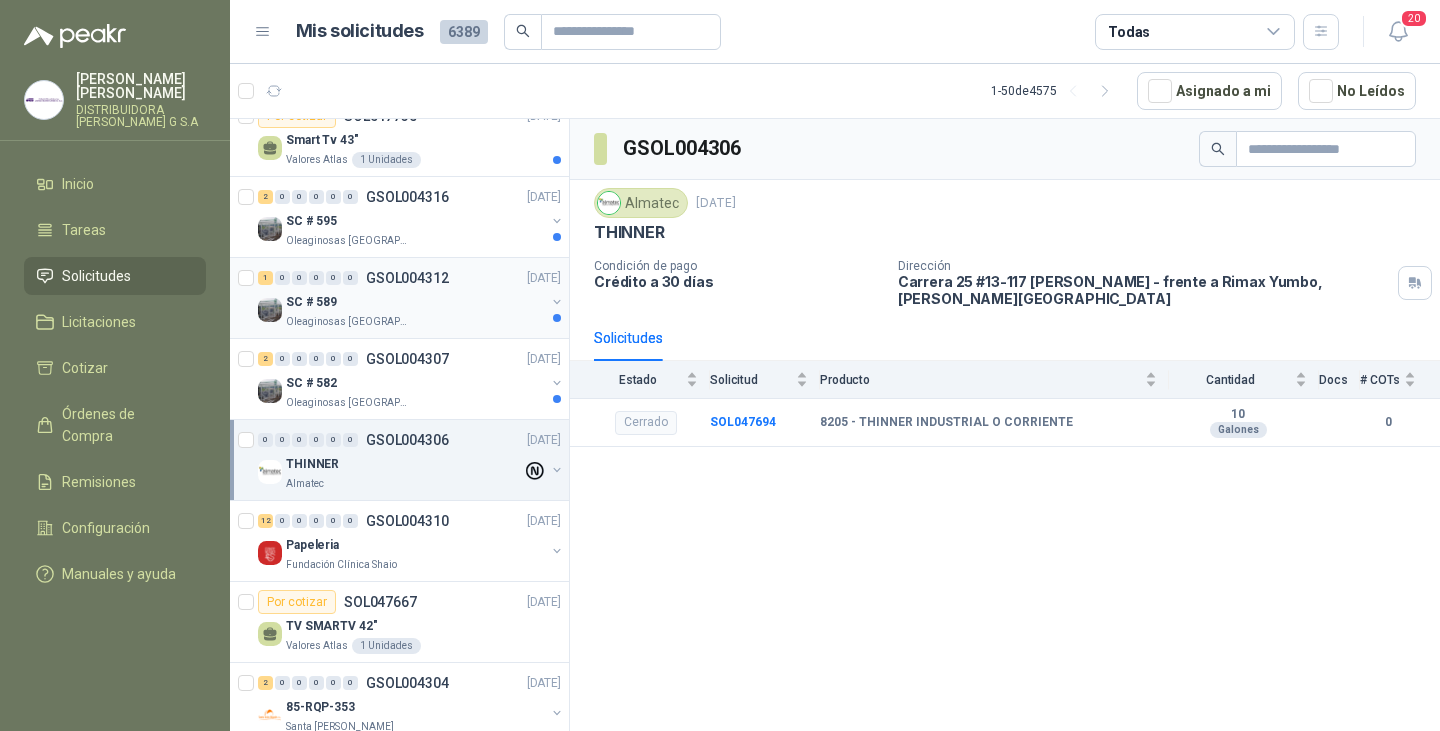 scroll, scrollTop: 2200, scrollLeft: 0, axis: vertical 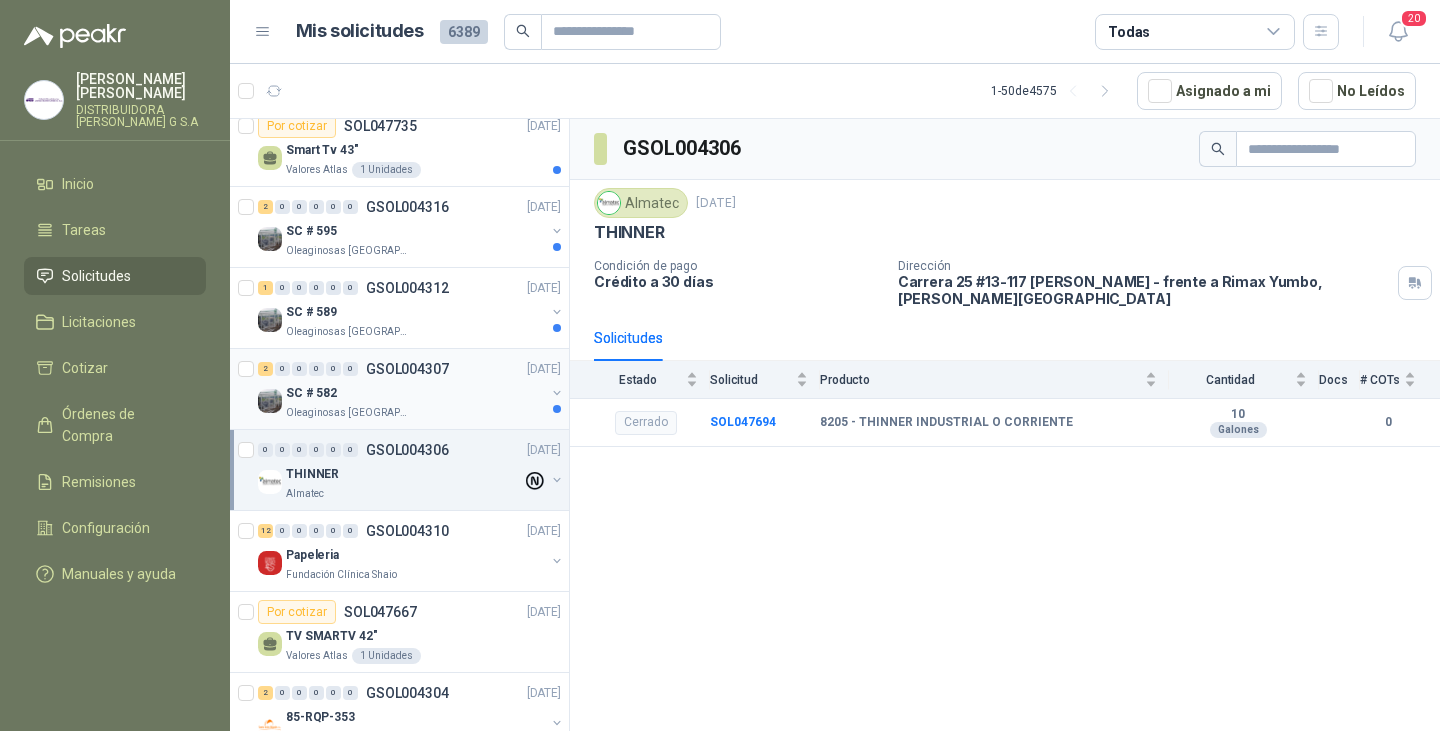 click on "SC # 582" at bounding box center (415, 393) 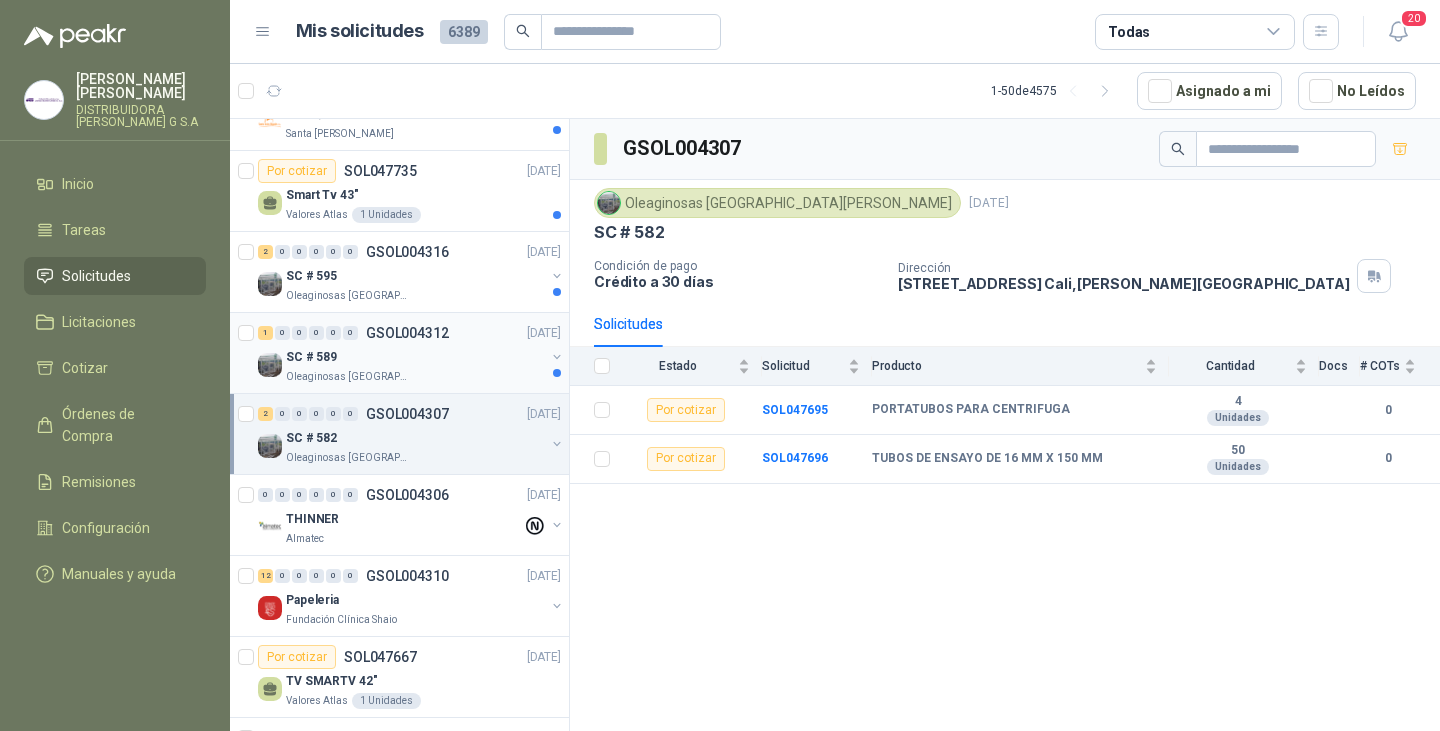 scroll, scrollTop: 2100, scrollLeft: 0, axis: vertical 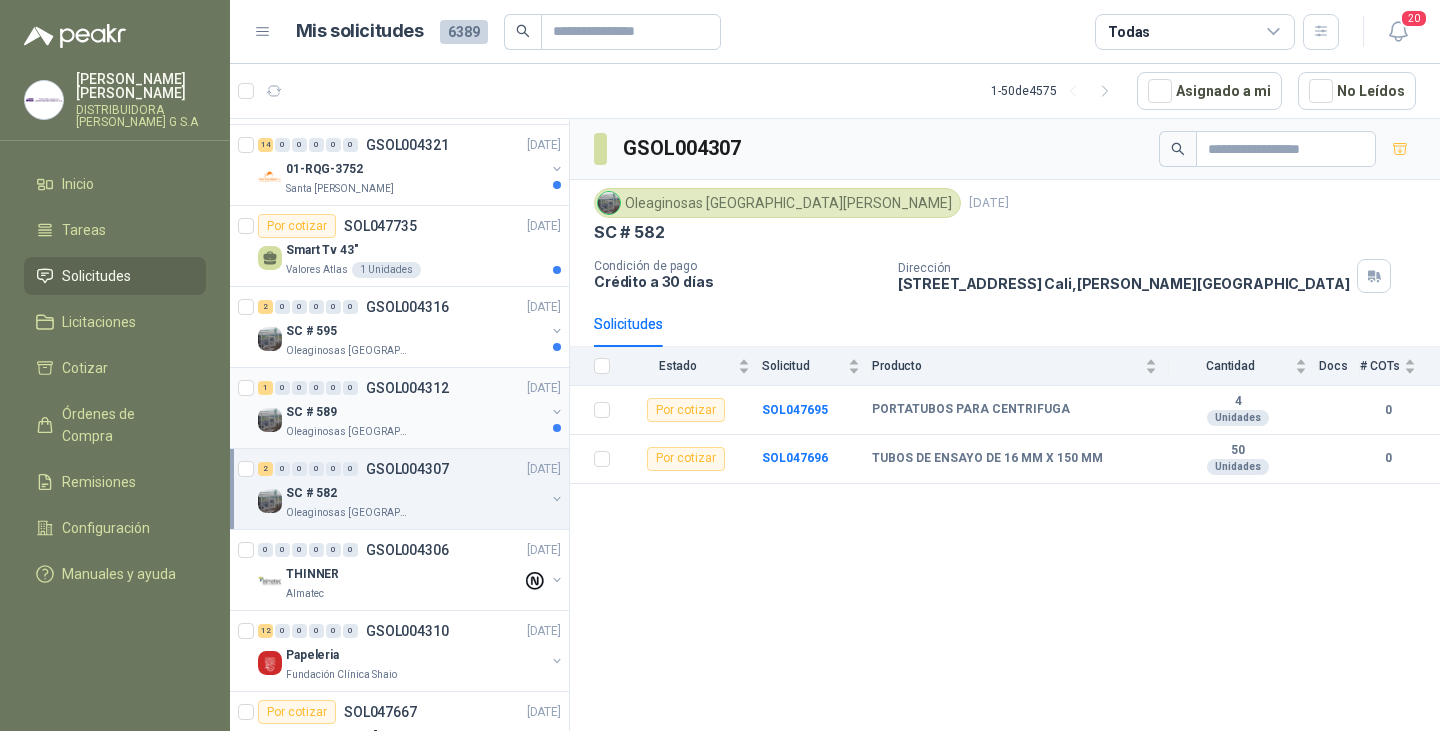 click on "1   0   0   0   0   0   GSOL004312 [DATE]" at bounding box center (411, 388) 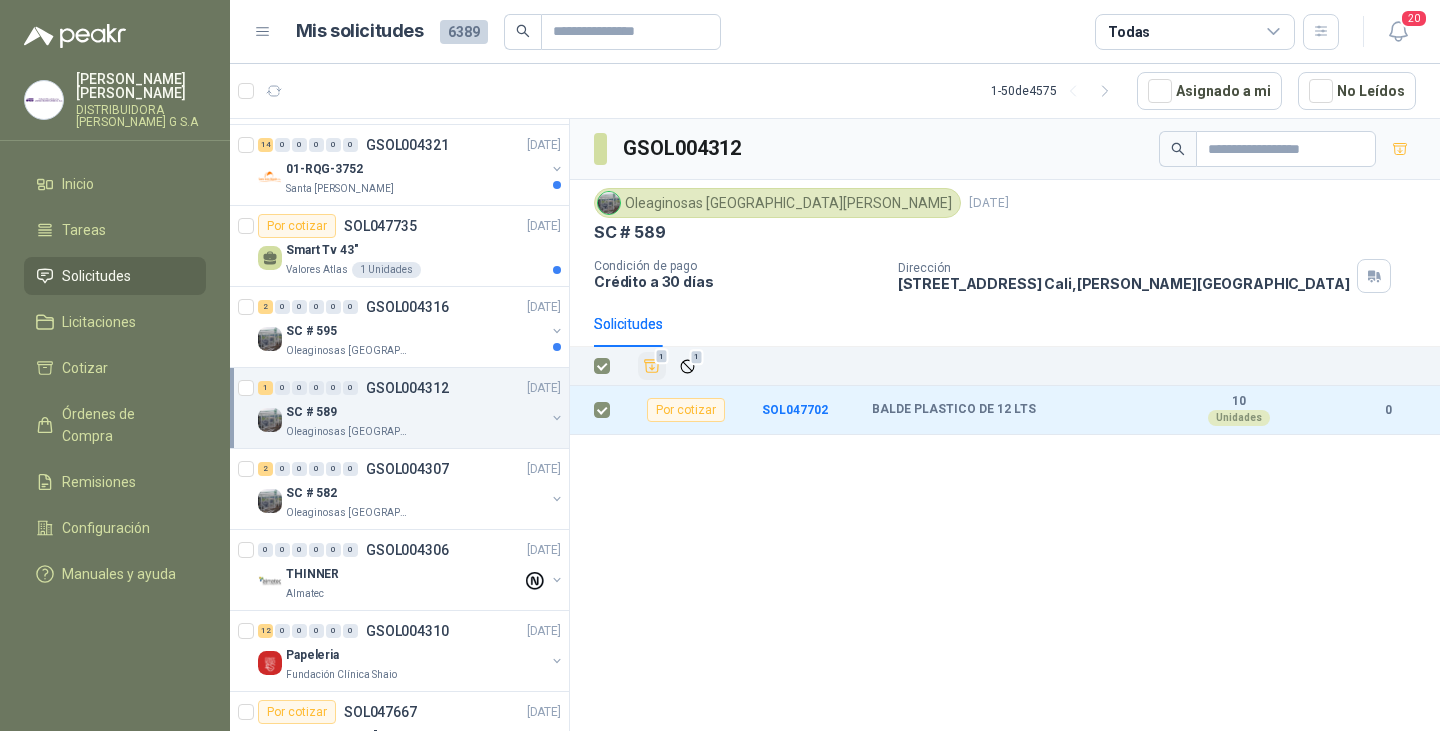 click 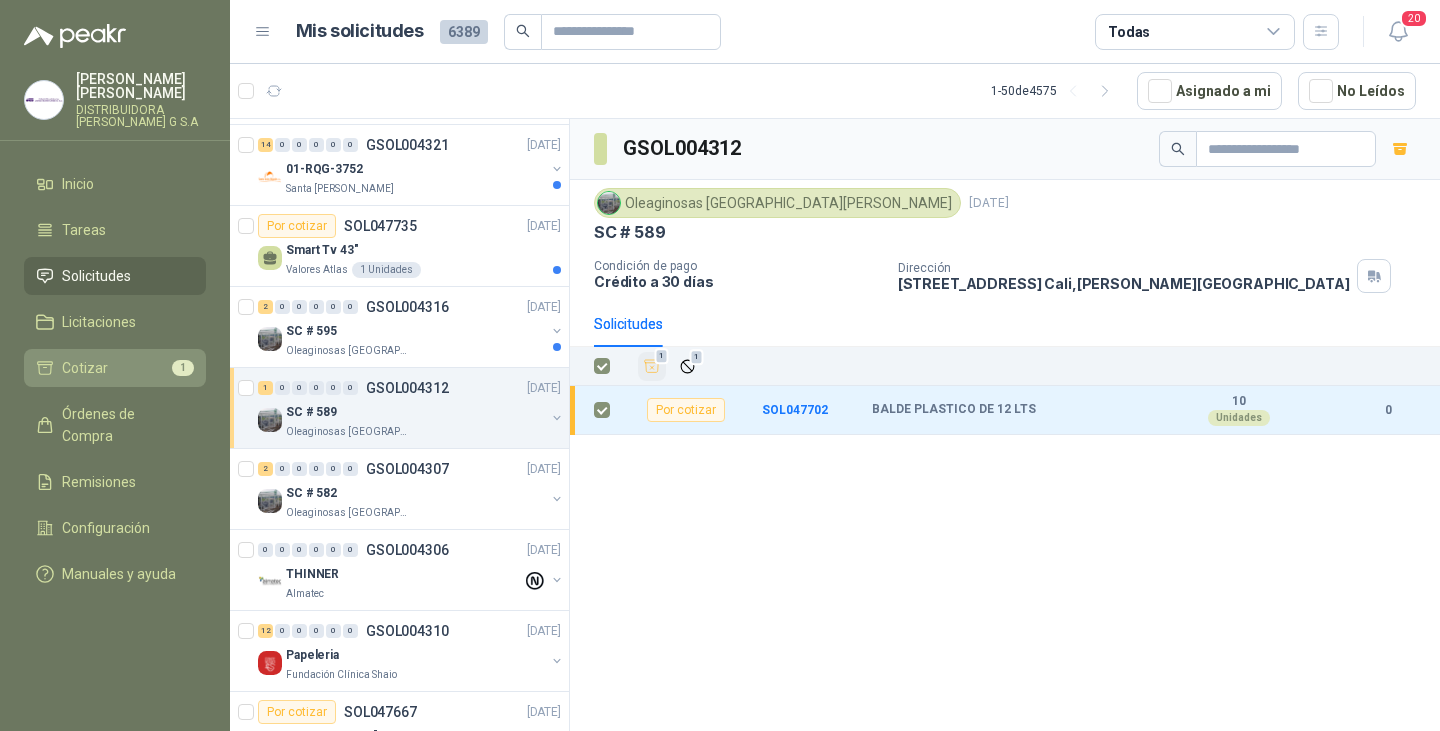click on "Cotizar" at bounding box center (85, 368) 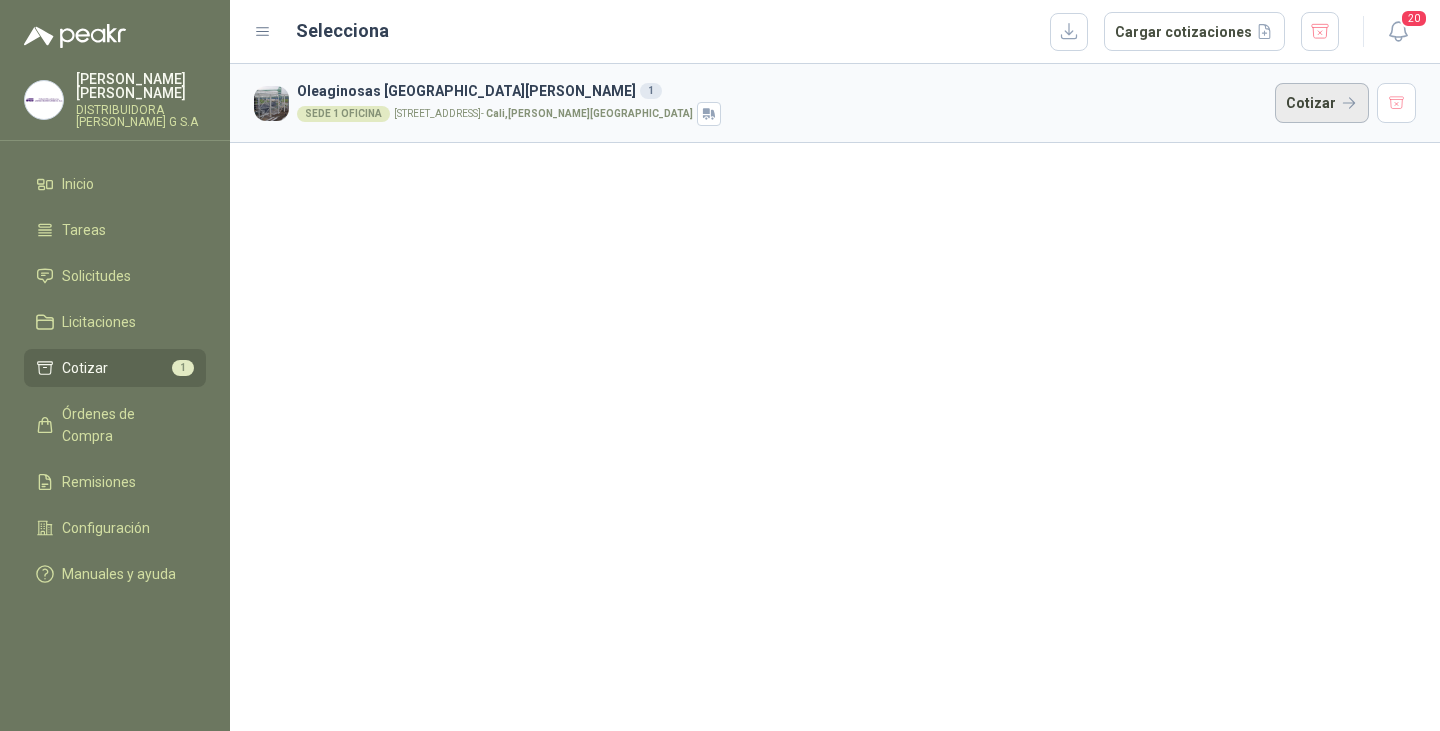 click on "Cotizar" at bounding box center [1322, 103] 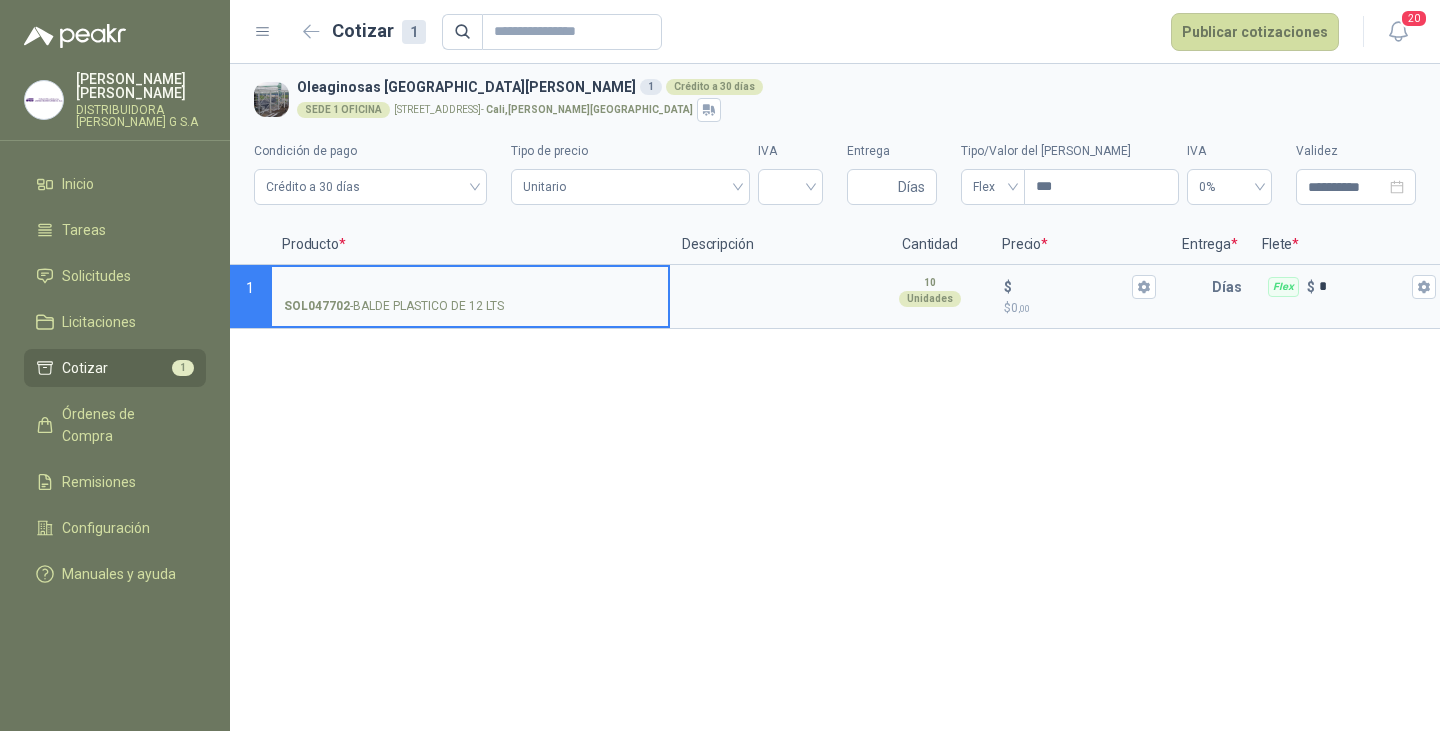 type 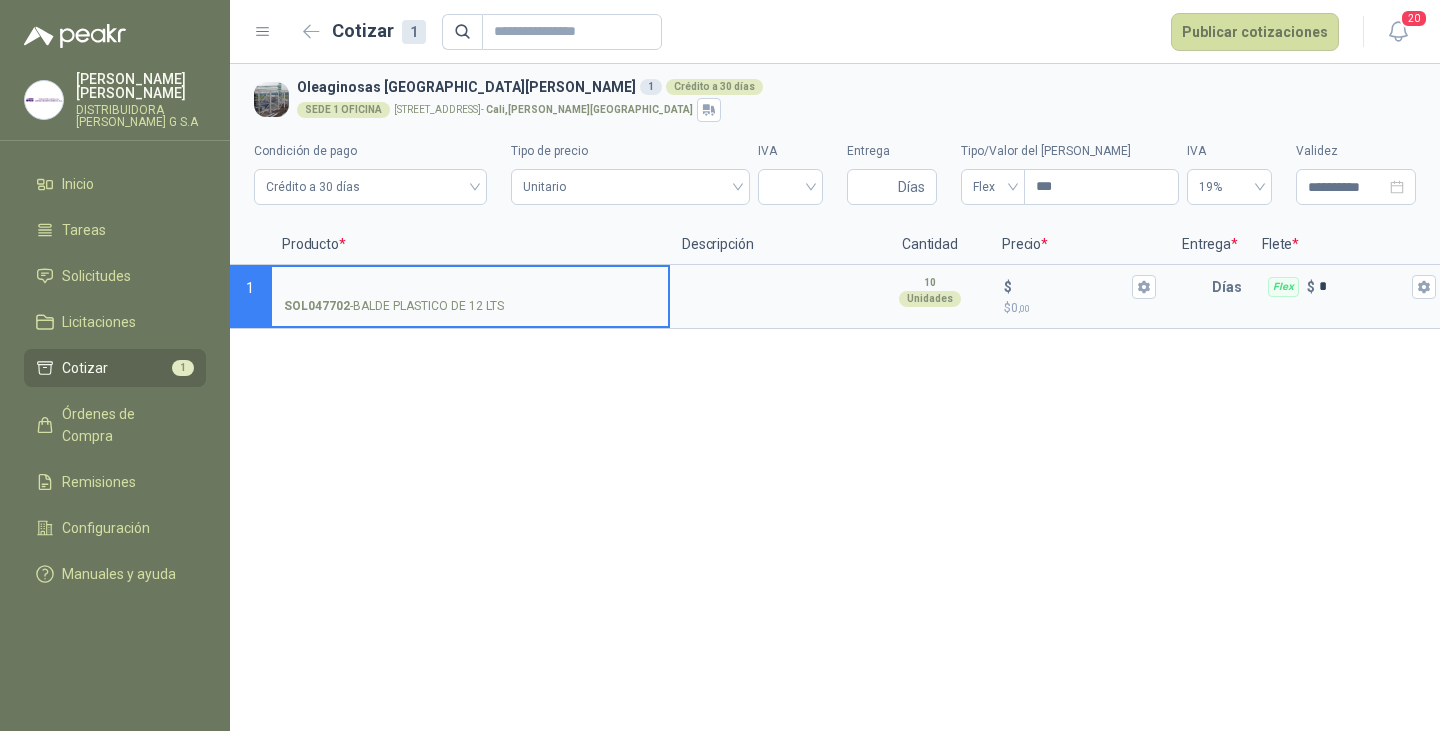 click on "SOL047702  -  BALDE PLASTICO DE 12 LTS" at bounding box center [470, 287] 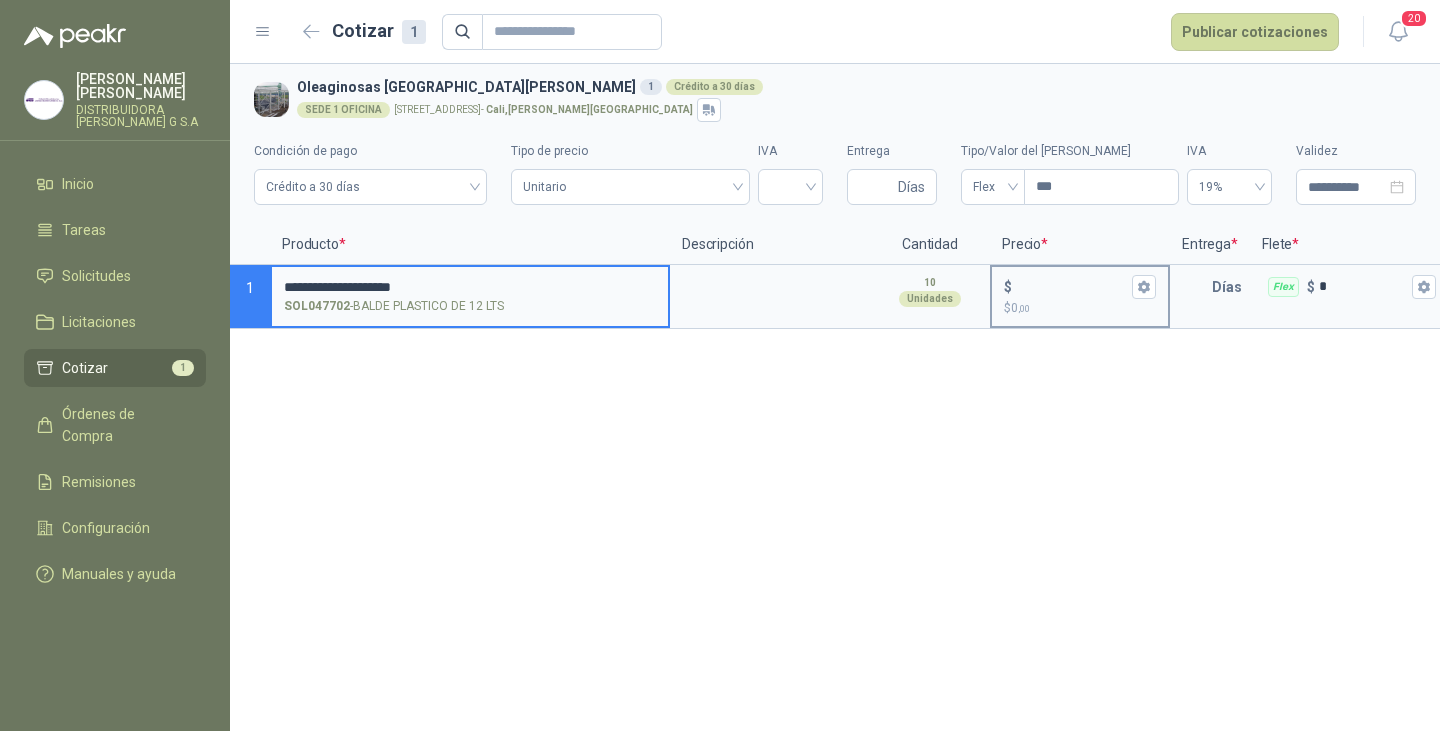 type on "**********" 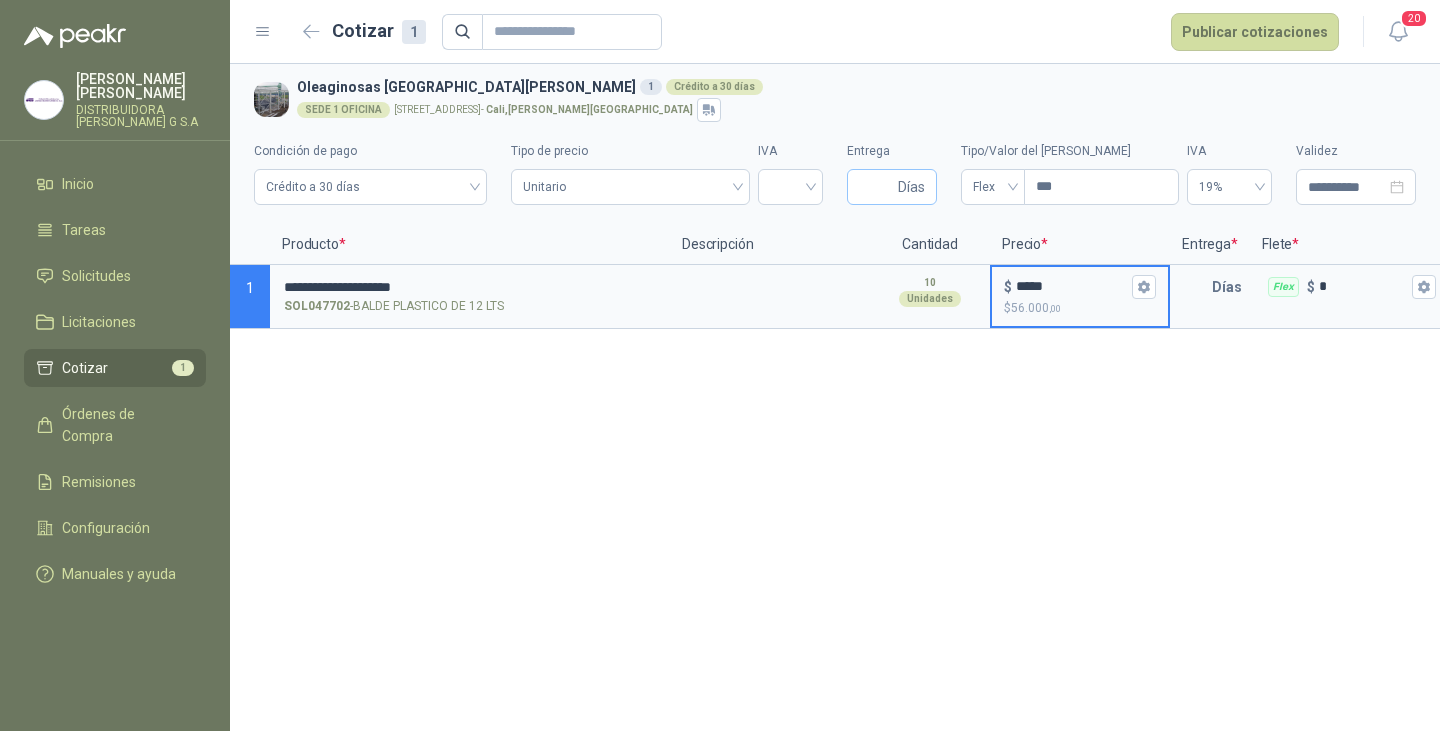 type on "*****" 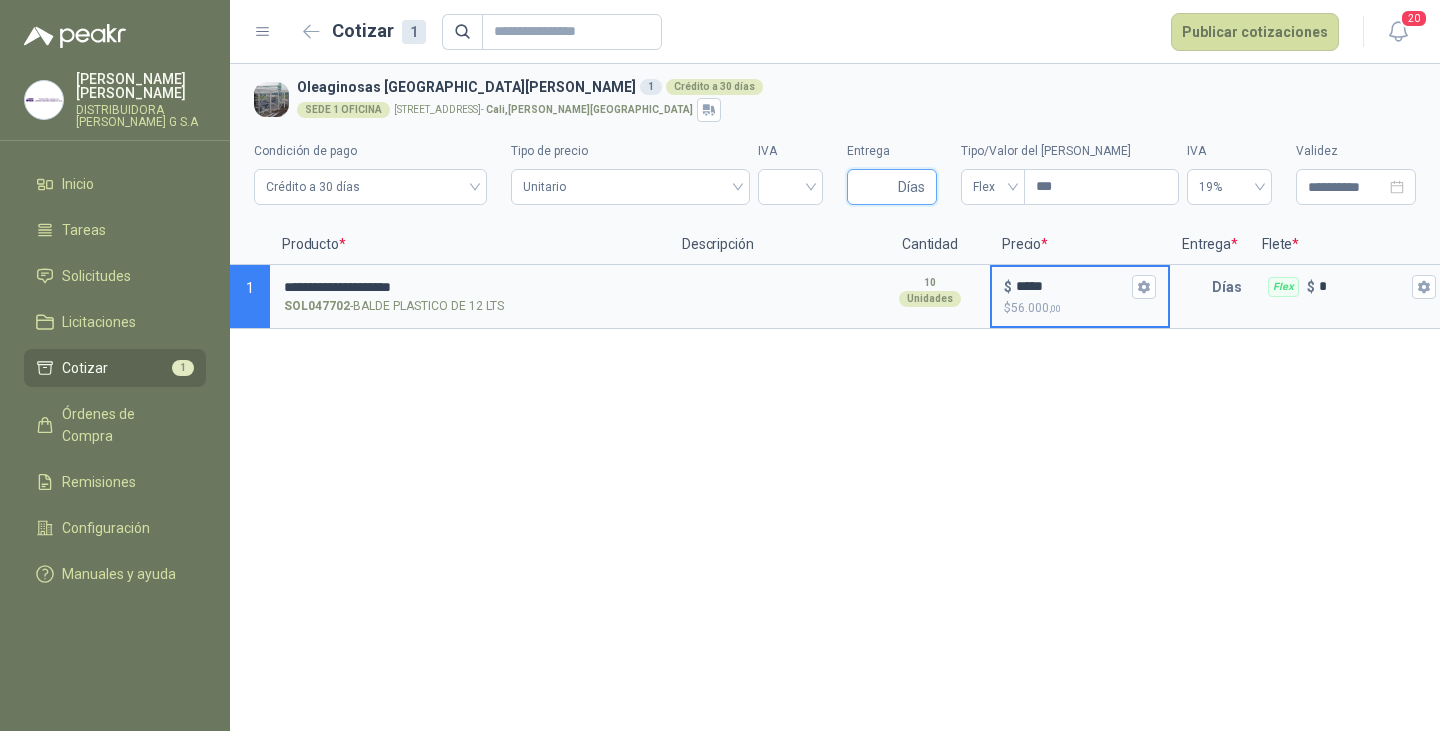 click on "Entrega" at bounding box center (876, 187) 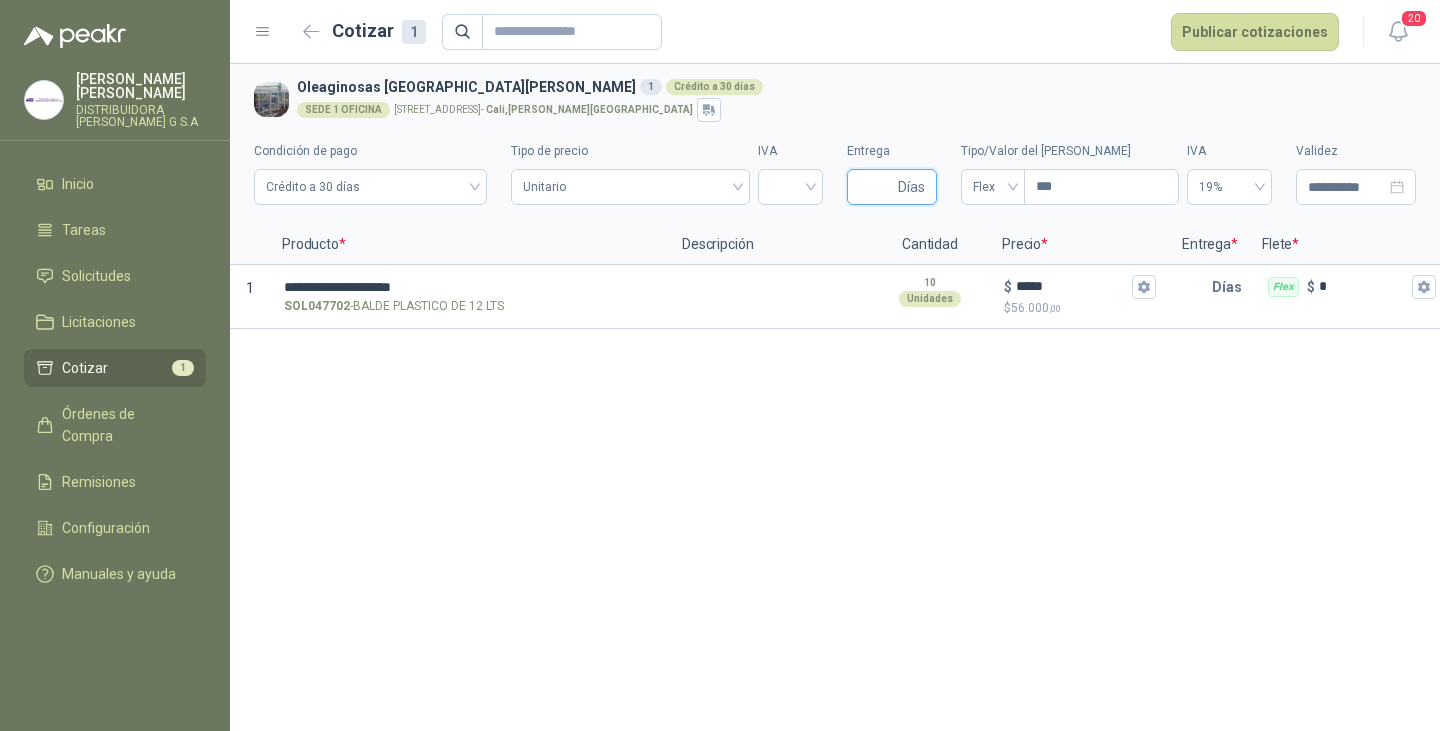 type on "*" 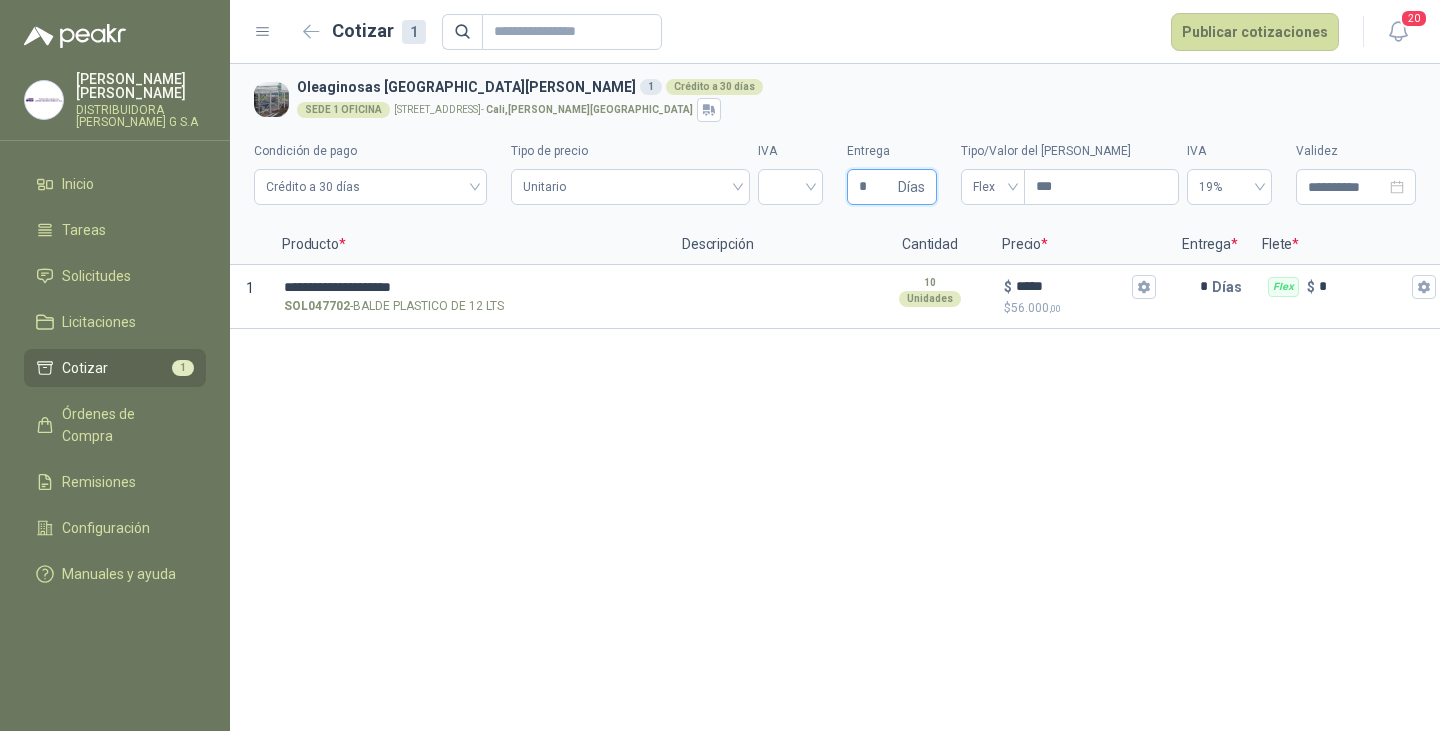 type 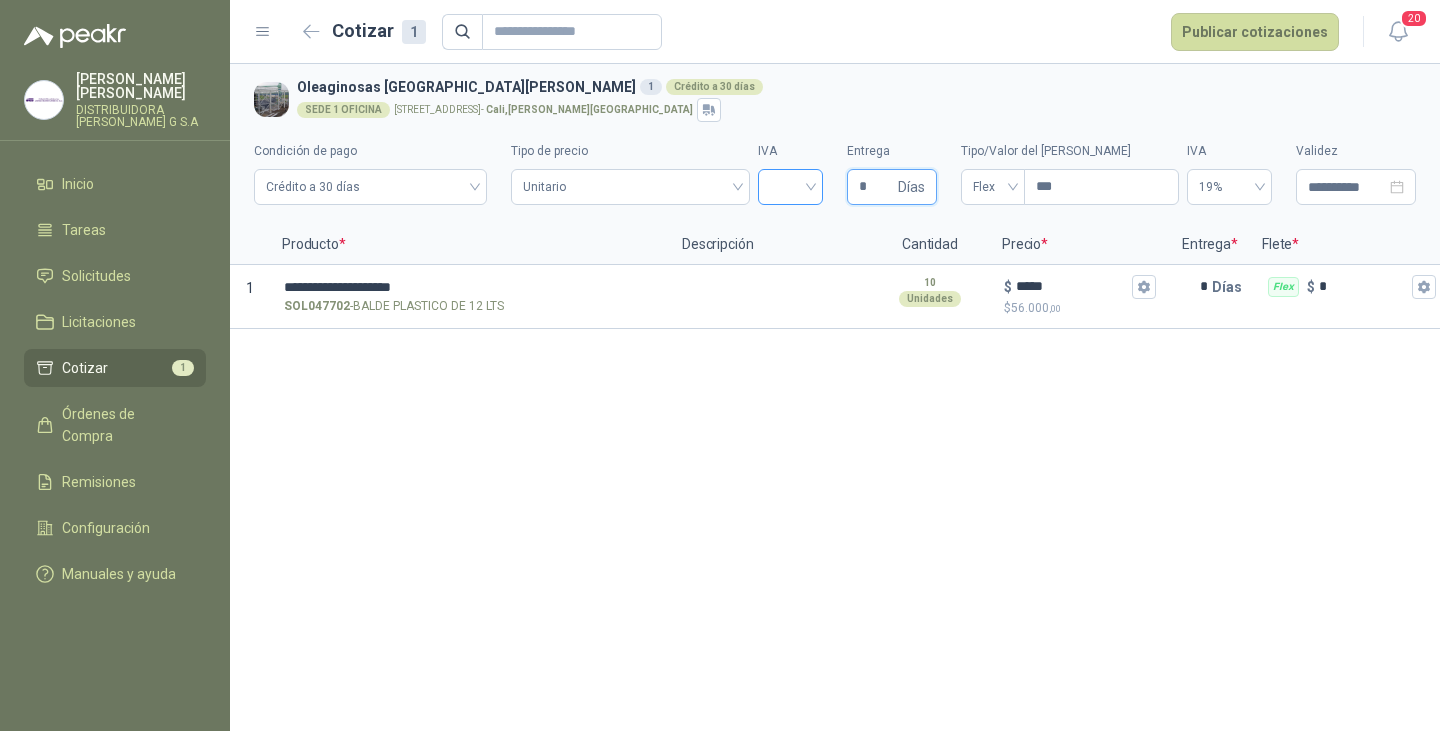 type on "*" 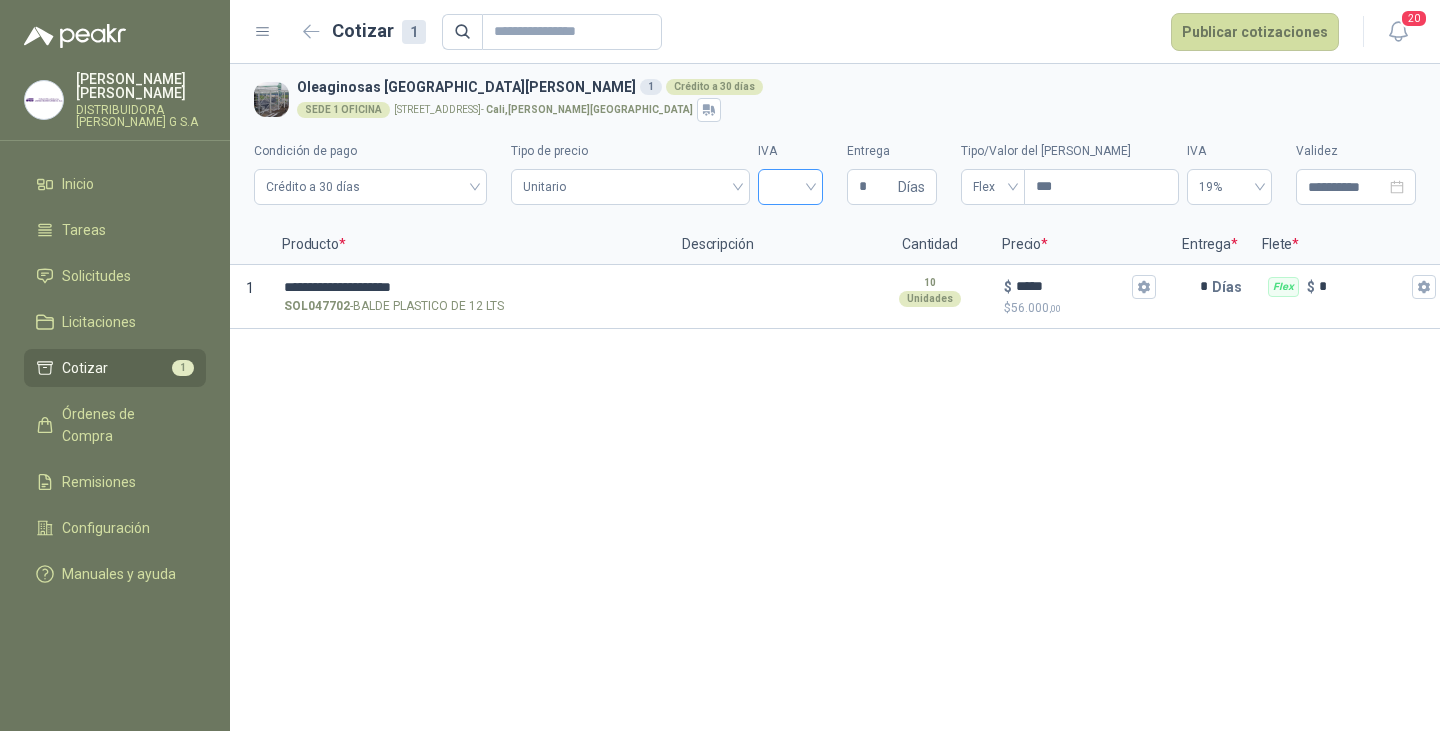 click at bounding box center [790, 185] 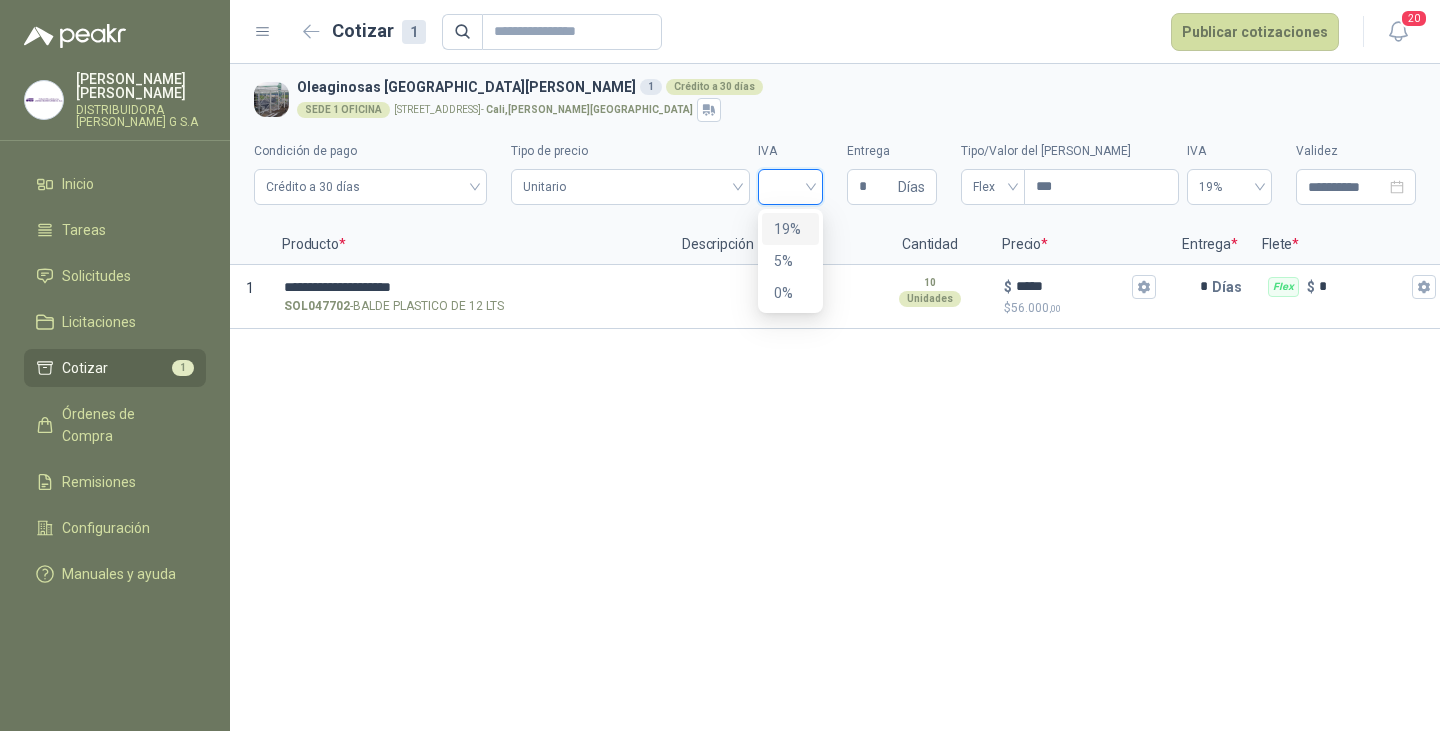 click on "19%" at bounding box center (790, 229) 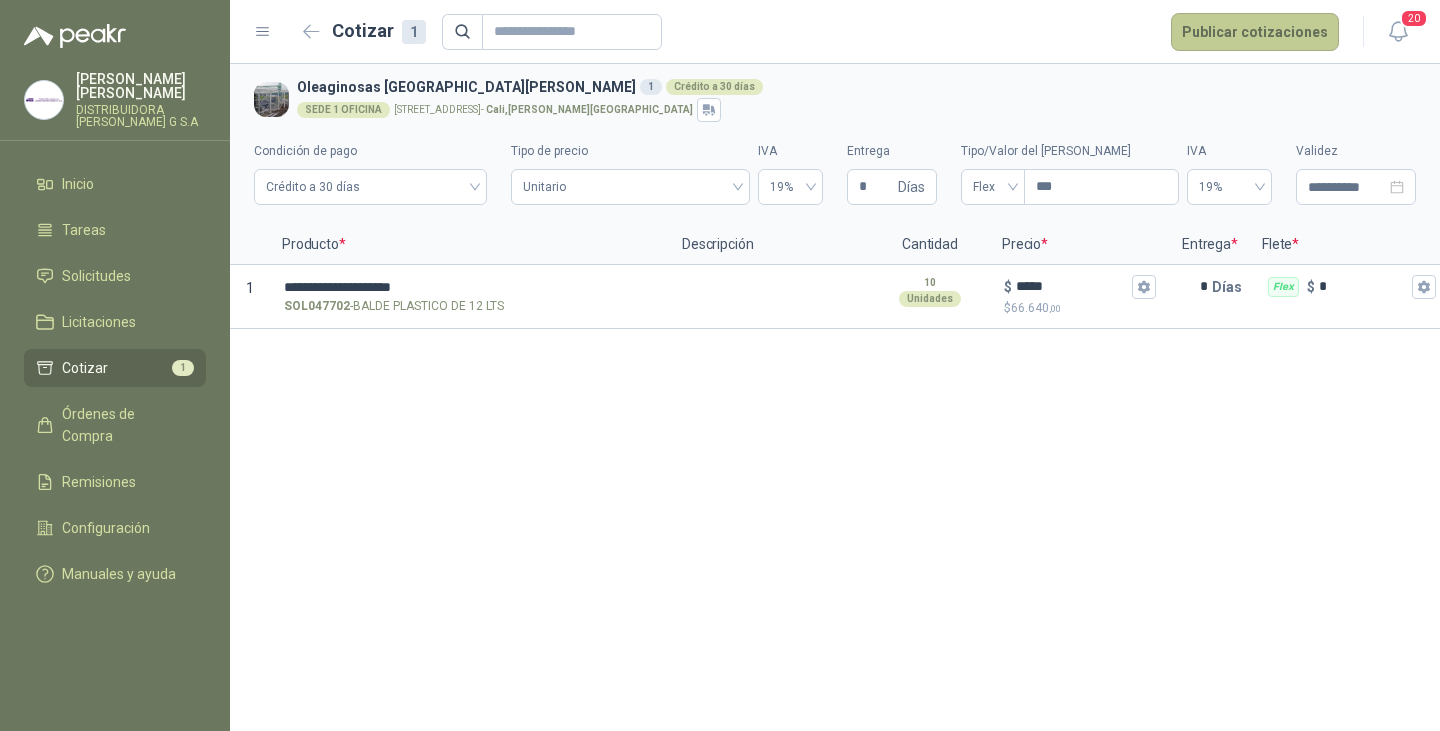 click on "Publicar cotizaciones" at bounding box center (1255, 32) 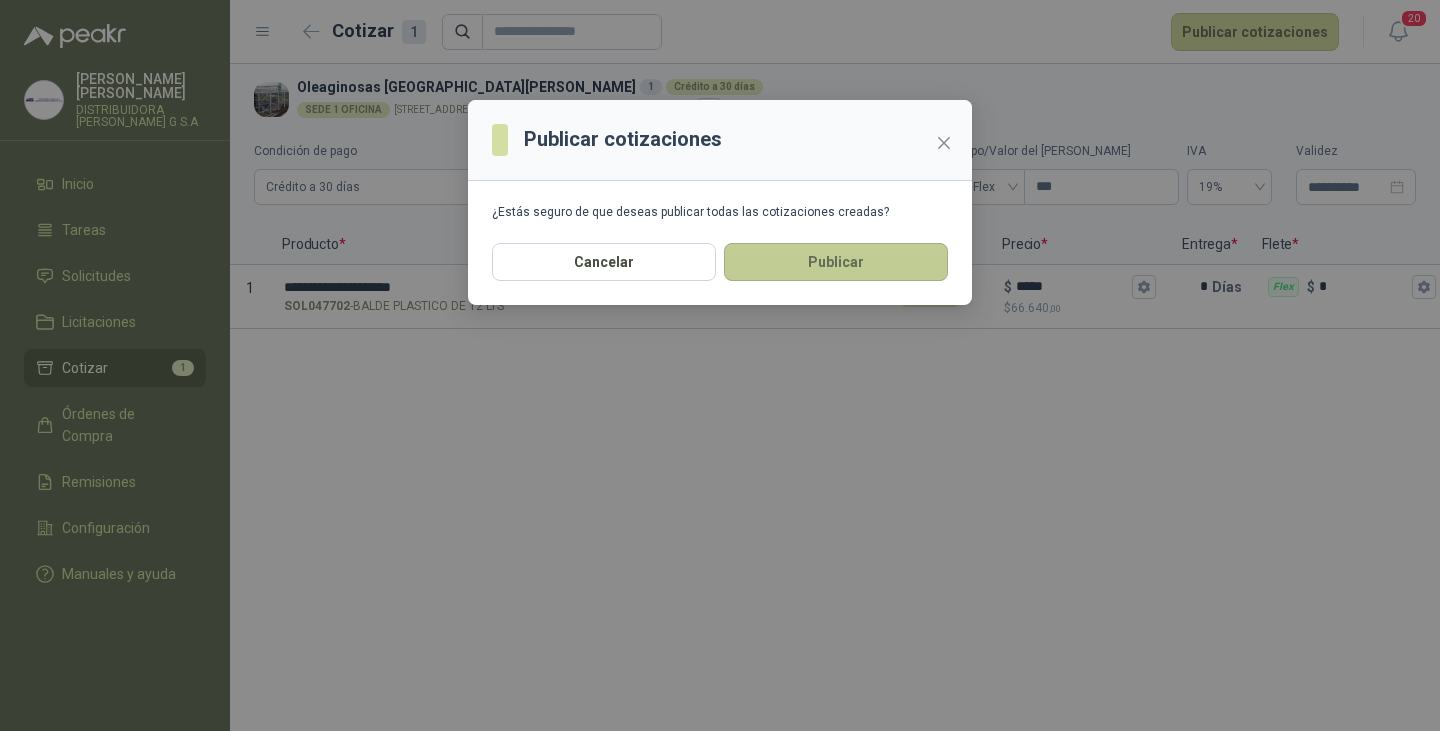 click on "Publicar" at bounding box center (836, 262) 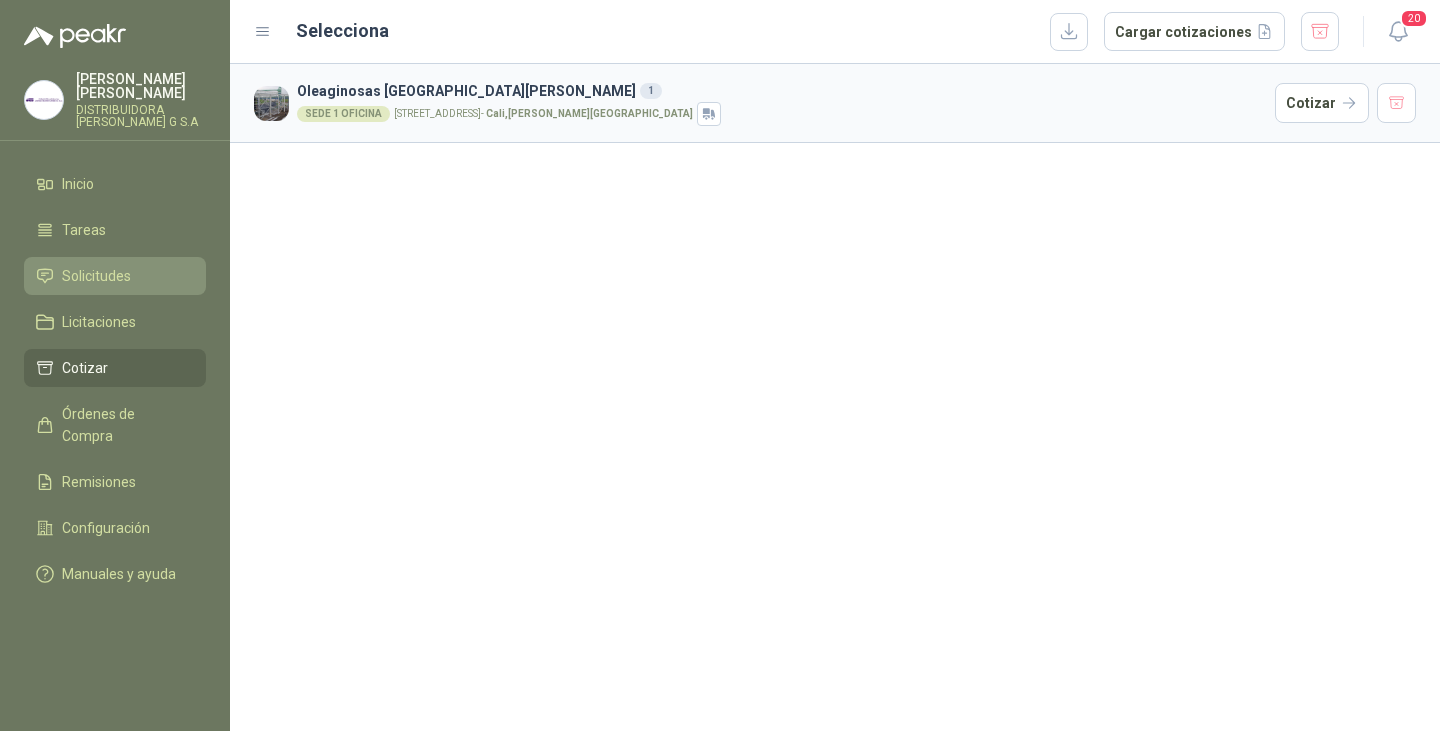 click on "Solicitudes" at bounding box center [96, 276] 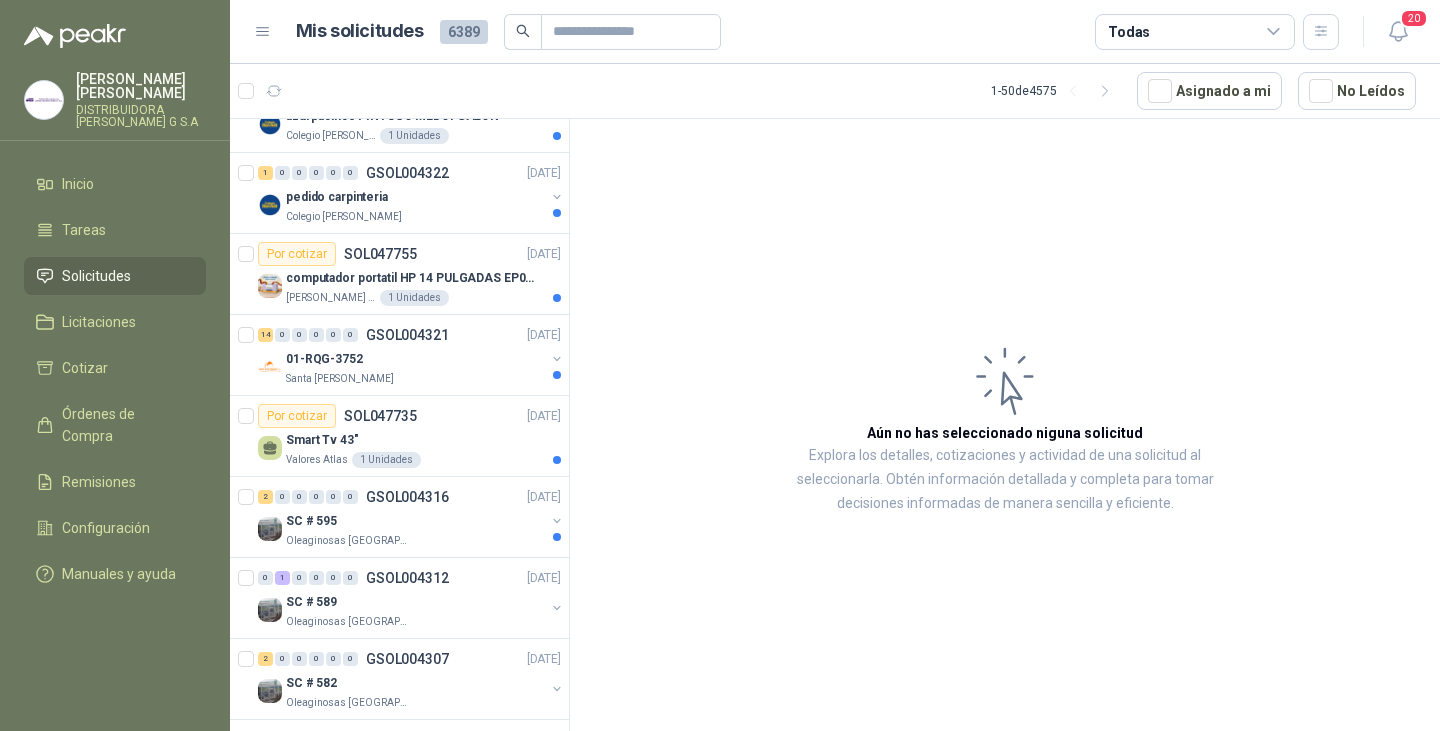 scroll, scrollTop: 2100, scrollLeft: 0, axis: vertical 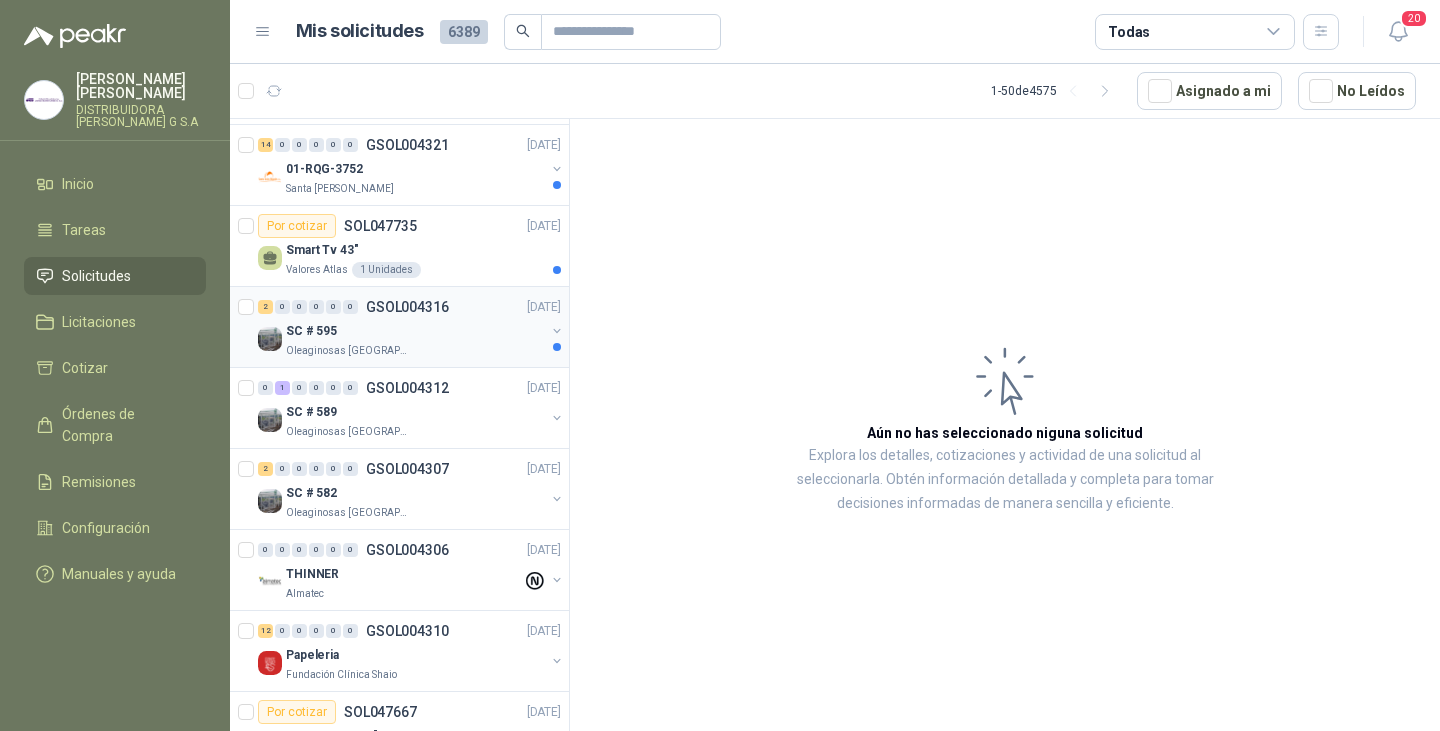 click on "2   0   0   0   0   0   GSOL004316 [DATE]" at bounding box center (411, 307) 